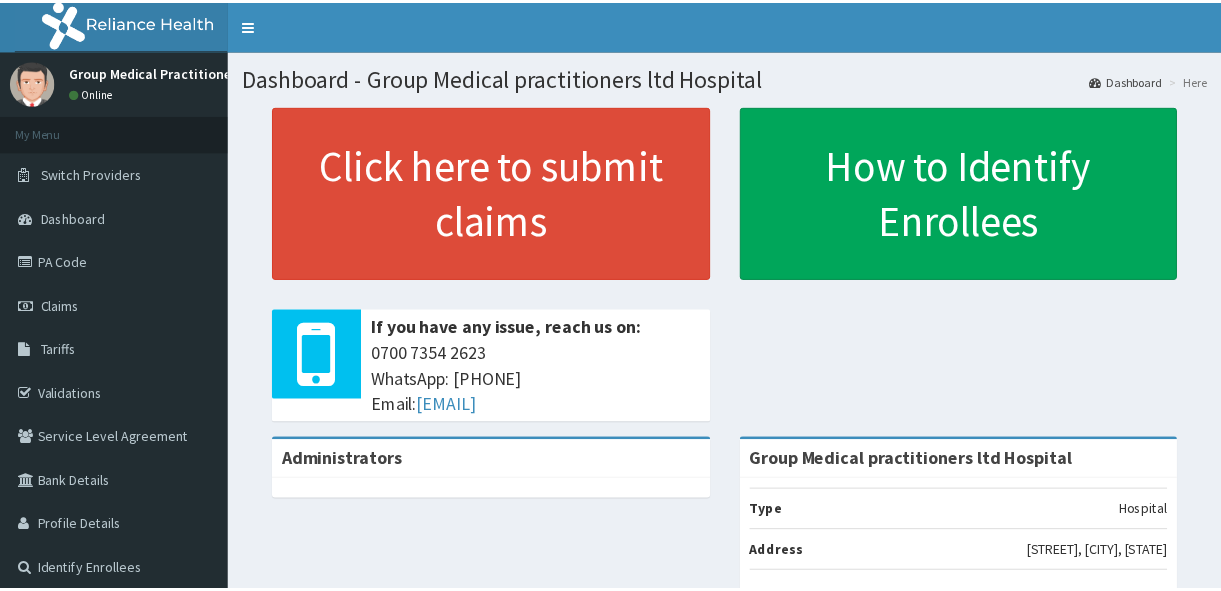 scroll, scrollTop: 0, scrollLeft: 0, axis: both 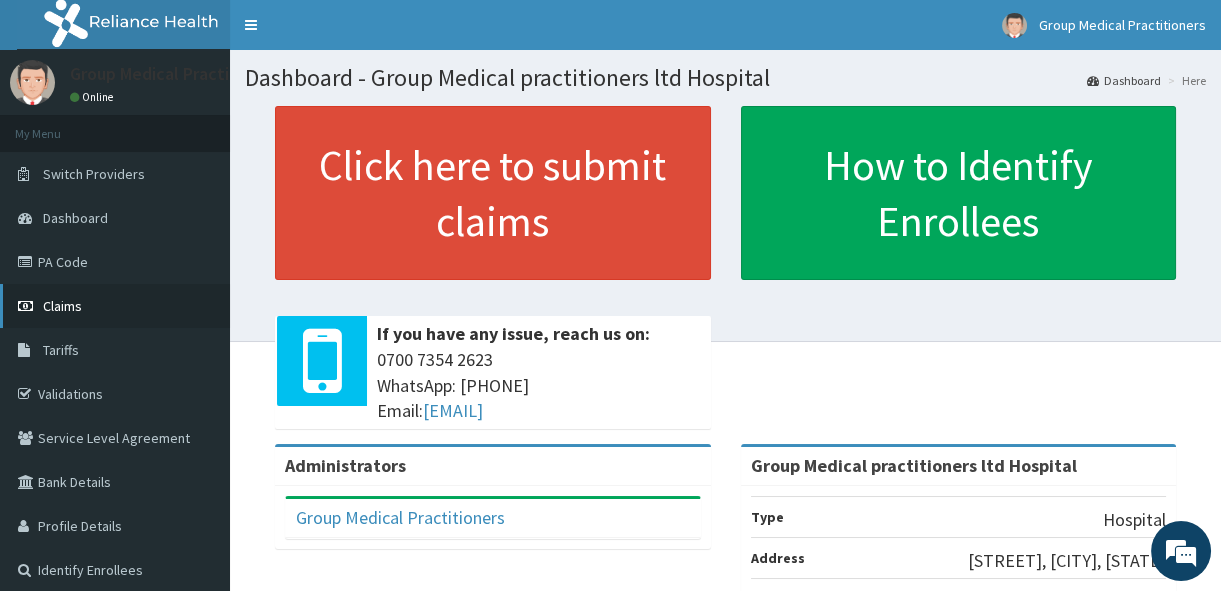 click on "Claims" at bounding box center [115, 306] 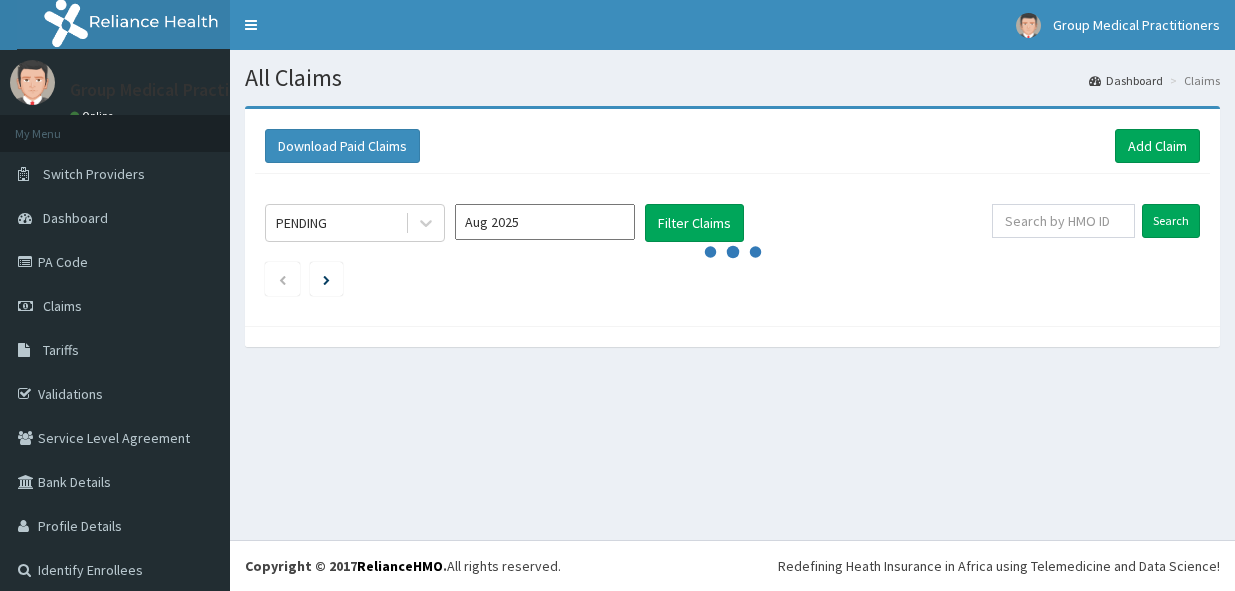 scroll, scrollTop: 0, scrollLeft: 0, axis: both 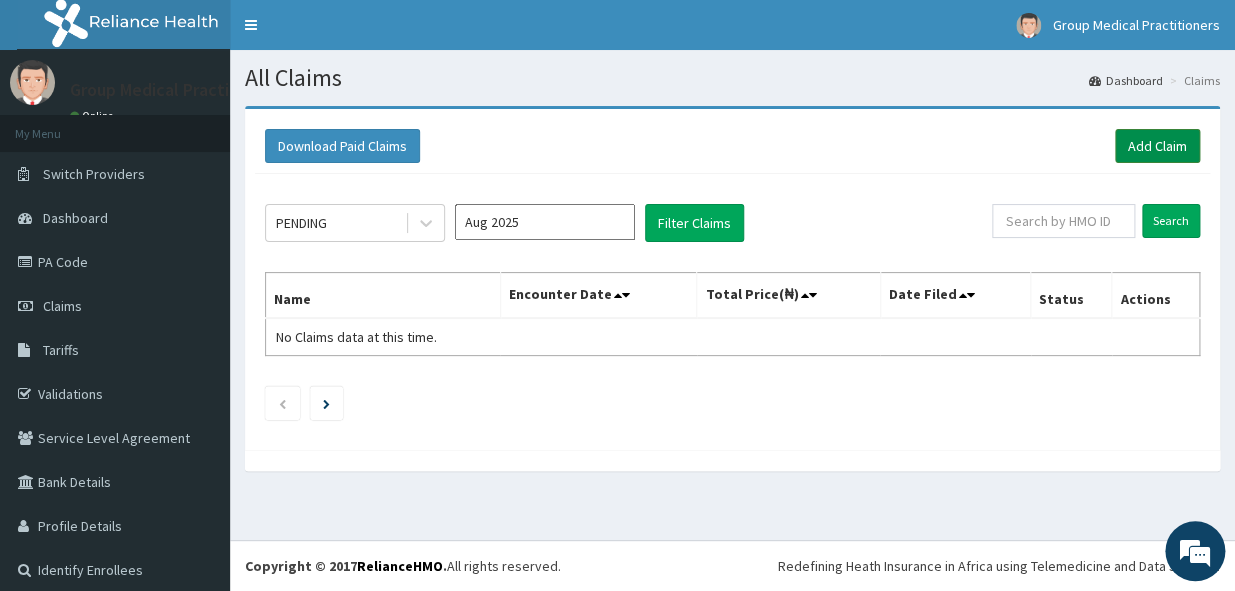 click on "Add Claim" at bounding box center [1157, 146] 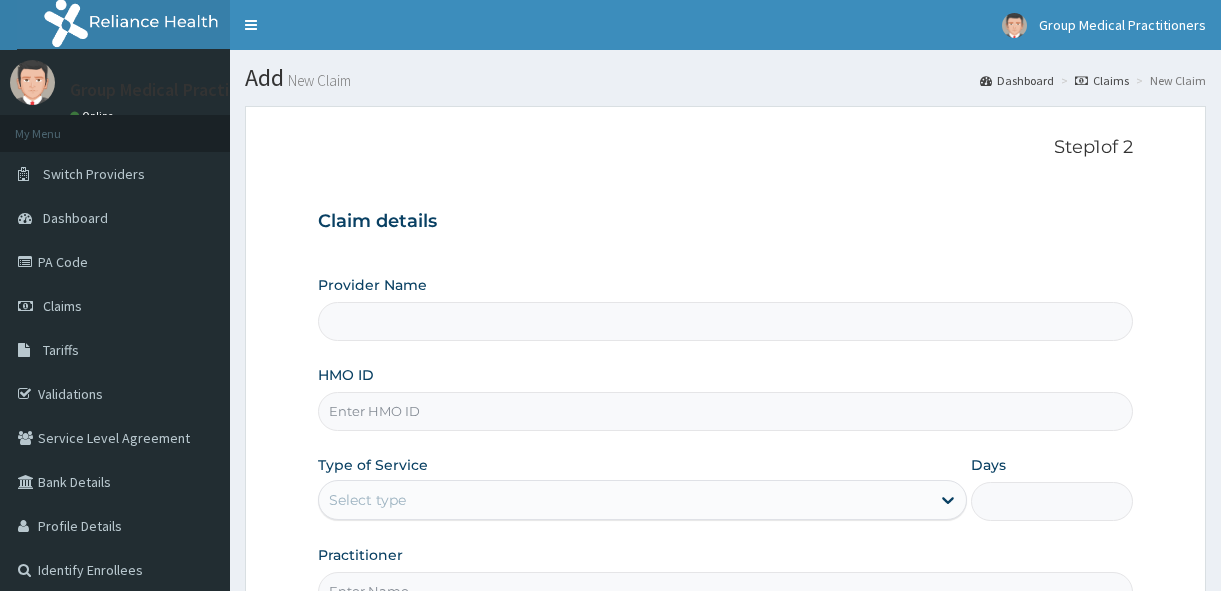 scroll, scrollTop: 0, scrollLeft: 0, axis: both 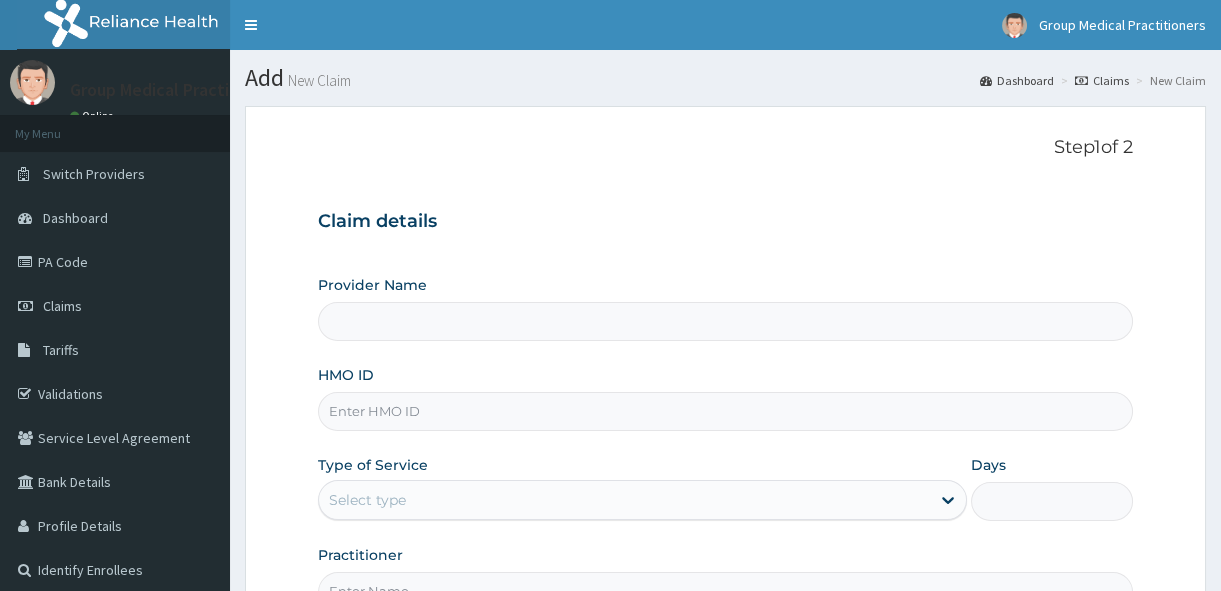 type on "Group Medical practitioners ltd Hospital" 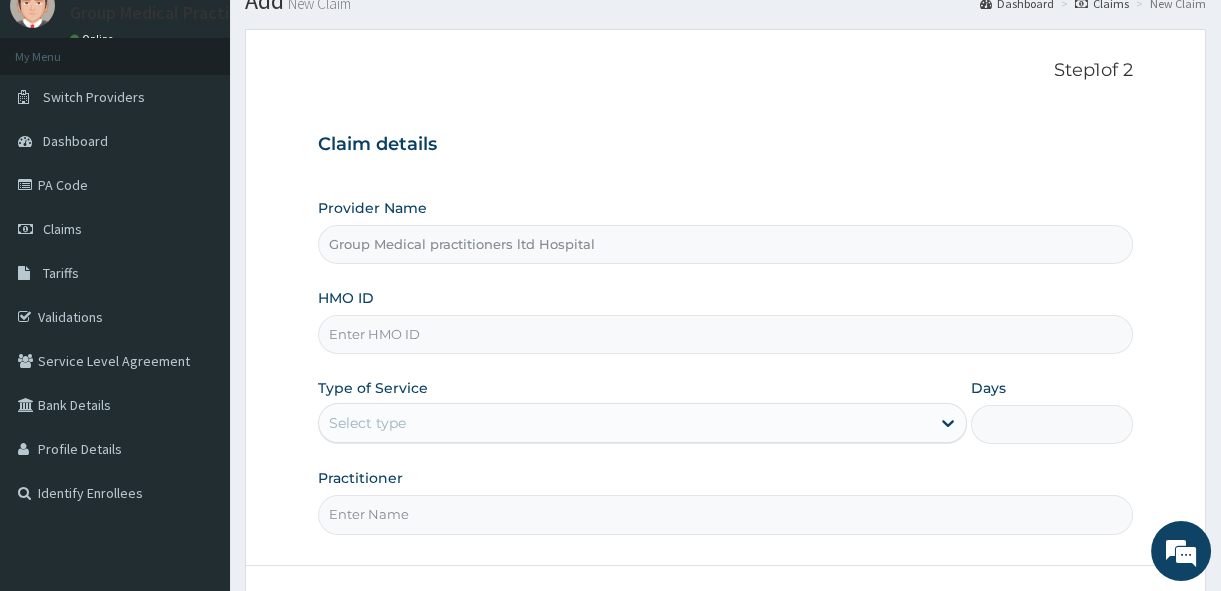 scroll, scrollTop: 181, scrollLeft: 0, axis: vertical 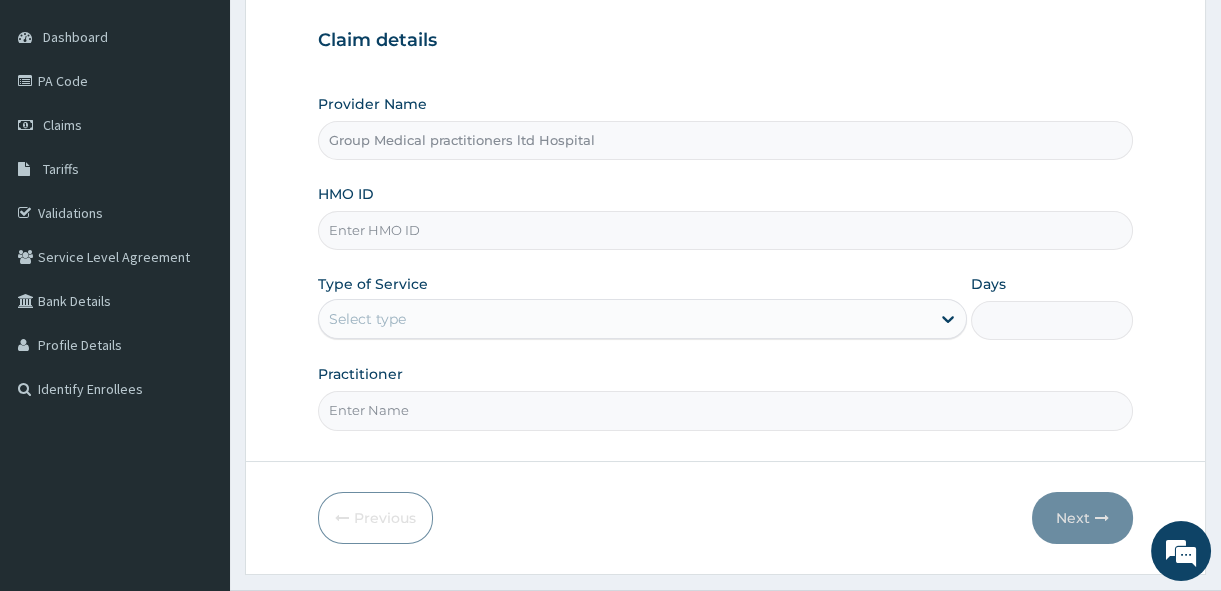 click on "HMO ID" at bounding box center [725, 230] 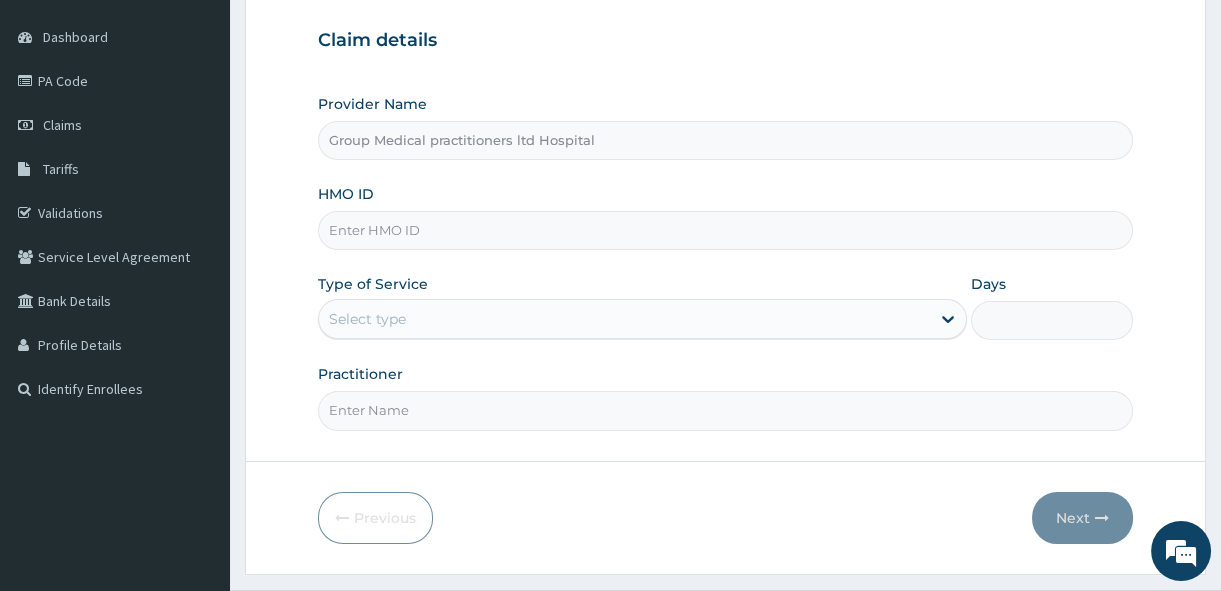 type on "bcb/10015/b" 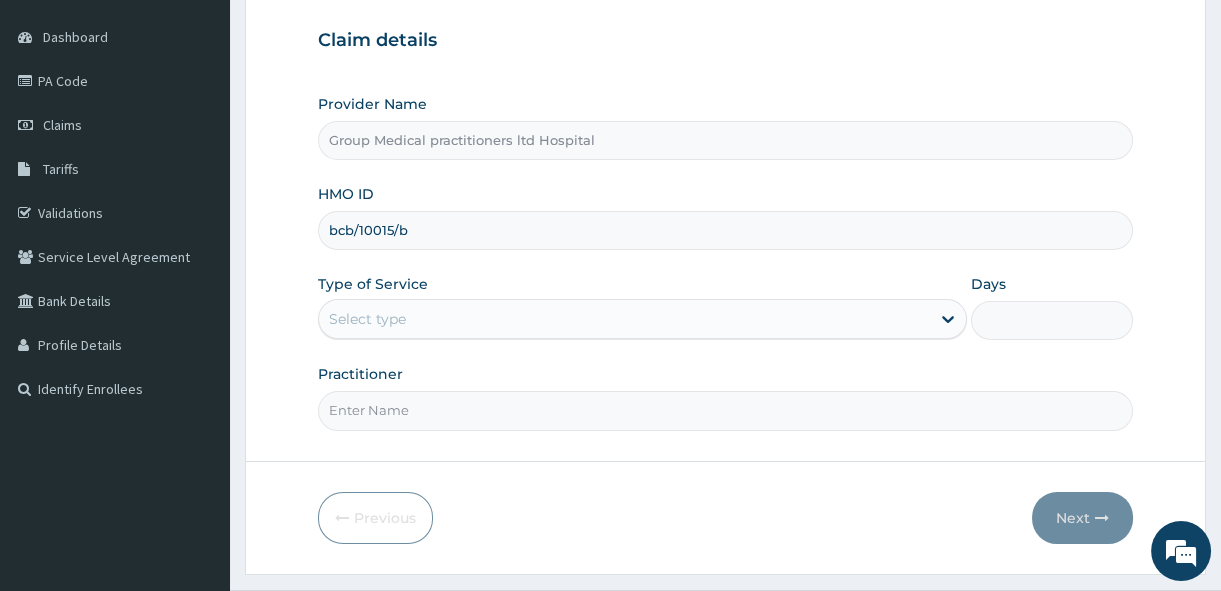 click on "Select type" at bounding box center (624, 319) 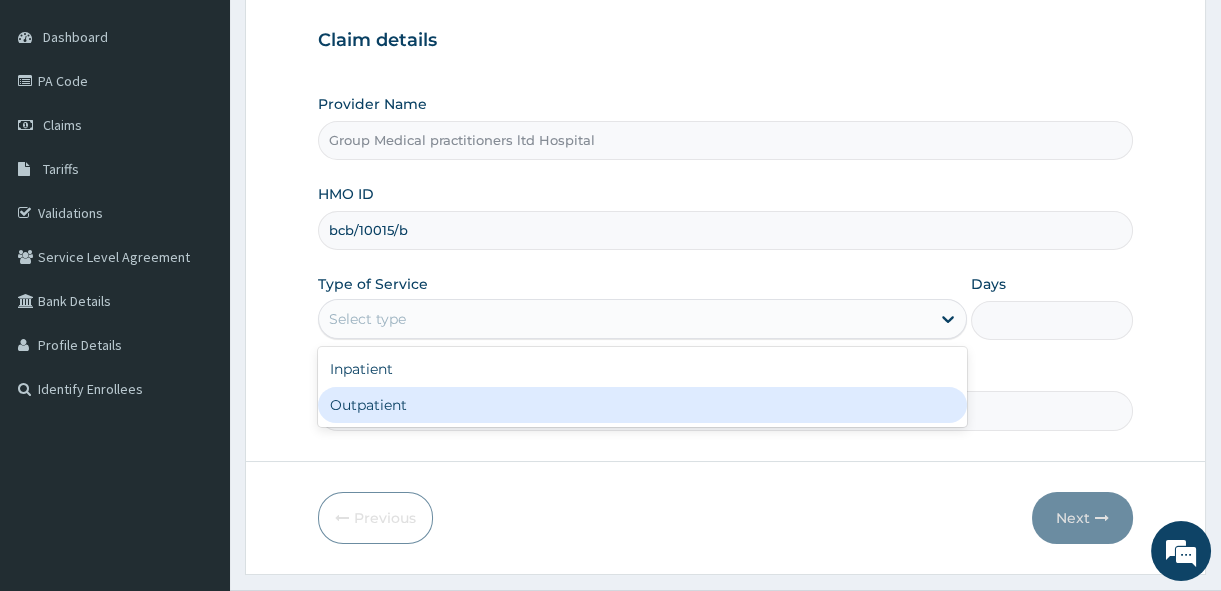 click on "Outpatient" at bounding box center [642, 405] 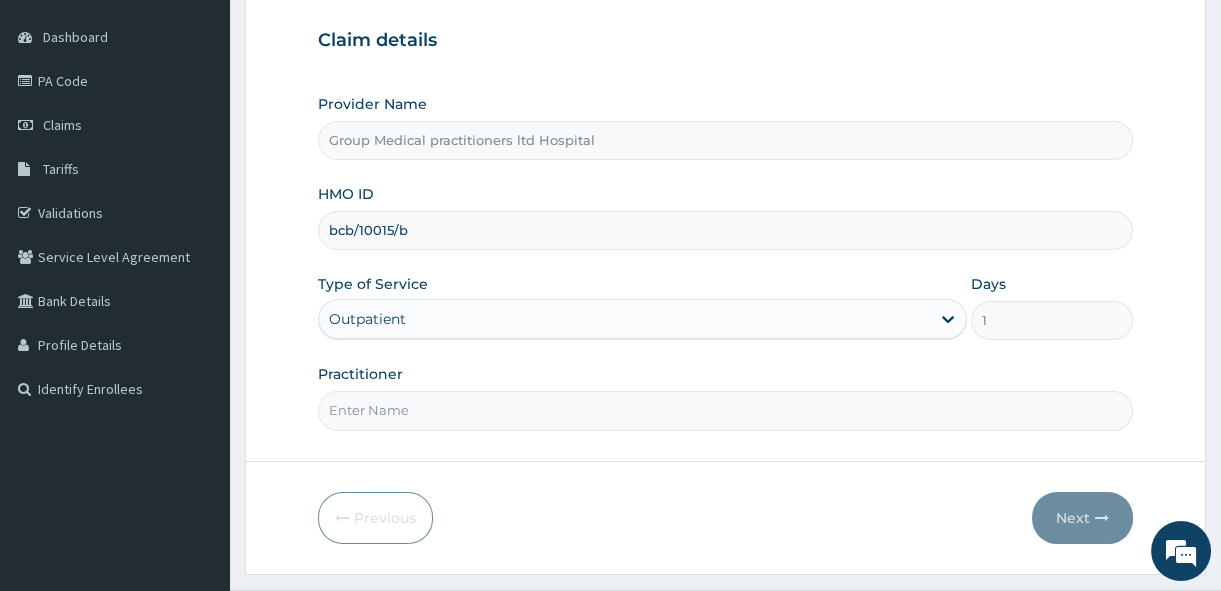 click on "Practitioner" at bounding box center [725, 410] 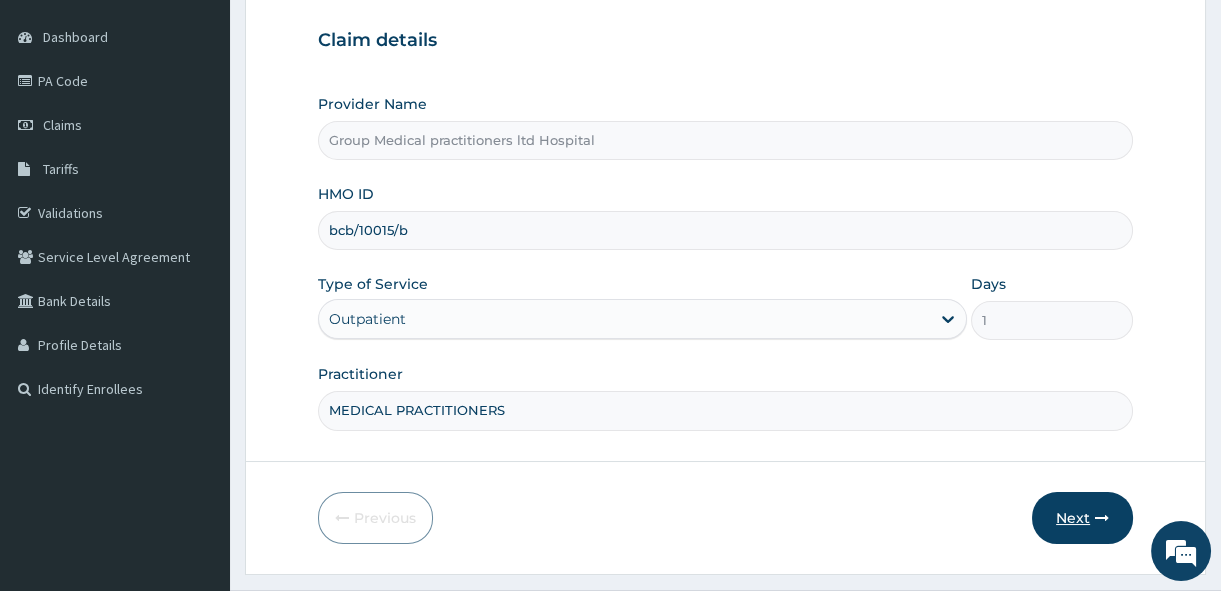 click on "Next" at bounding box center [1082, 518] 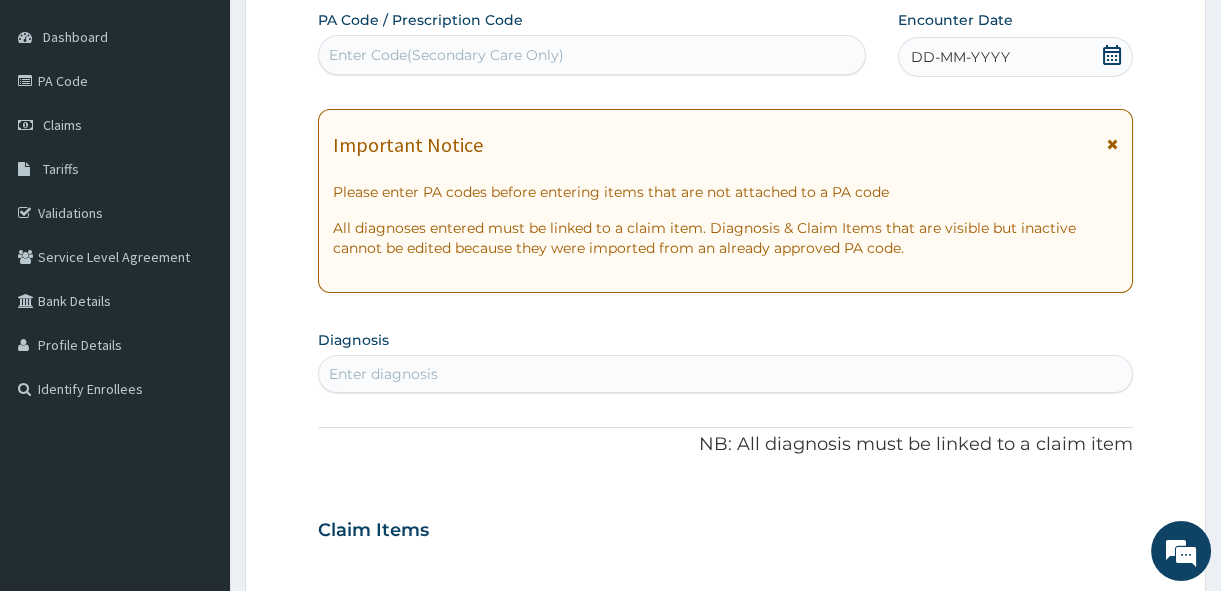 scroll, scrollTop: 0, scrollLeft: 0, axis: both 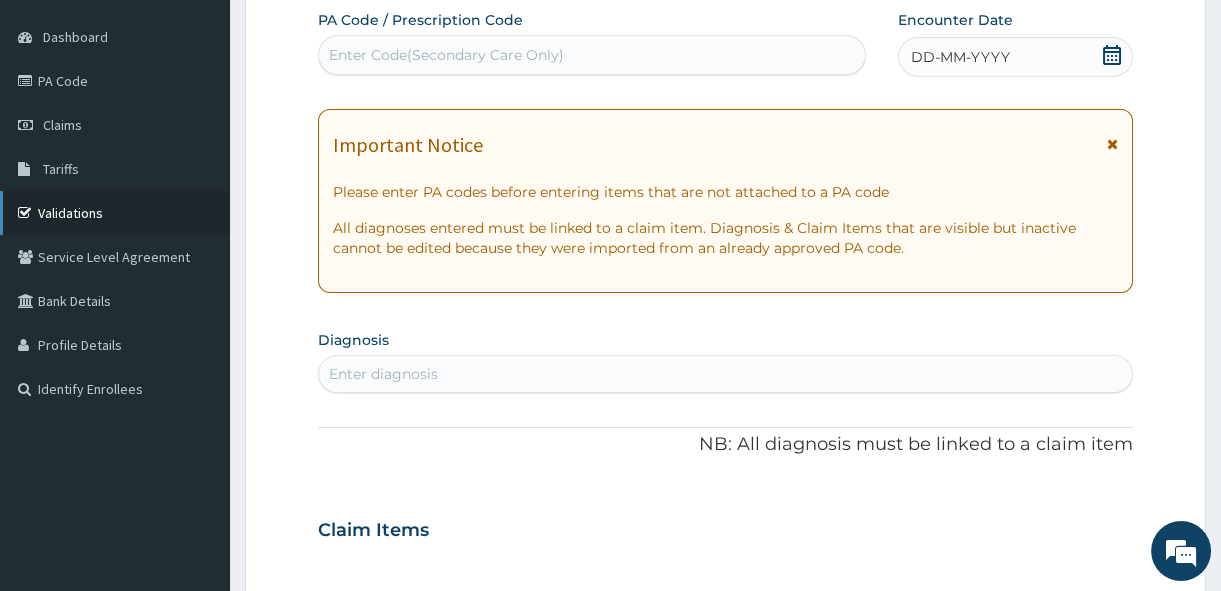 click on "Validations" at bounding box center [115, 213] 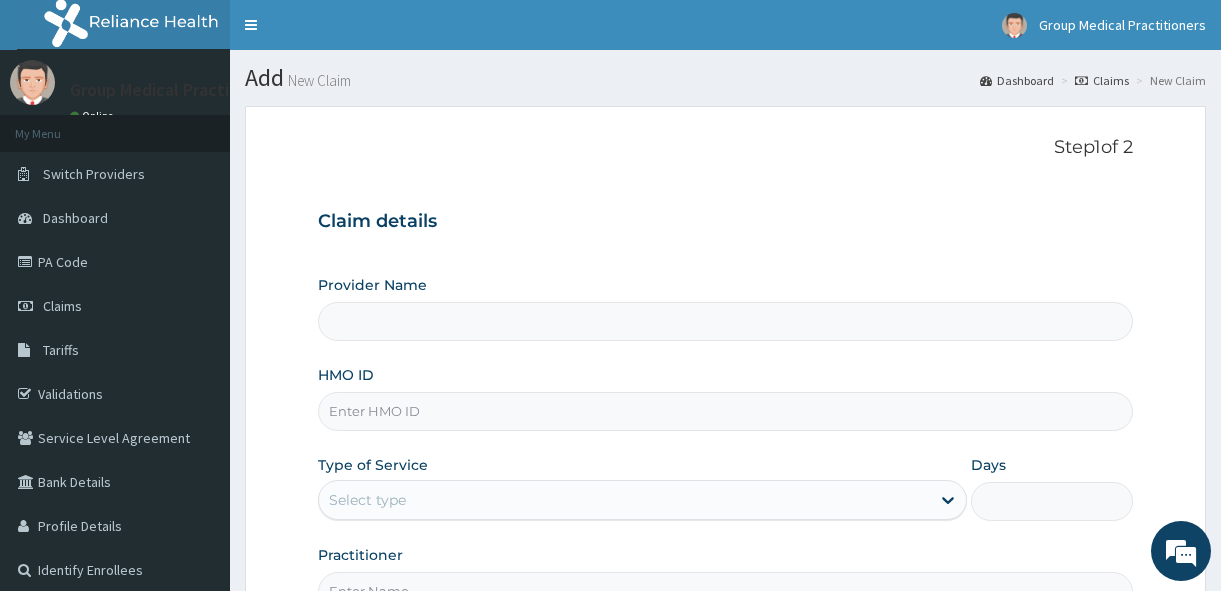 scroll, scrollTop: 181, scrollLeft: 0, axis: vertical 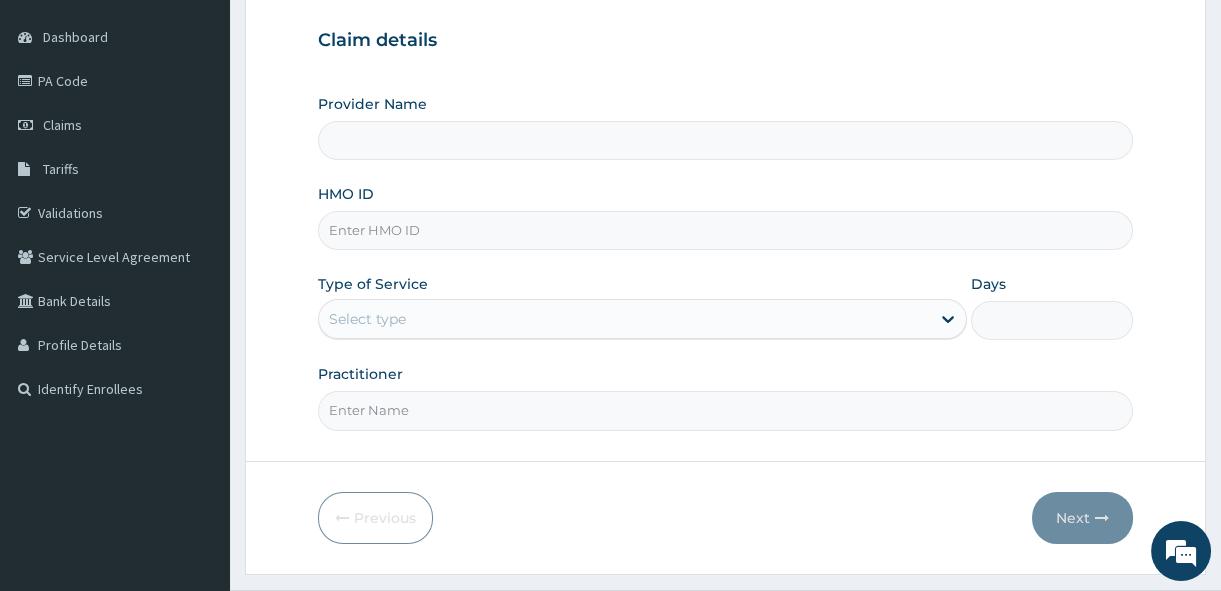type on "Group Medical practitioners ltd Hospital" 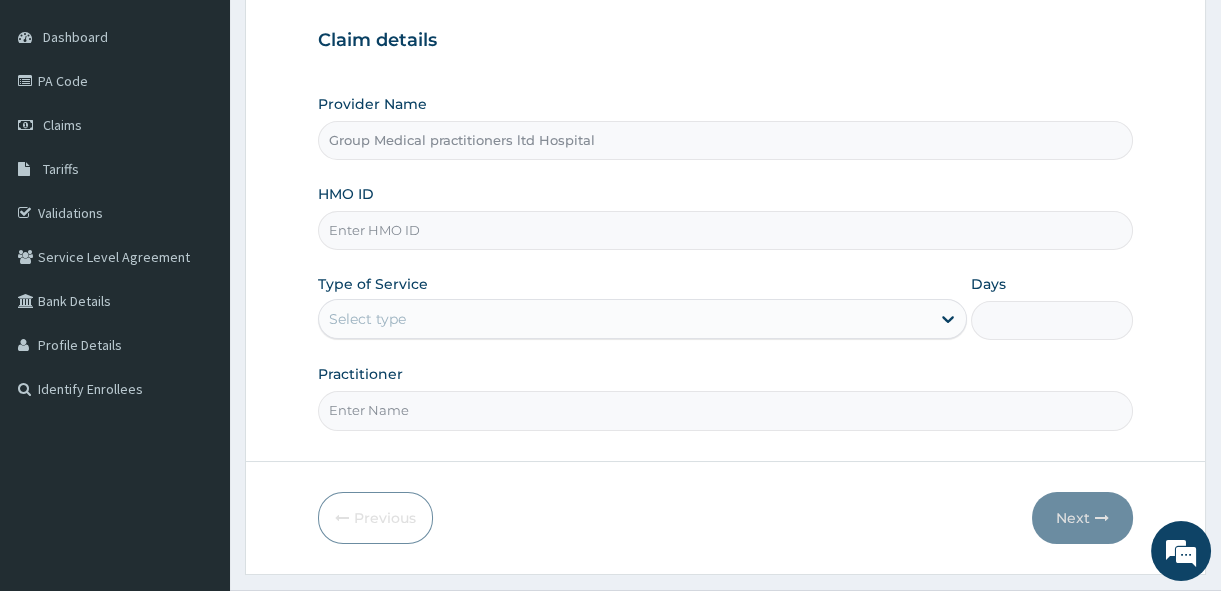 click on "HMO ID" at bounding box center (725, 230) 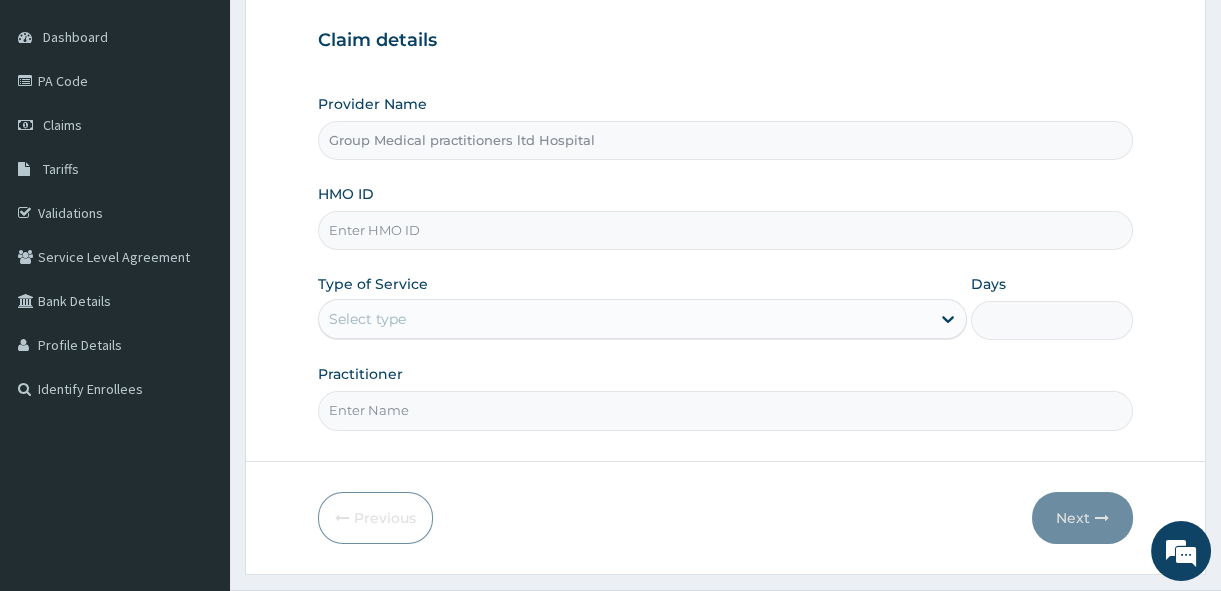 type on "bcb/10015/b" 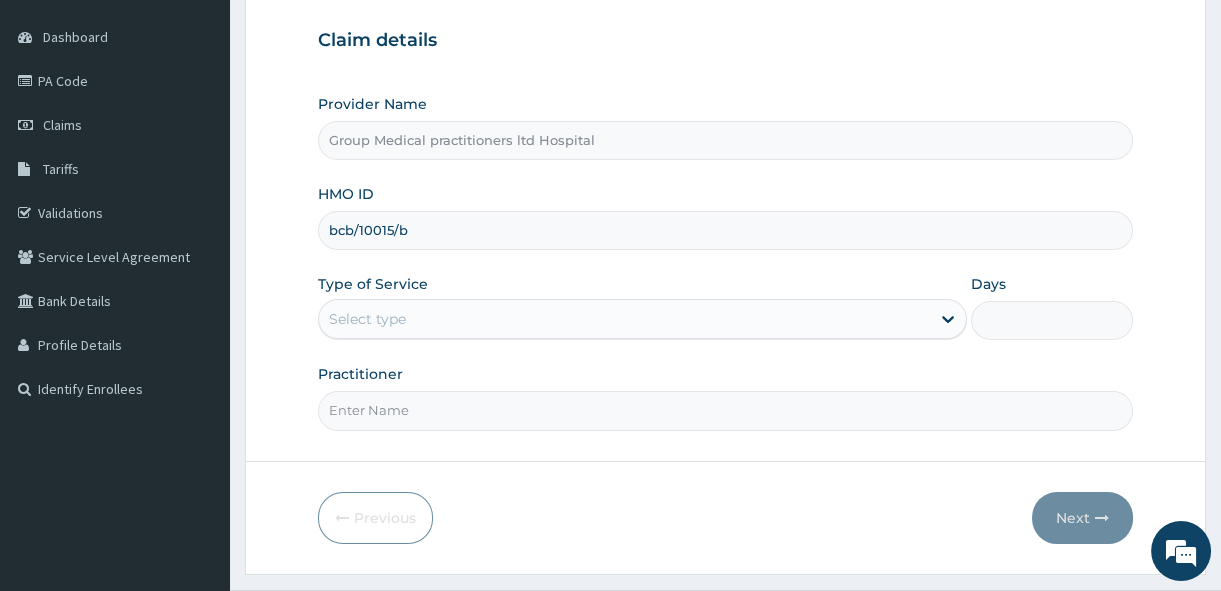 click on "Select type" at bounding box center (624, 319) 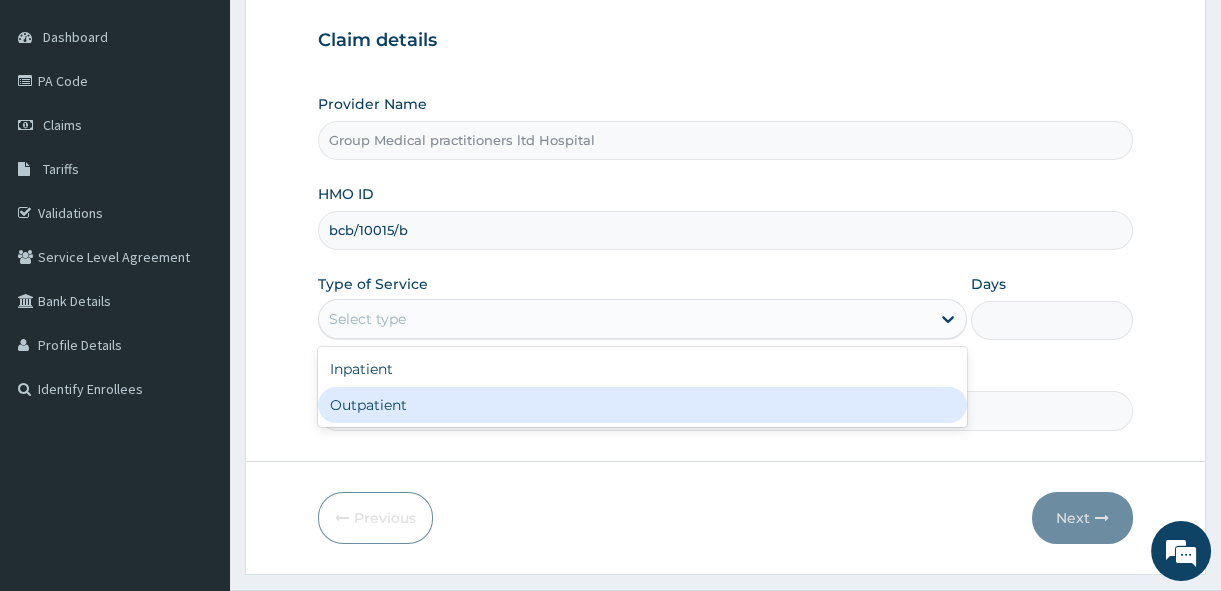 click on "Outpatient" at bounding box center [642, 405] 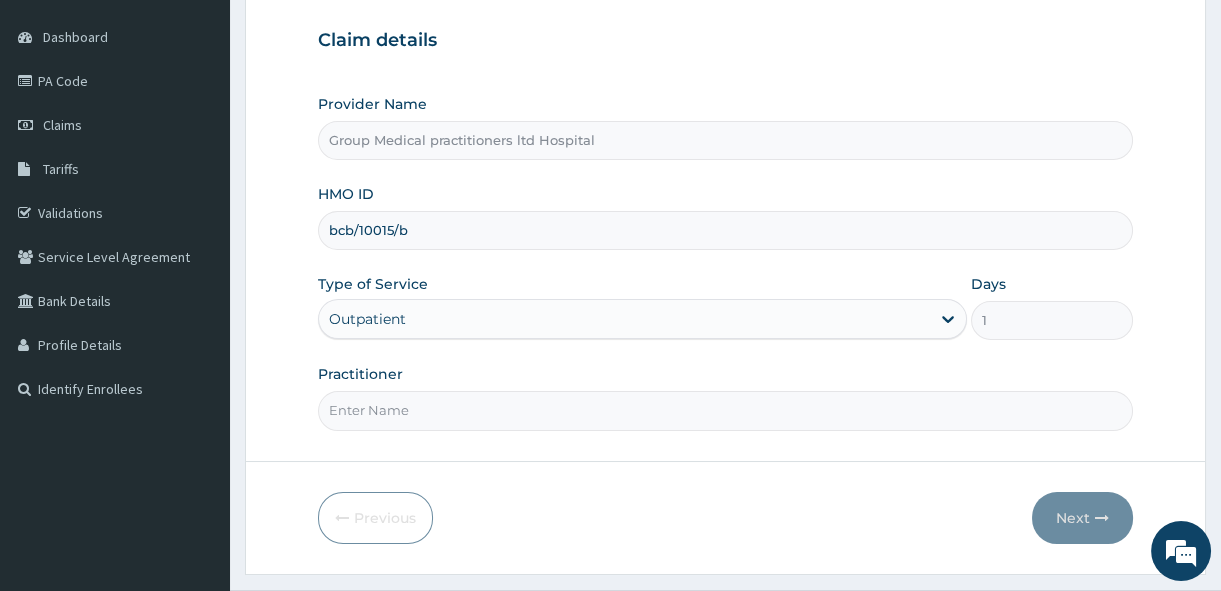 click on "Practitioner" at bounding box center [725, 410] 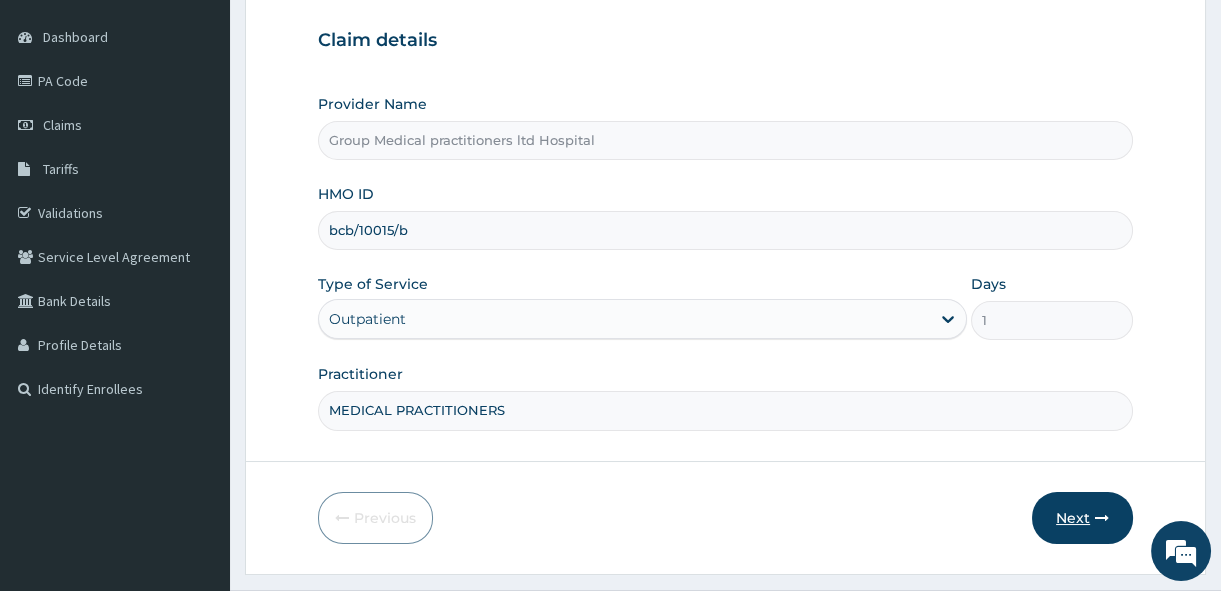 click on "Next" at bounding box center (1082, 518) 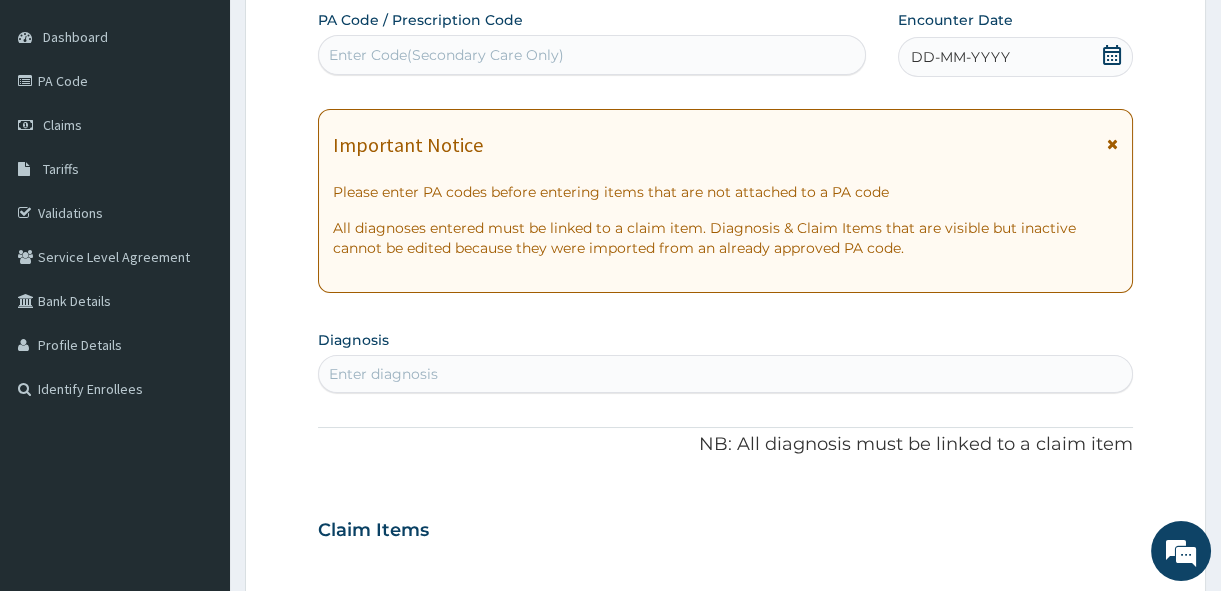 scroll, scrollTop: 0, scrollLeft: 0, axis: both 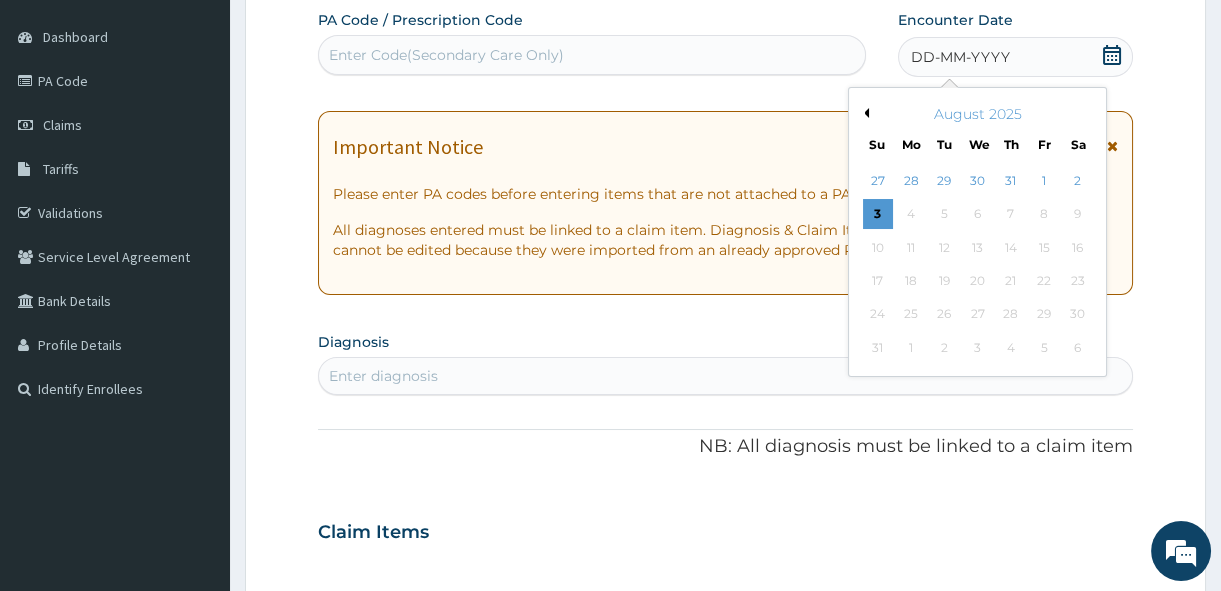 click on "Previous Month" at bounding box center (864, 113) 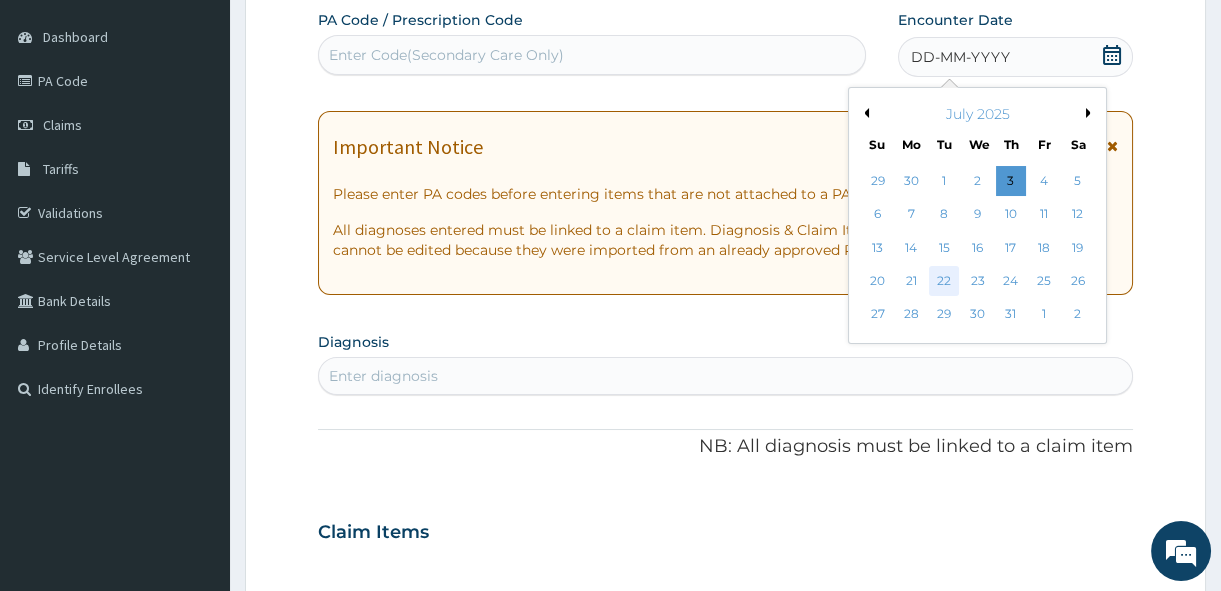 click on "22" at bounding box center (944, 281) 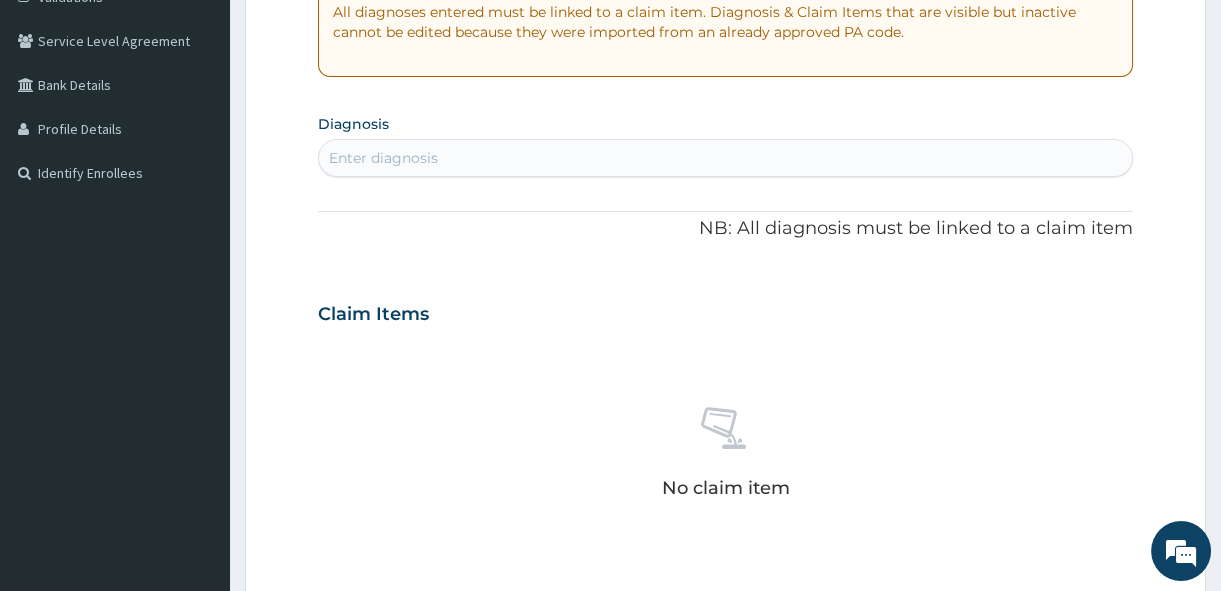 scroll, scrollTop: 454, scrollLeft: 0, axis: vertical 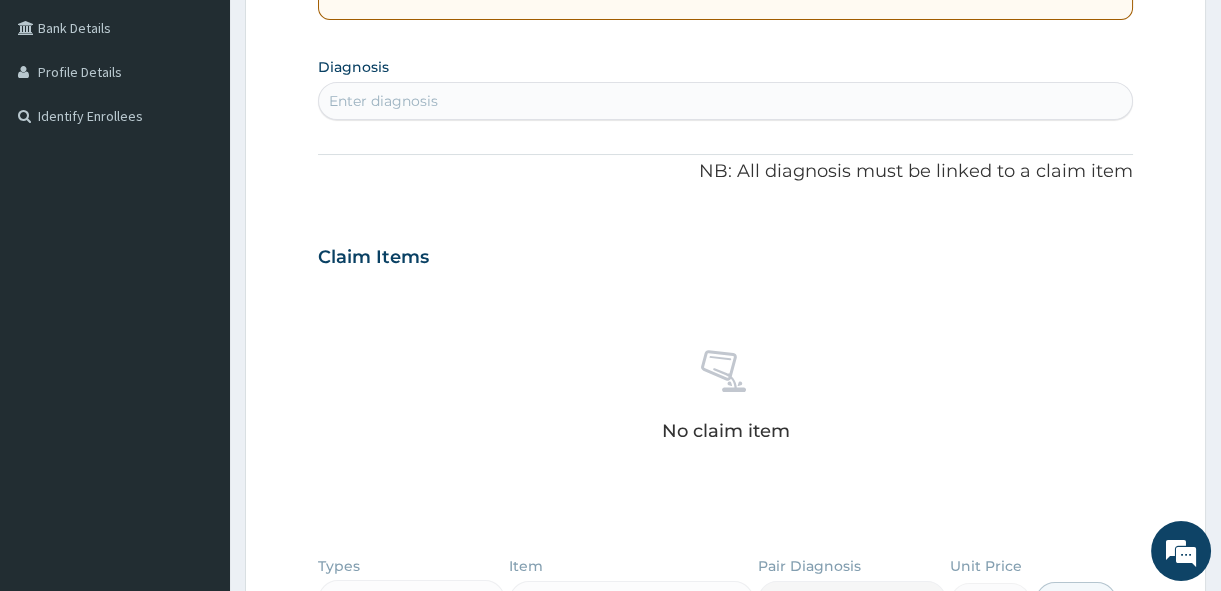 click on "Enter diagnosis" at bounding box center [383, 101] 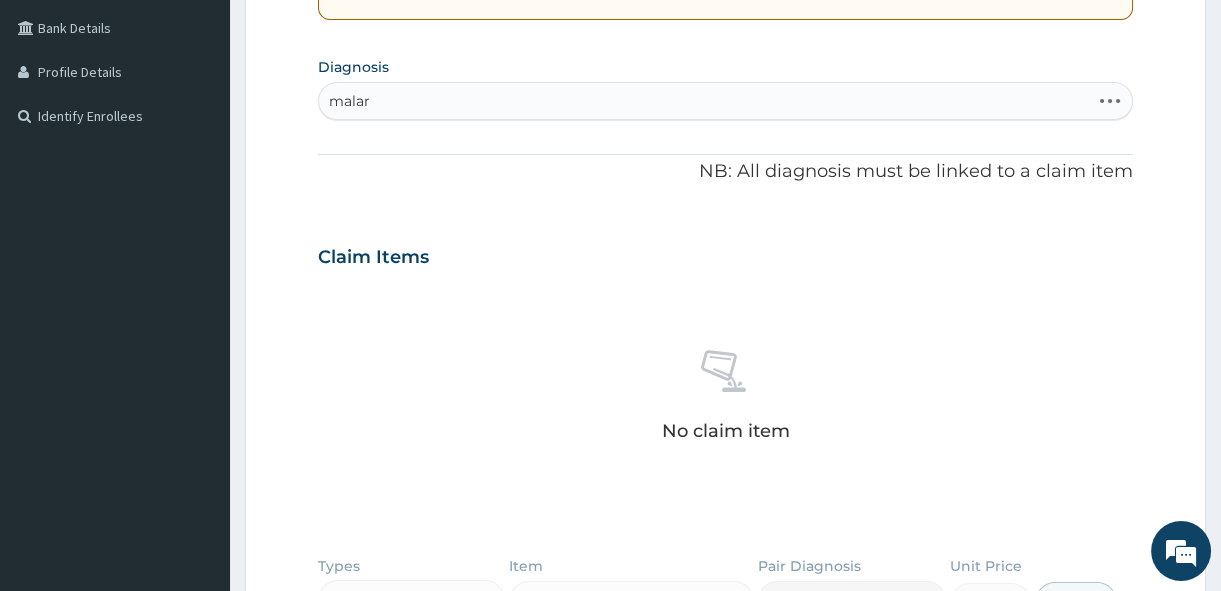 type on "malari" 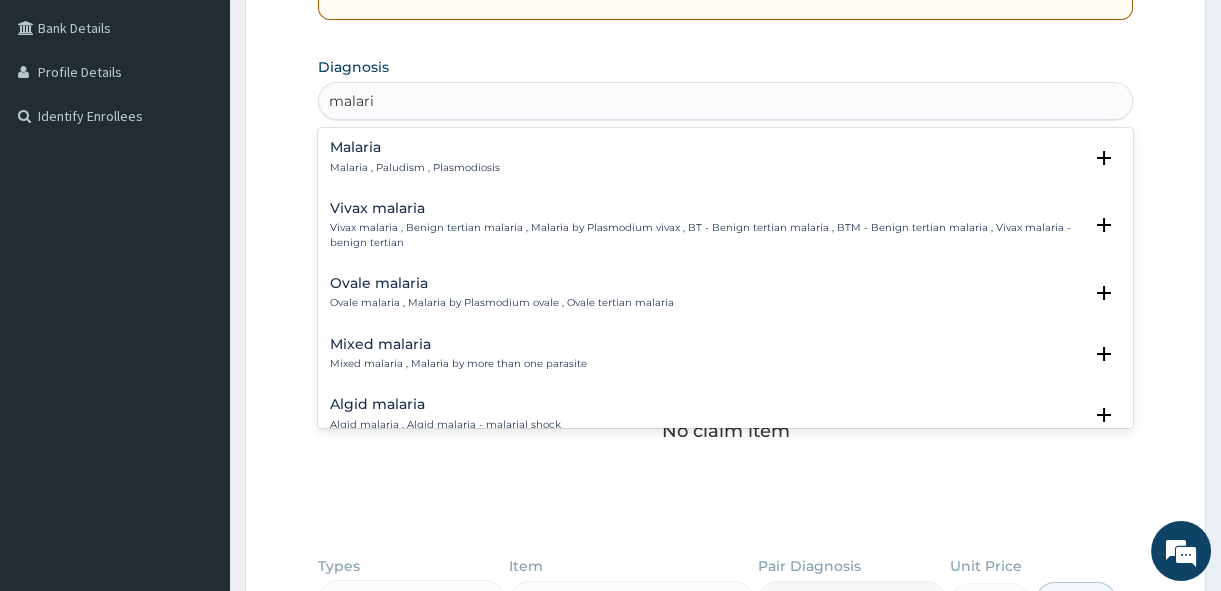click on "Malaria" at bounding box center (415, 147) 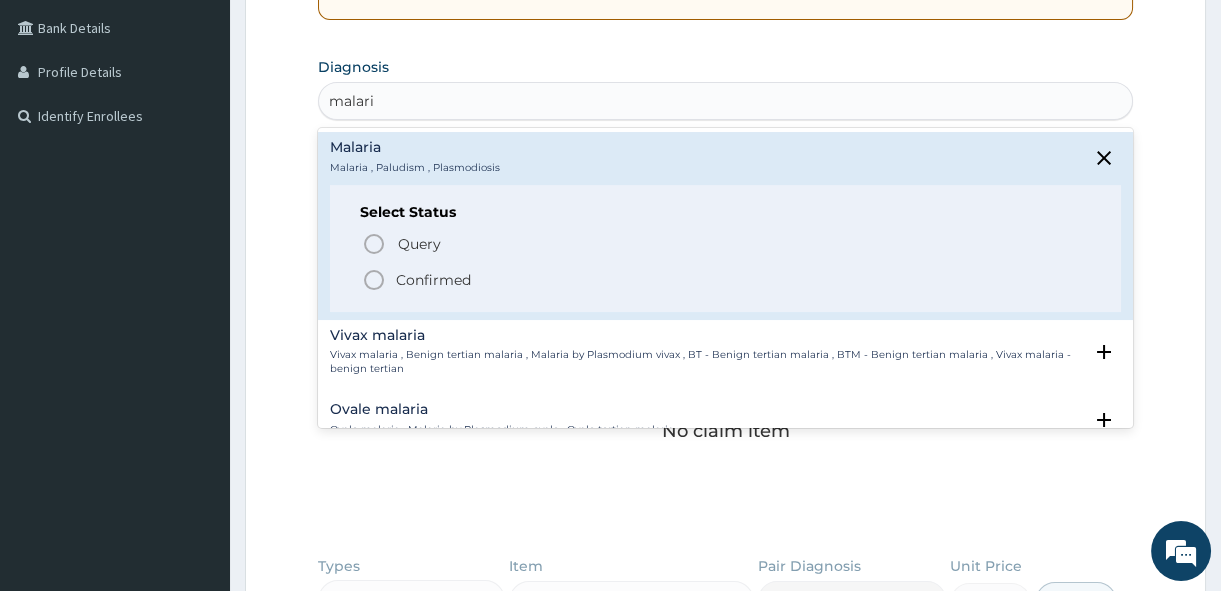 click 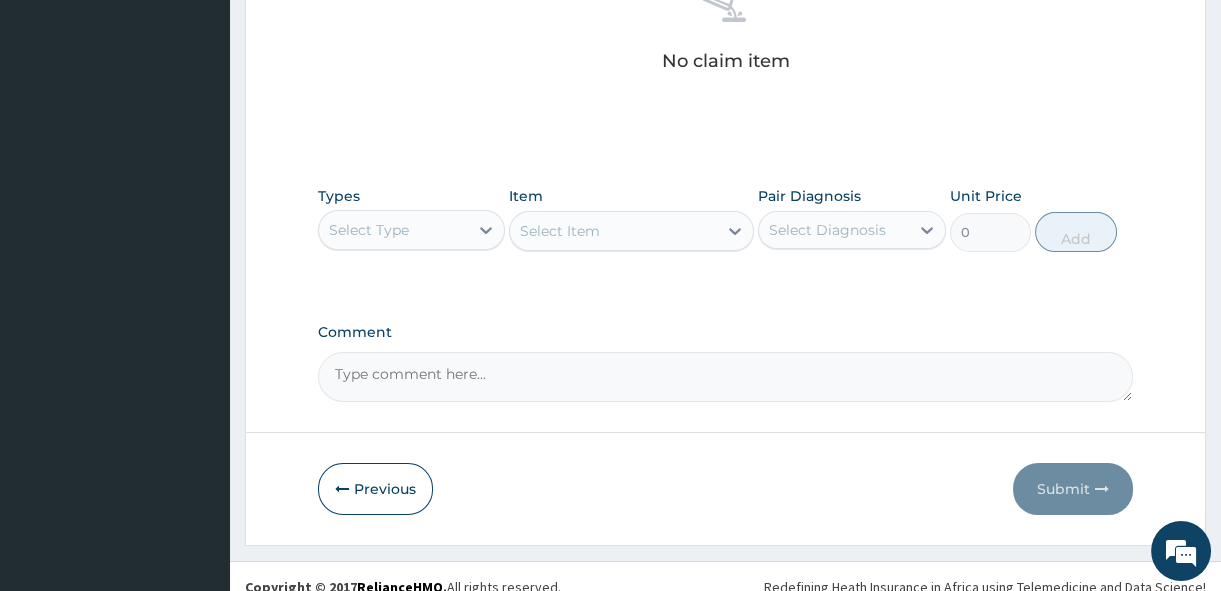 scroll, scrollTop: 850, scrollLeft: 0, axis: vertical 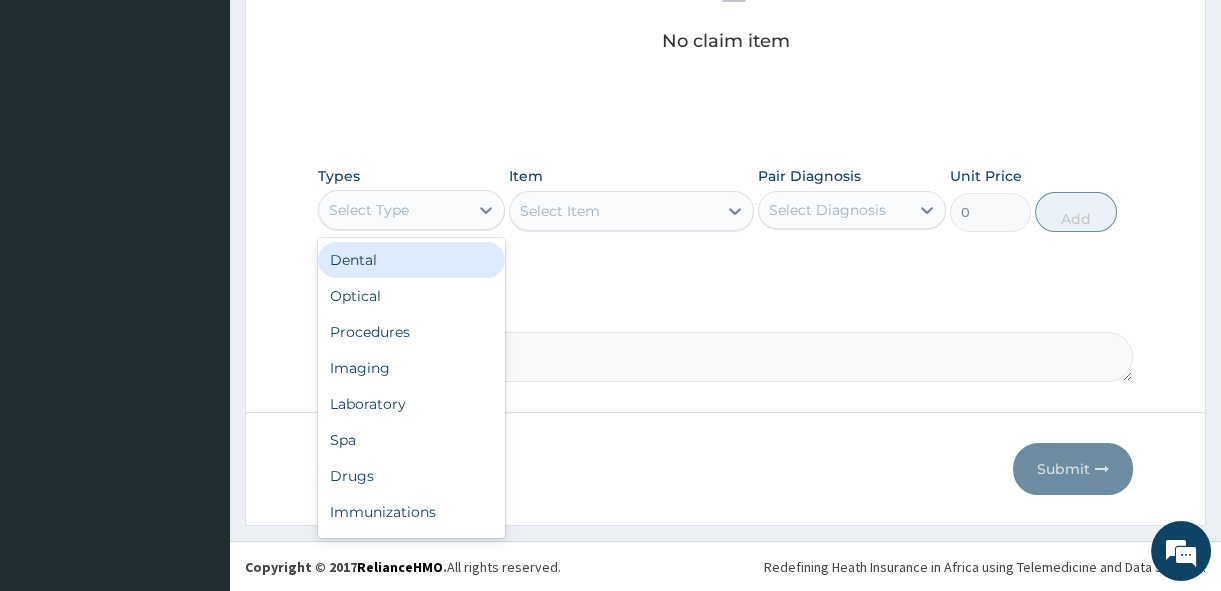 click on "Select Type" at bounding box center (369, 210) 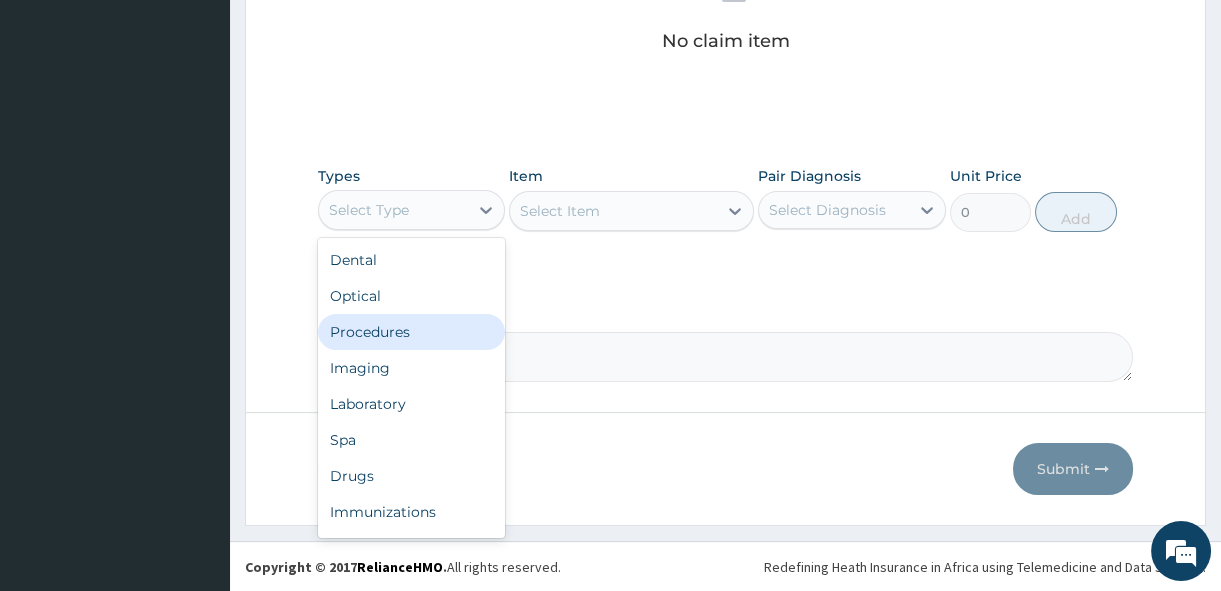 click on "Procedures" at bounding box center [411, 332] 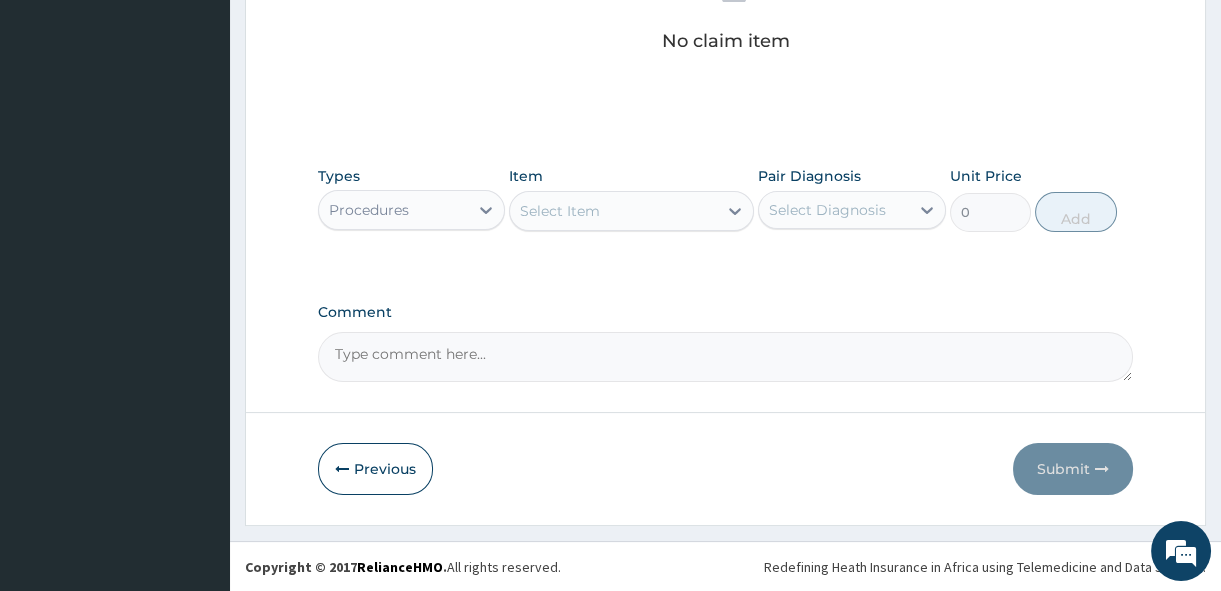 click on "Select Item" at bounding box center [613, 211] 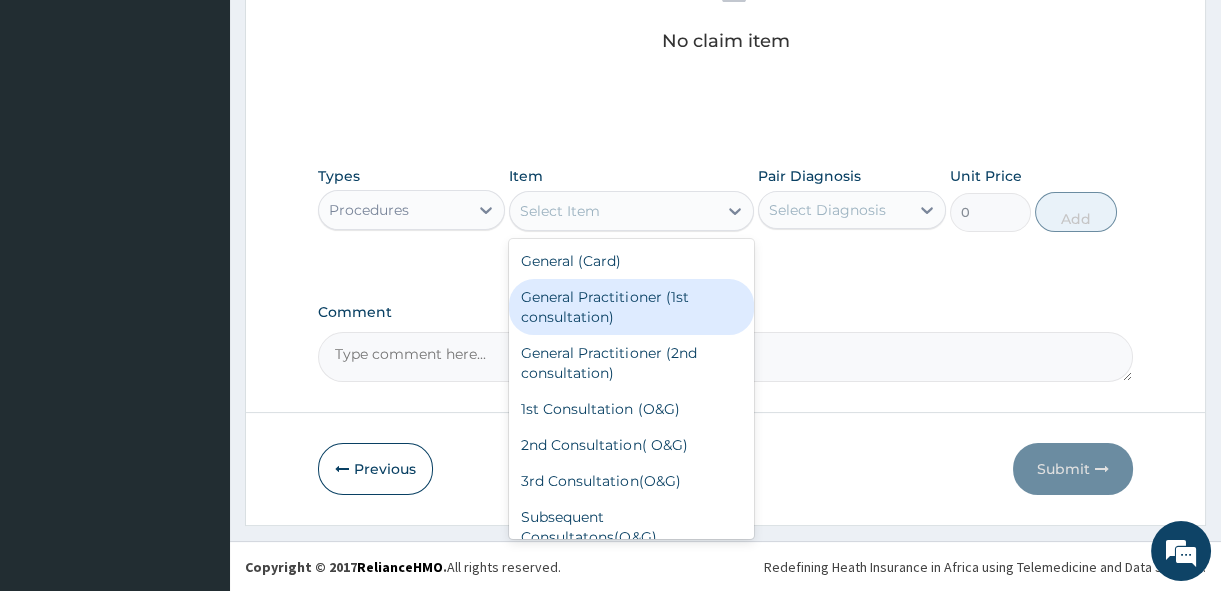click on "General Practitioner (1st consultation)" at bounding box center [631, 307] 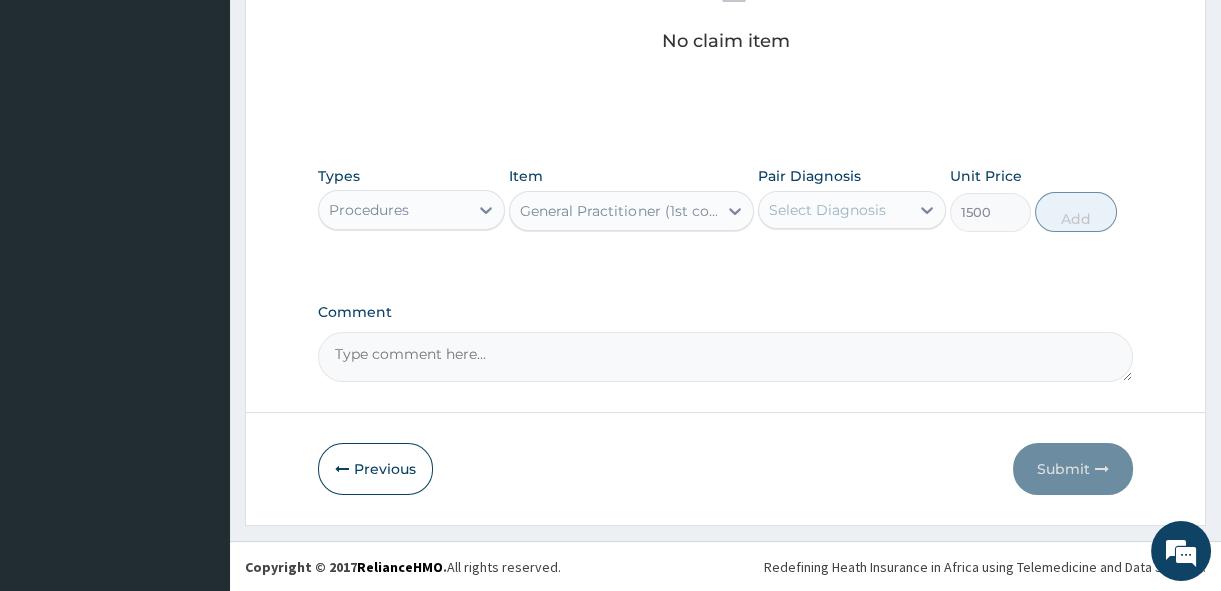 type on "1500" 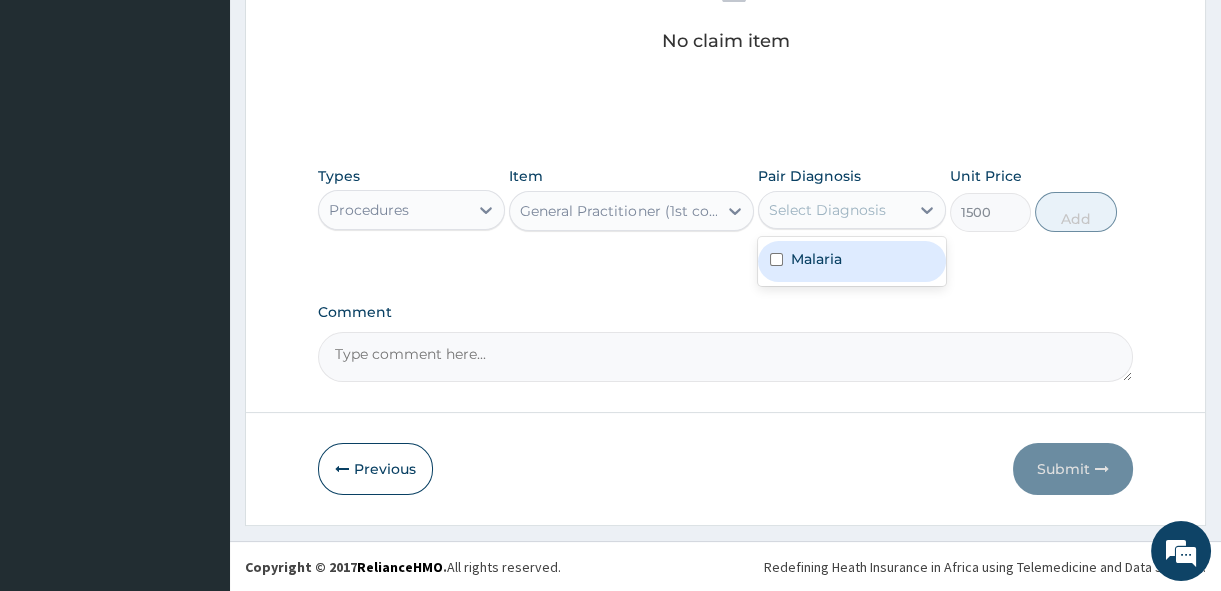 click on "Malaria" at bounding box center (816, 259) 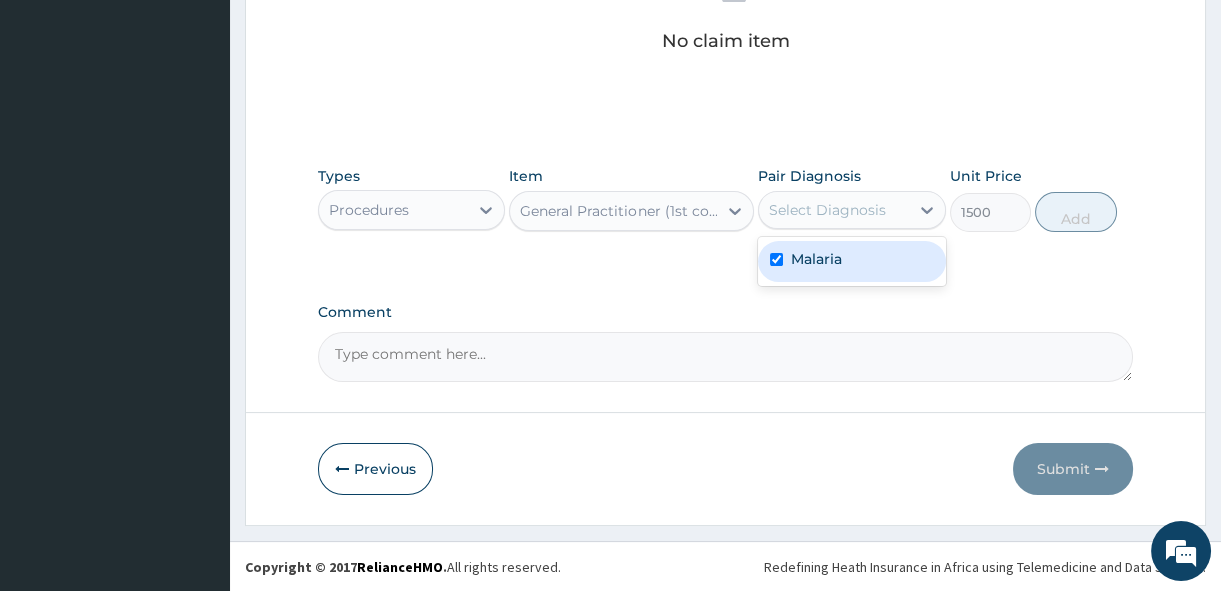 checkbox on "true" 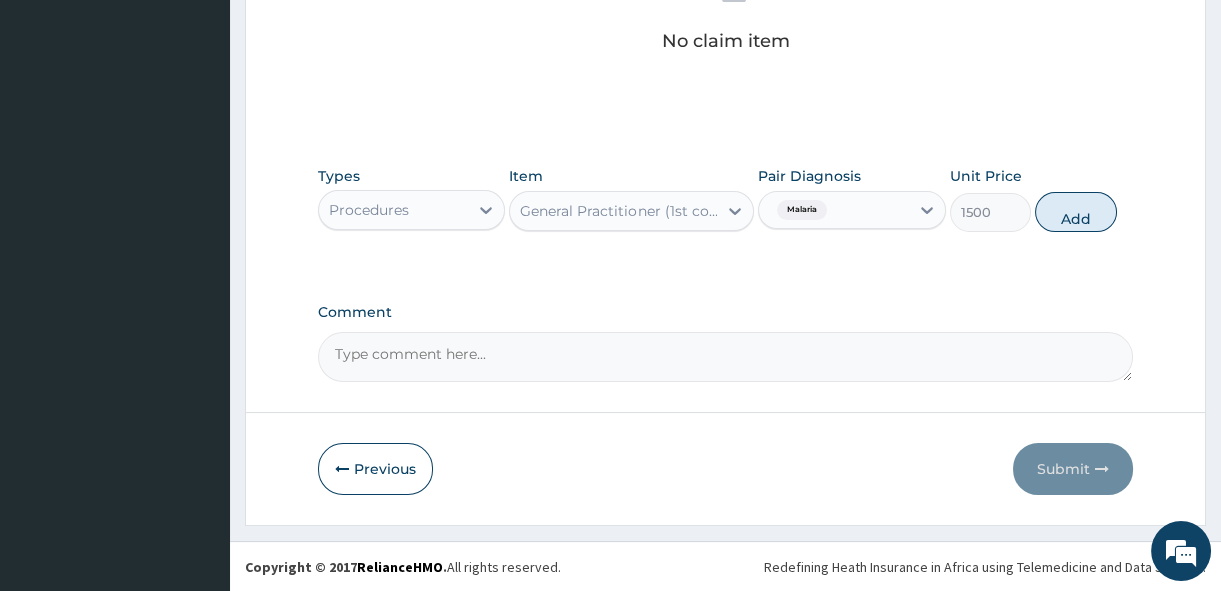 drag, startPoint x: 949, startPoint y: 150, endPoint x: 631, endPoint y: 140, distance: 318.1572 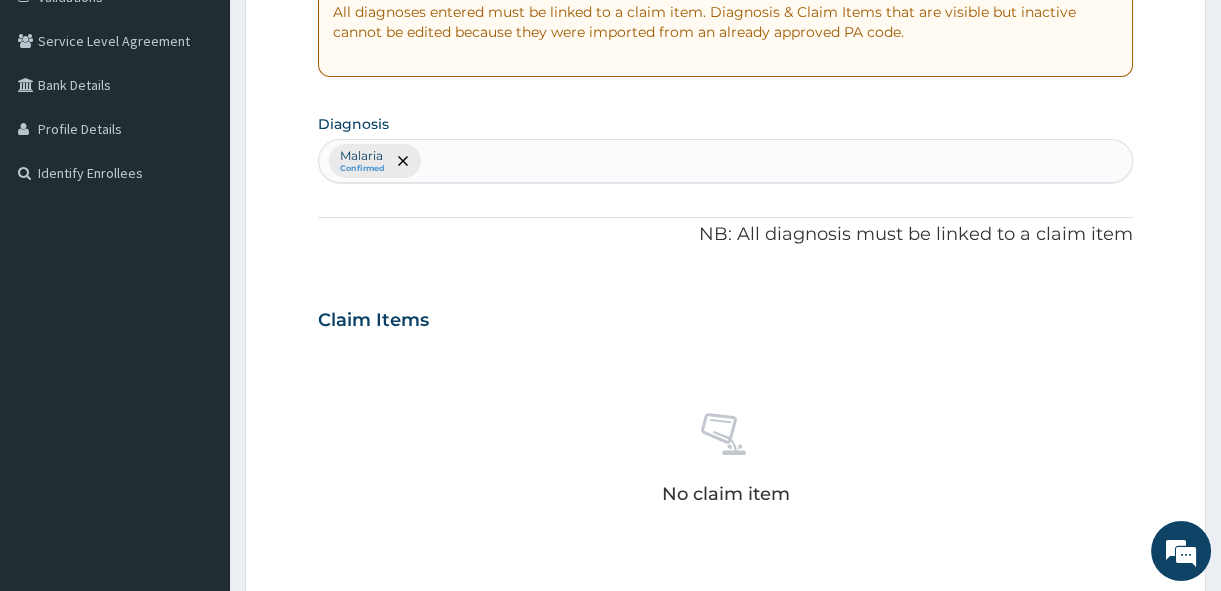 scroll, scrollTop: 395, scrollLeft: 0, axis: vertical 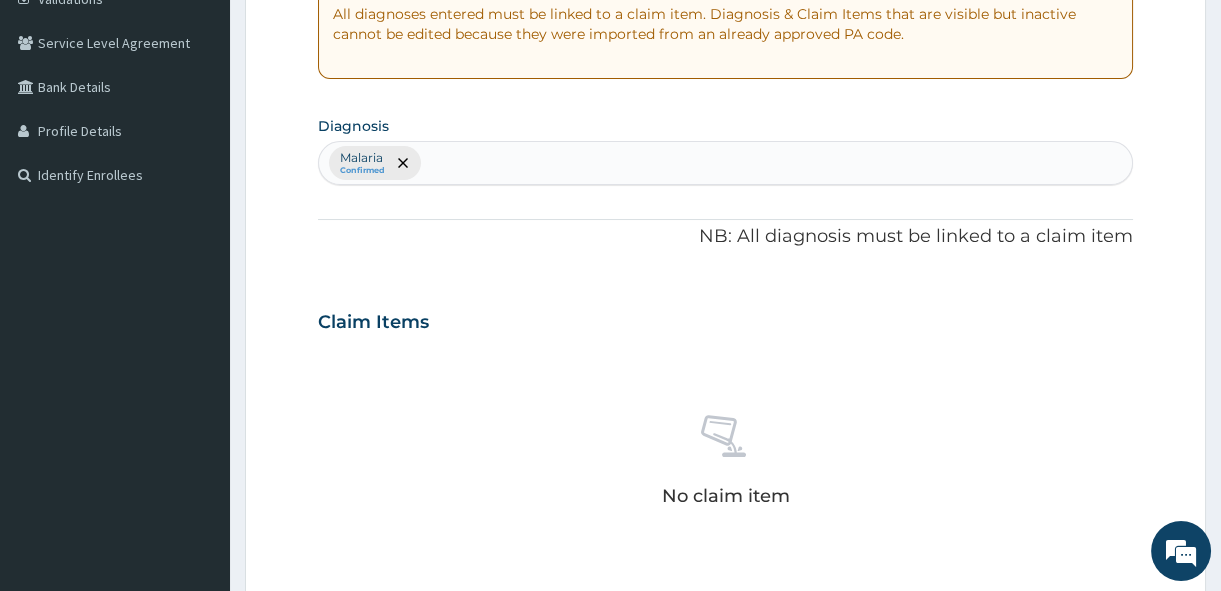 click on "Malaria Confirmed" at bounding box center [725, 163] 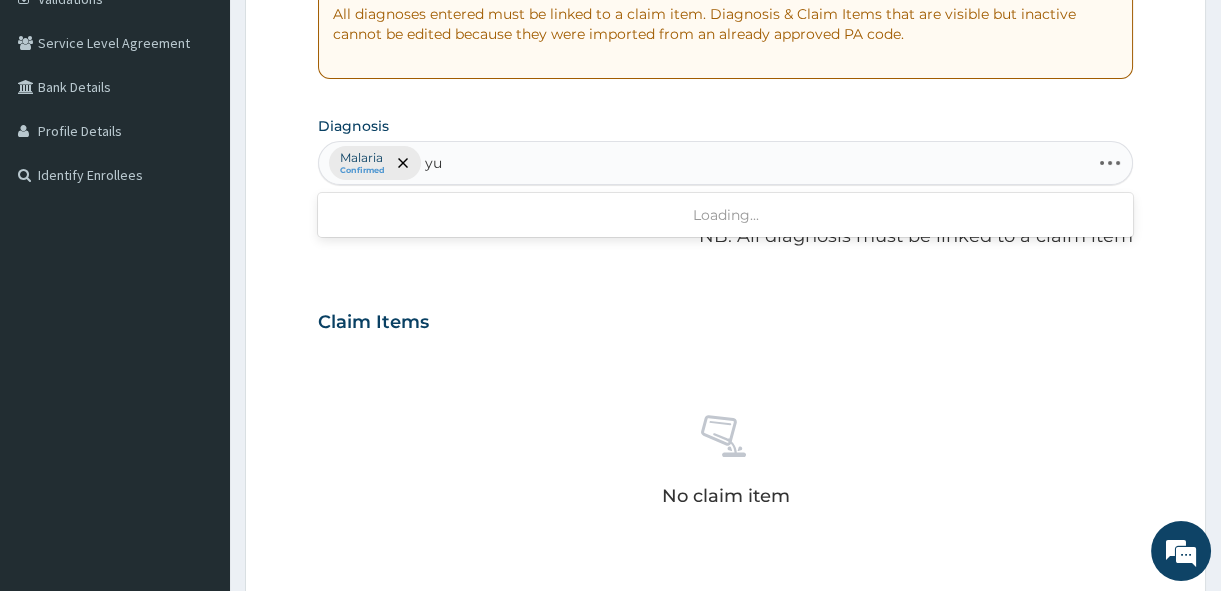 type on "y" 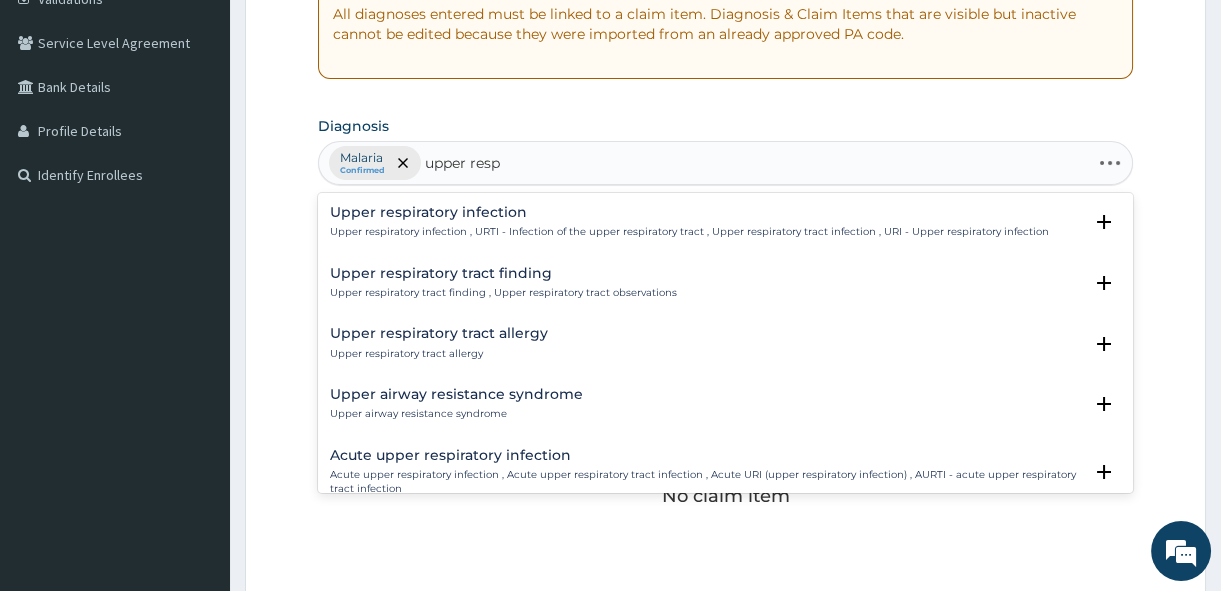 type on "upper respi" 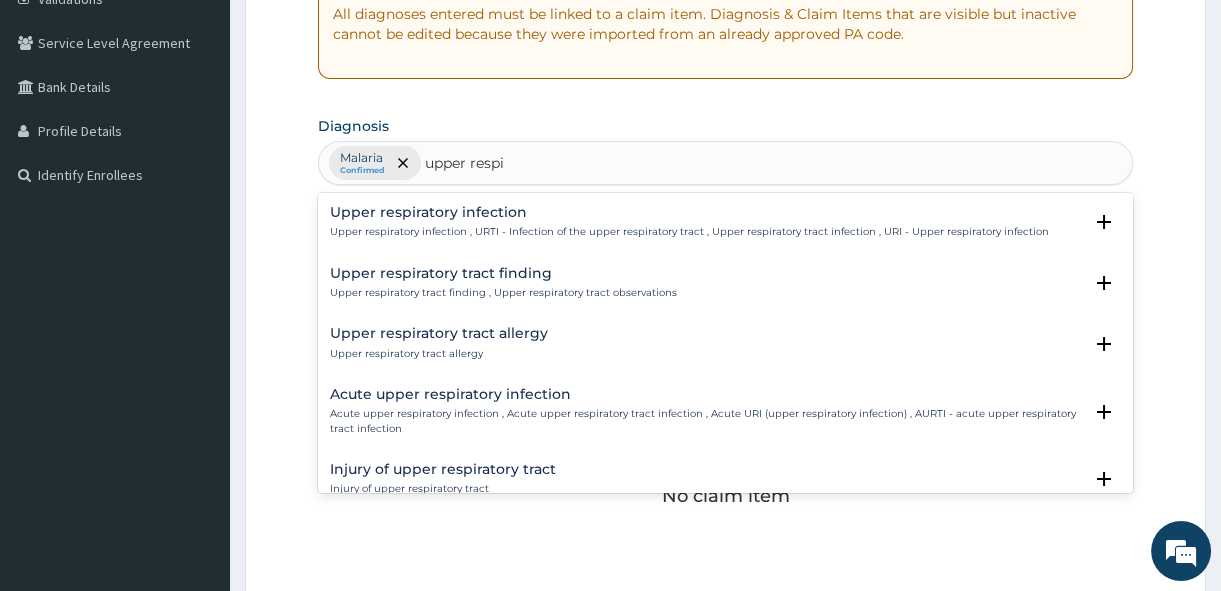 click on "Upper respiratory infection Upper respiratory infection , URTI - Infection of the upper respiratory tract , Upper respiratory tract infection , URI - Upper respiratory infection Select Status Query Query covers suspected (?), Keep in view (kiv), Ruled out (r/o) Confirmed" at bounding box center [725, 227] 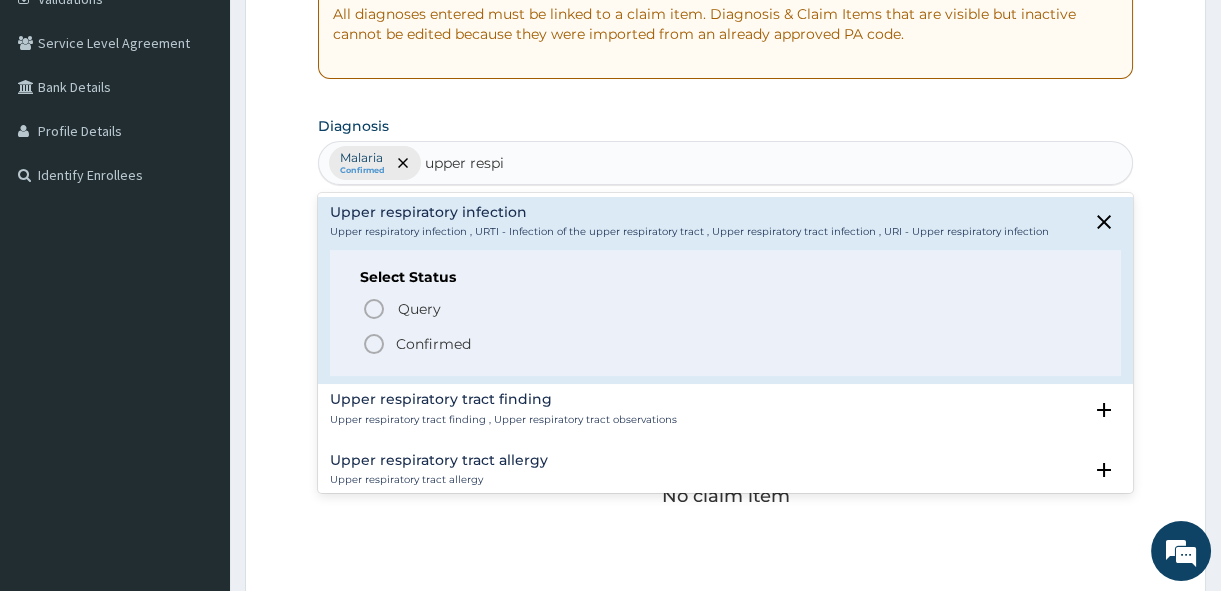 click 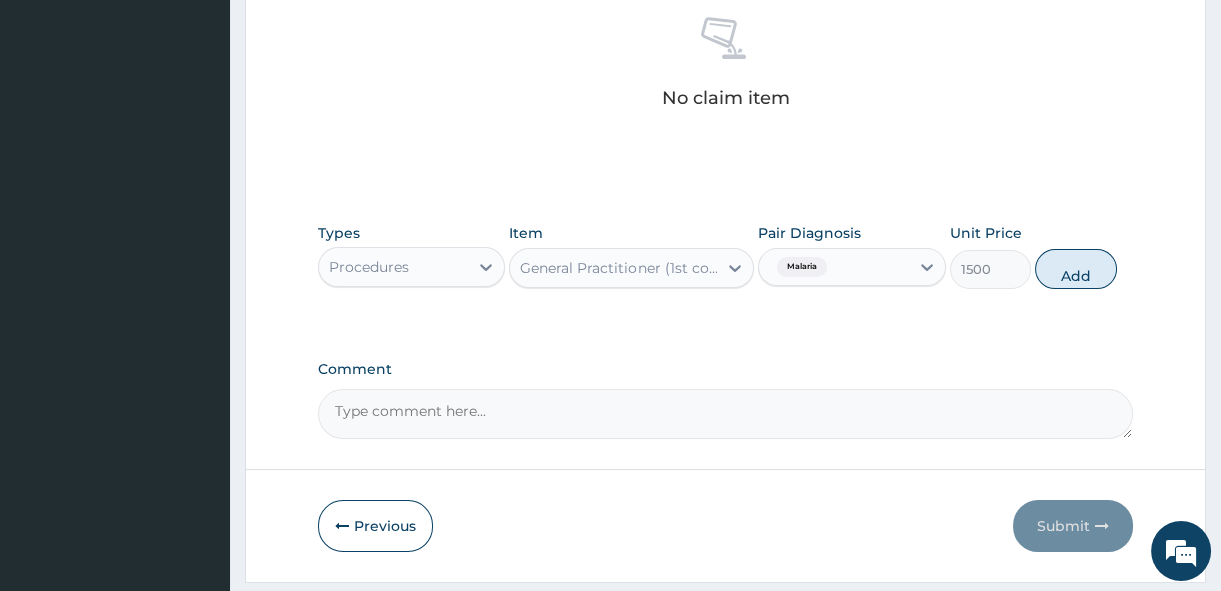 scroll, scrollTop: 850, scrollLeft: 0, axis: vertical 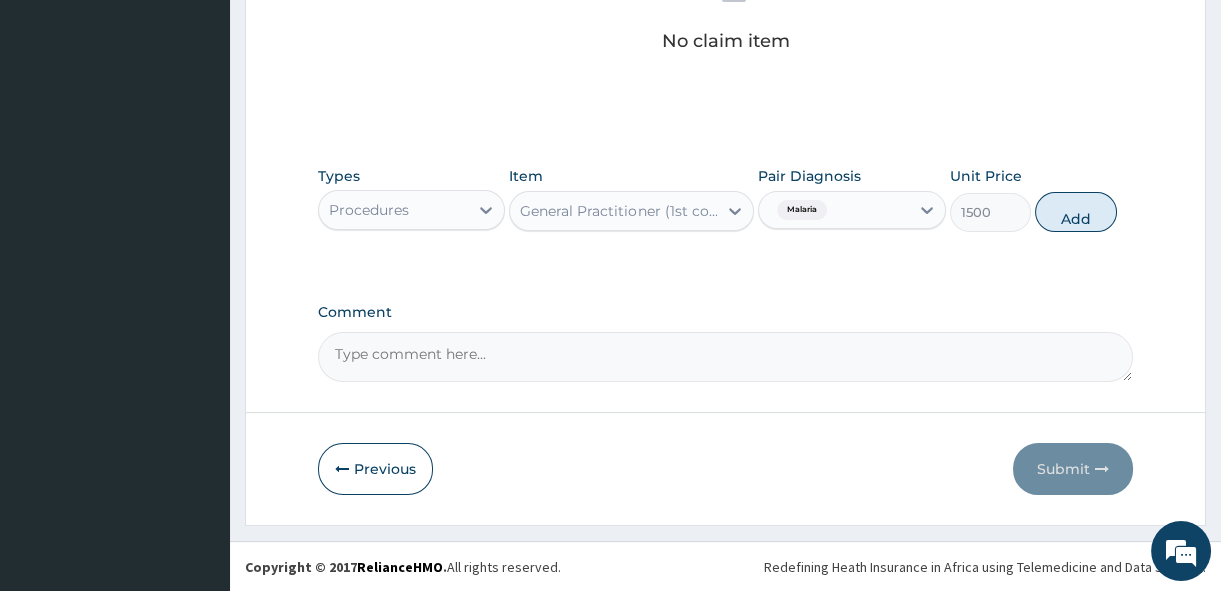 click on "Malaria" at bounding box center (833, 210) 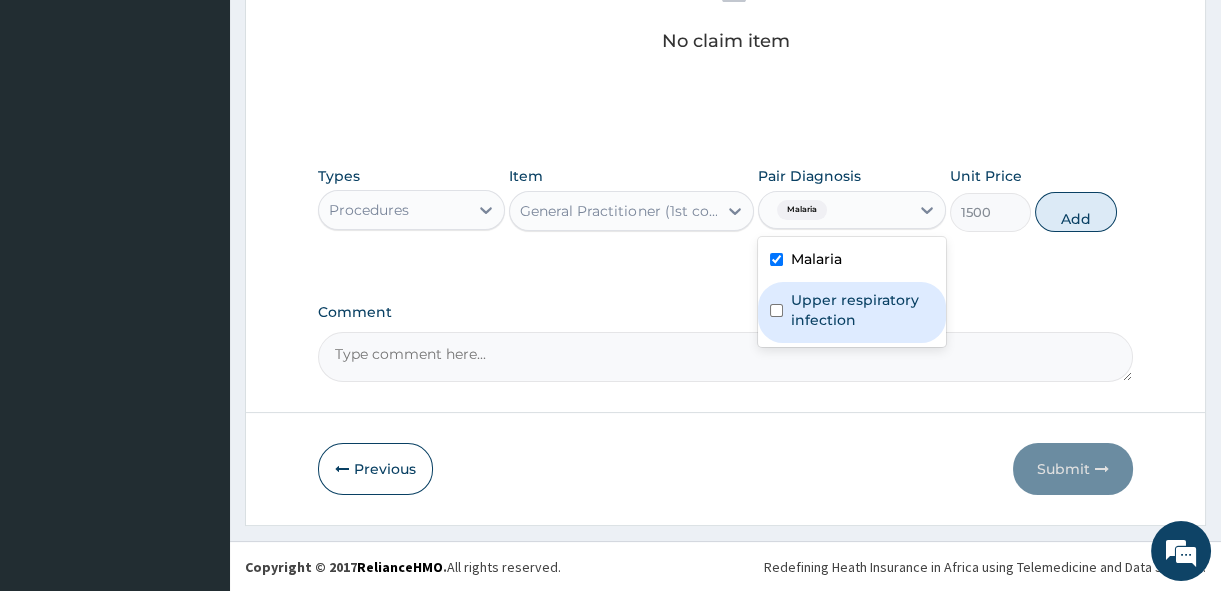 click on "Upper respiratory infection" at bounding box center (862, 310) 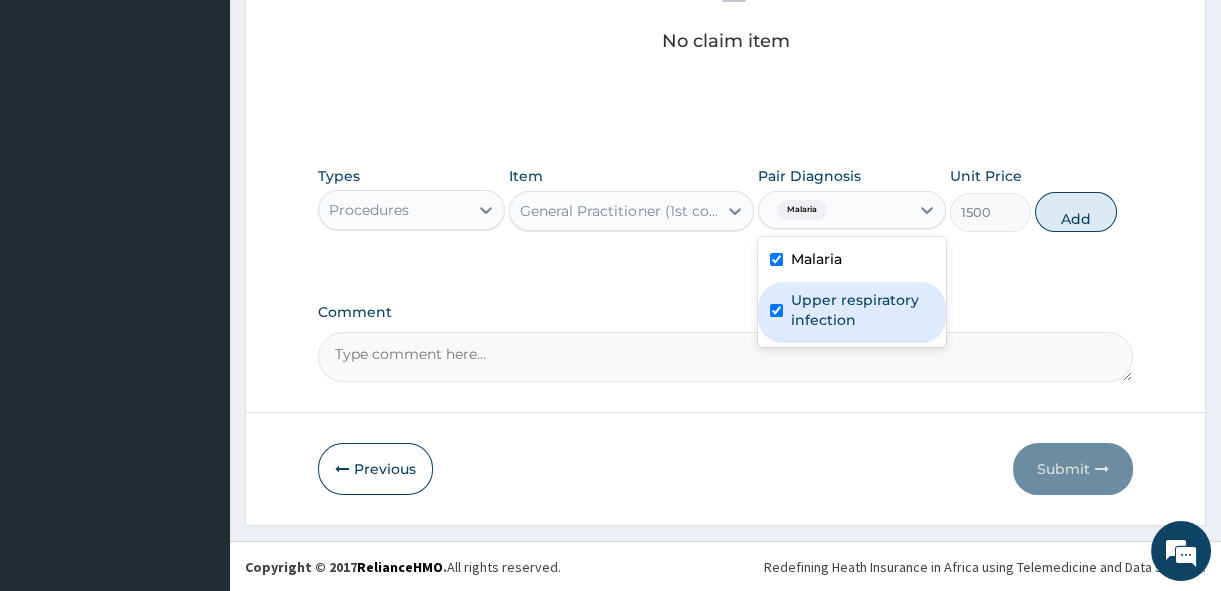 checkbox on "true" 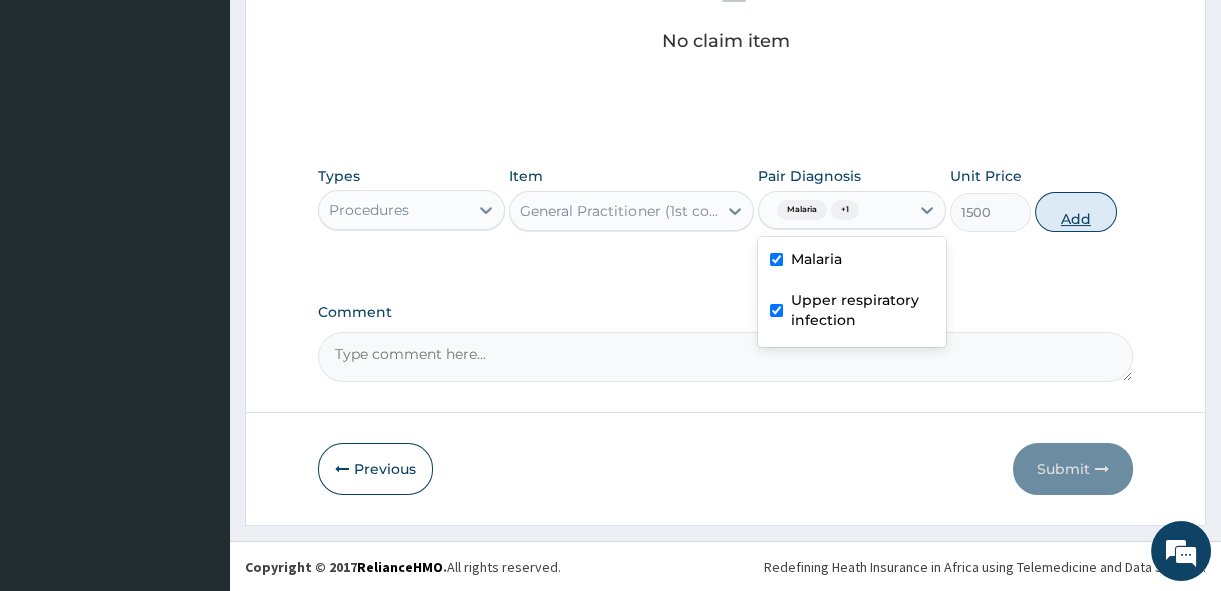 click on "Add" at bounding box center [1076, 212] 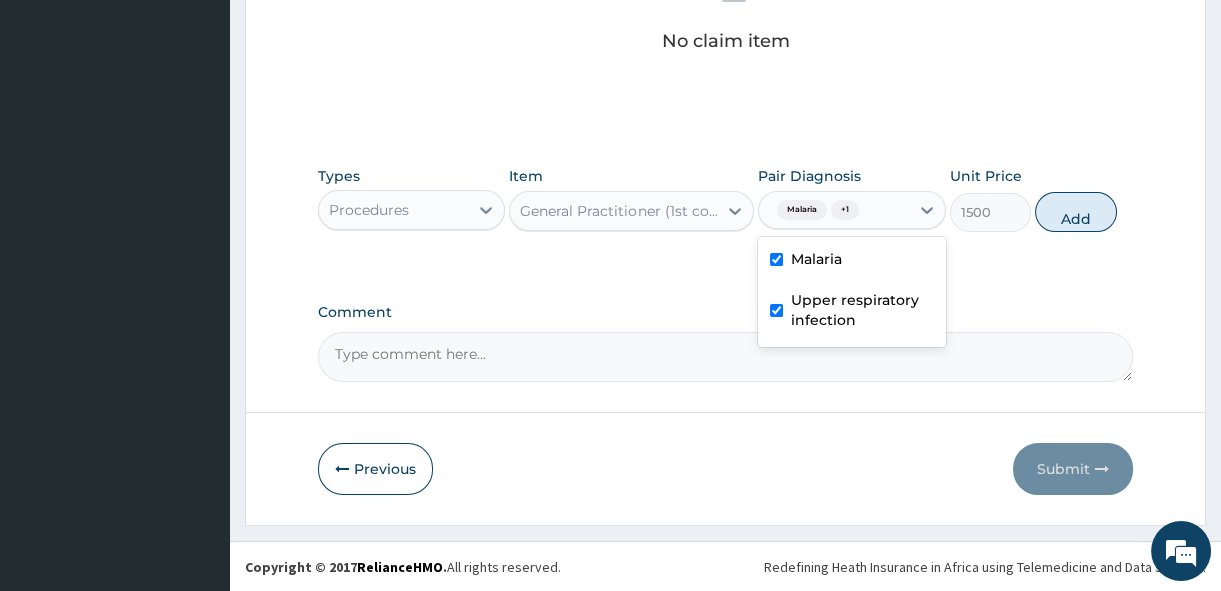 type on "0" 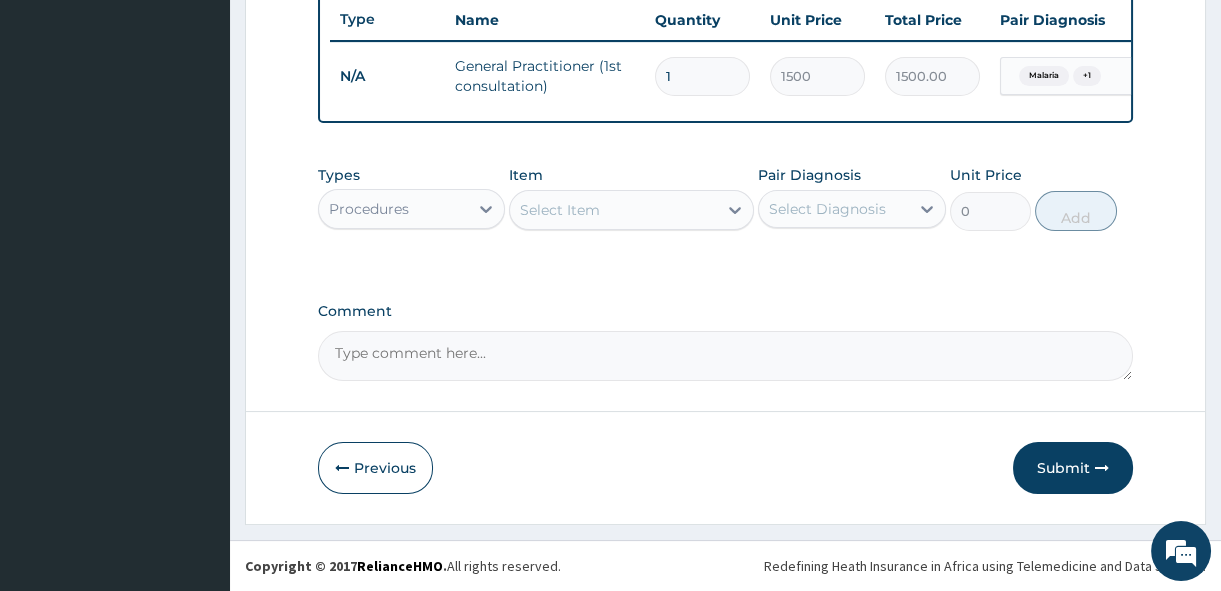 scroll, scrollTop: 768, scrollLeft: 0, axis: vertical 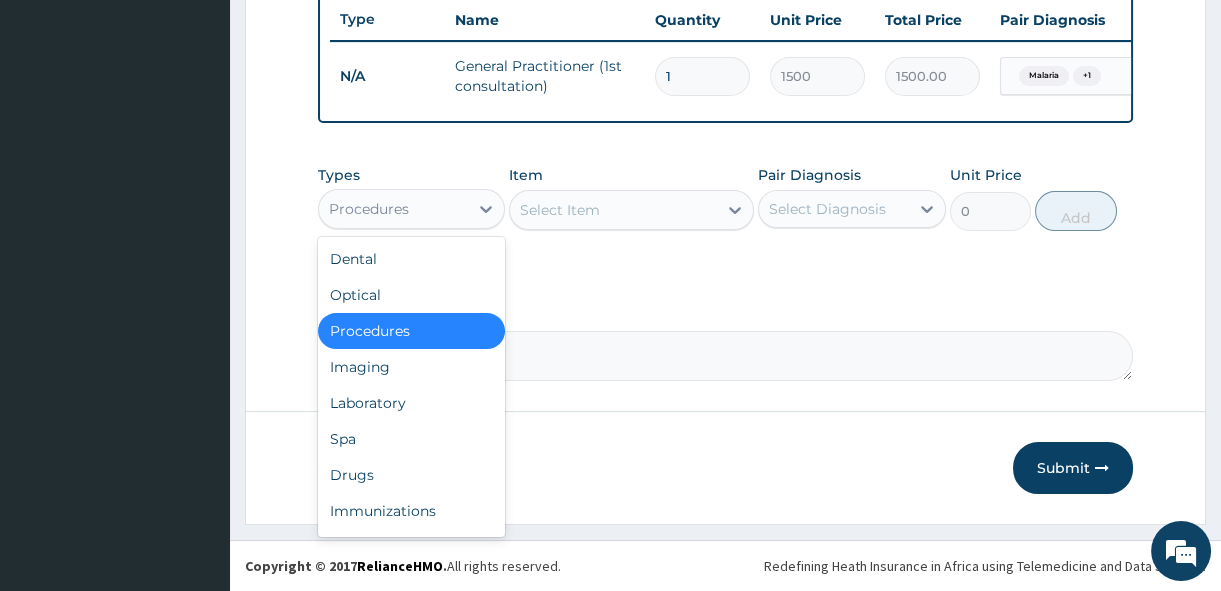 click on "Procedures" at bounding box center (369, 209) 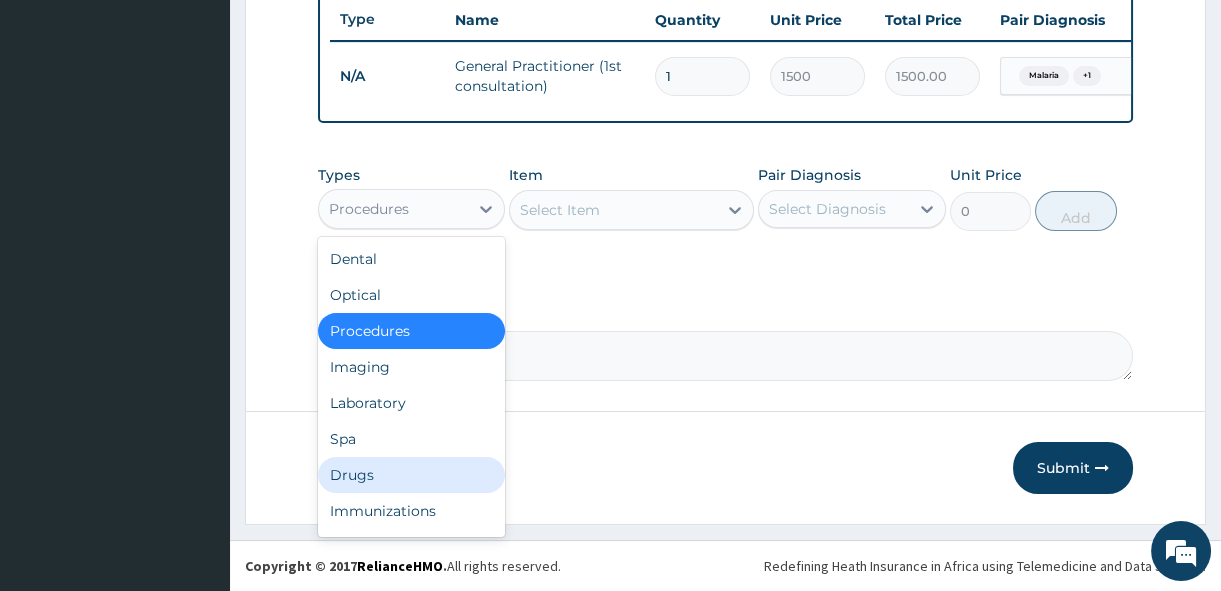 click on "Drugs" at bounding box center [411, 475] 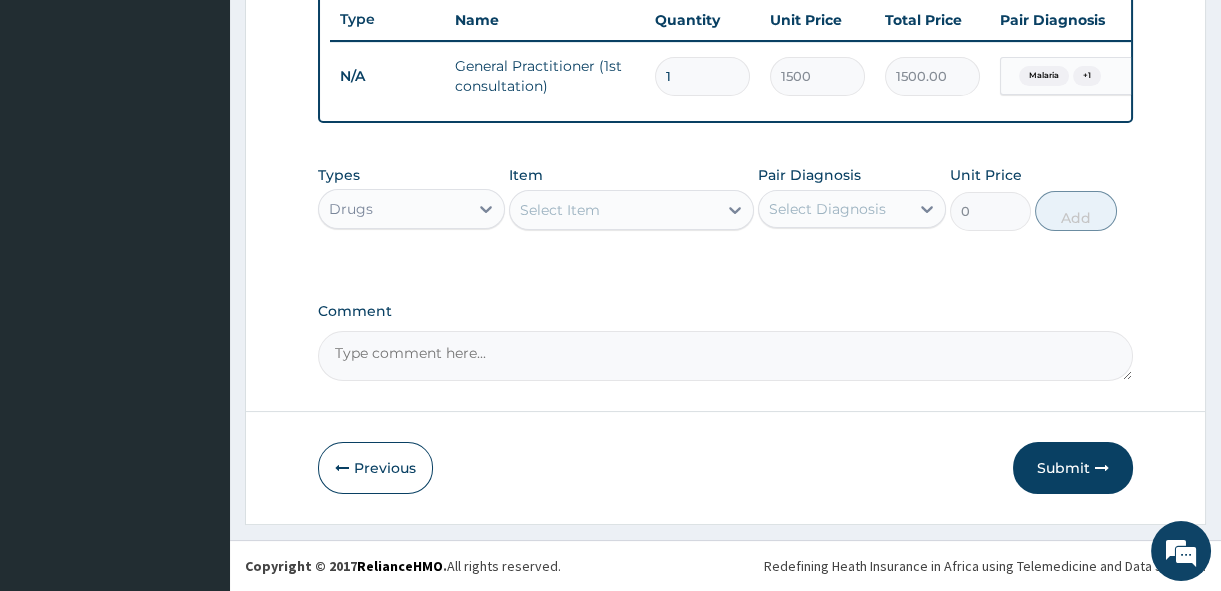 click on "Select Item" at bounding box center (613, 210) 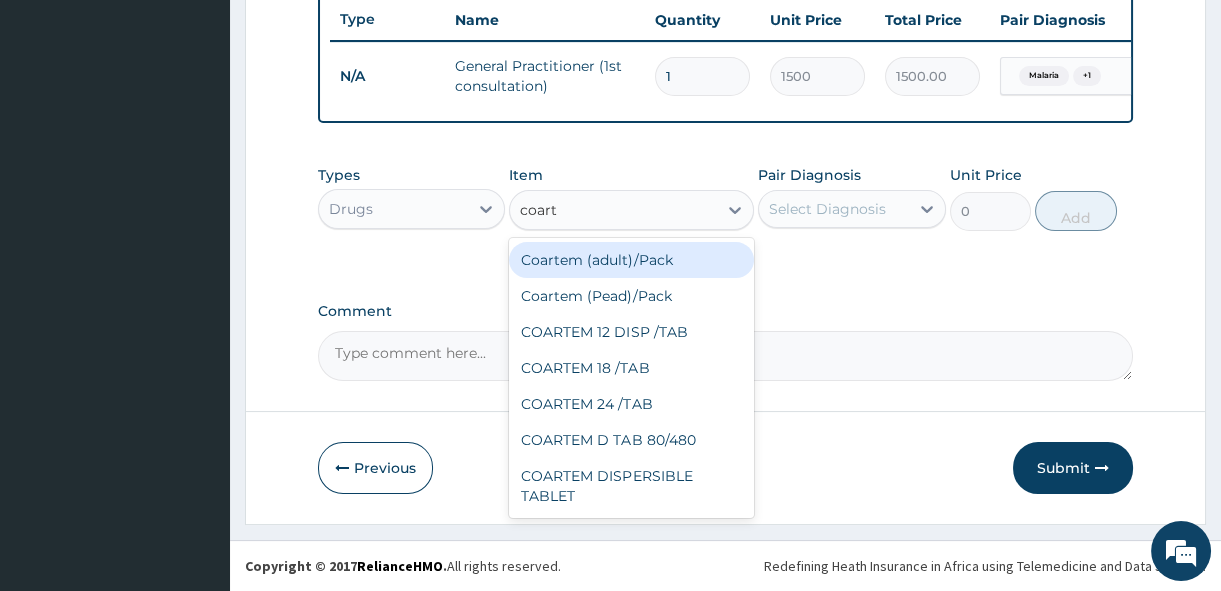 type on "coarte" 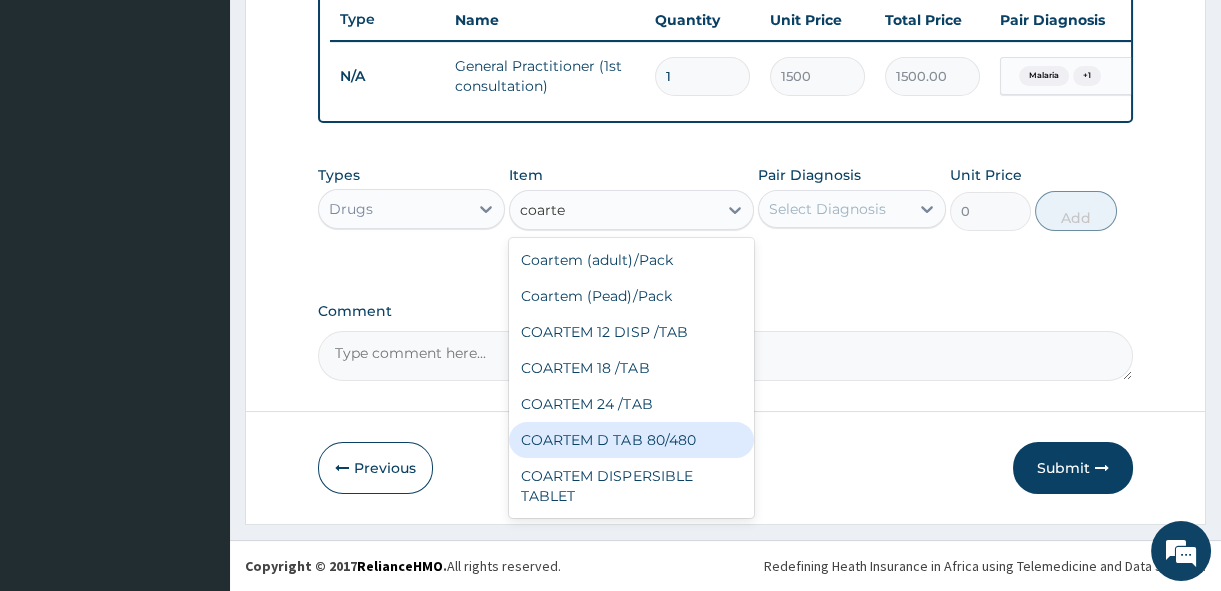 click on "COARTEM D TAB 80/480" at bounding box center [631, 440] 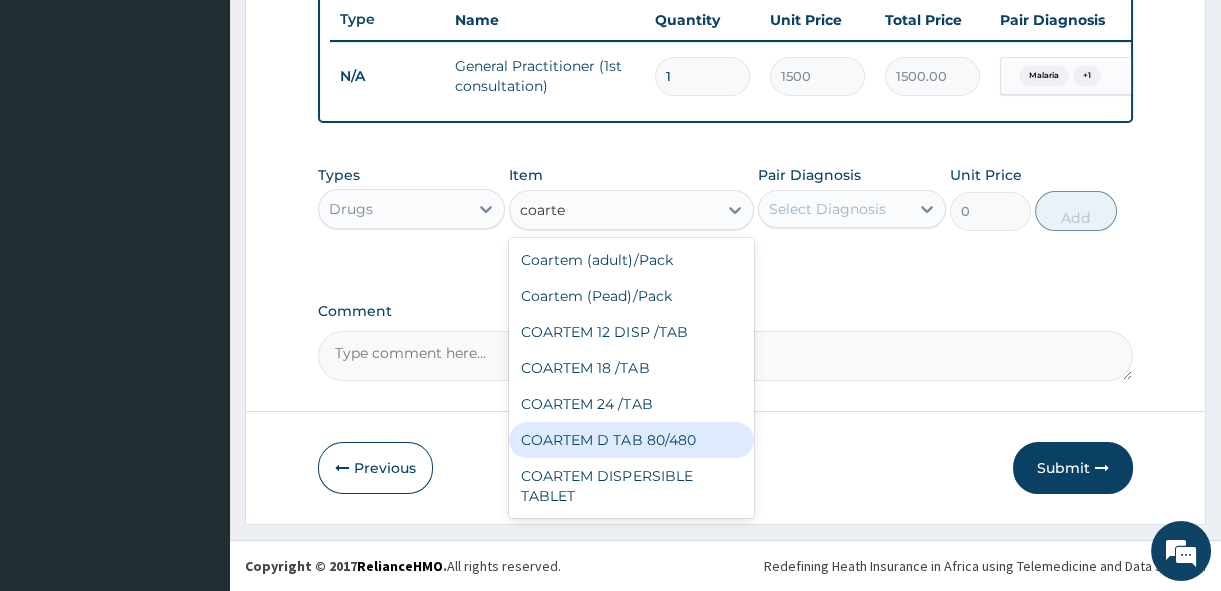type 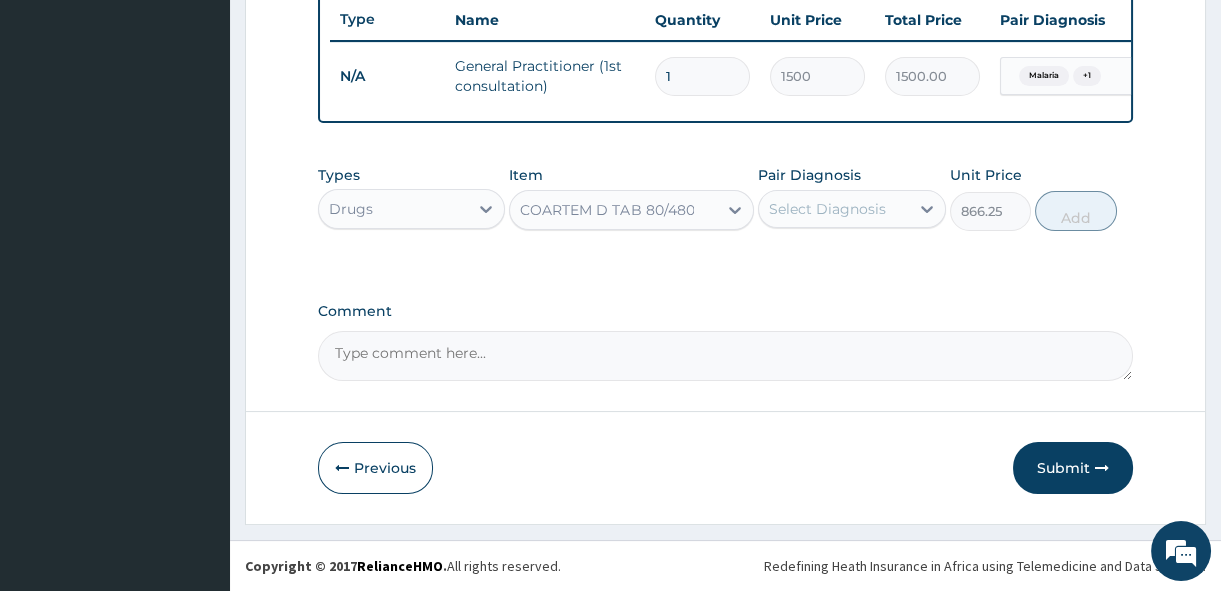 click on "Select Diagnosis" at bounding box center (827, 209) 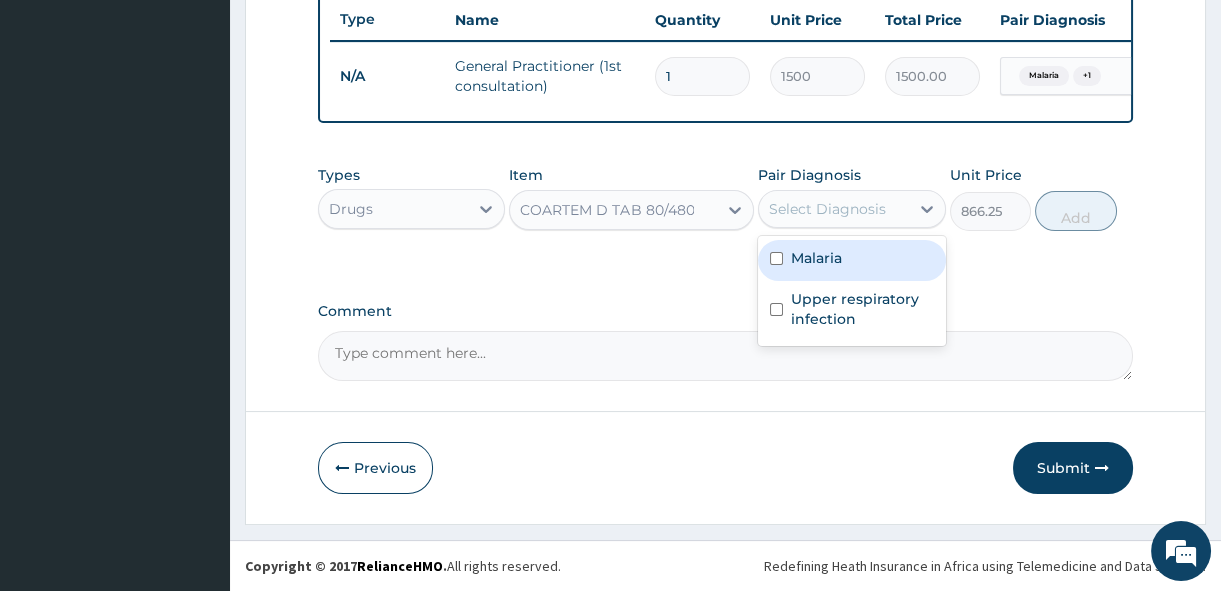 click on "Malaria" at bounding box center (816, 258) 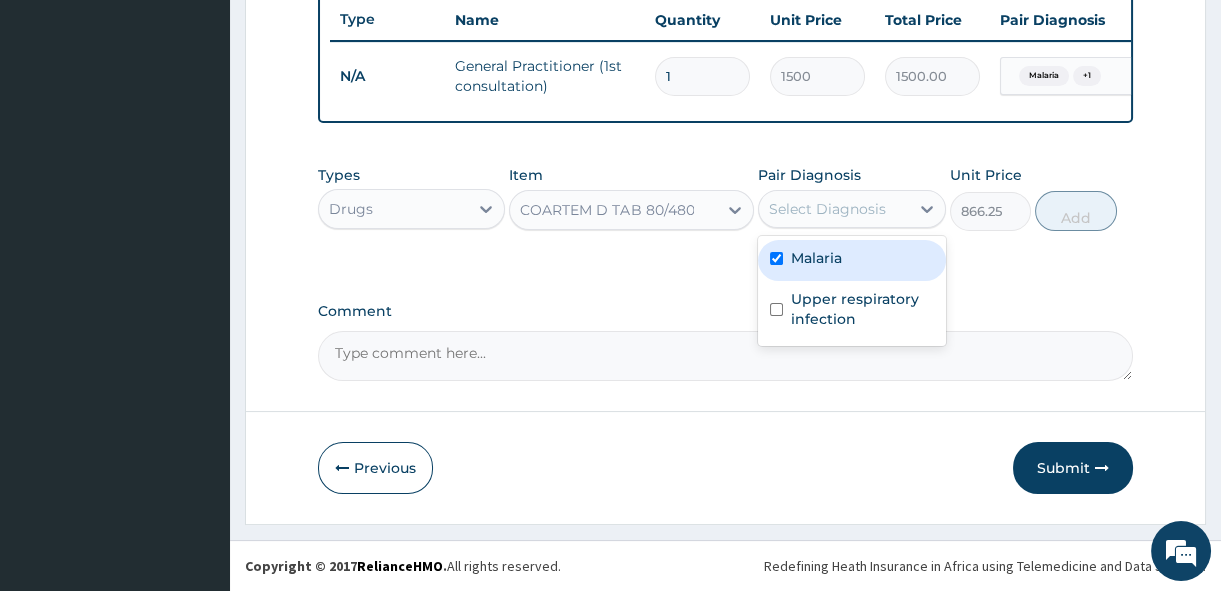 checkbox on "true" 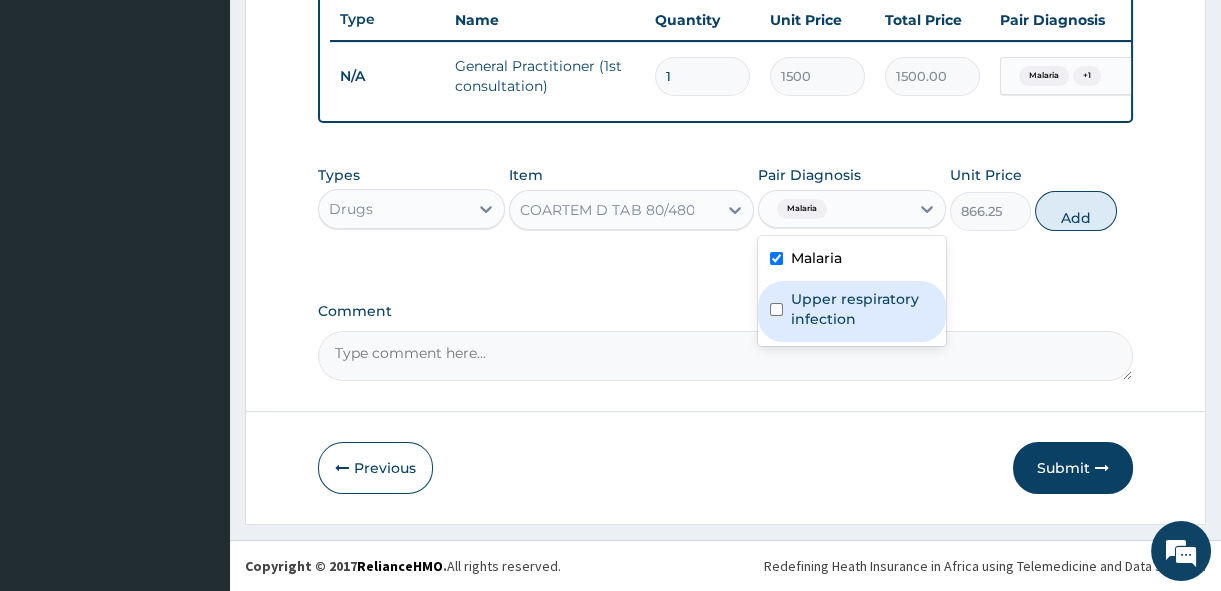 click on "Upper respiratory infection" at bounding box center [862, 309] 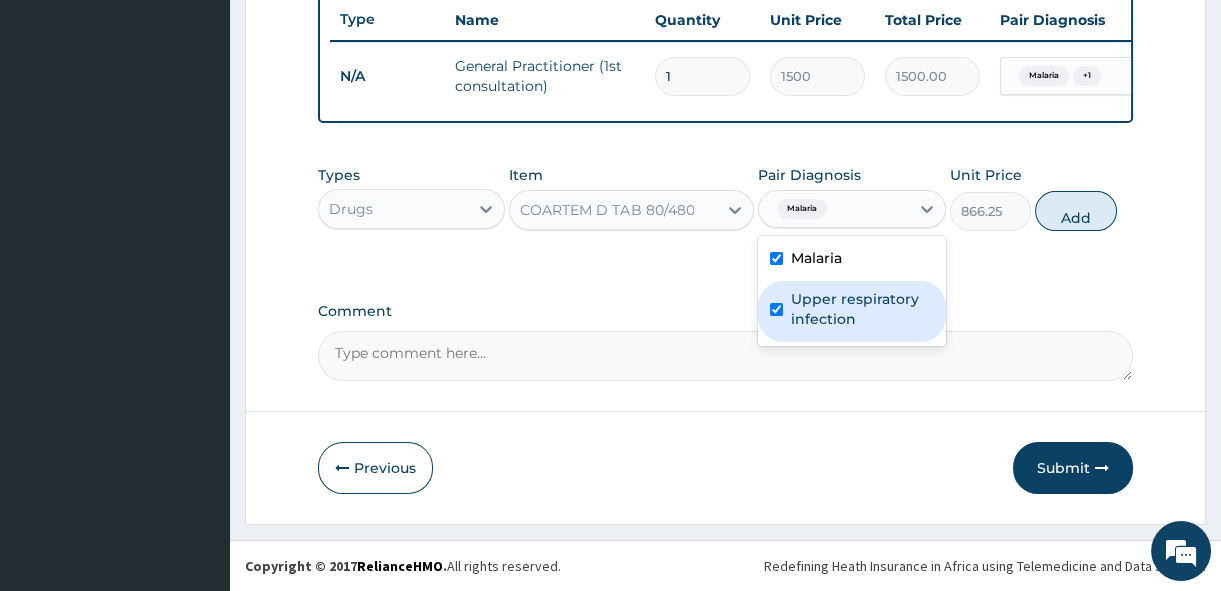 checkbox on "true" 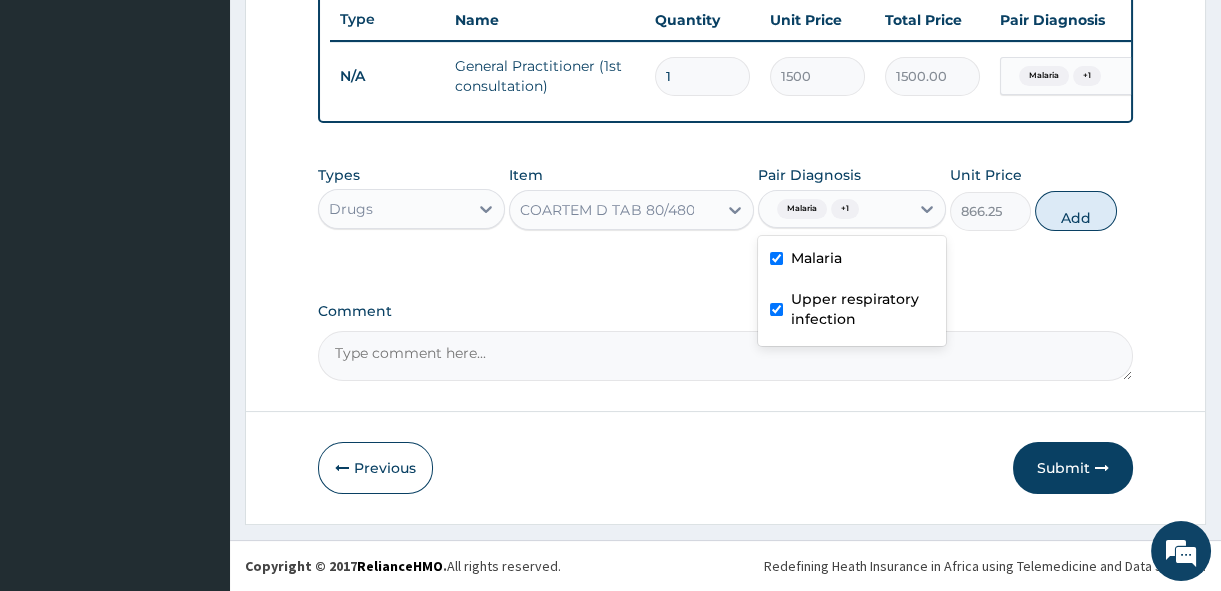 click on "Types Drugs Item COARTEM D TAB 80/480 Pair Diagnosis option Upper respiratory infection, selected. option Malaria selected, 1 of 2. 2 results available. Use Up and Down to choose options, press Enter to select the currently focused option, press Escape to exit the menu, press Tab to select the option and exit the menu. Malaria  + 1 Malaria Upper respiratory infection Unit Price 866.25 Add" at bounding box center (725, 198) 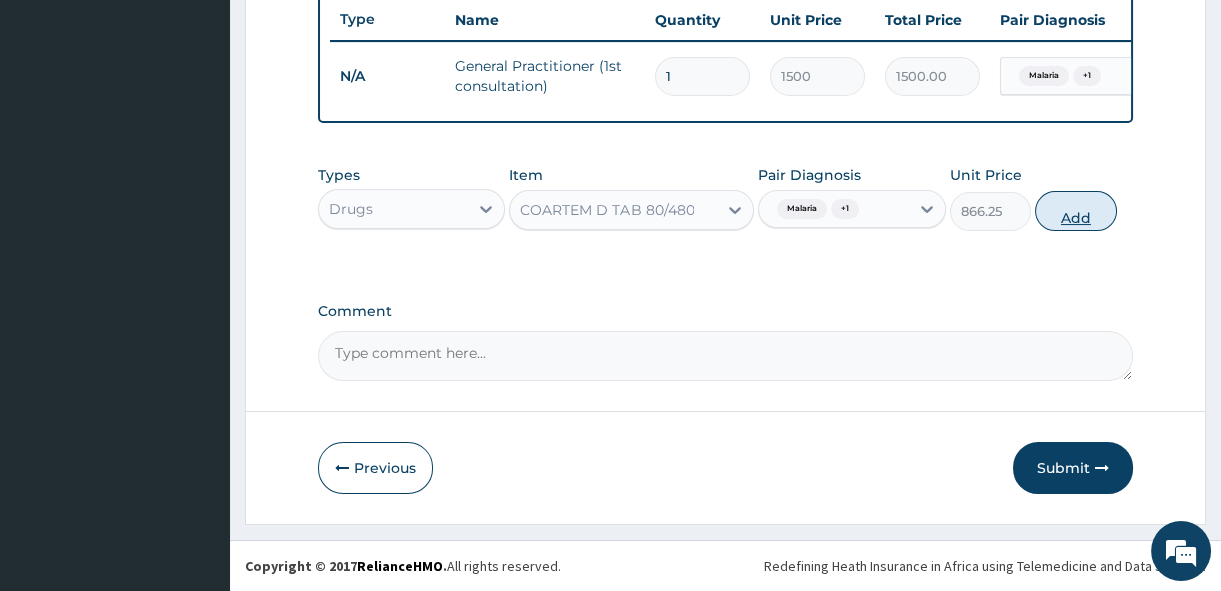 click on "Add" at bounding box center (1076, 211) 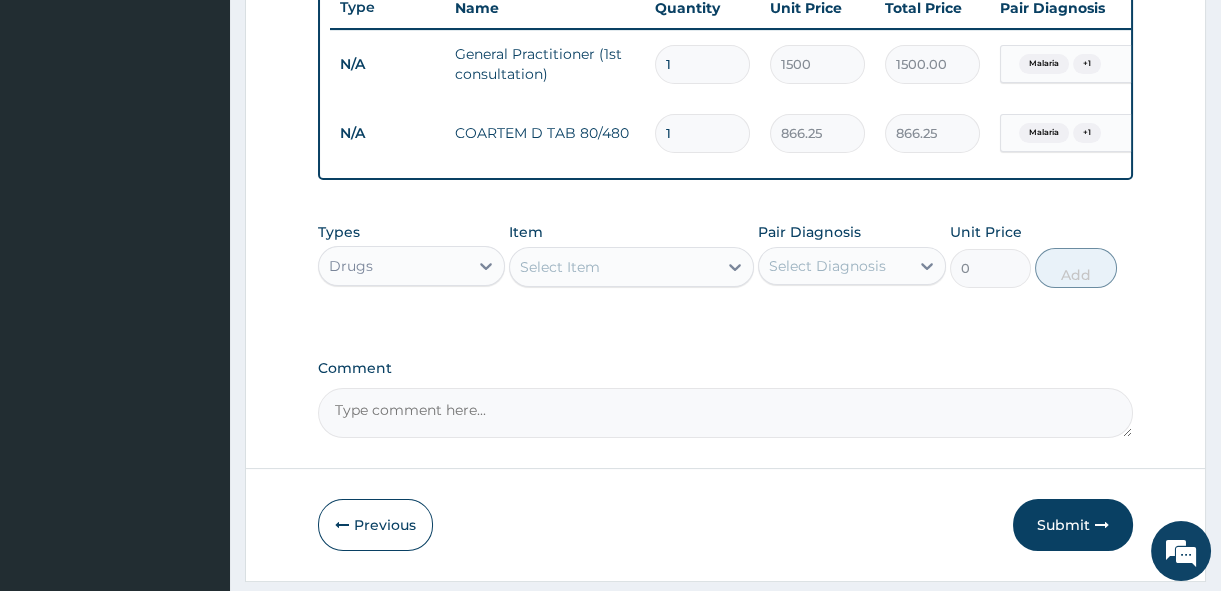 type 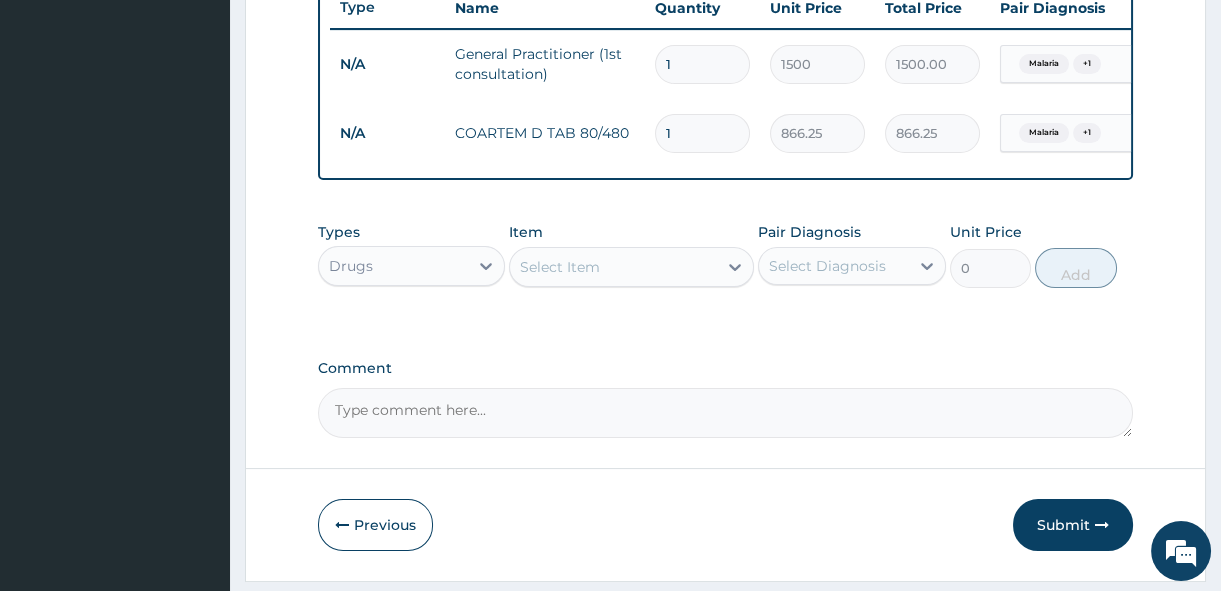 type on "0.00" 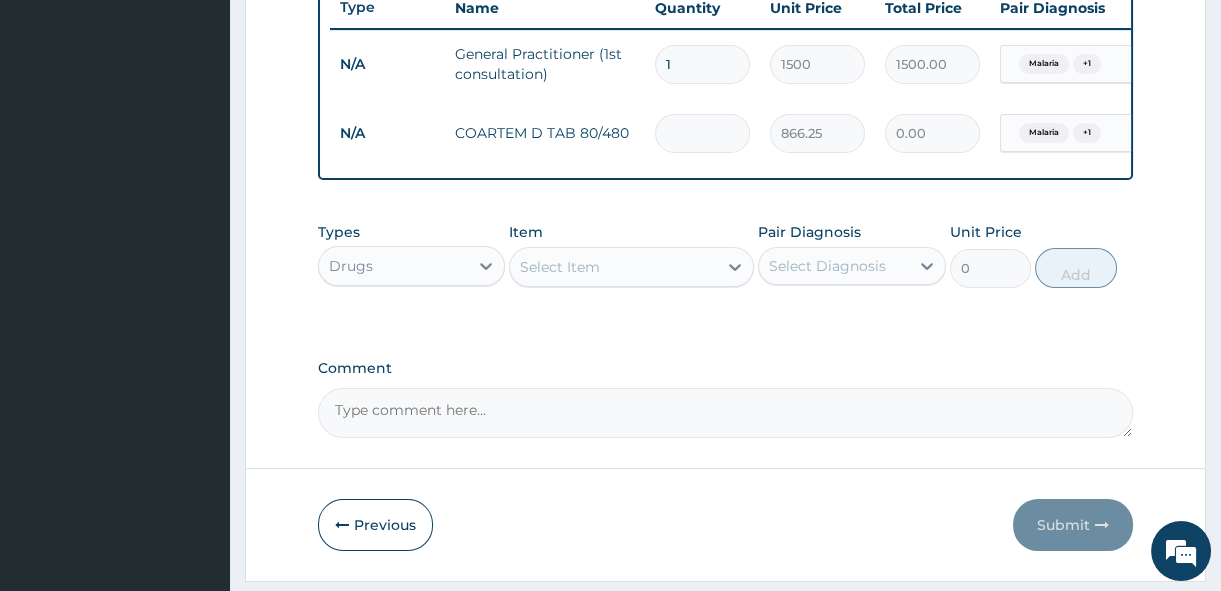 type on "6" 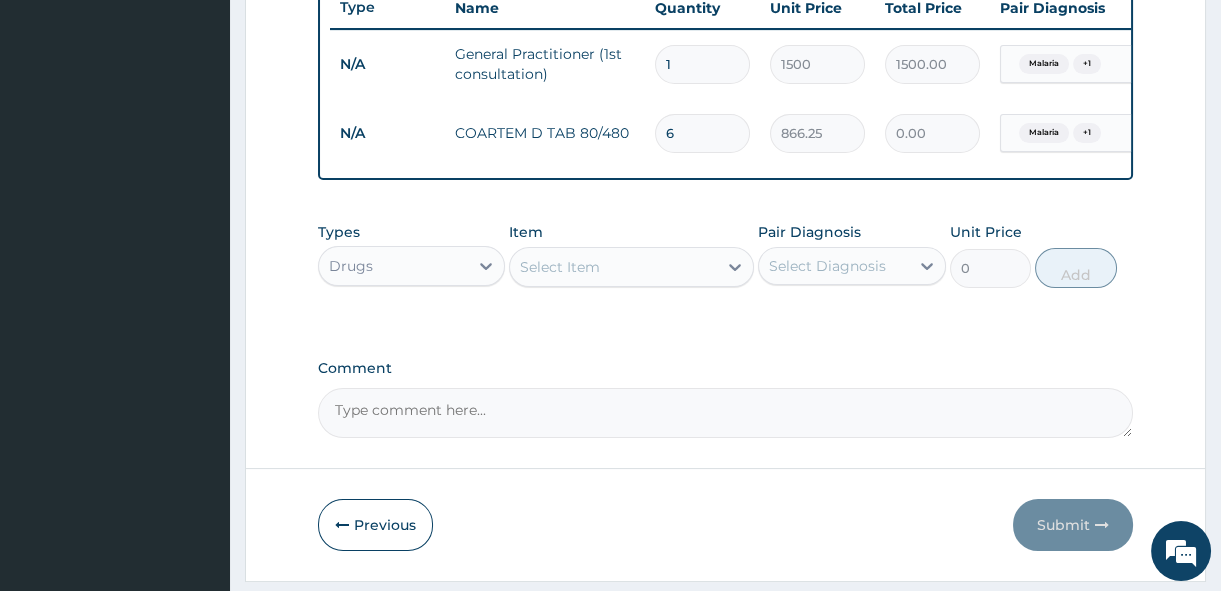 type on "5197.50" 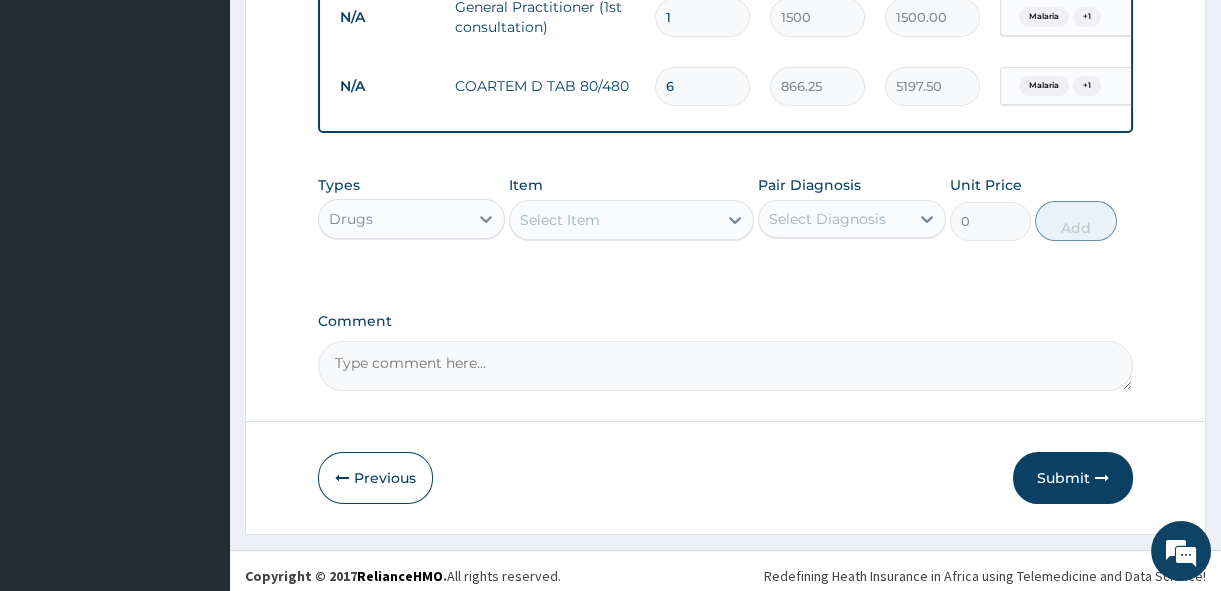 scroll, scrollTop: 838, scrollLeft: 0, axis: vertical 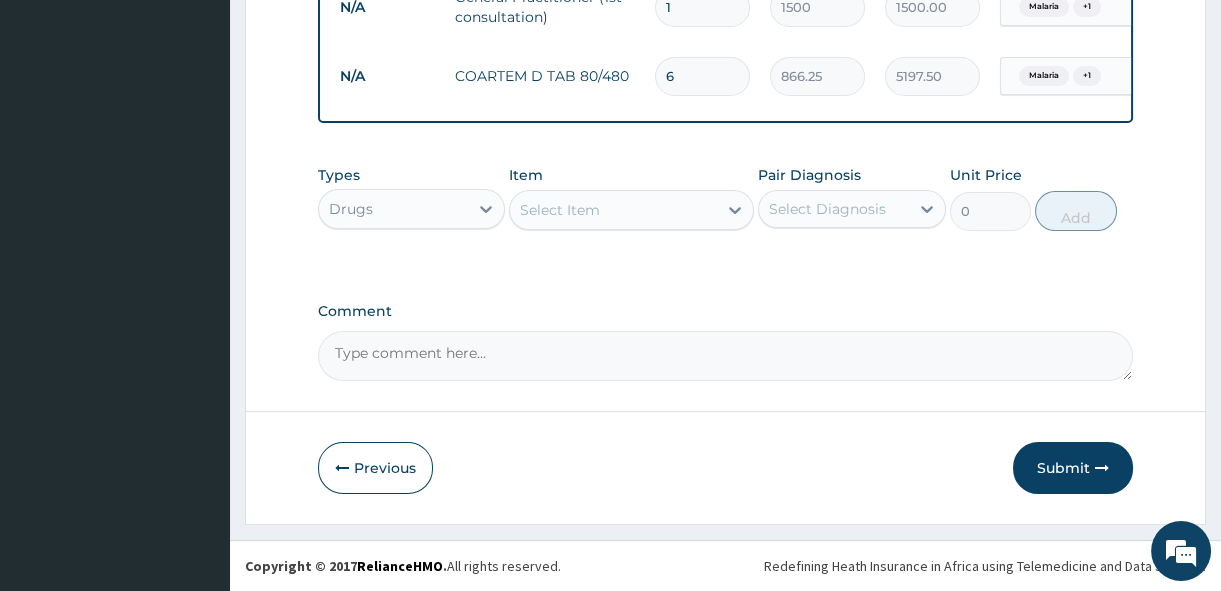 type on "6" 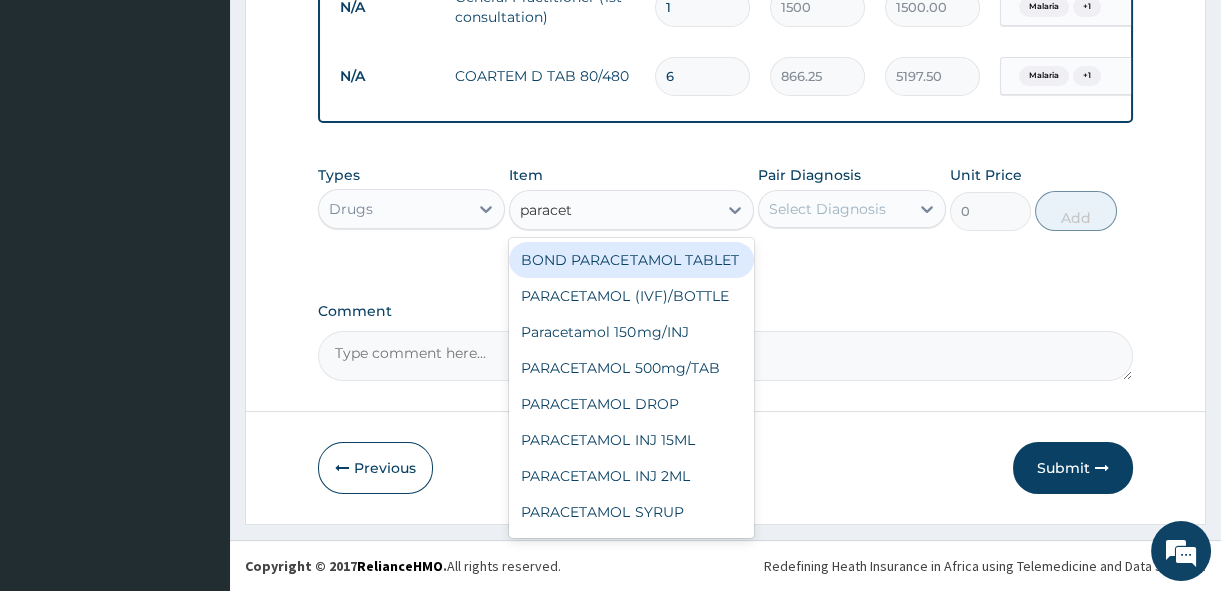 type on "paraceta" 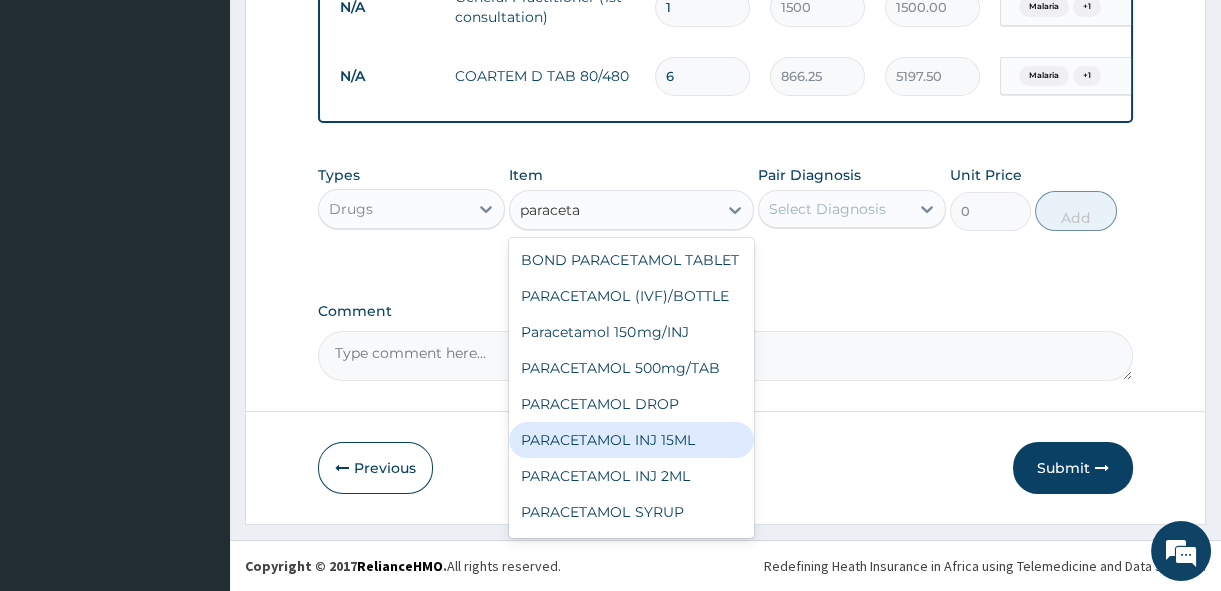 scroll, scrollTop: 88, scrollLeft: 0, axis: vertical 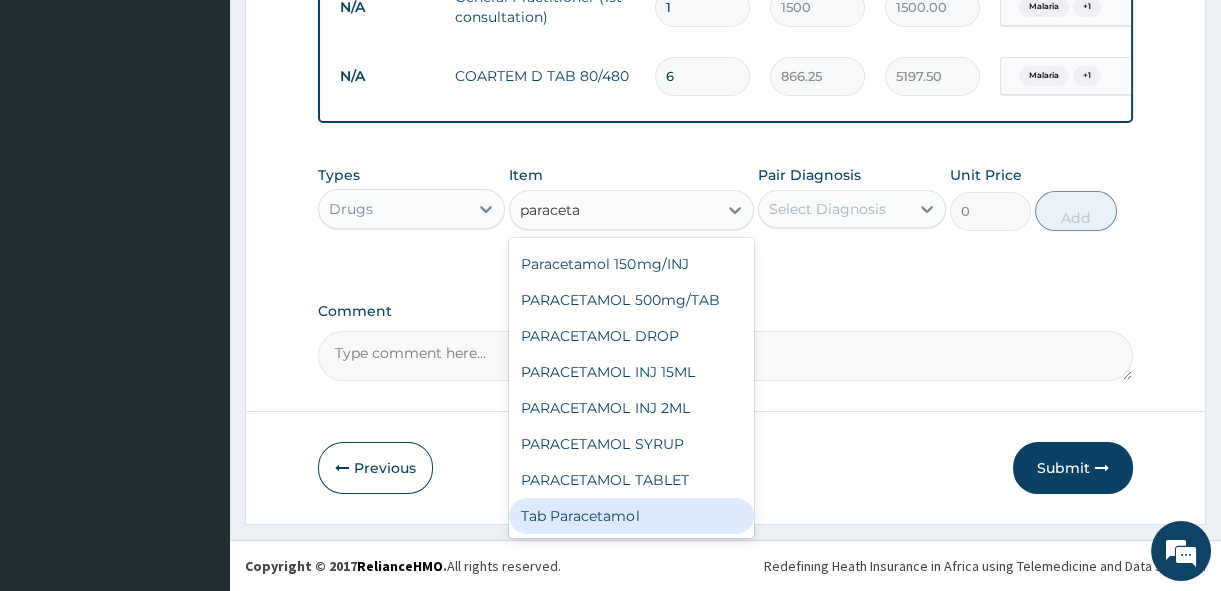 click on "Tab Paracetamol" at bounding box center (631, 516) 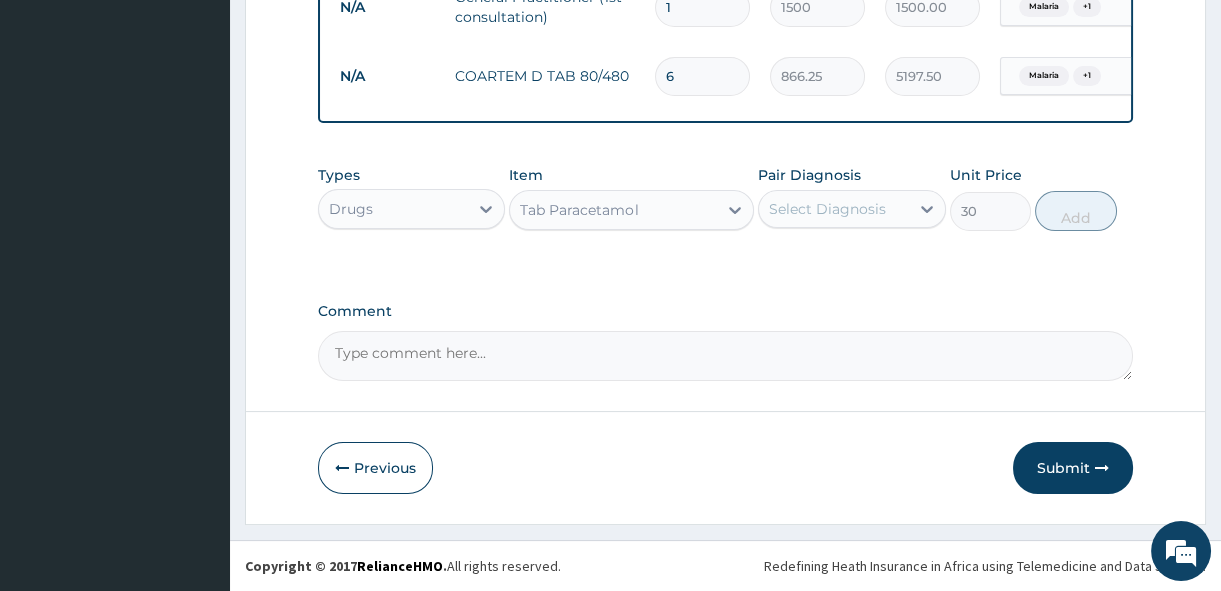 click on "Select Diagnosis" at bounding box center (827, 209) 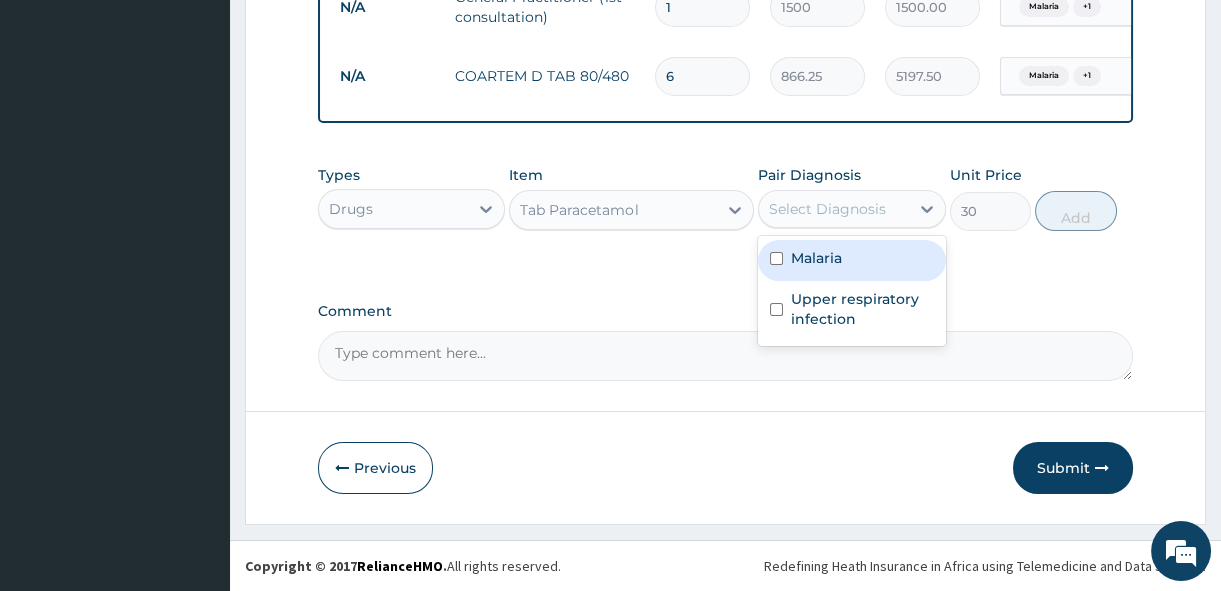 click on "Malaria" at bounding box center (851, 260) 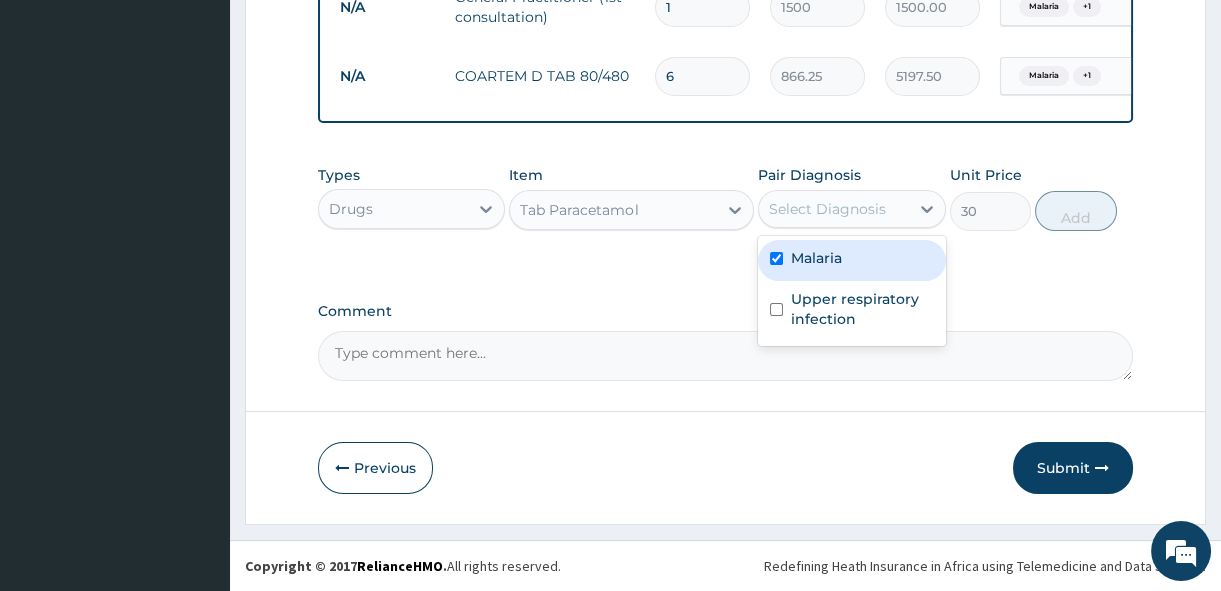 checkbox on "true" 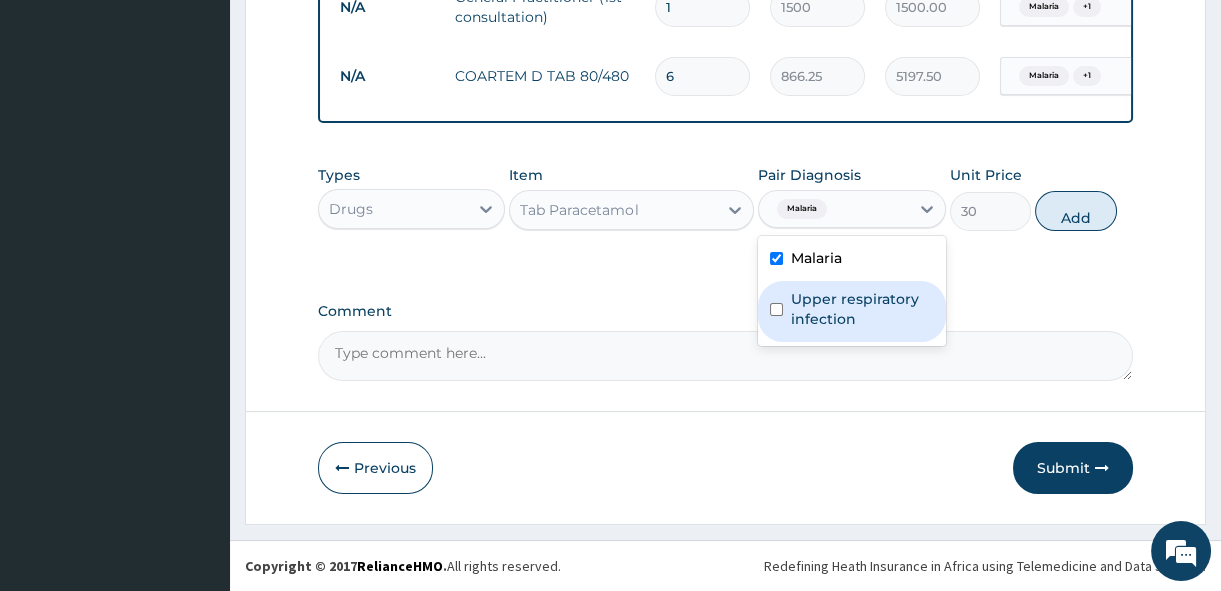 click on "Upper respiratory infection" at bounding box center (862, 309) 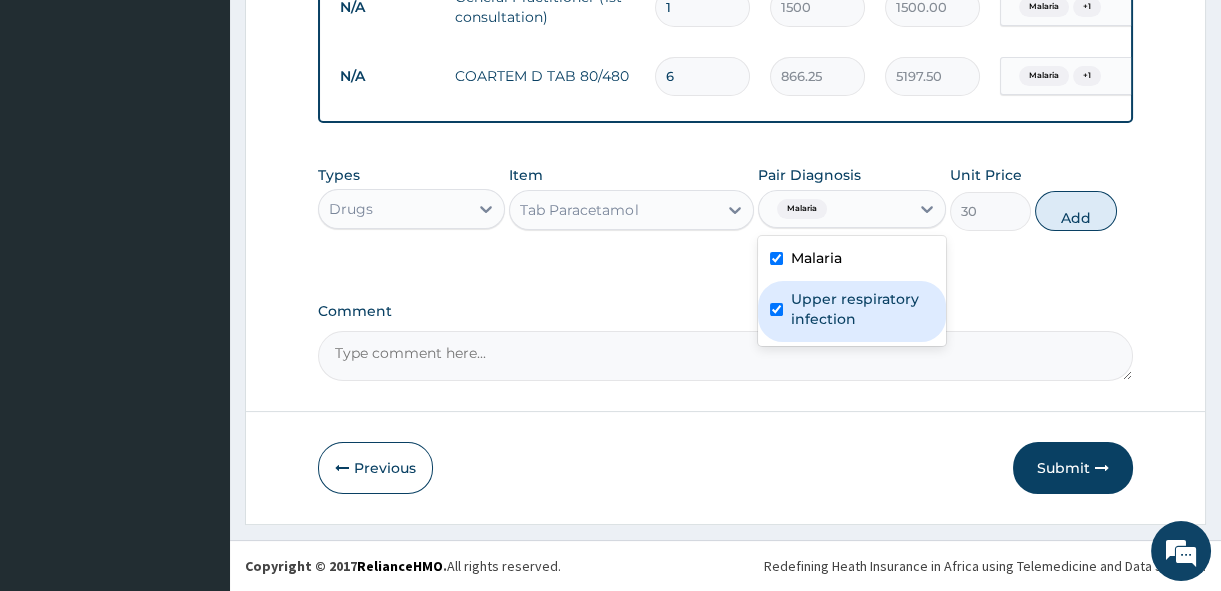 checkbox on "true" 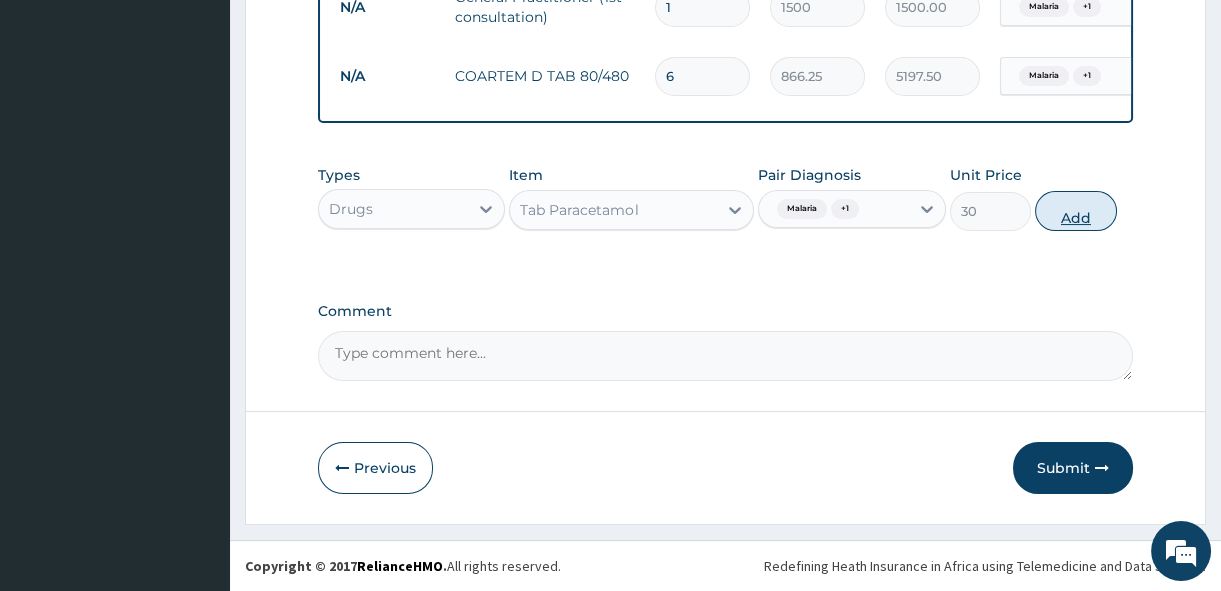 click on "Add" at bounding box center (1076, 211) 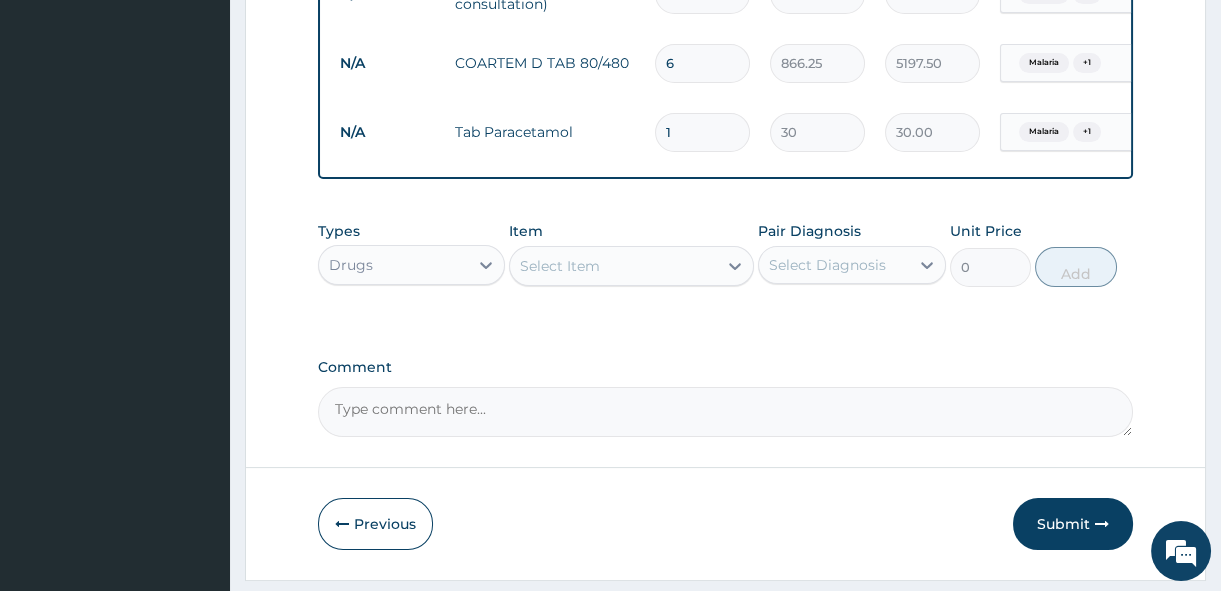 type 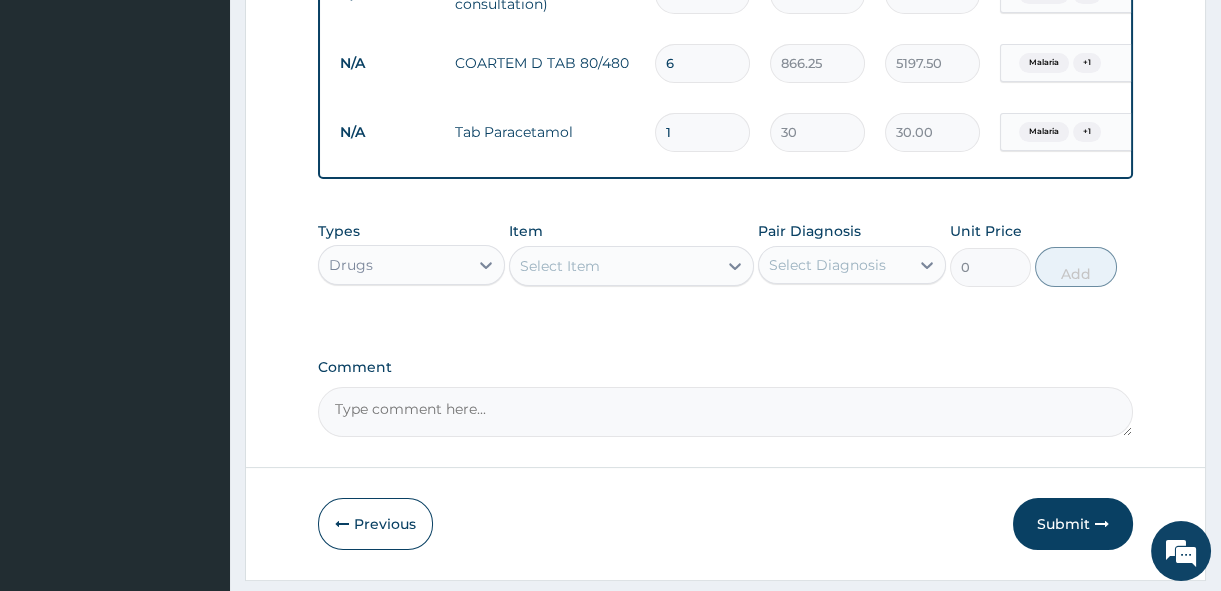 type on "0.00" 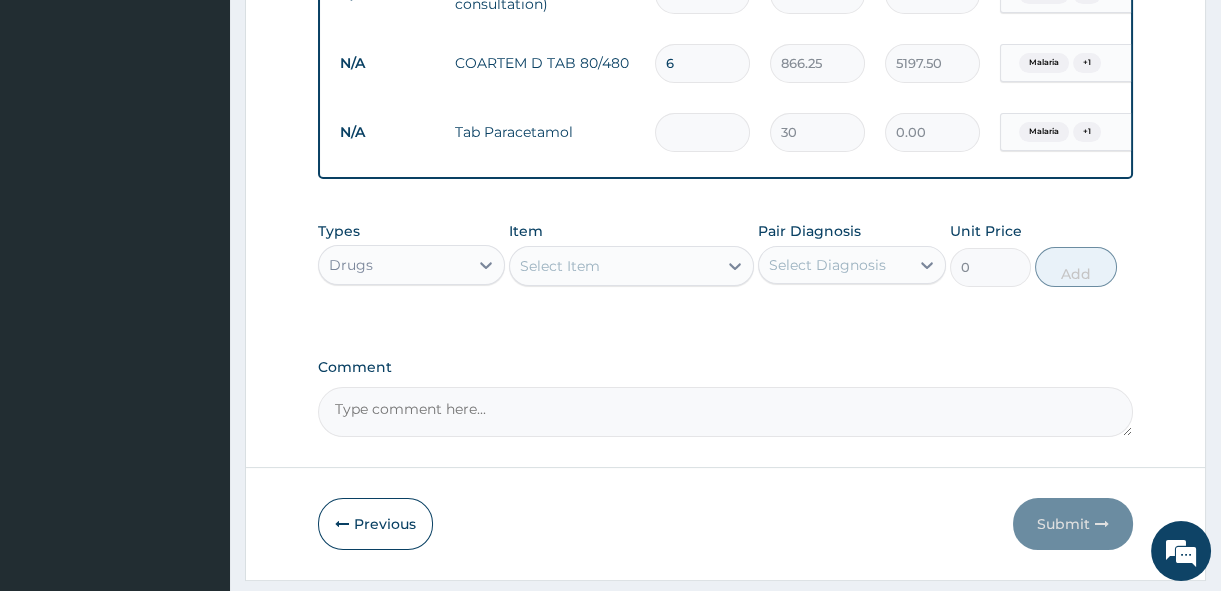 type on "3" 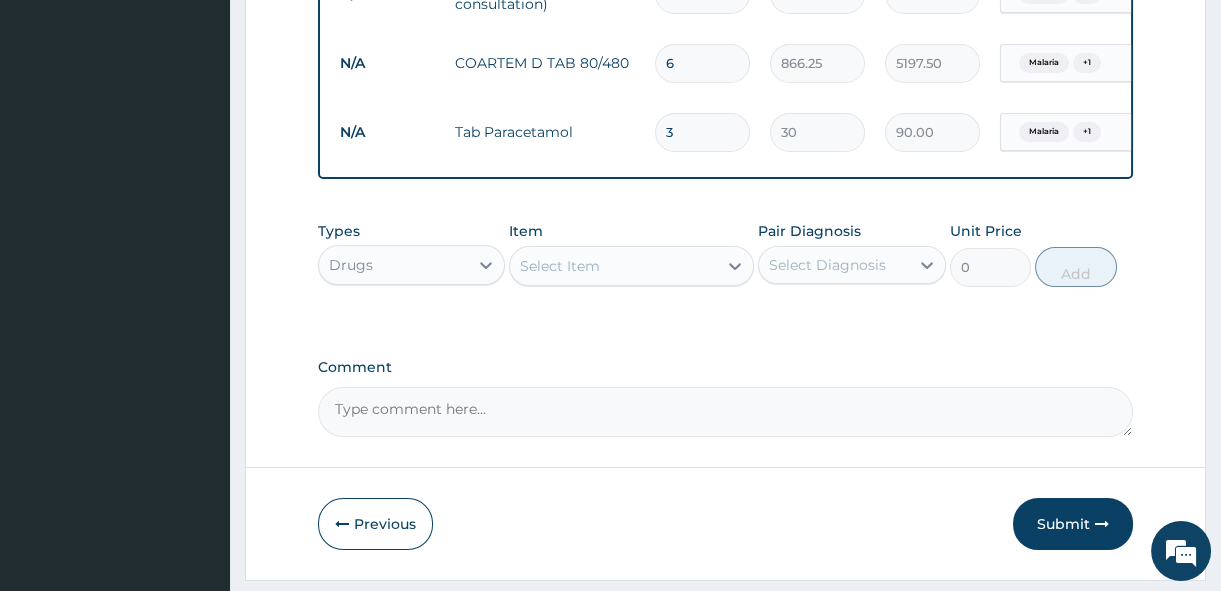 type on "30" 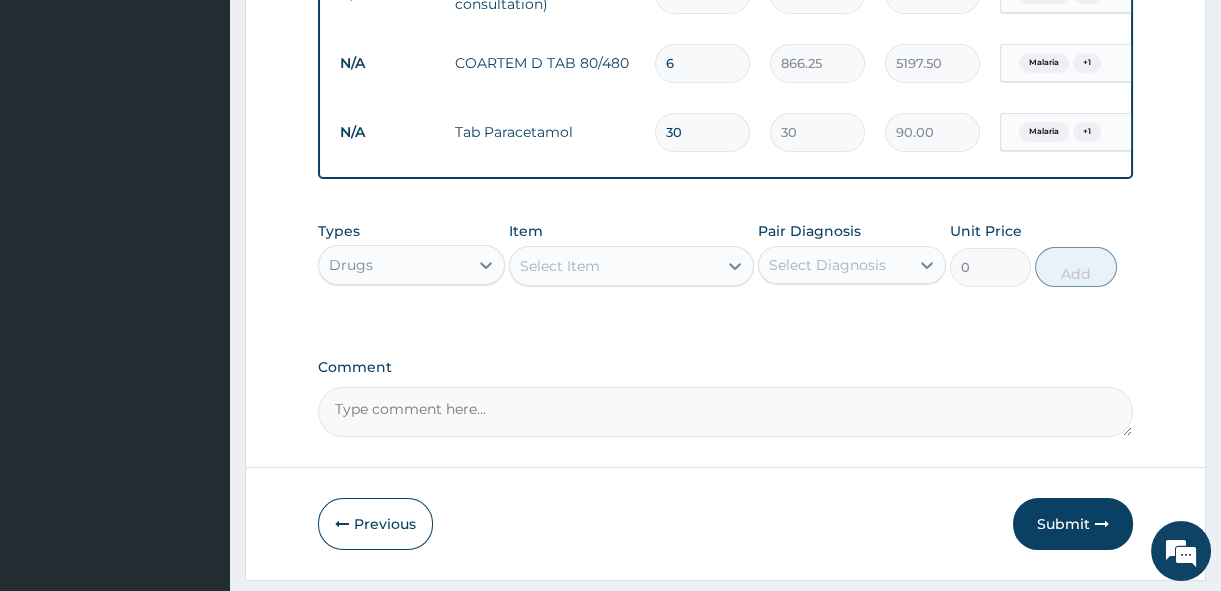 type on "900.00" 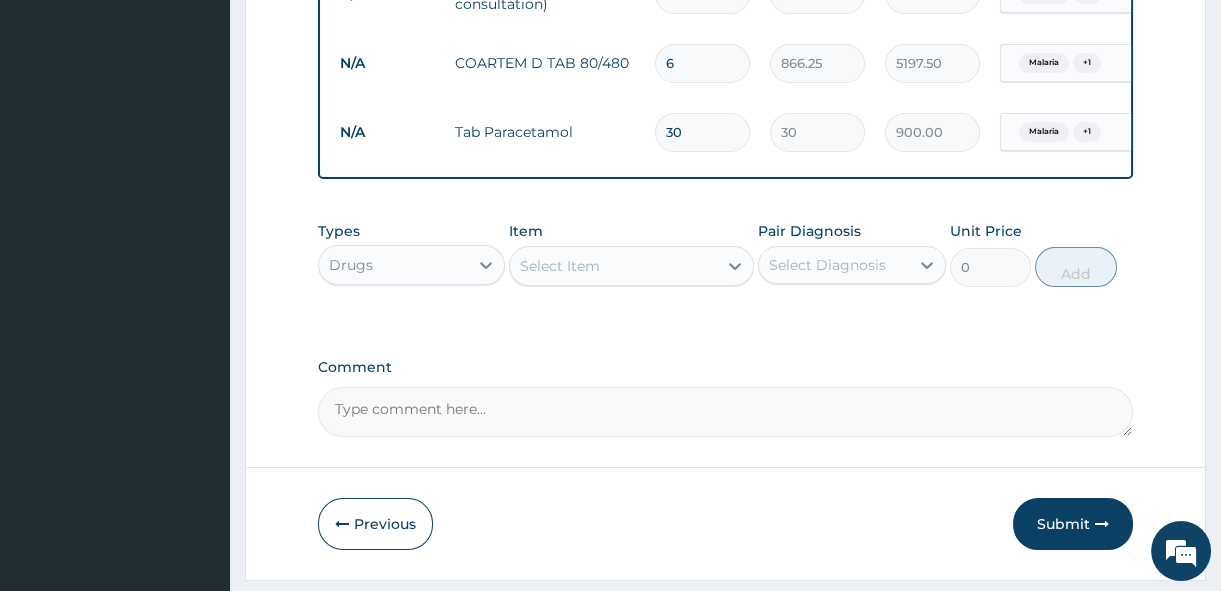 scroll, scrollTop: 907, scrollLeft: 0, axis: vertical 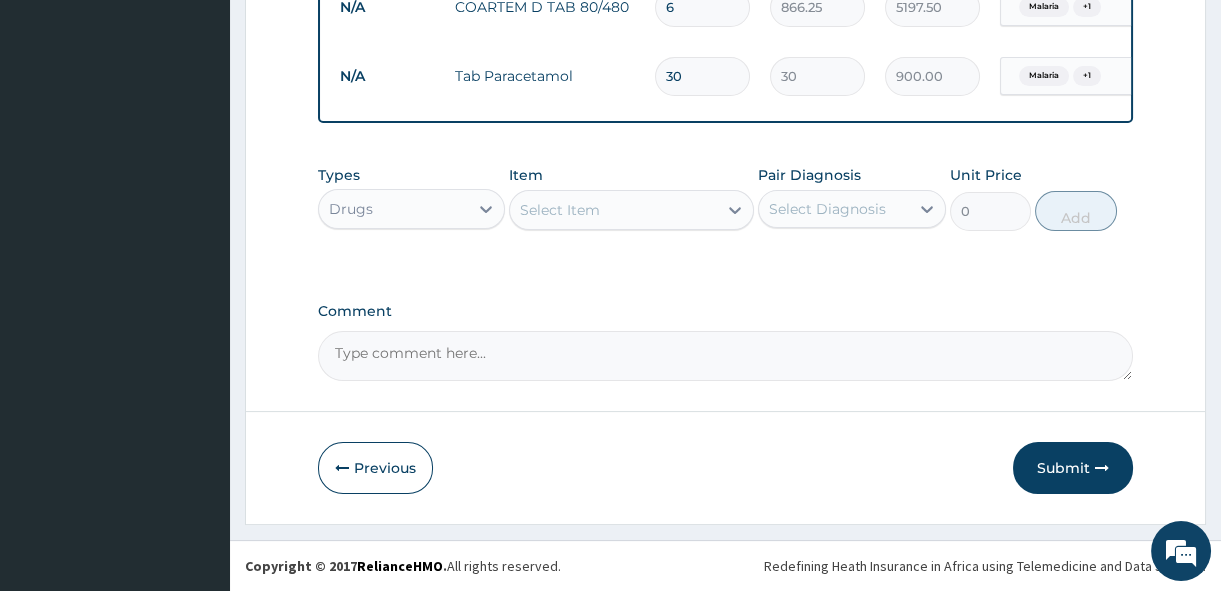 type on "30" 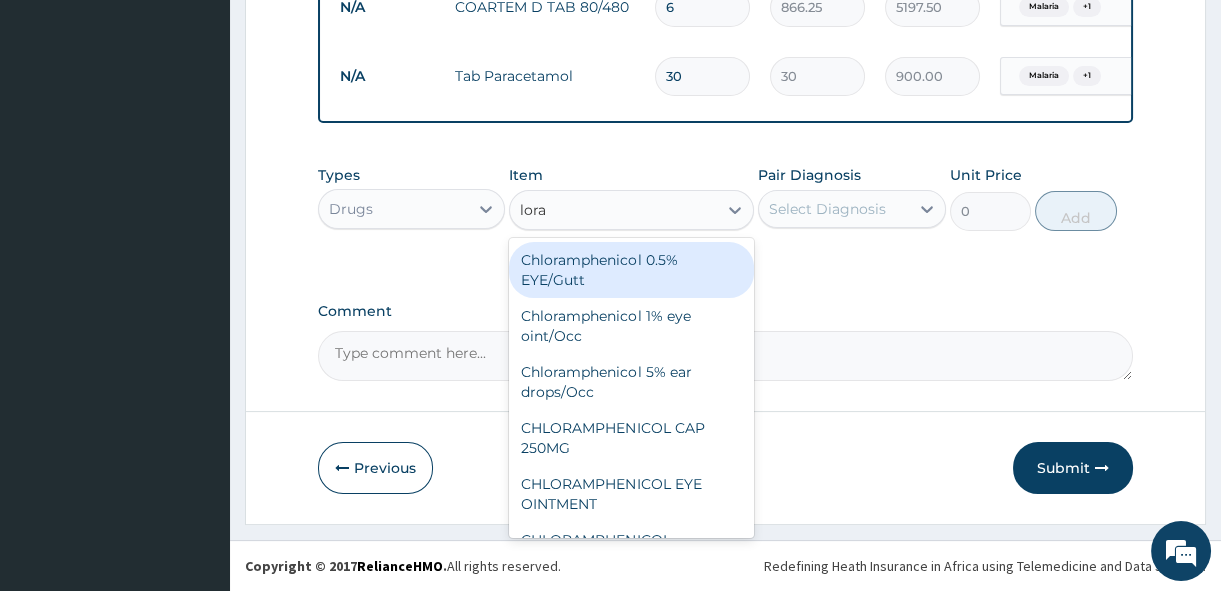 type on "lorat" 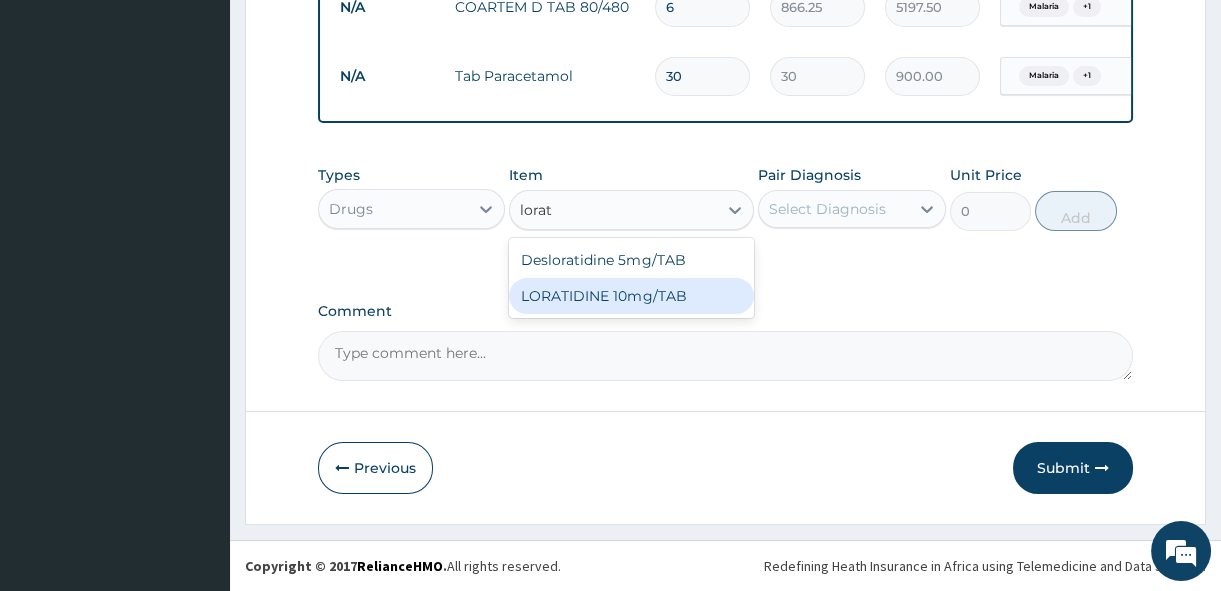 click on "LORATIDINE 10mg/TAB" at bounding box center (631, 296) 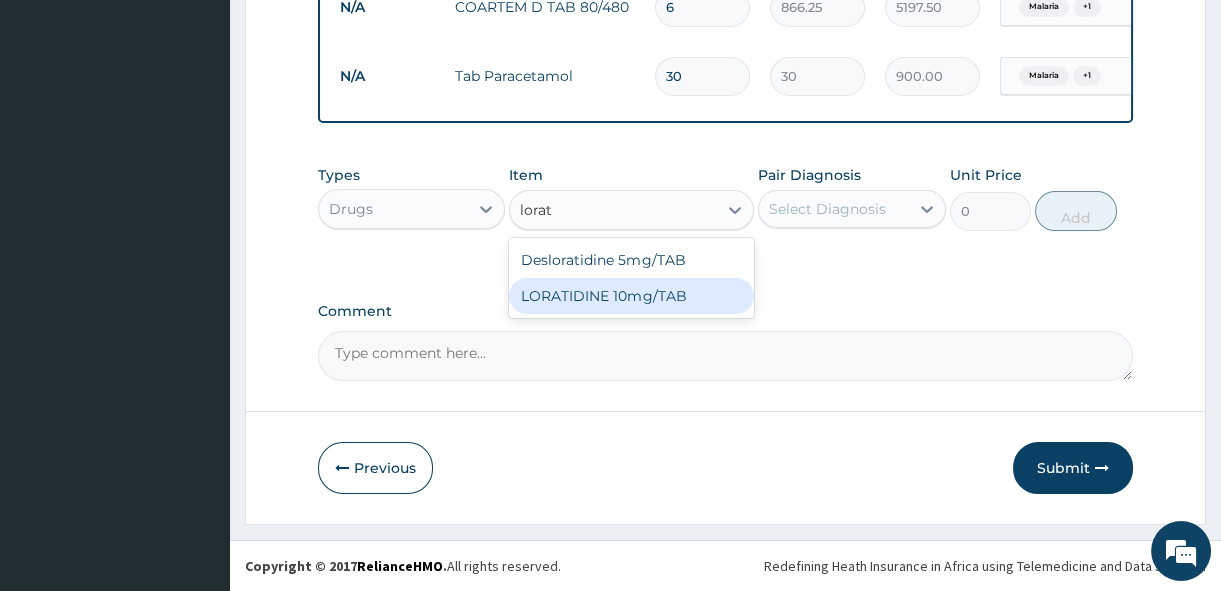 type 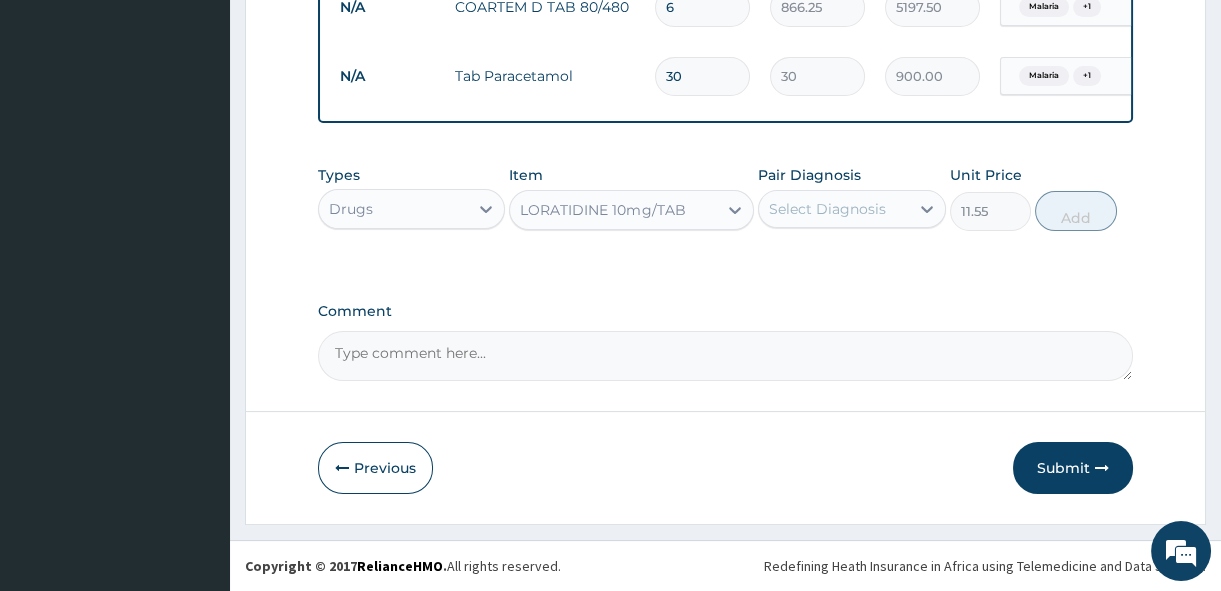 click on "Select Diagnosis" at bounding box center [827, 209] 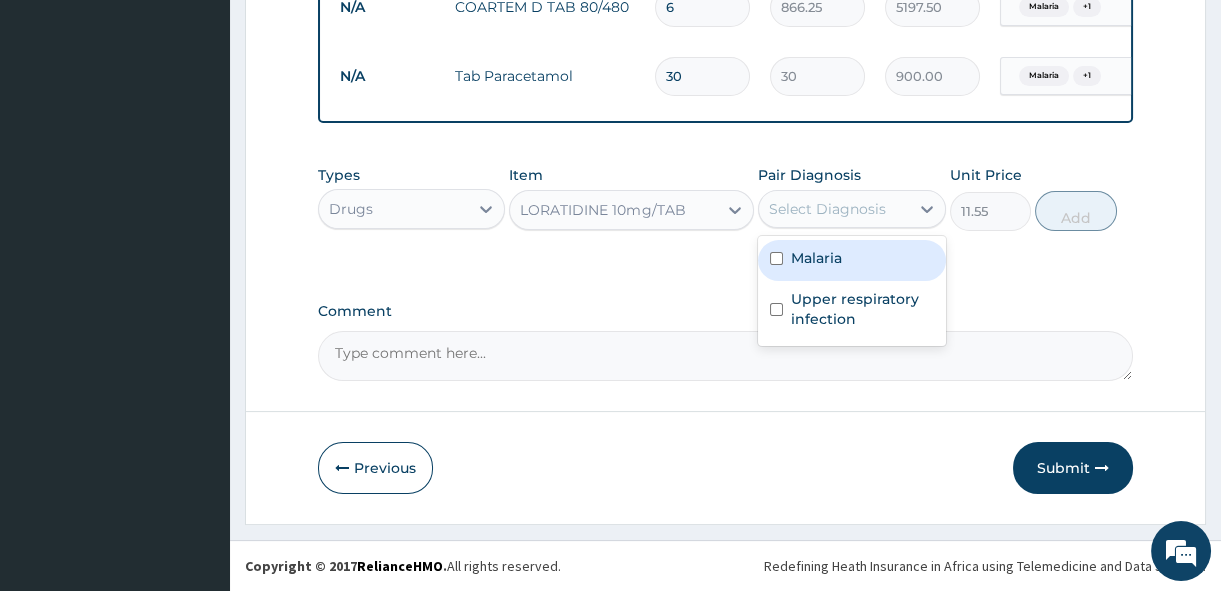 click on "Malaria" at bounding box center (851, 260) 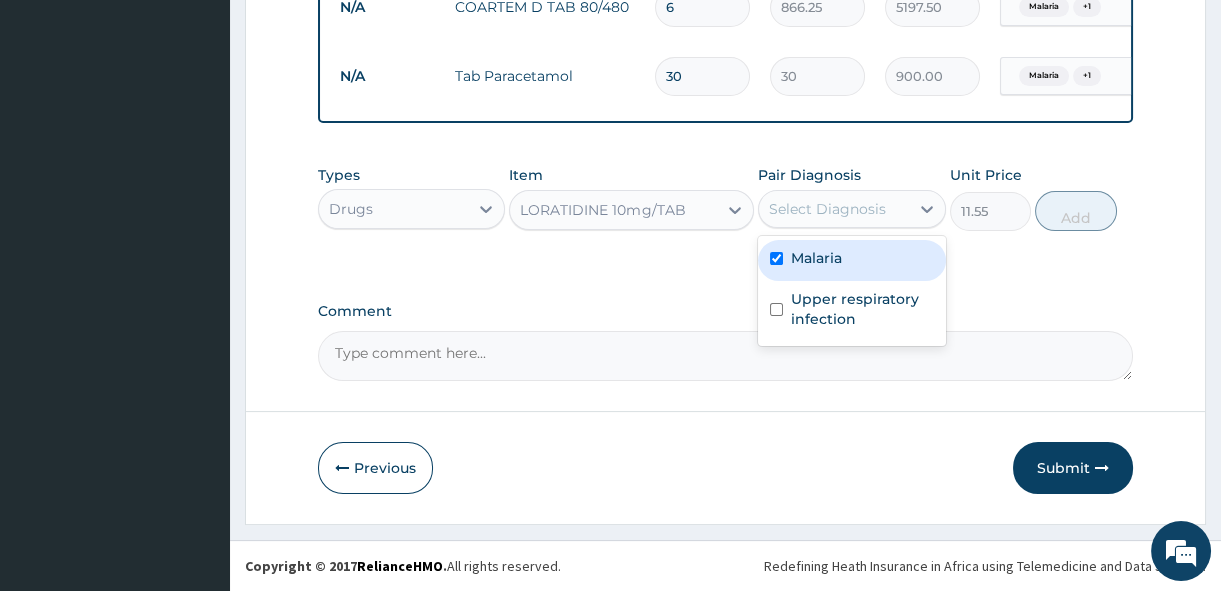 checkbox on "true" 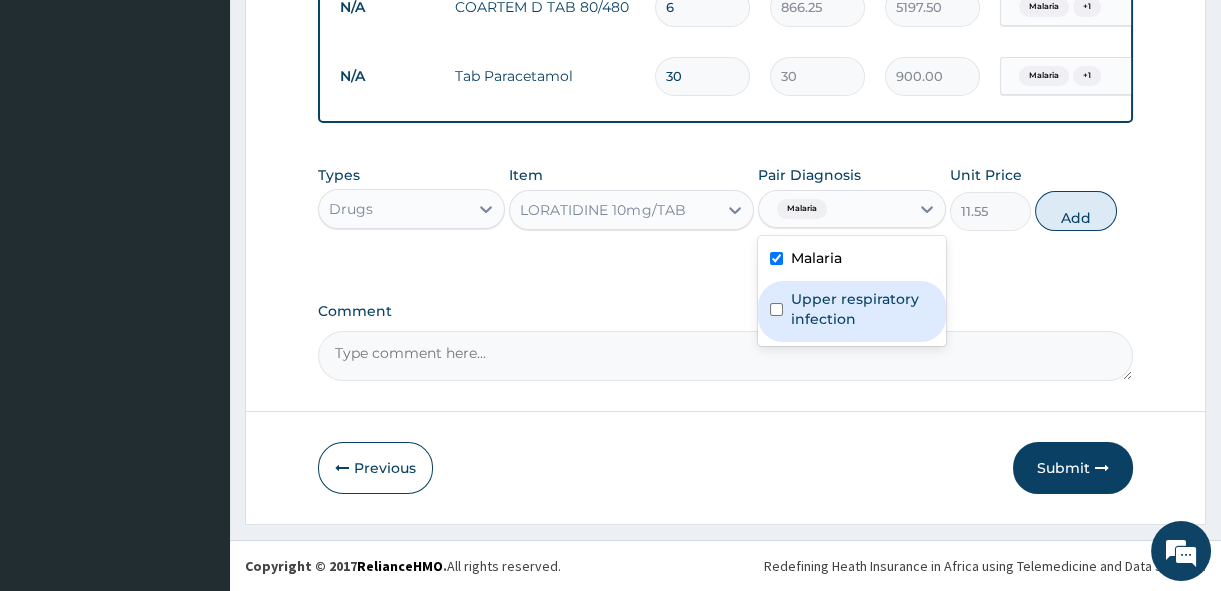 click on "Upper respiratory infection" at bounding box center (862, 309) 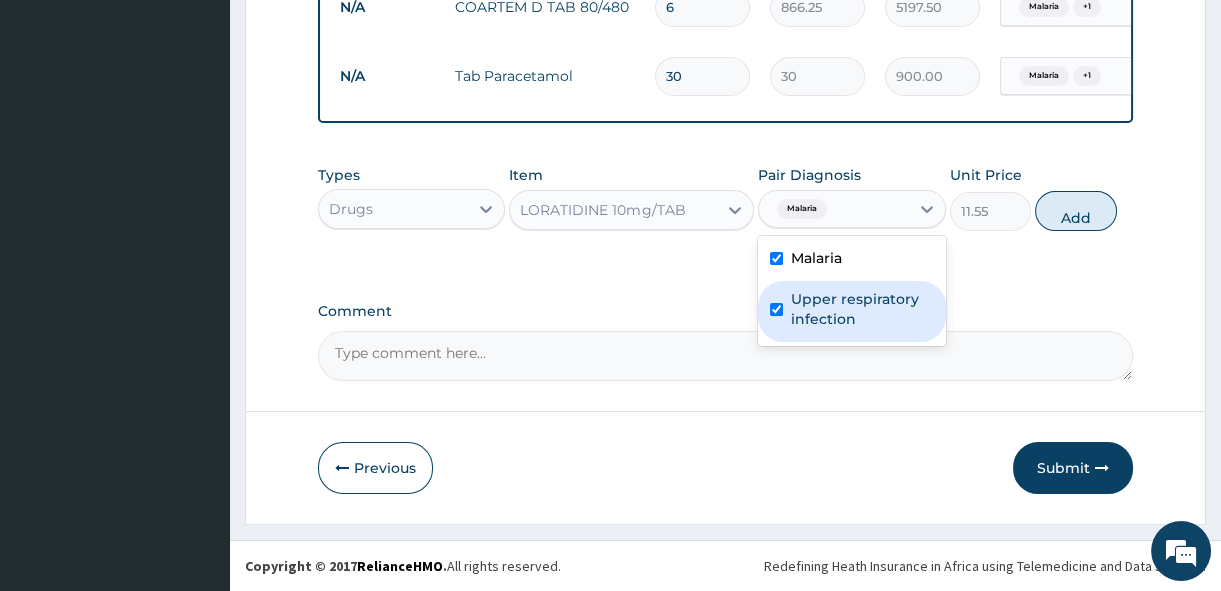 checkbox on "true" 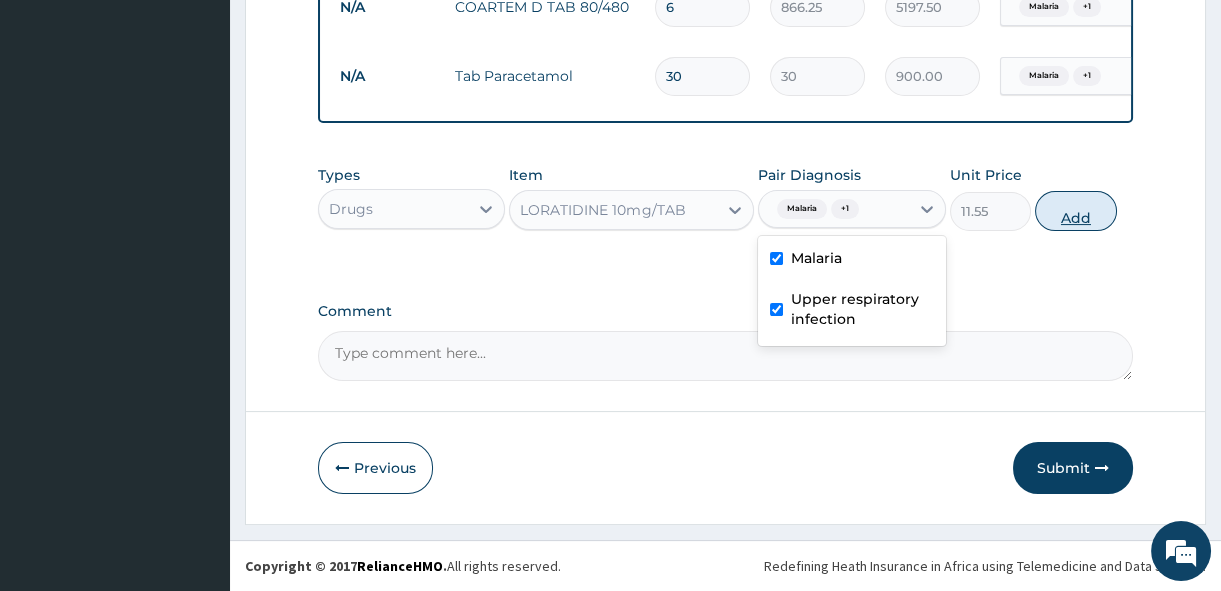 click on "Add" at bounding box center [1076, 211] 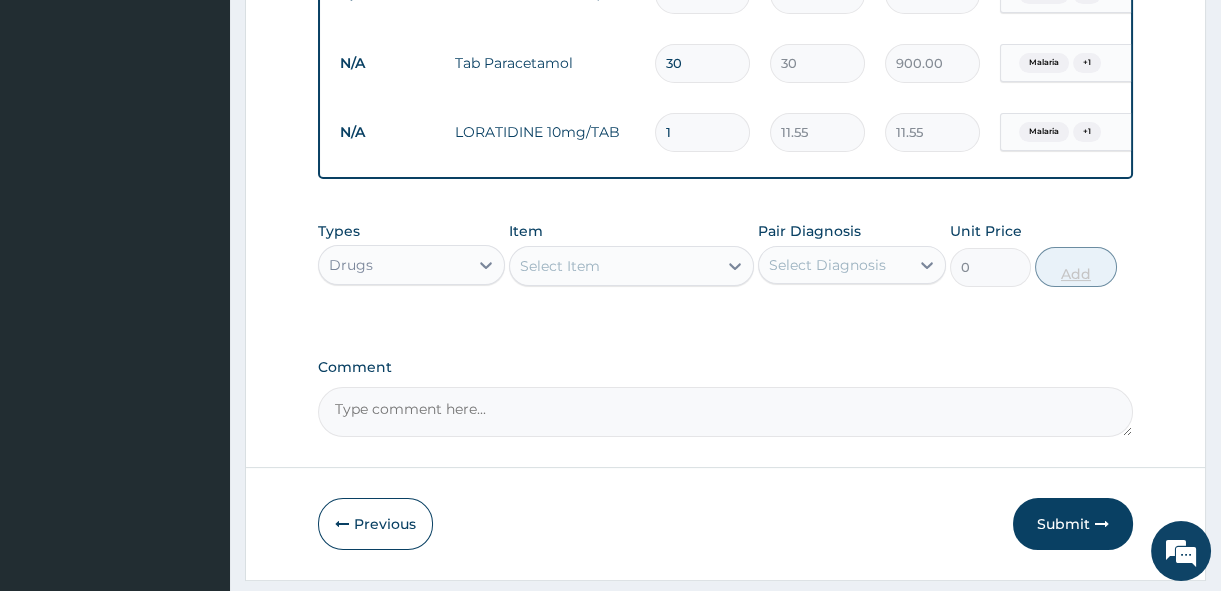 type on "15" 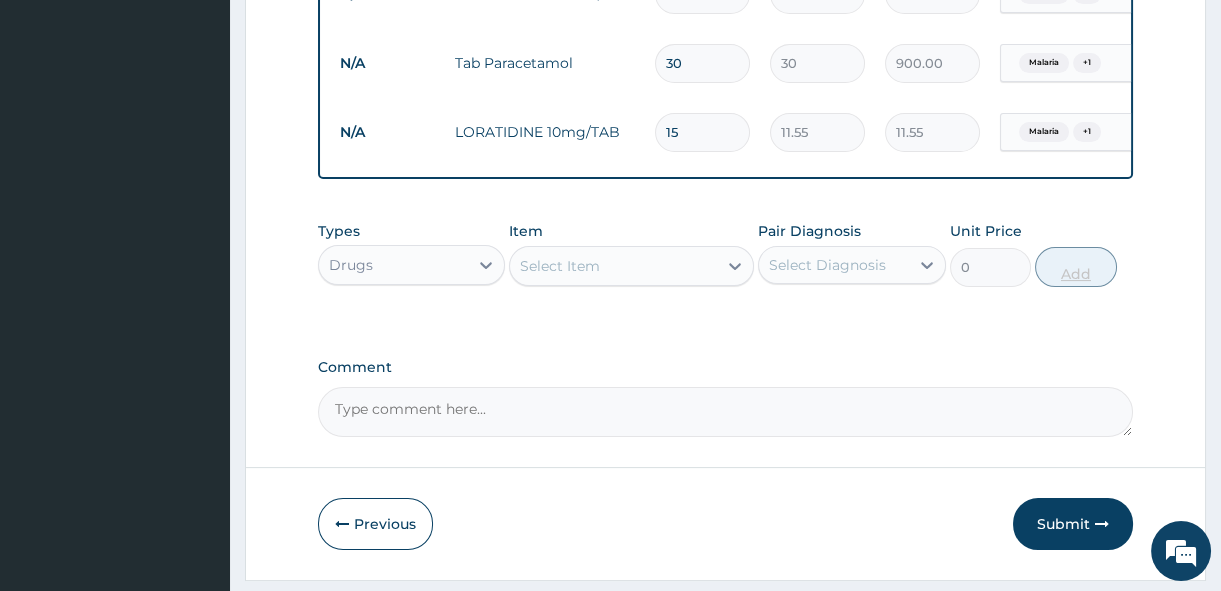 type on "173.25" 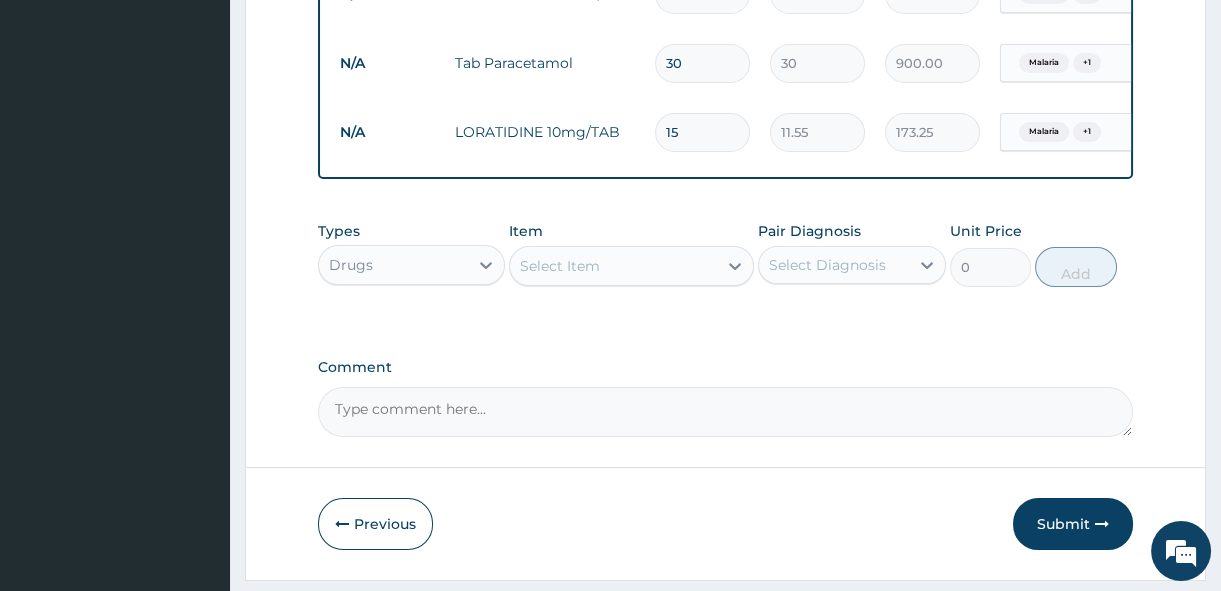 scroll, scrollTop: 976, scrollLeft: 0, axis: vertical 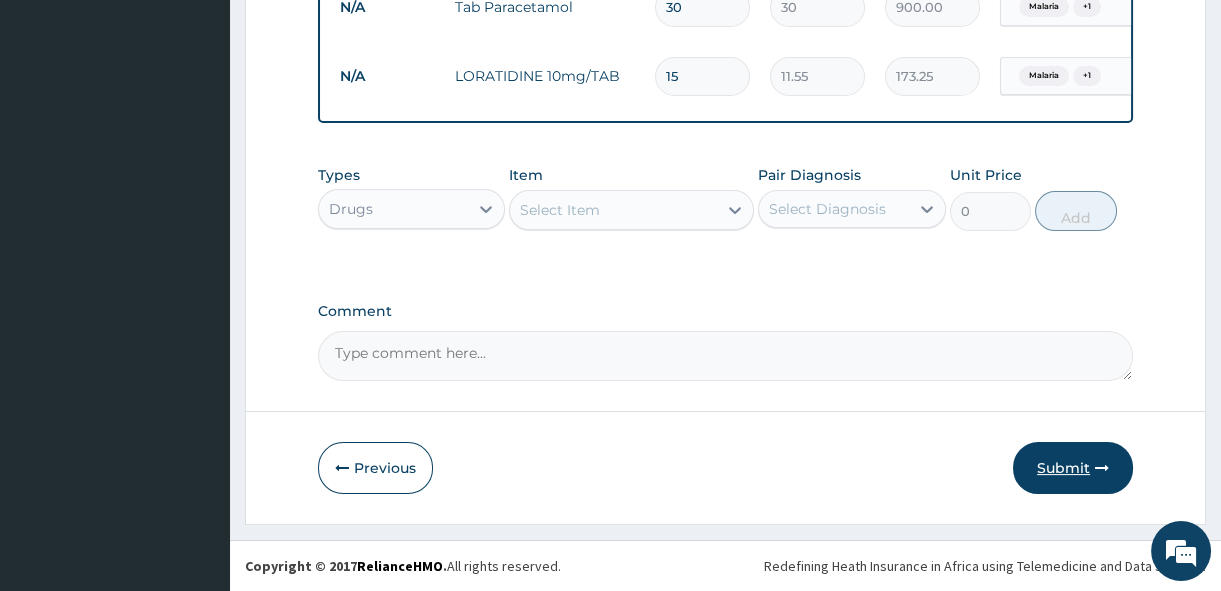 type on "15" 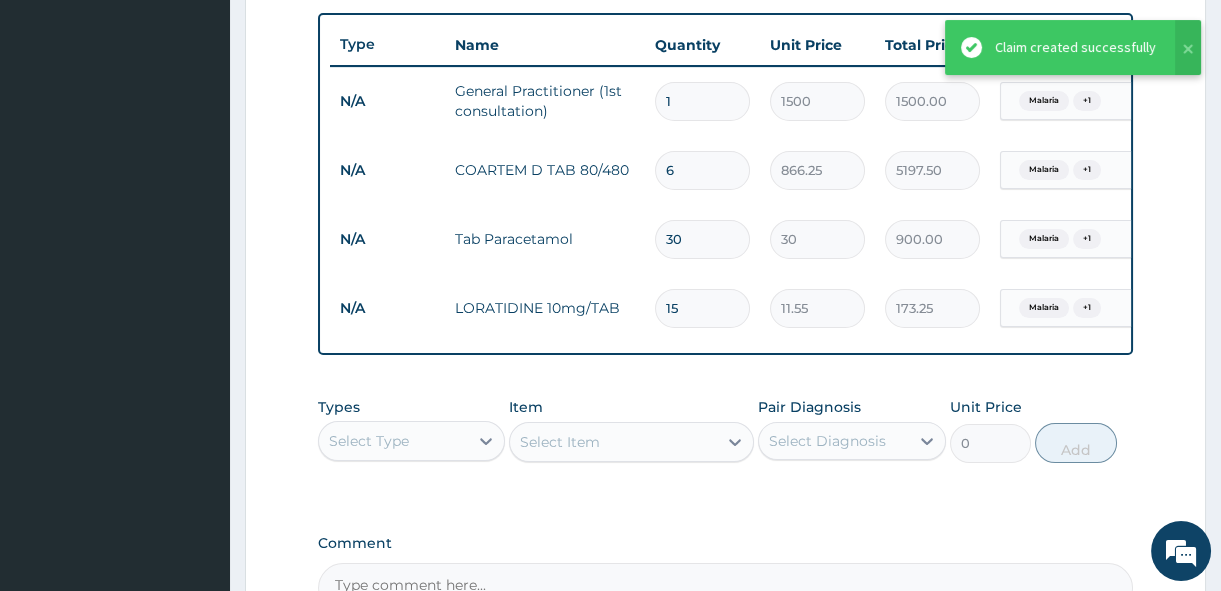 scroll, scrollTop: 619, scrollLeft: 0, axis: vertical 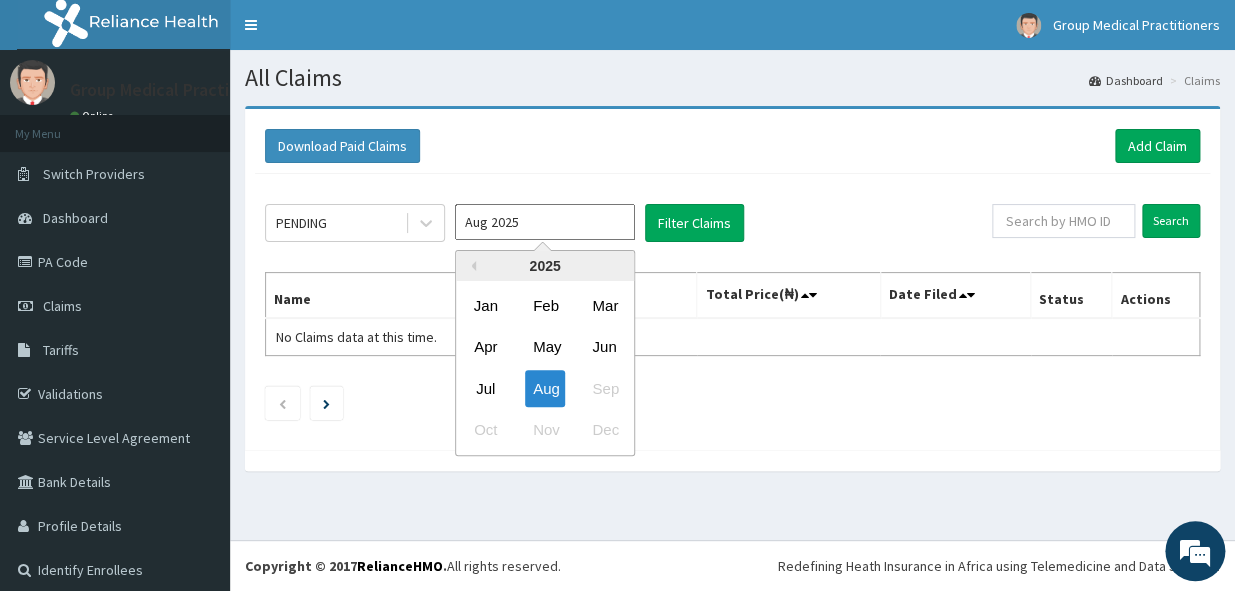 click on "Aug 2025" at bounding box center [545, 222] 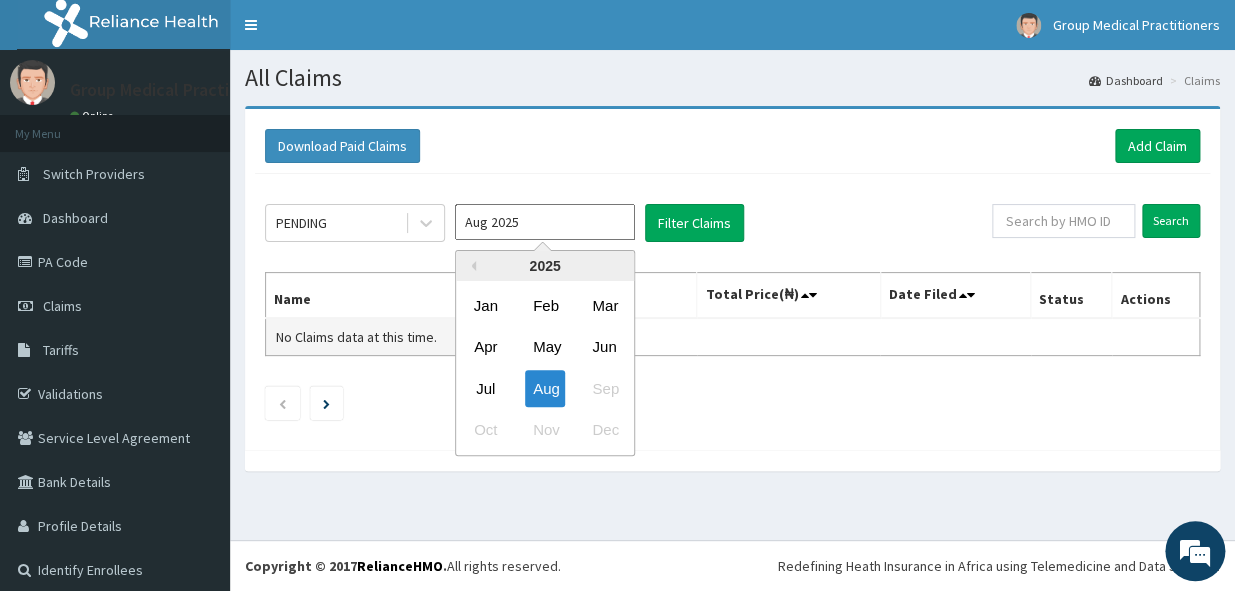 drag, startPoint x: 488, startPoint y: 396, endPoint x: 467, endPoint y: 353, distance: 47.853943 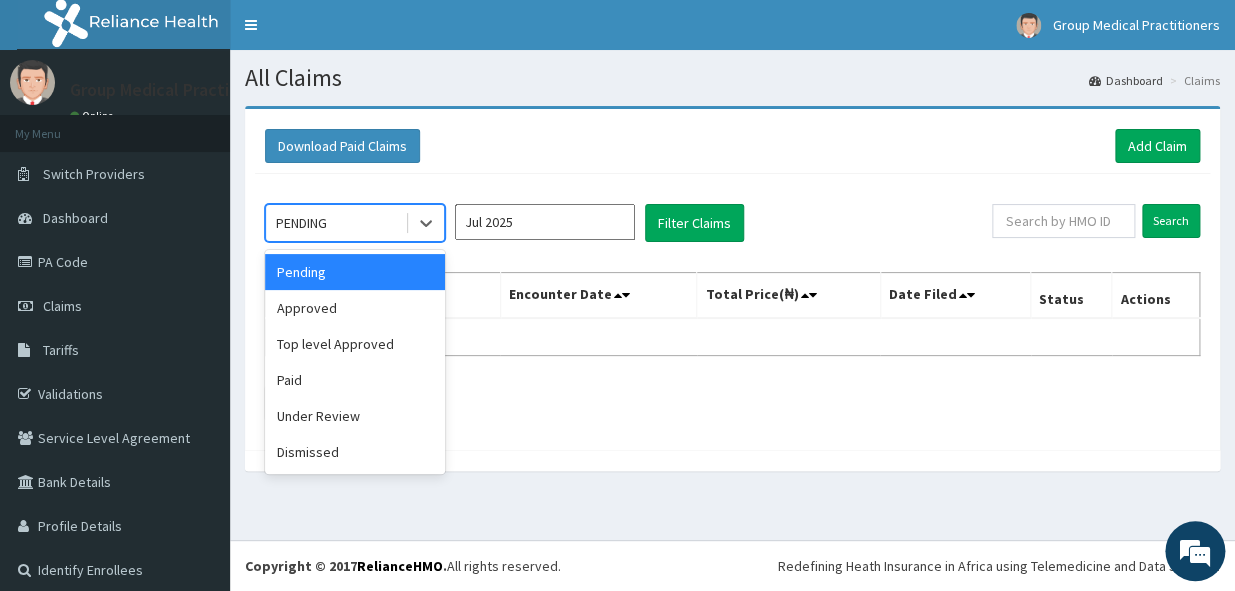 click on "PENDING" at bounding box center (335, 223) 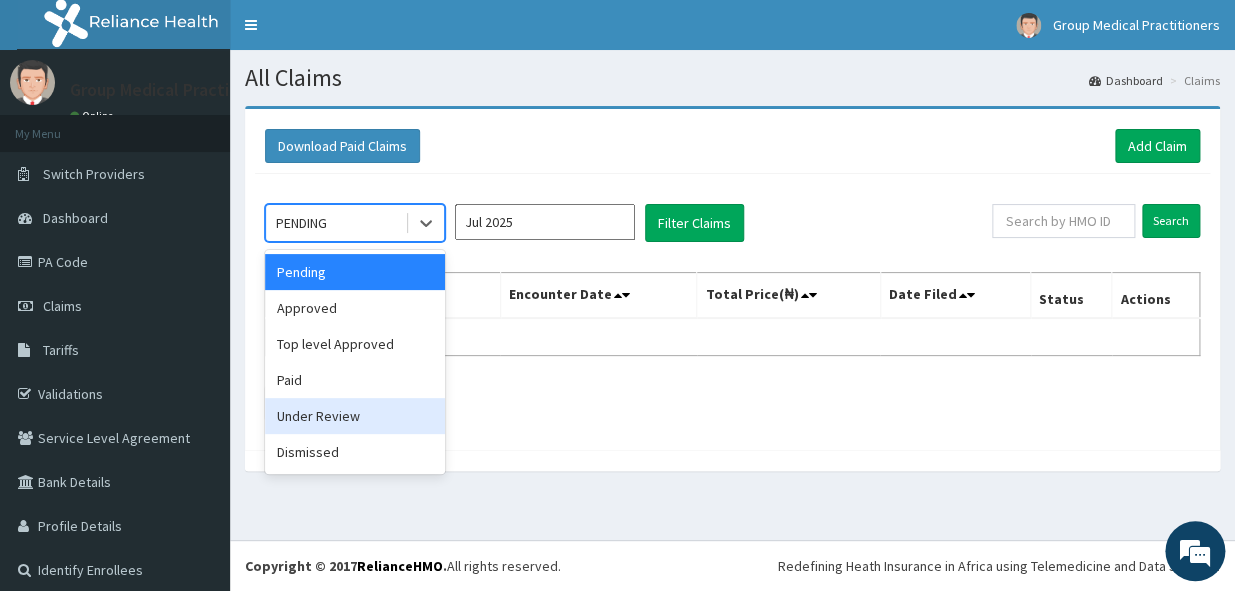 click on "Under Review" at bounding box center (355, 416) 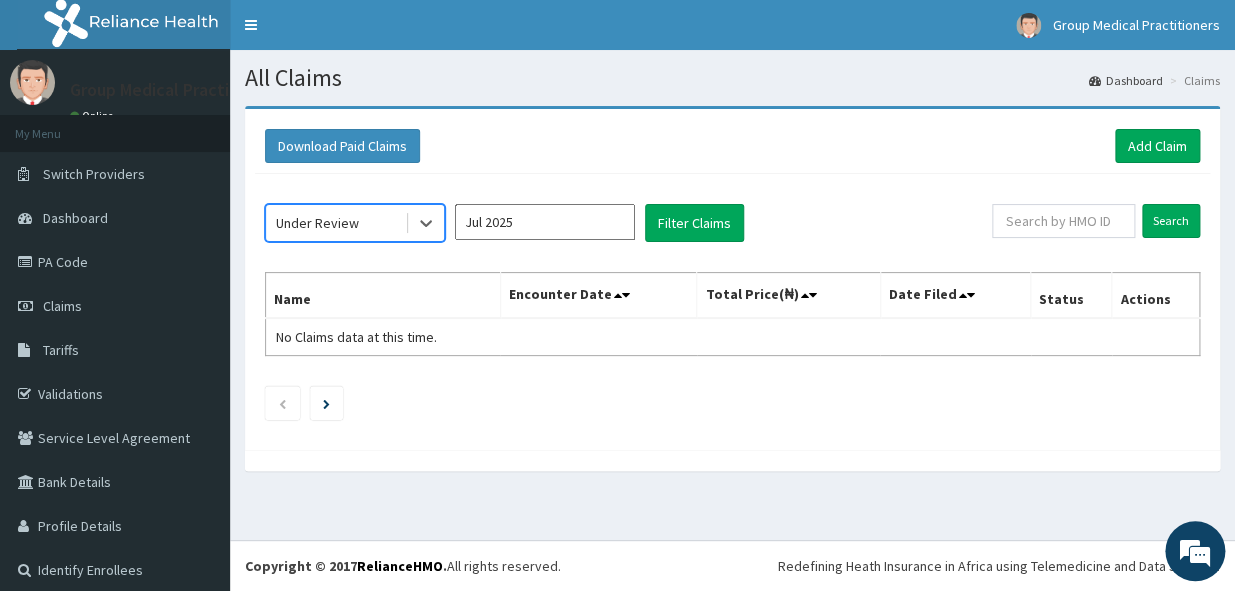 scroll, scrollTop: 0, scrollLeft: 0, axis: both 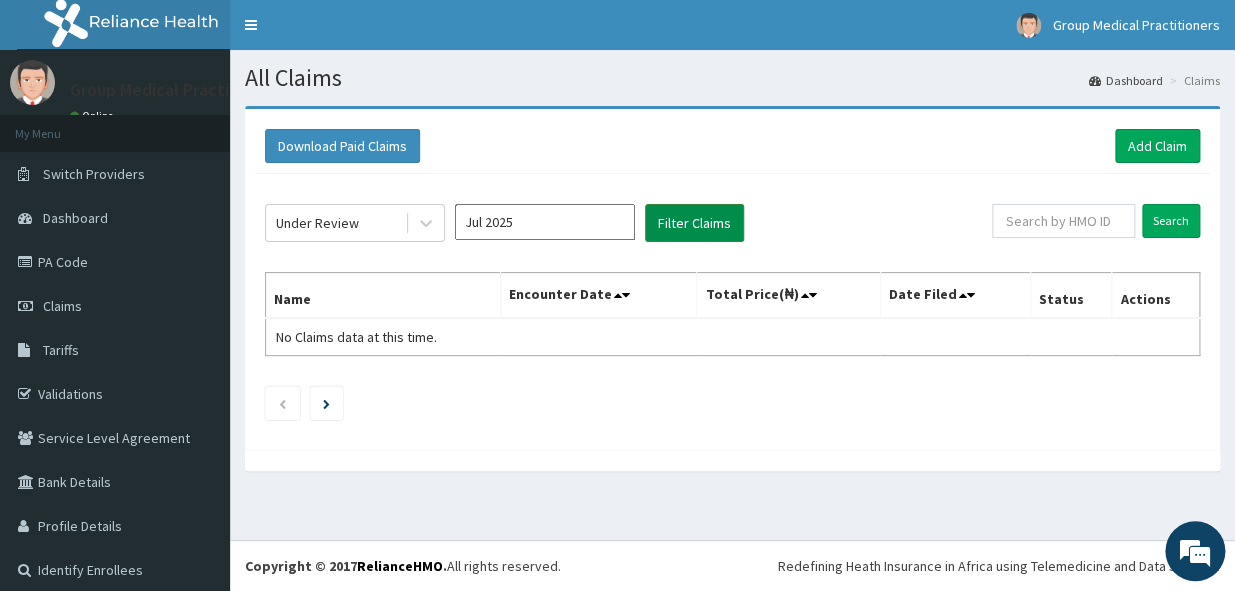 drag, startPoint x: 750, startPoint y: 217, endPoint x: 715, endPoint y: 223, distance: 35.510563 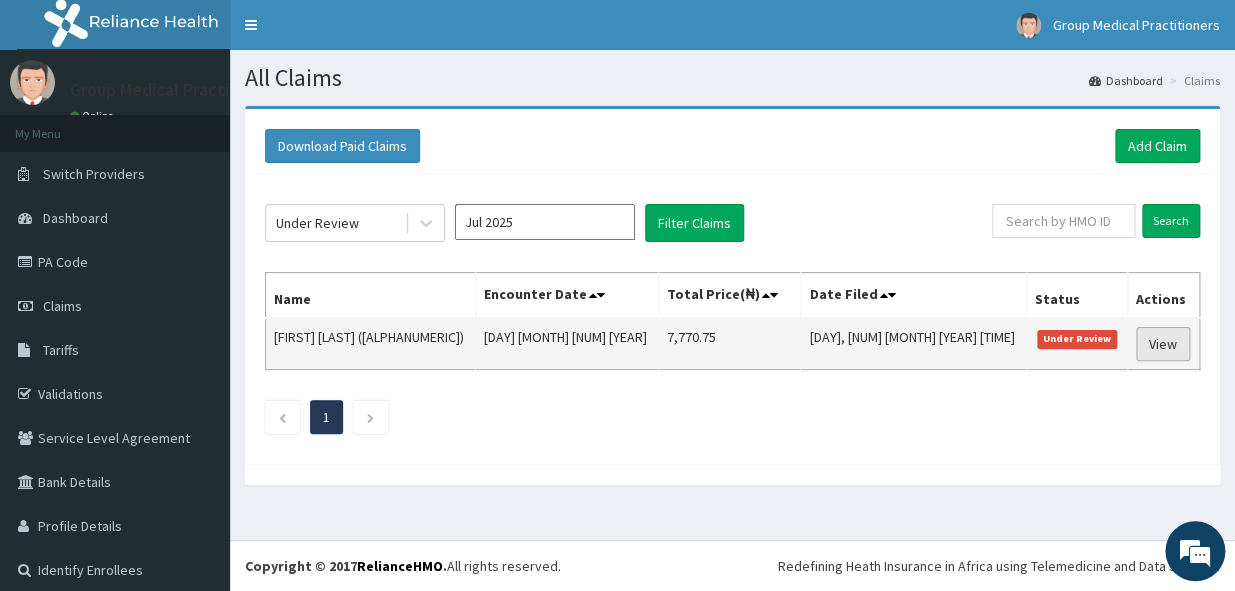 click on "View" at bounding box center (1163, 344) 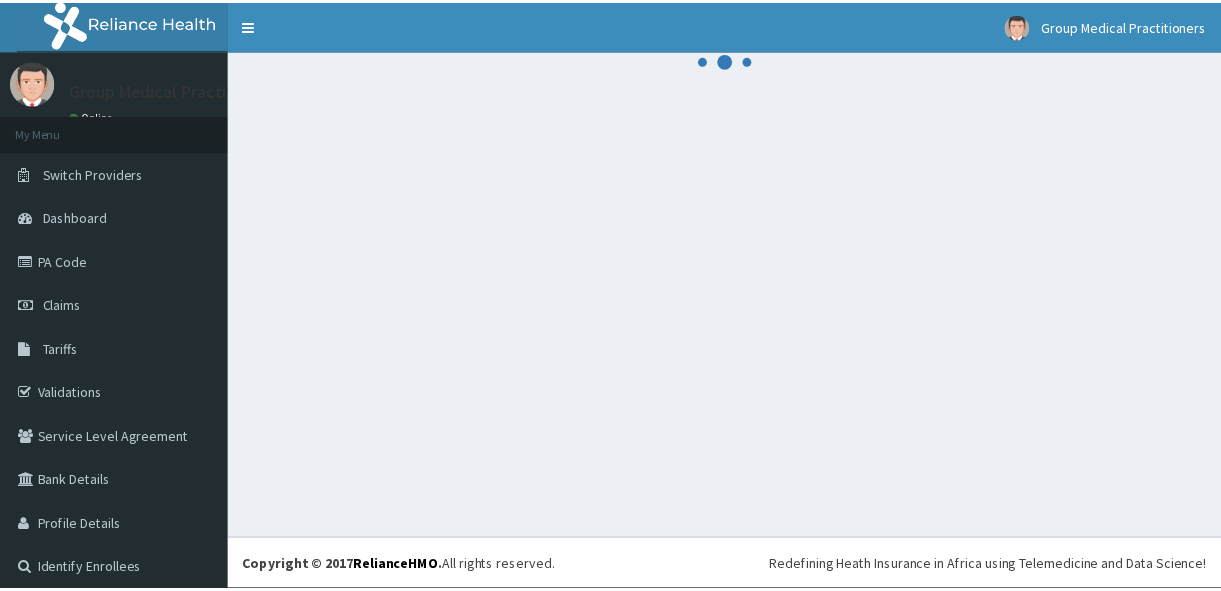 scroll, scrollTop: 0, scrollLeft: 0, axis: both 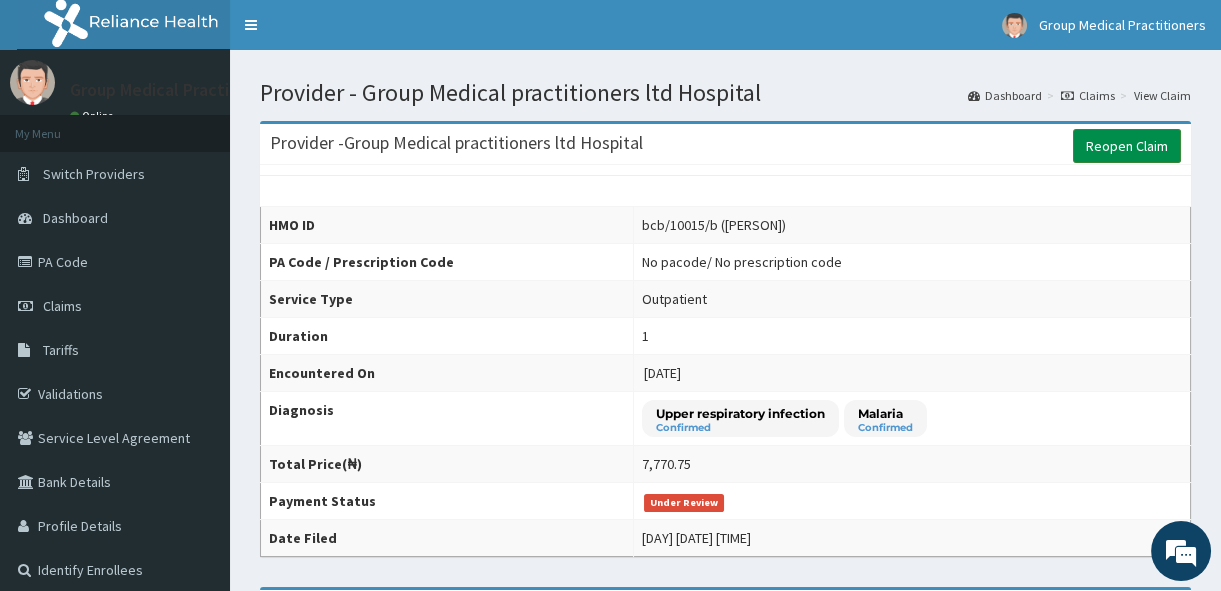 click on "Reopen Claim" at bounding box center (1127, 146) 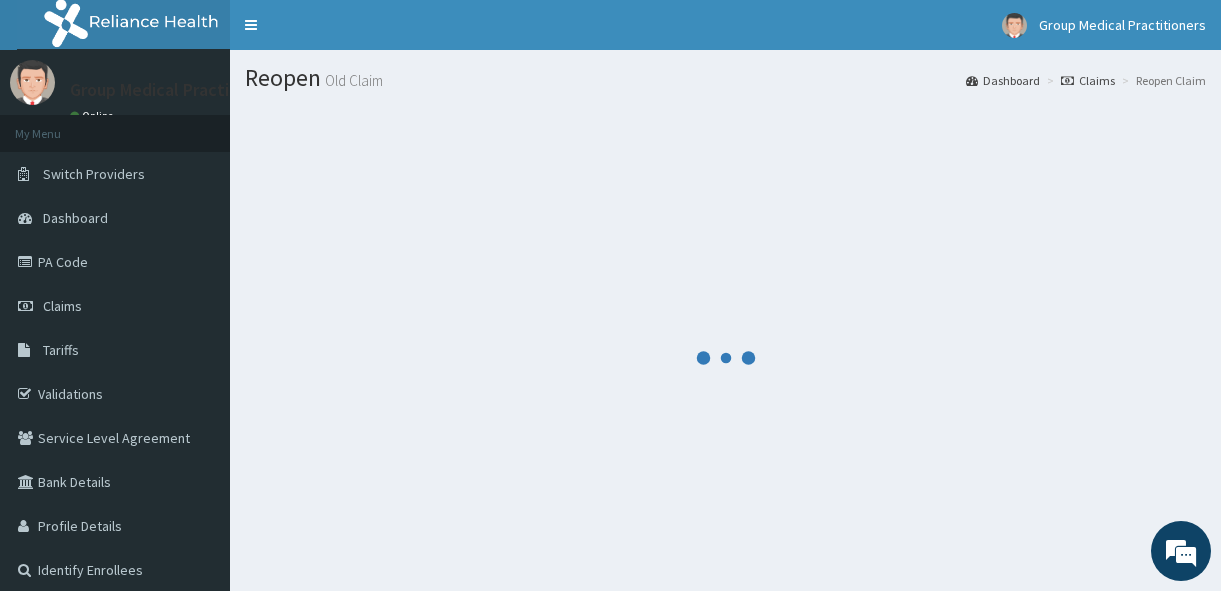 scroll, scrollTop: 0, scrollLeft: 0, axis: both 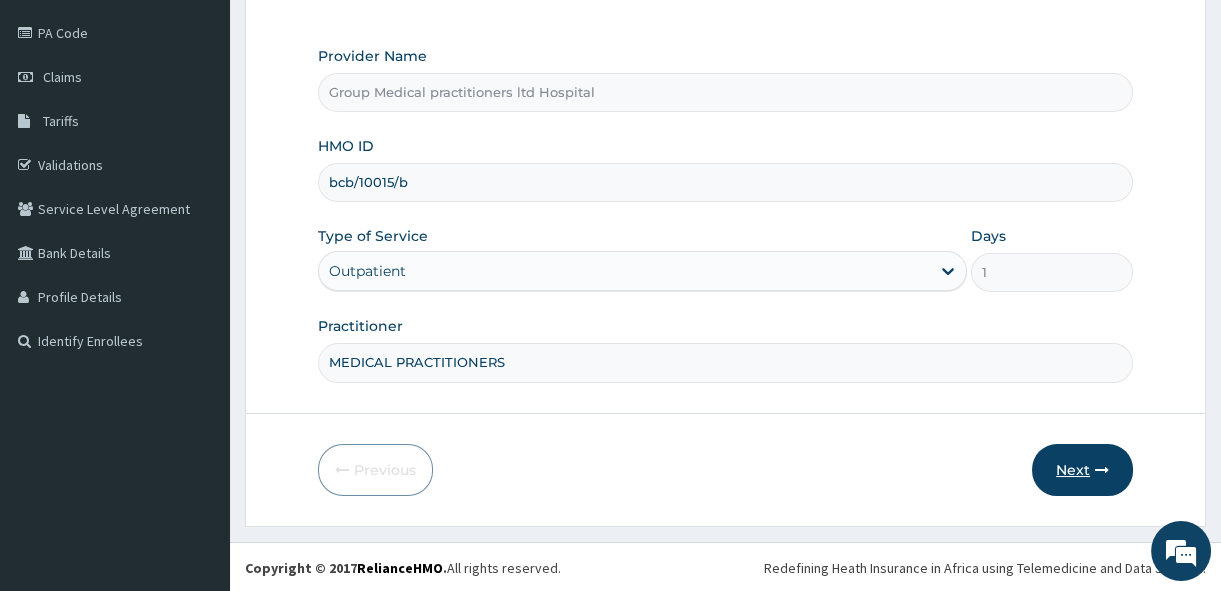 click on "Next" at bounding box center (1082, 470) 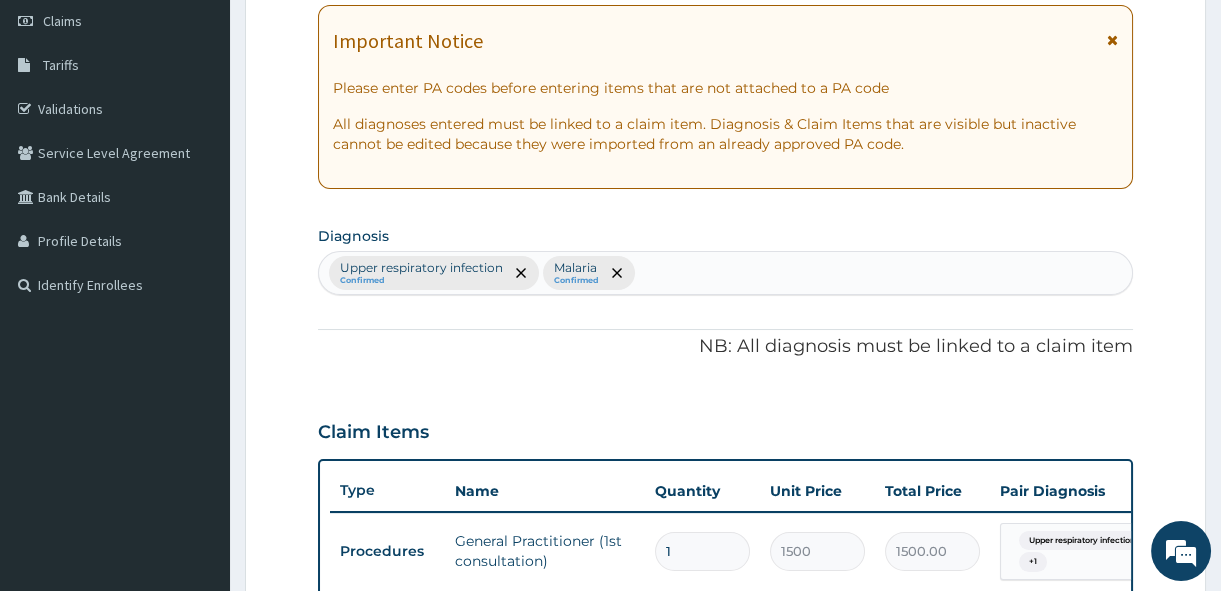 scroll, scrollTop: 774, scrollLeft: 0, axis: vertical 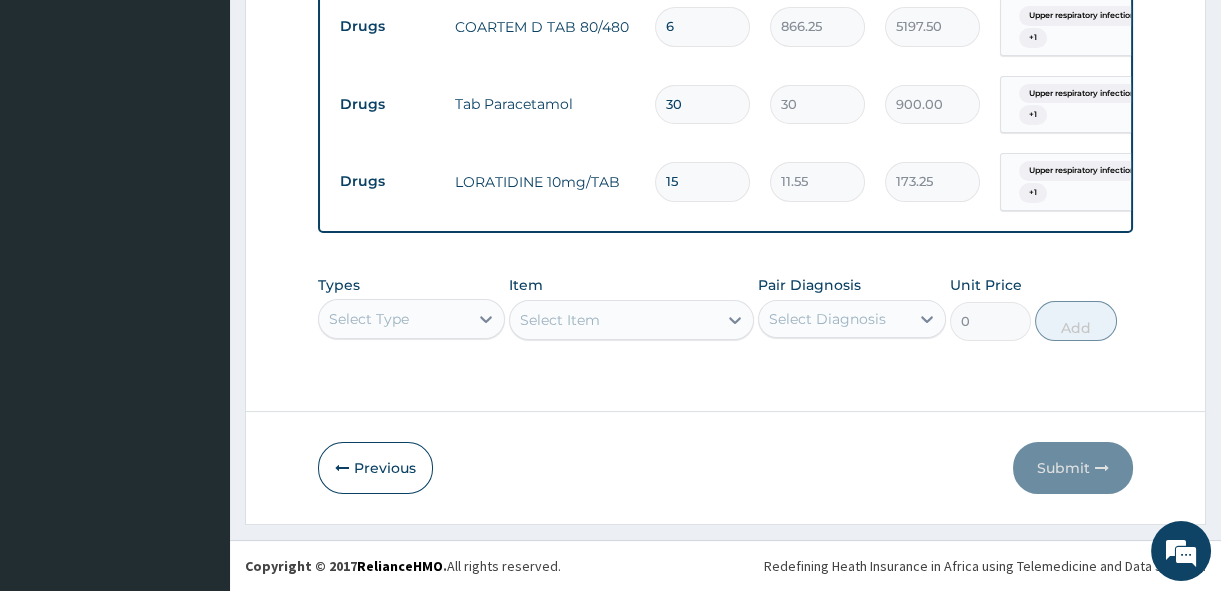 click on "Select Type" at bounding box center [411, 319] 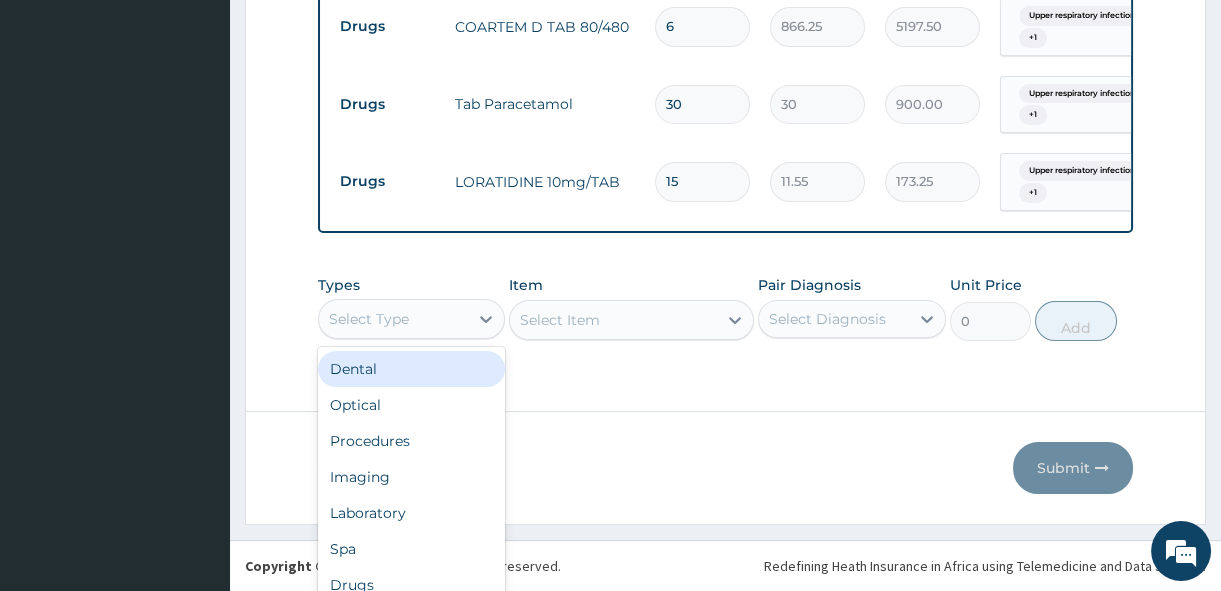 scroll, scrollTop: 56, scrollLeft: 0, axis: vertical 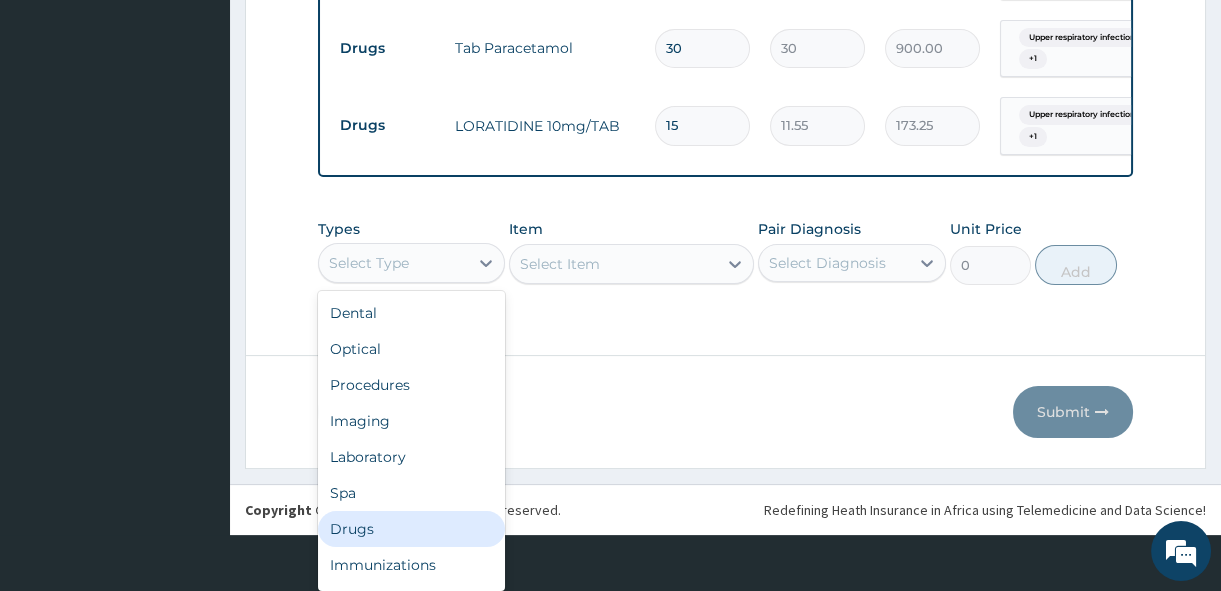 click on "Drugs" at bounding box center [411, 529] 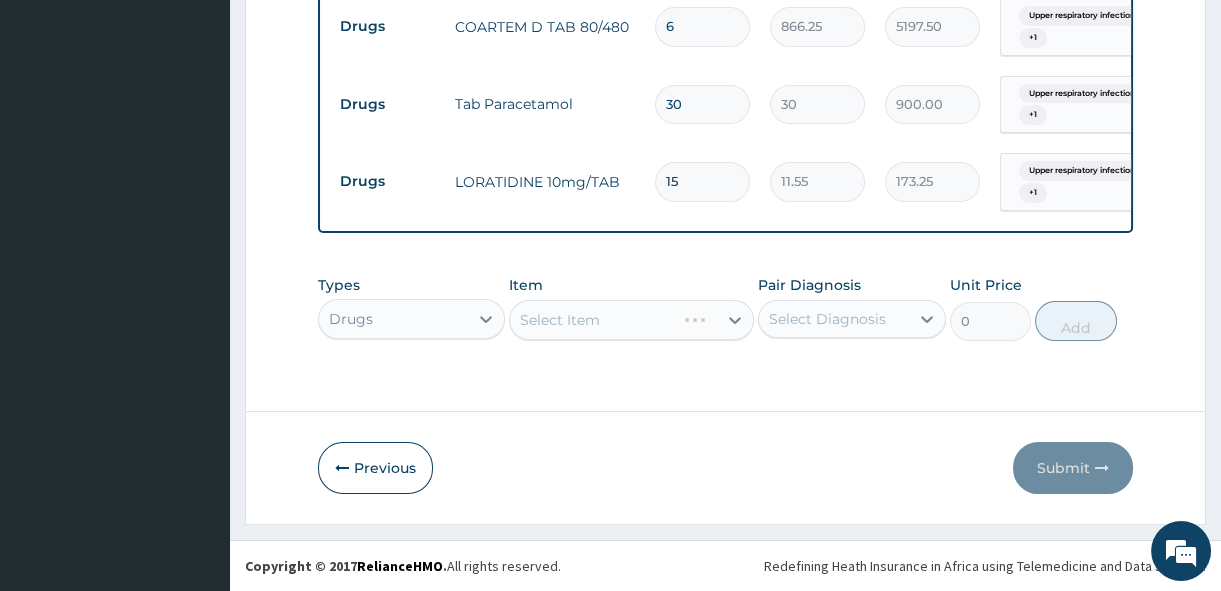 scroll, scrollTop: 0, scrollLeft: 0, axis: both 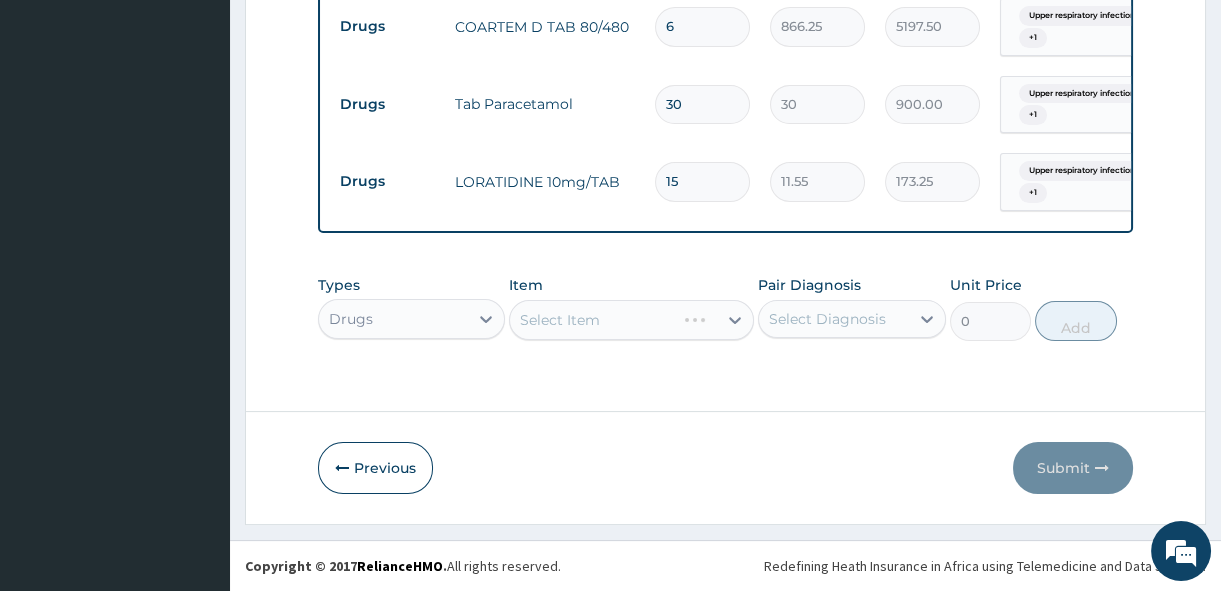 click on "Select Item" at bounding box center [631, 320] 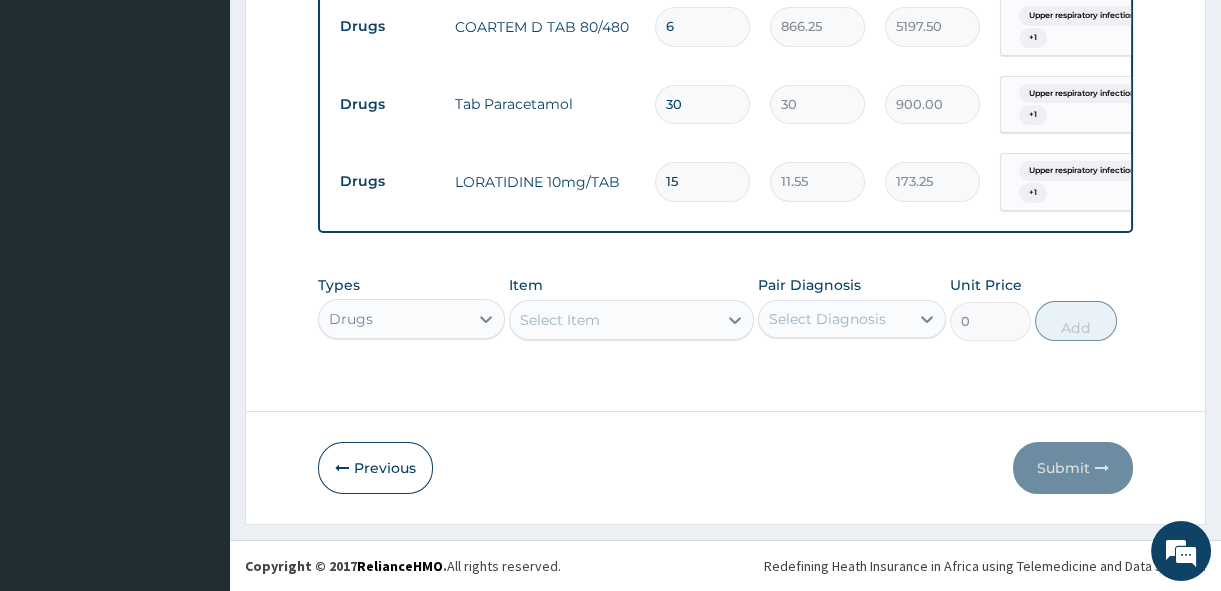 click on "Select Item" at bounding box center [613, 320] 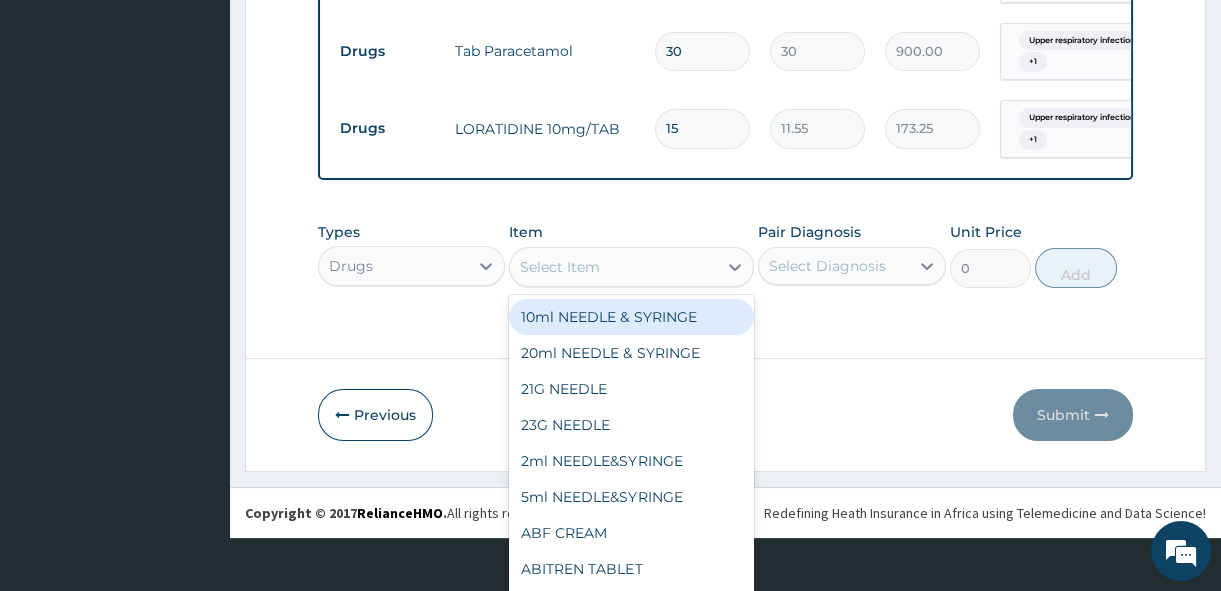scroll, scrollTop: 57, scrollLeft: 0, axis: vertical 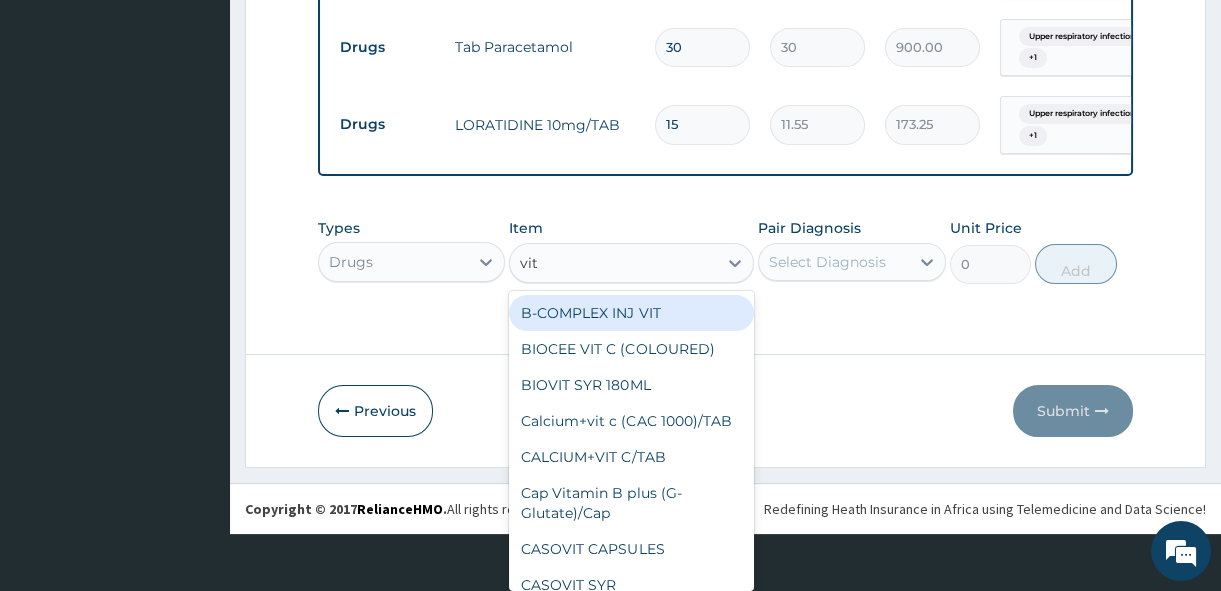 type on "vit c" 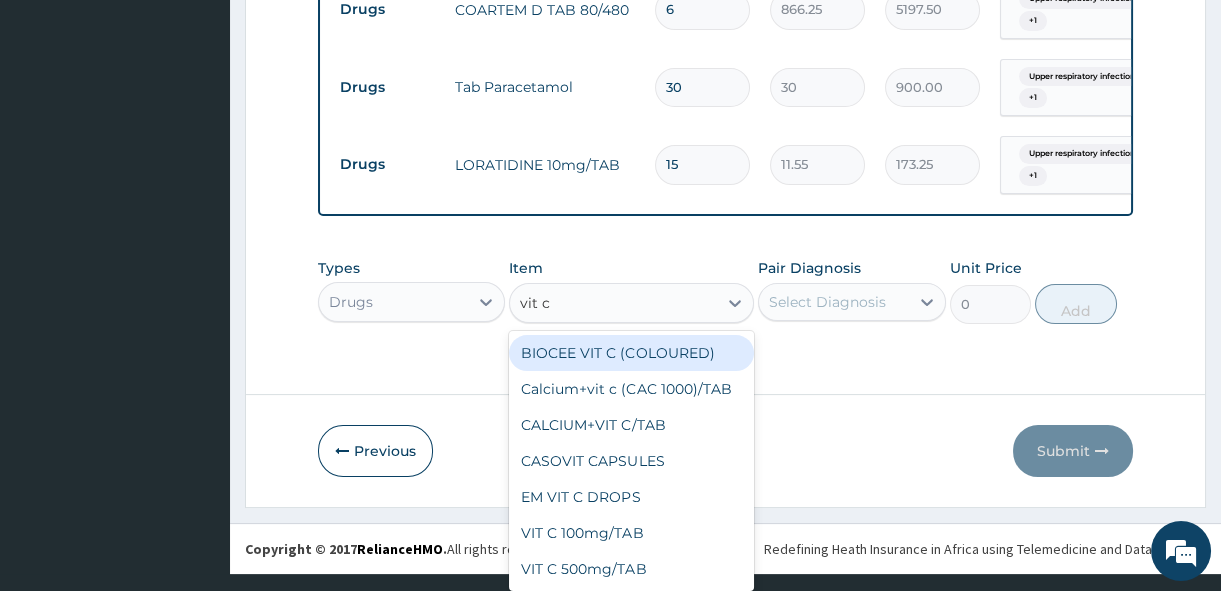 scroll, scrollTop: 17, scrollLeft: 0, axis: vertical 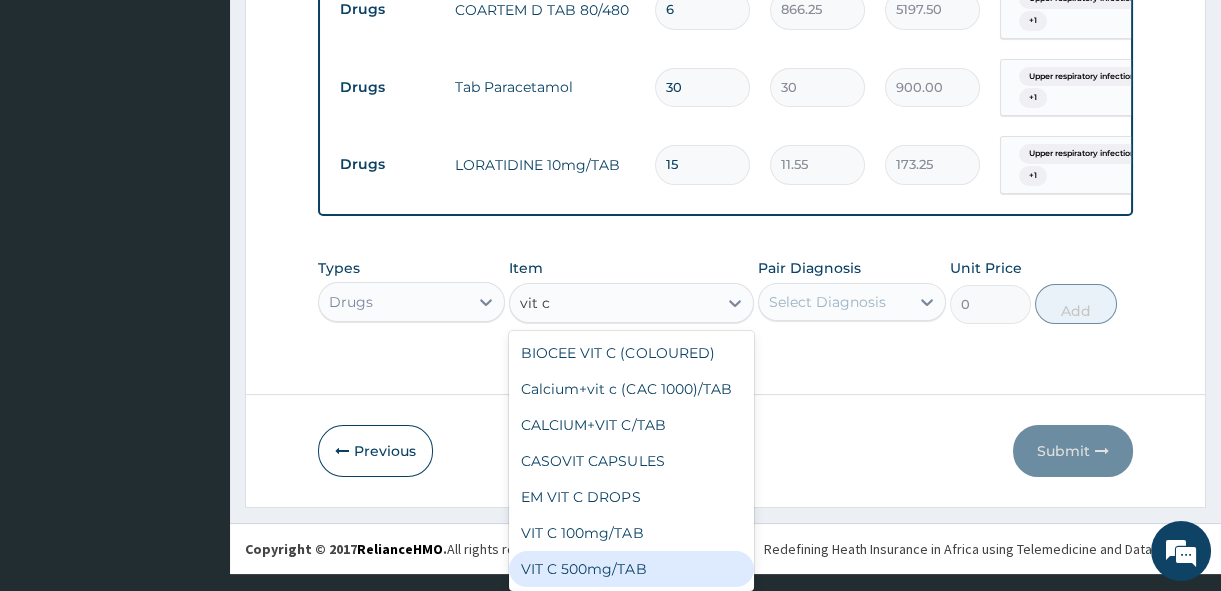 click on "VIT C 500mg/TAB" at bounding box center (631, 569) 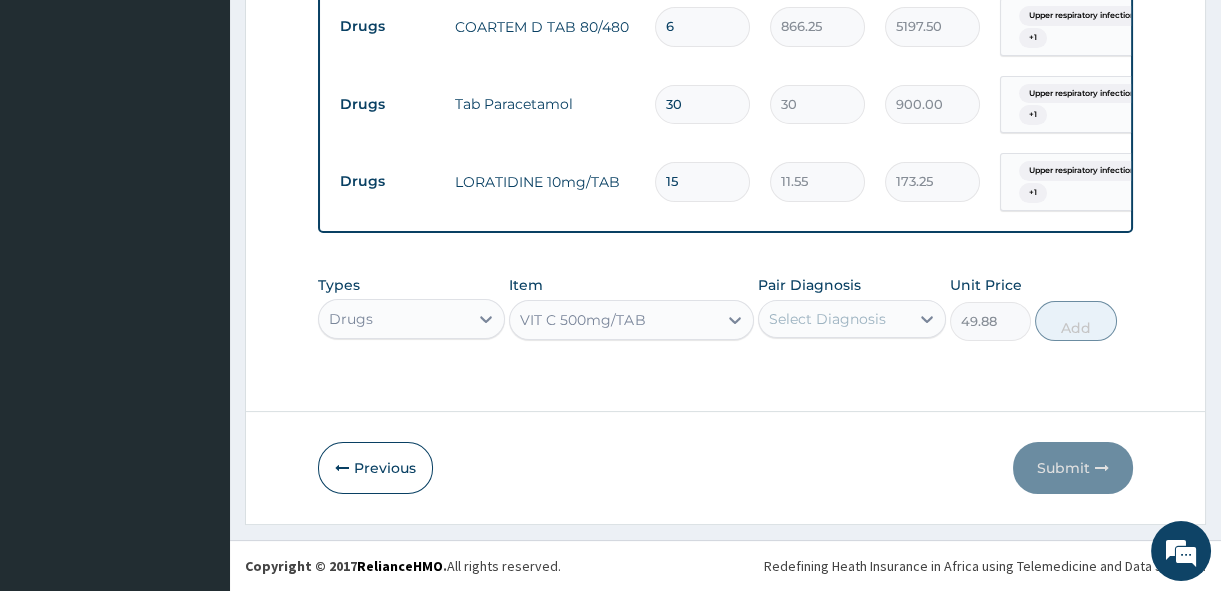 scroll, scrollTop: 0, scrollLeft: 0, axis: both 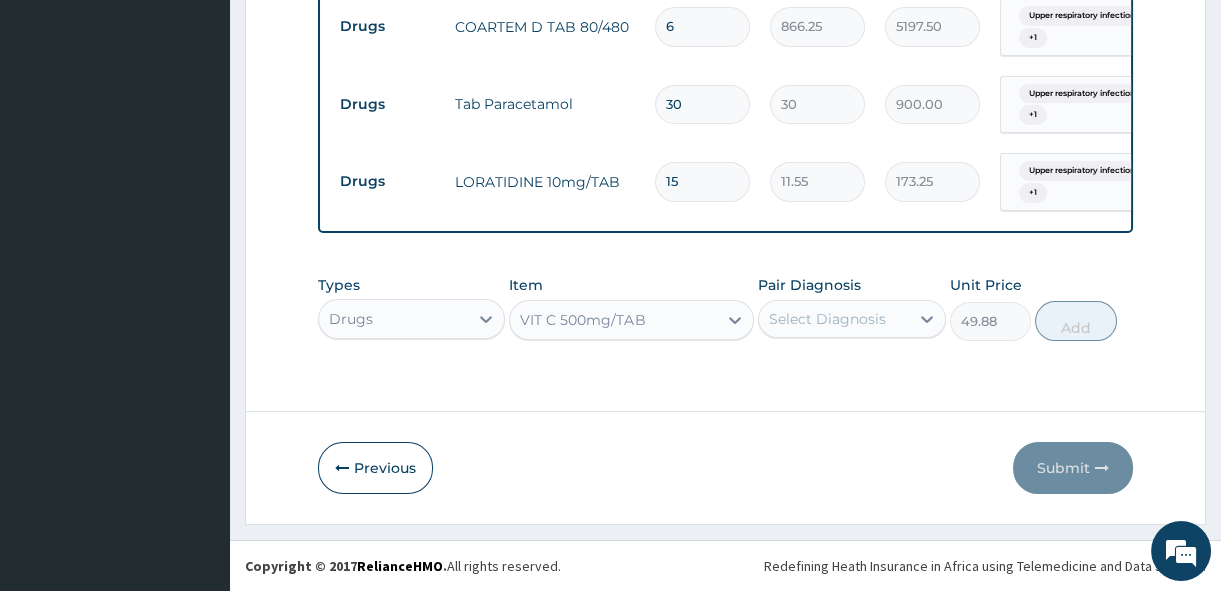 drag, startPoint x: 819, startPoint y: 304, endPoint x: 813, endPoint y: 319, distance: 16.155495 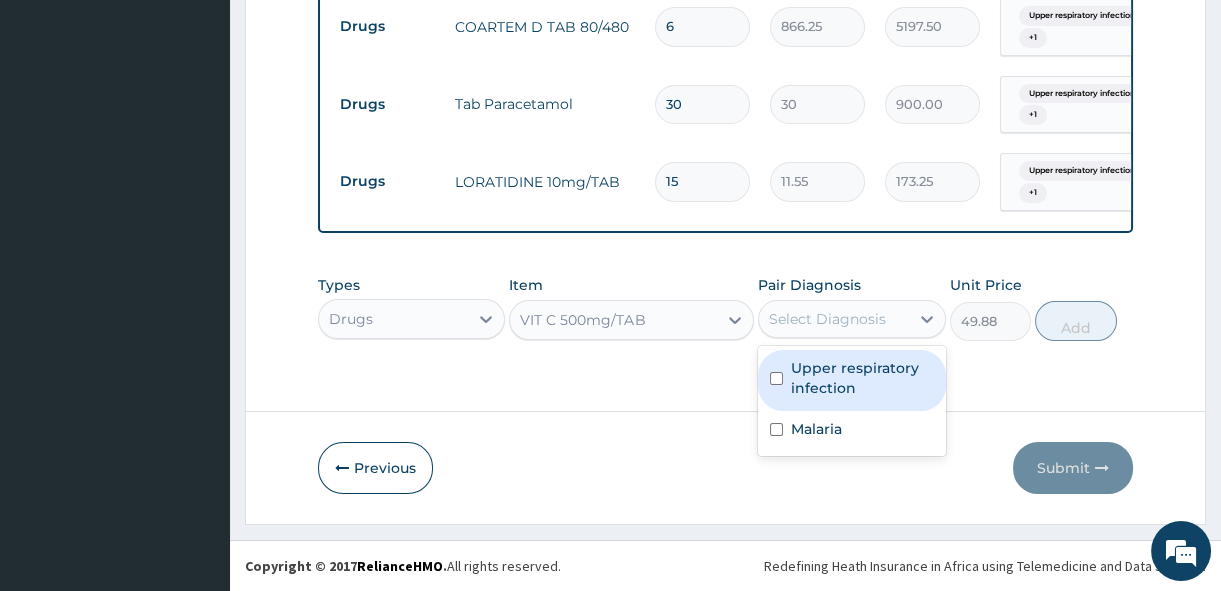 click on "Upper respiratory infection" at bounding box center (851, 380) 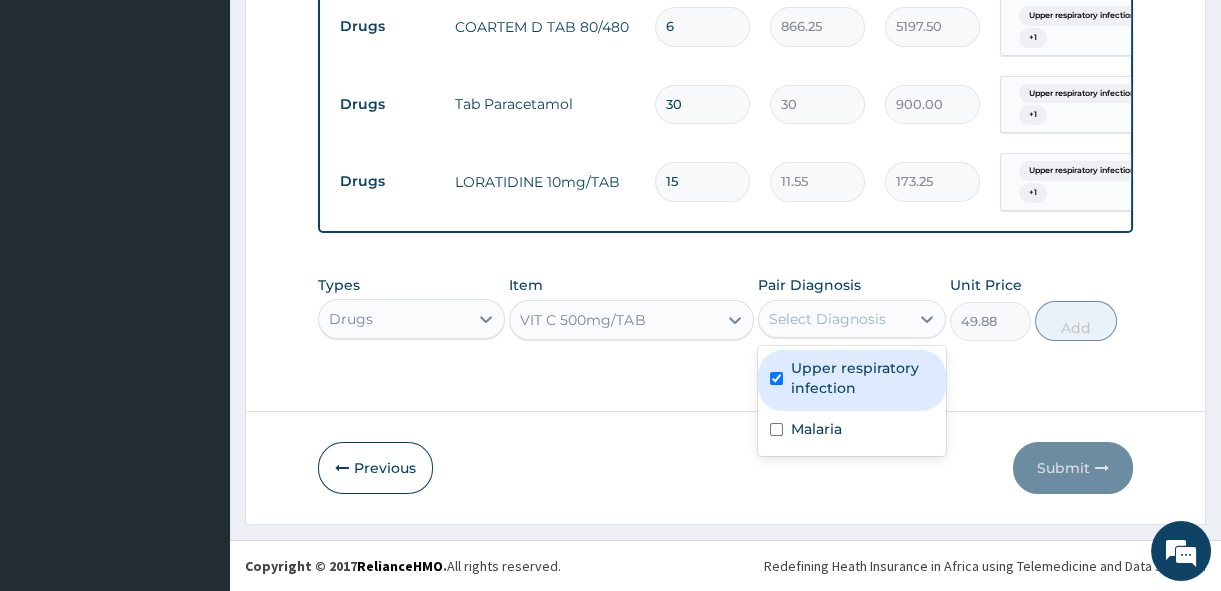 checkbox on "true" 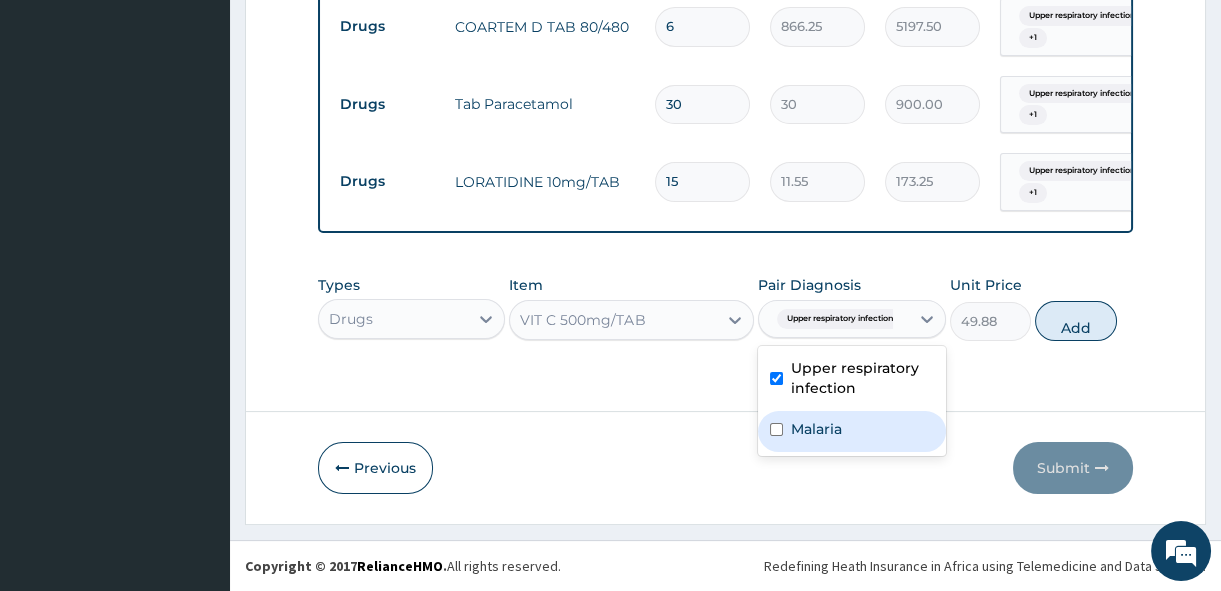 click on "Malaria" at bounding box center (816, 429) 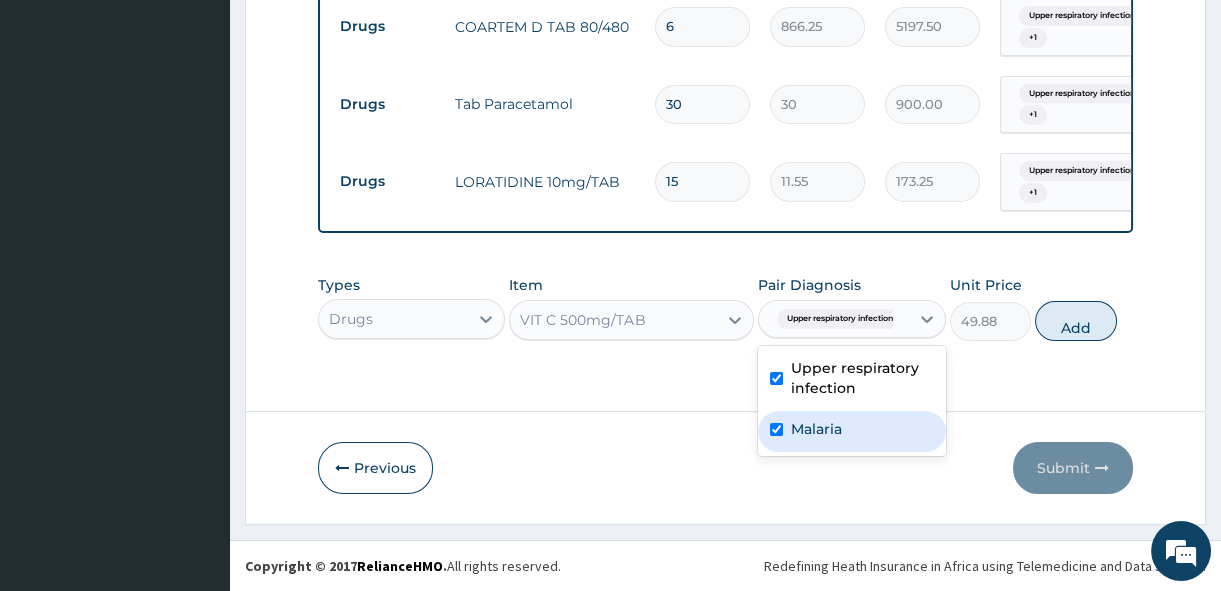checkbox on "true" 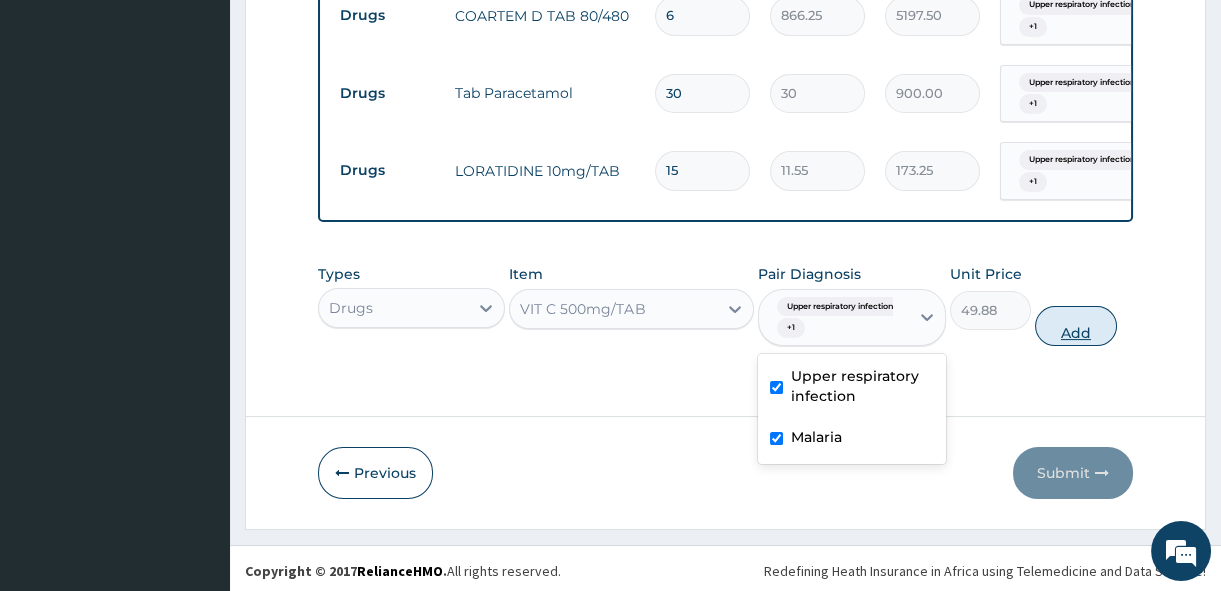 click on "Add" at bounding box center (1076, 326) 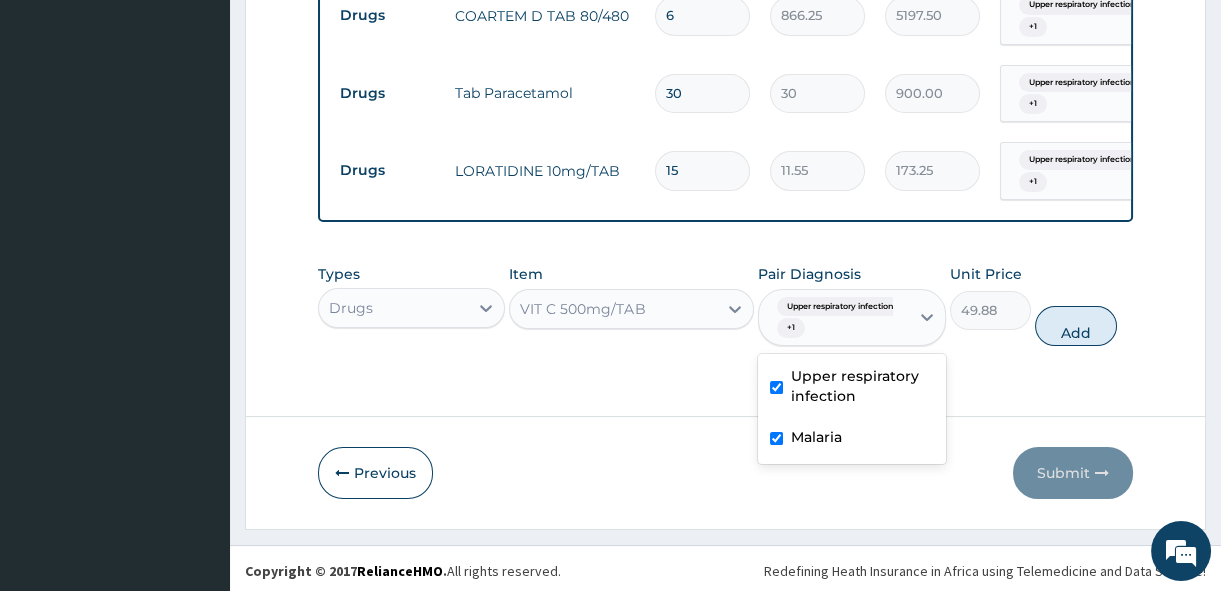 type on "0" 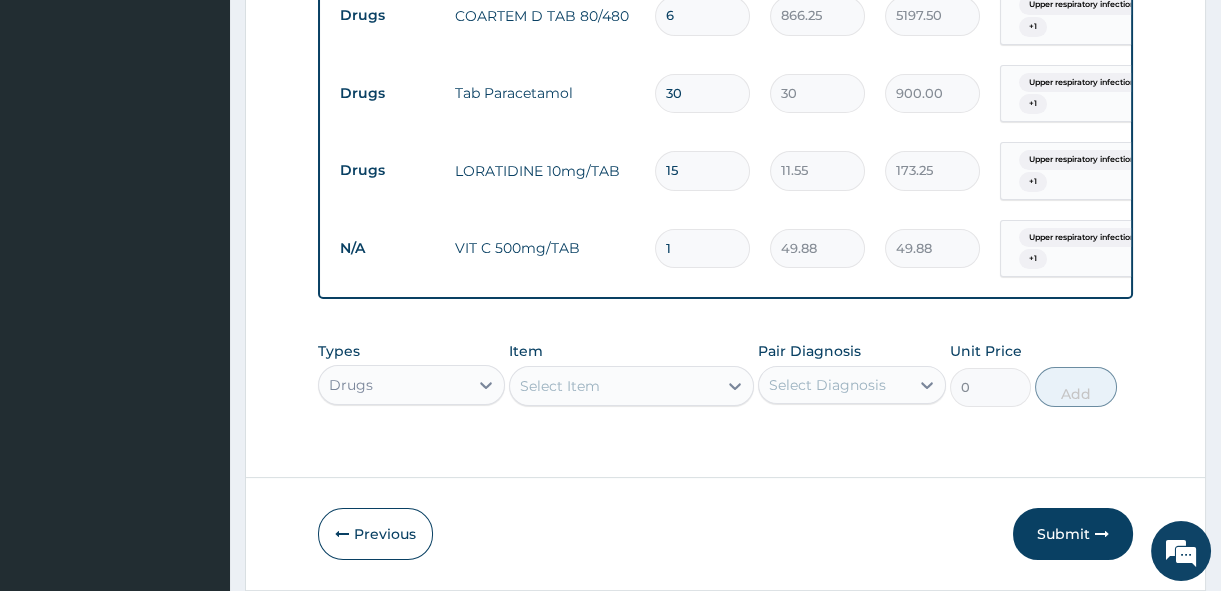 type 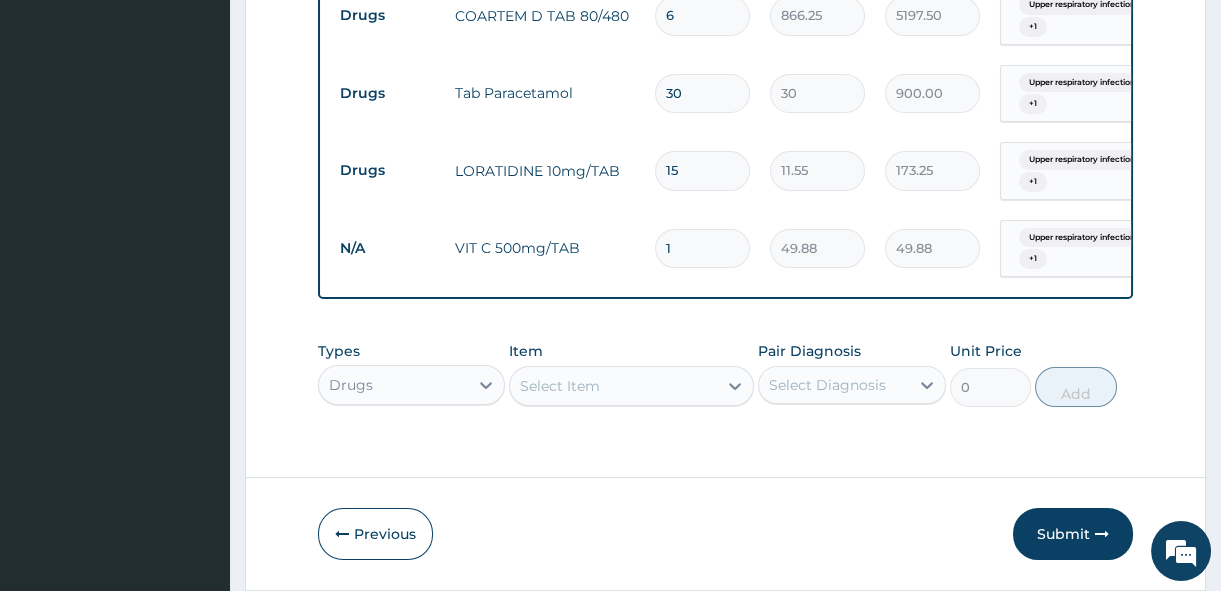 type on "0.00" 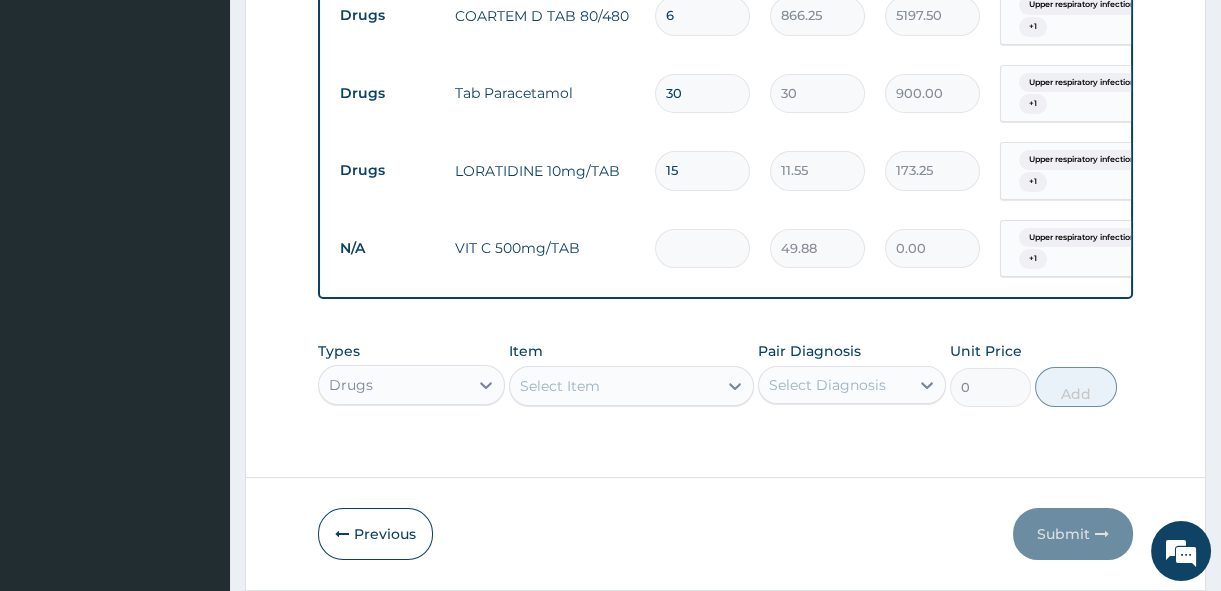 type on "3" 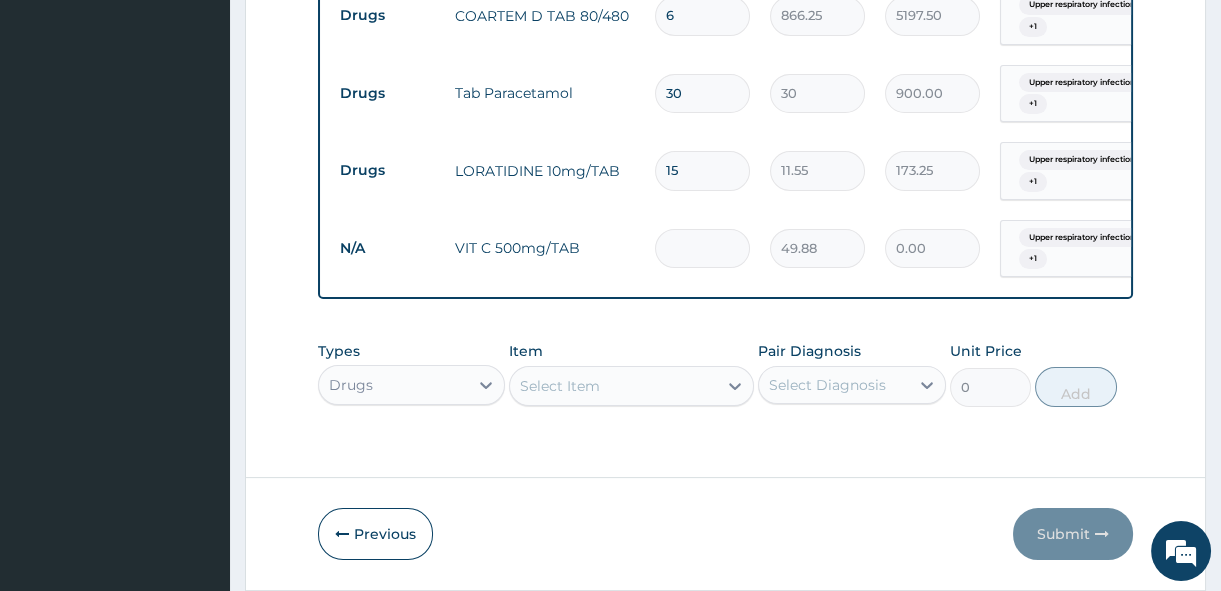 type on "149.64" 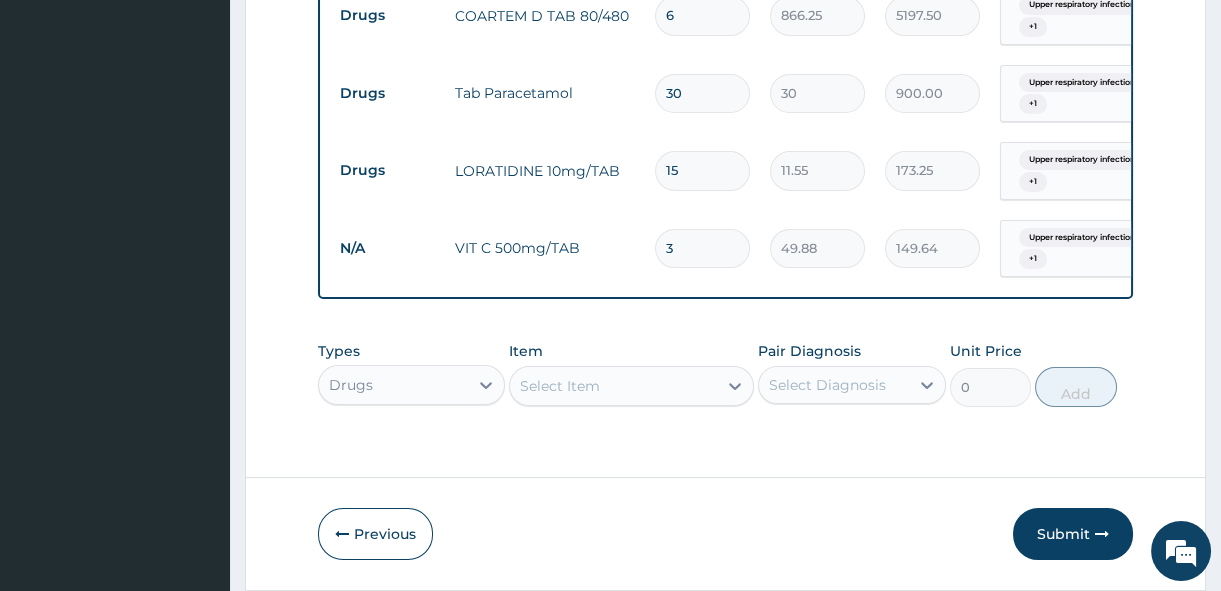 type on "30" 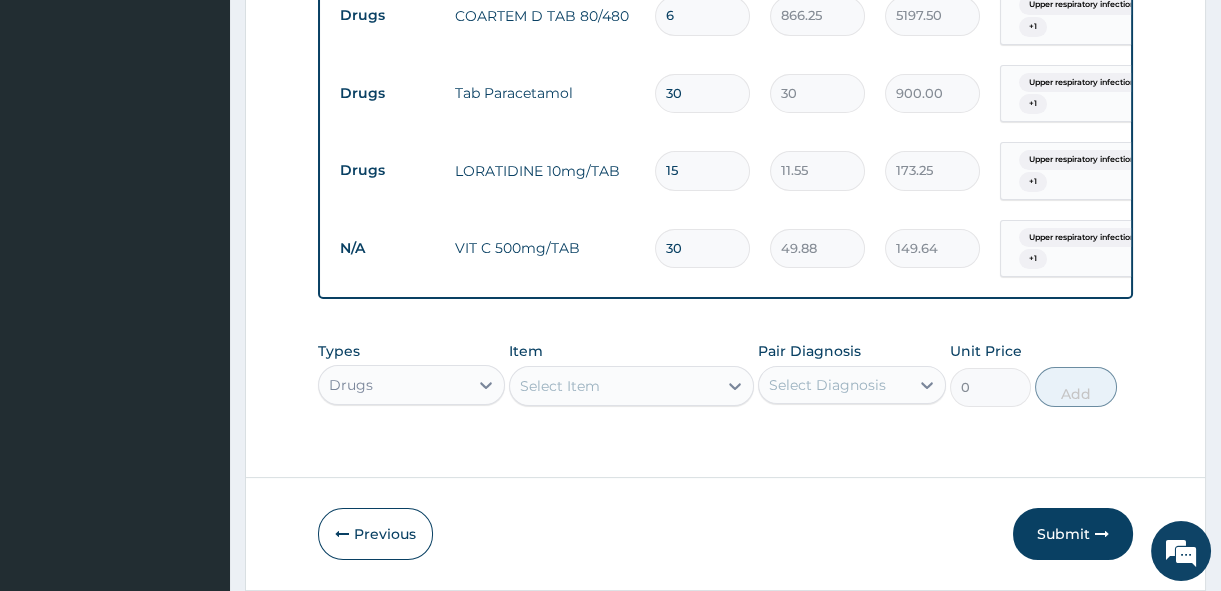 type on "1496.40" 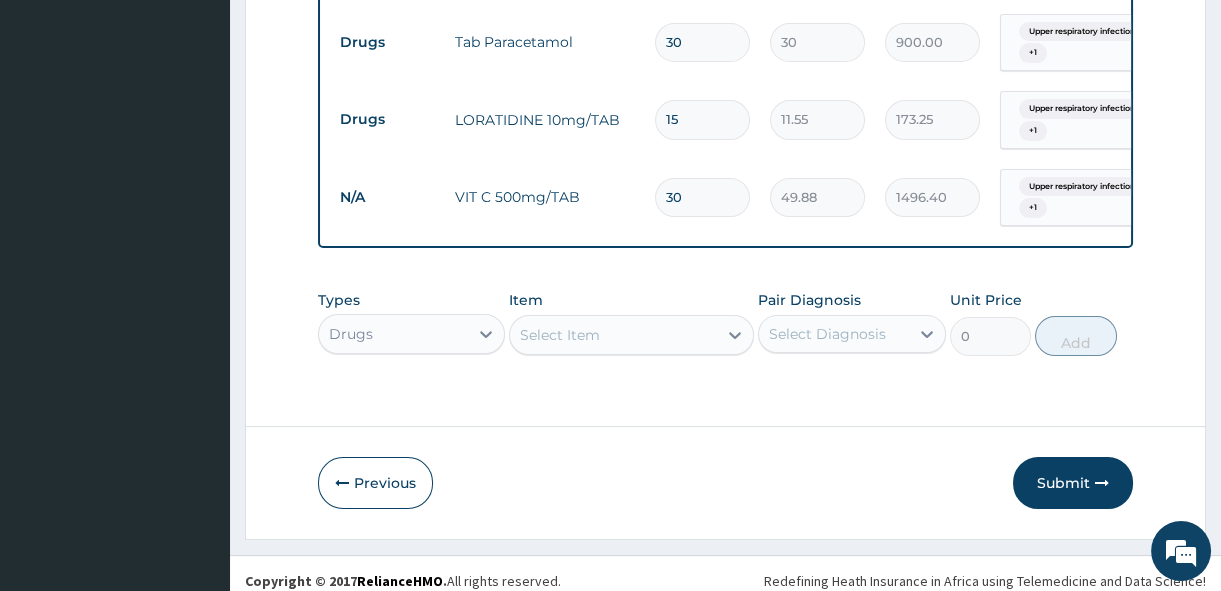 scroll, scrollTop: 975, scrollLeft: 0, axis: vertical 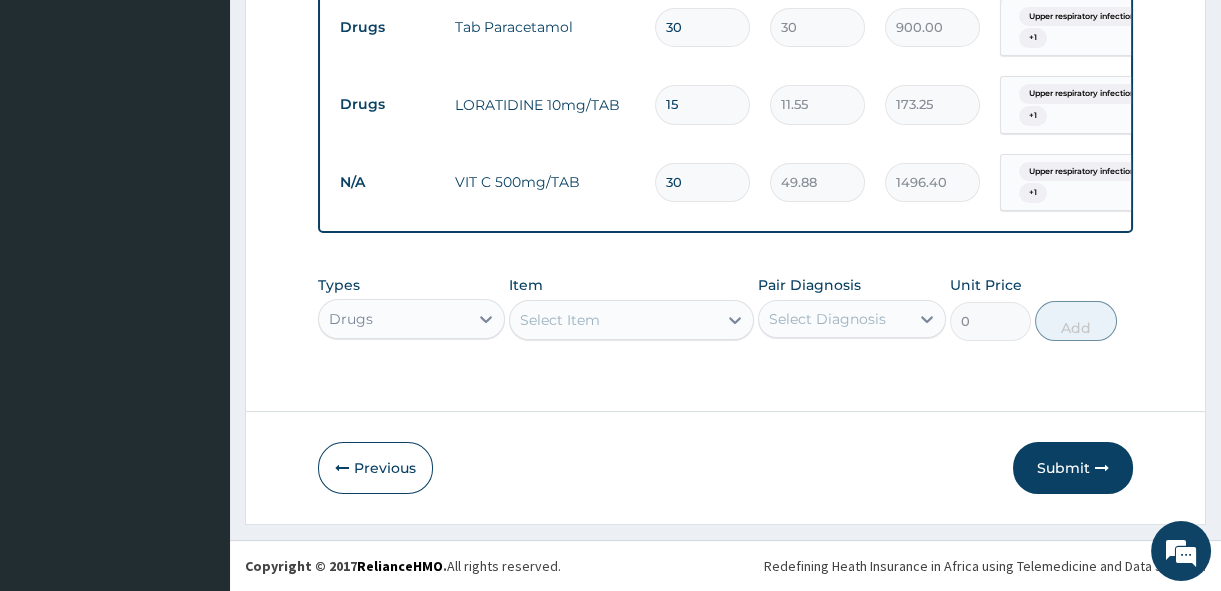 type on "30" 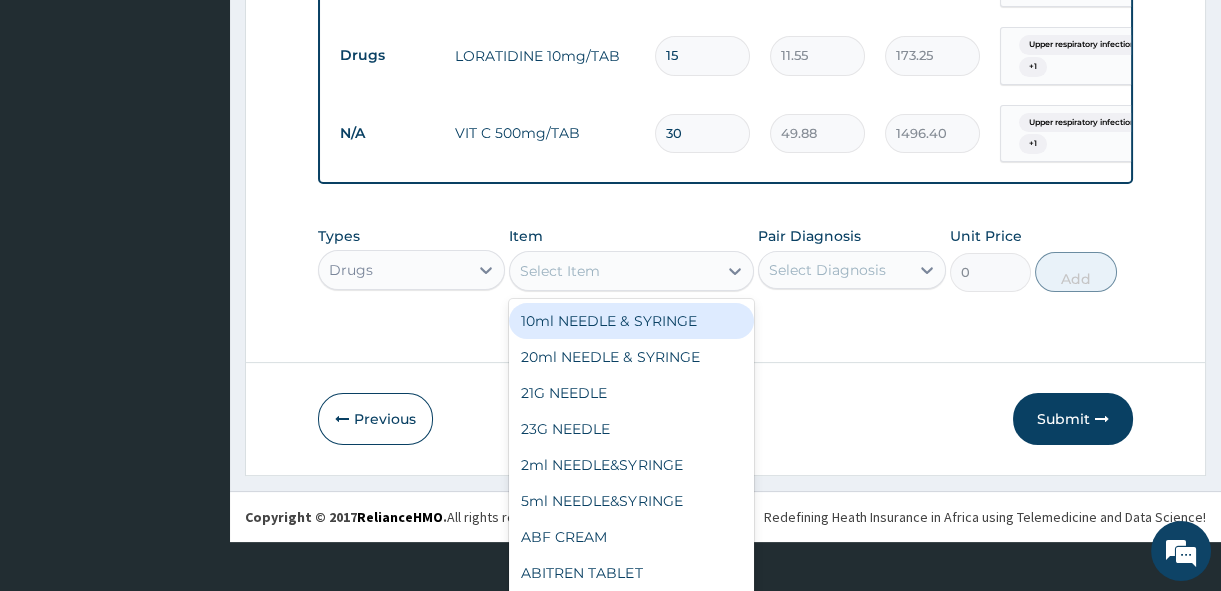 scroll, scrollTop: 57, scrollLeft: 0, axis: vertical 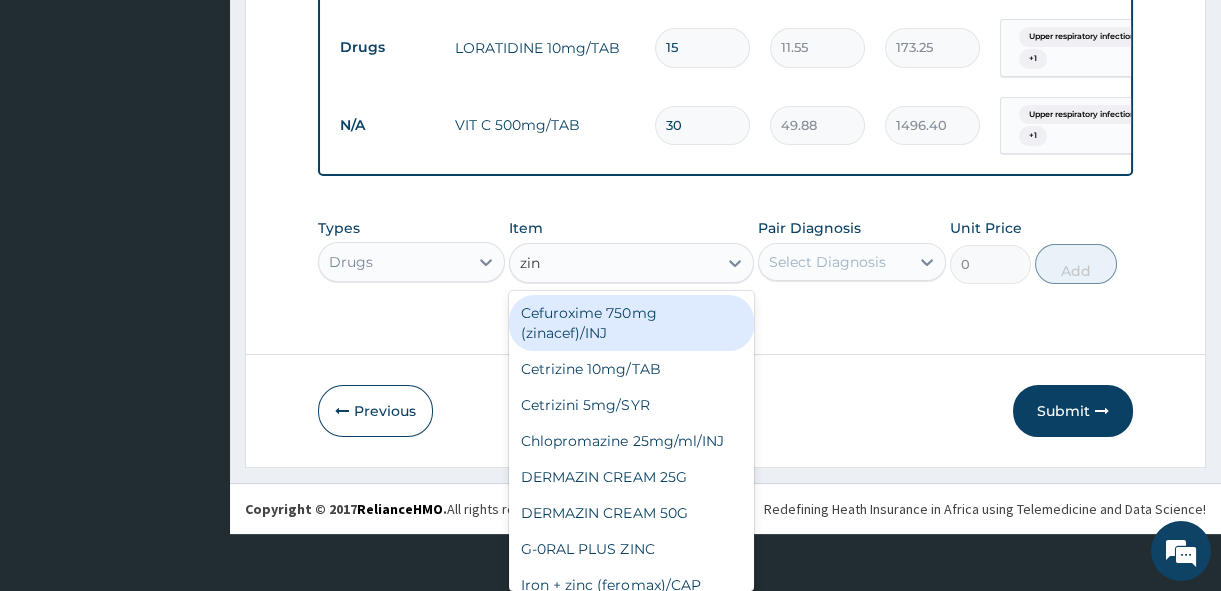 type on "zinc" 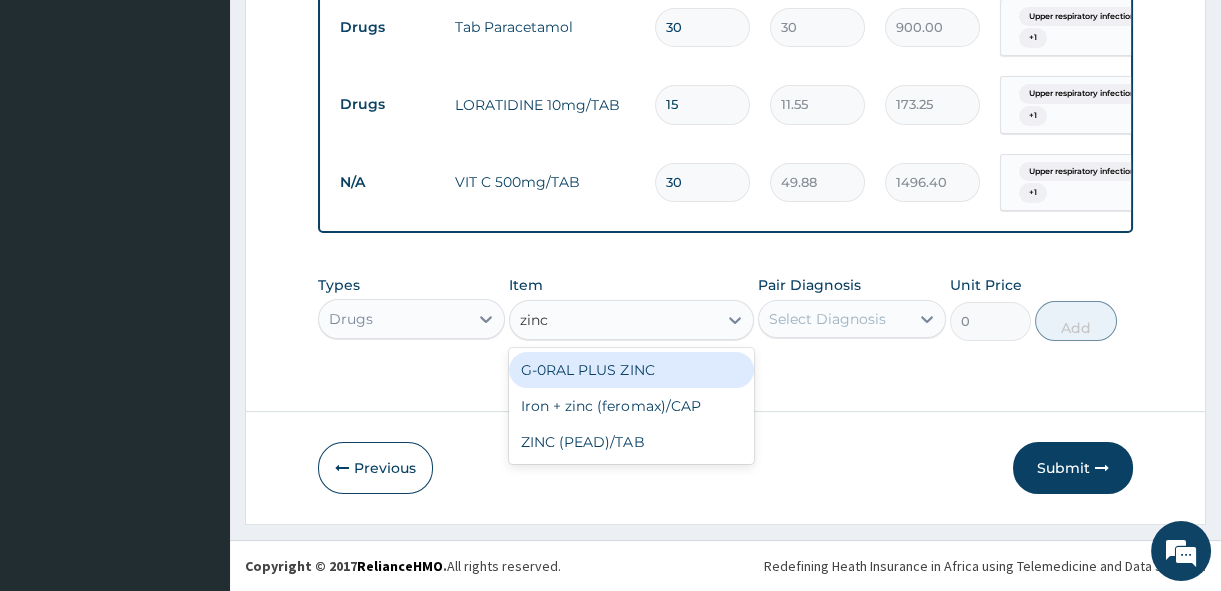 scroll, scrollTop: 0, scrollLeft: 0, axis: both 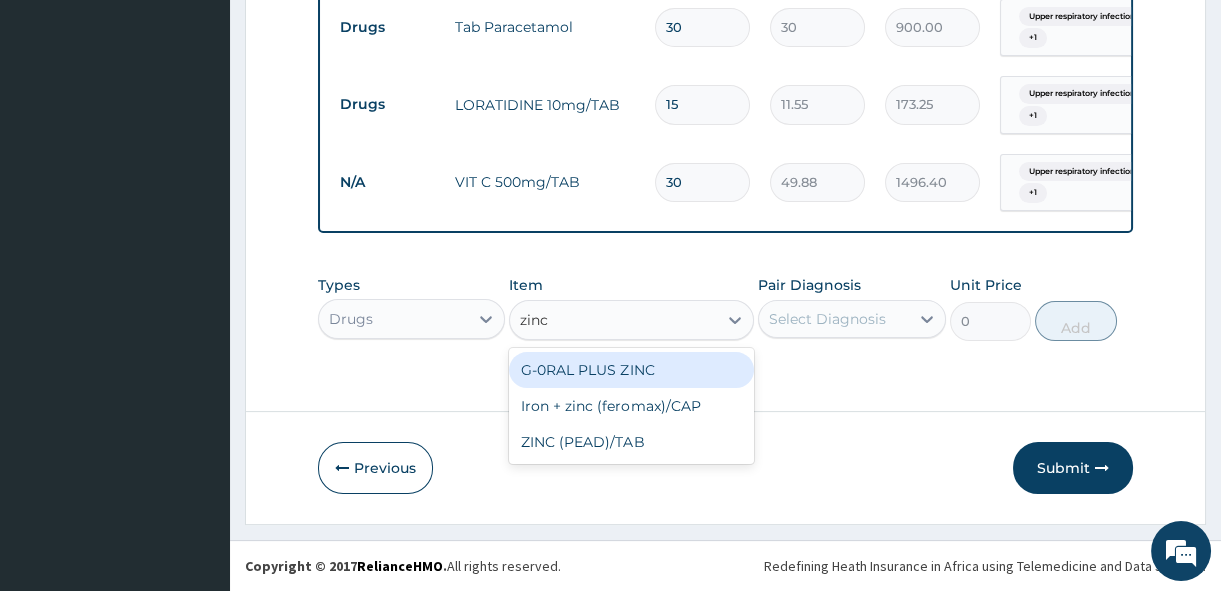 click on "G-0RAL PLUS ZINC" at bounding box center [631, 370] 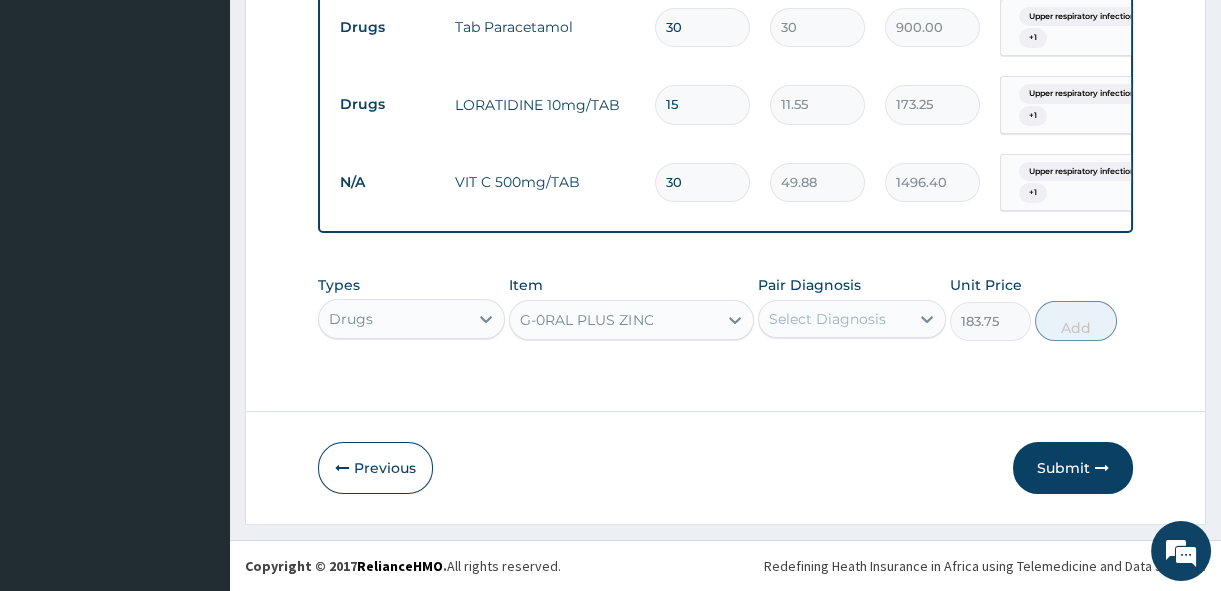 click on "Select Diagnosis" at bounding box center [827, 319] 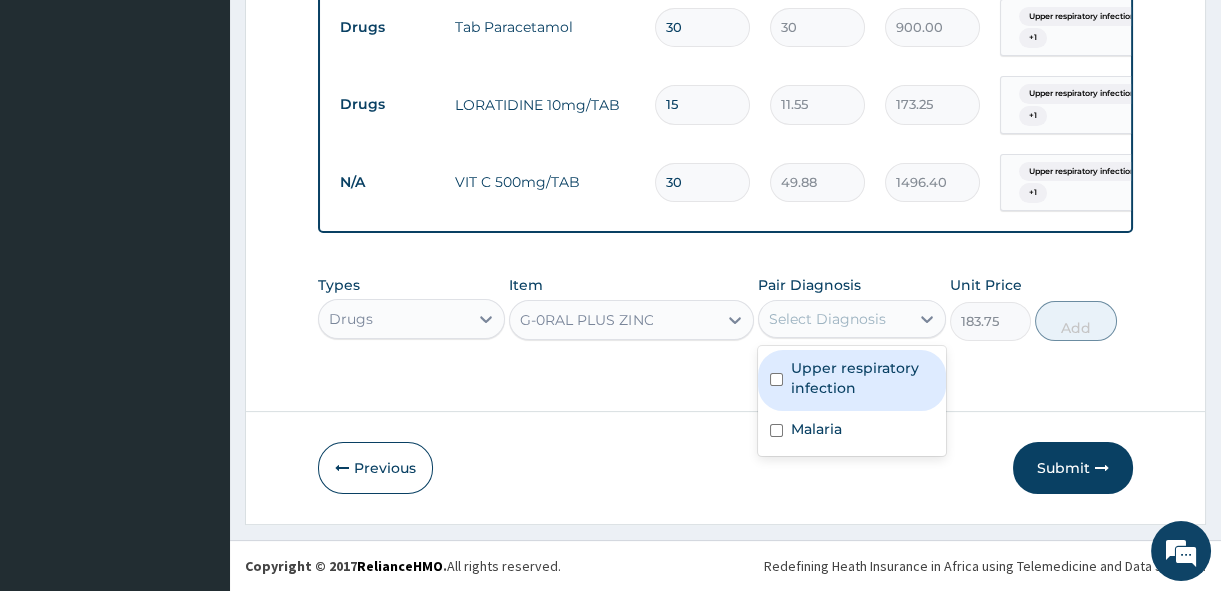 click on "Upper respiratory infection" at bounding box center [862, 378] 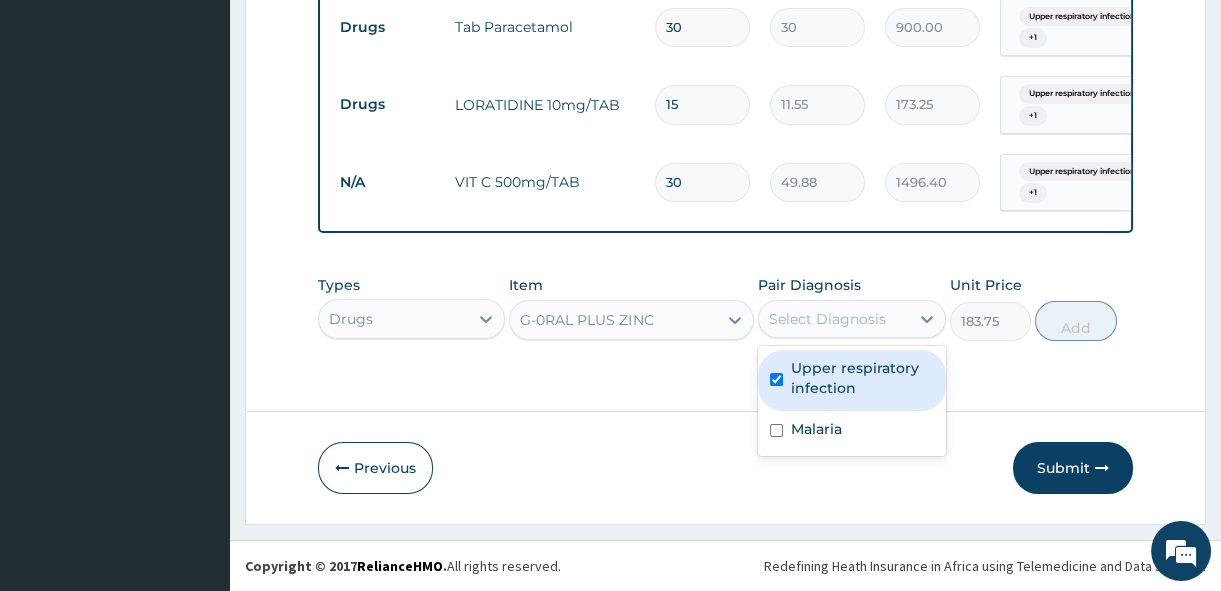 checkbox on "true" 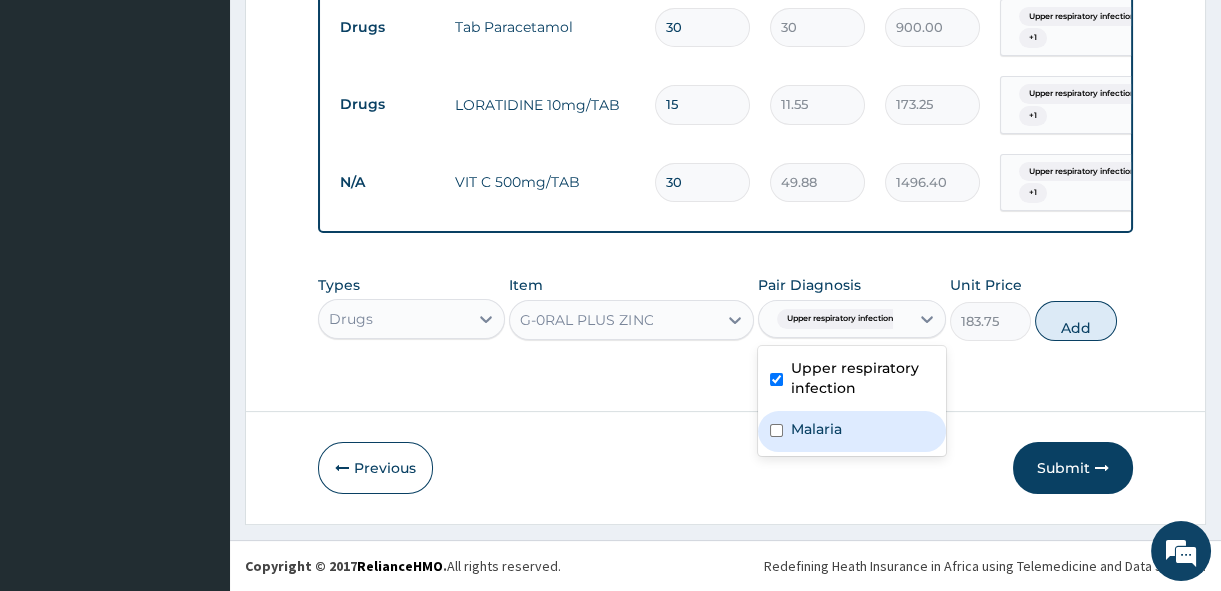 click on "Malaria" at bounding box center (816, 429) 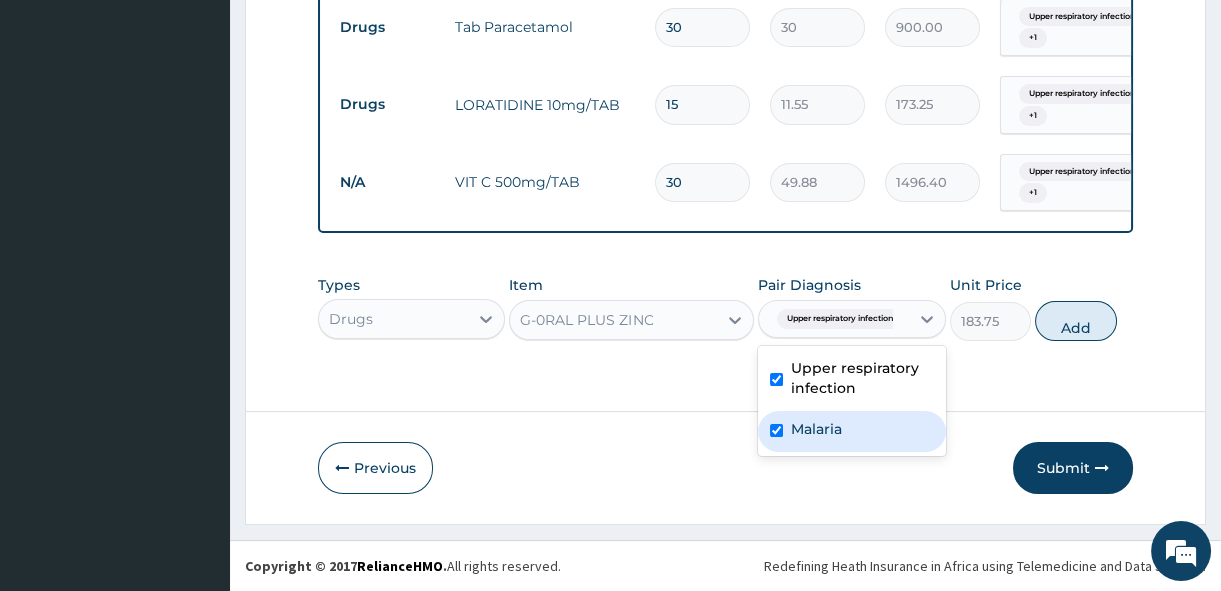 checkbox on "true" 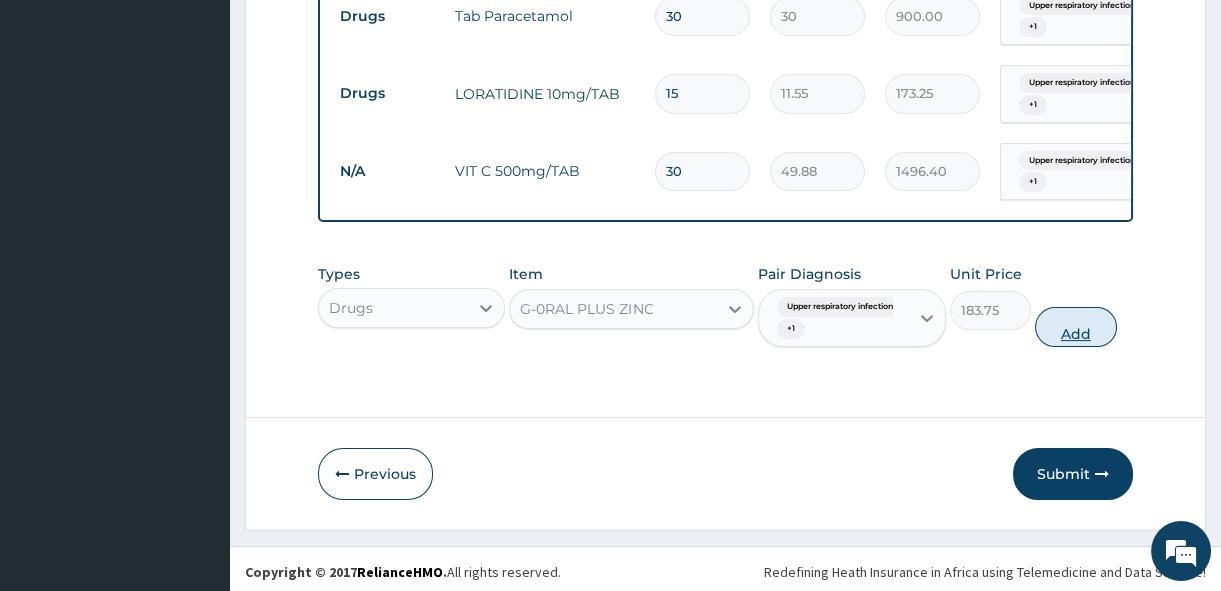 click on "Add" at bounding box center (1076, 327) 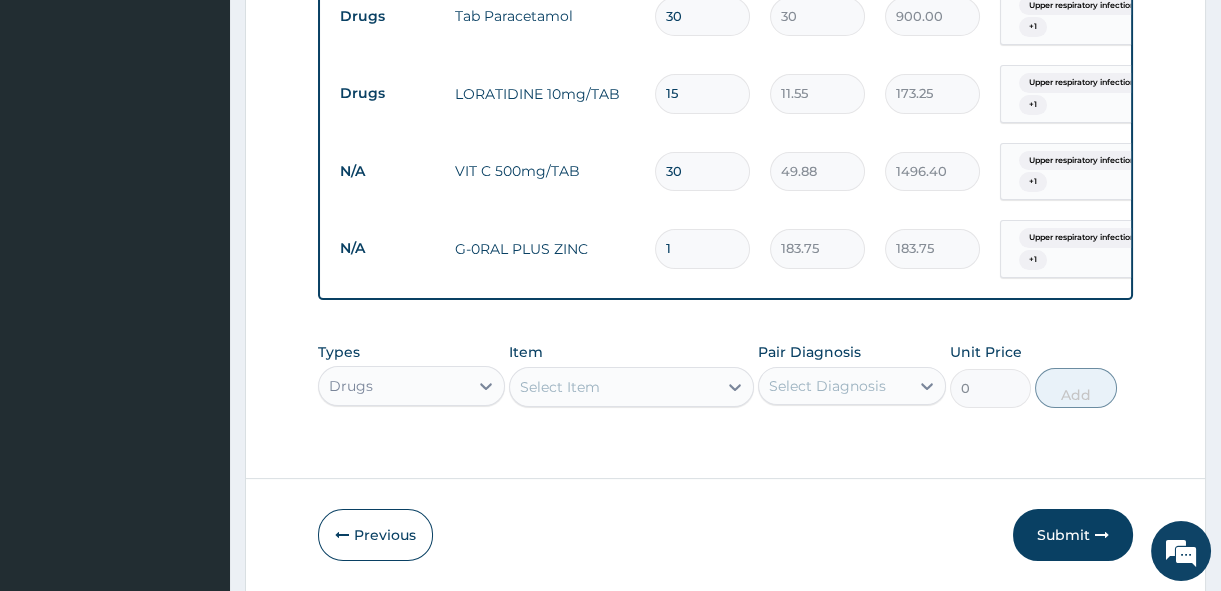 type 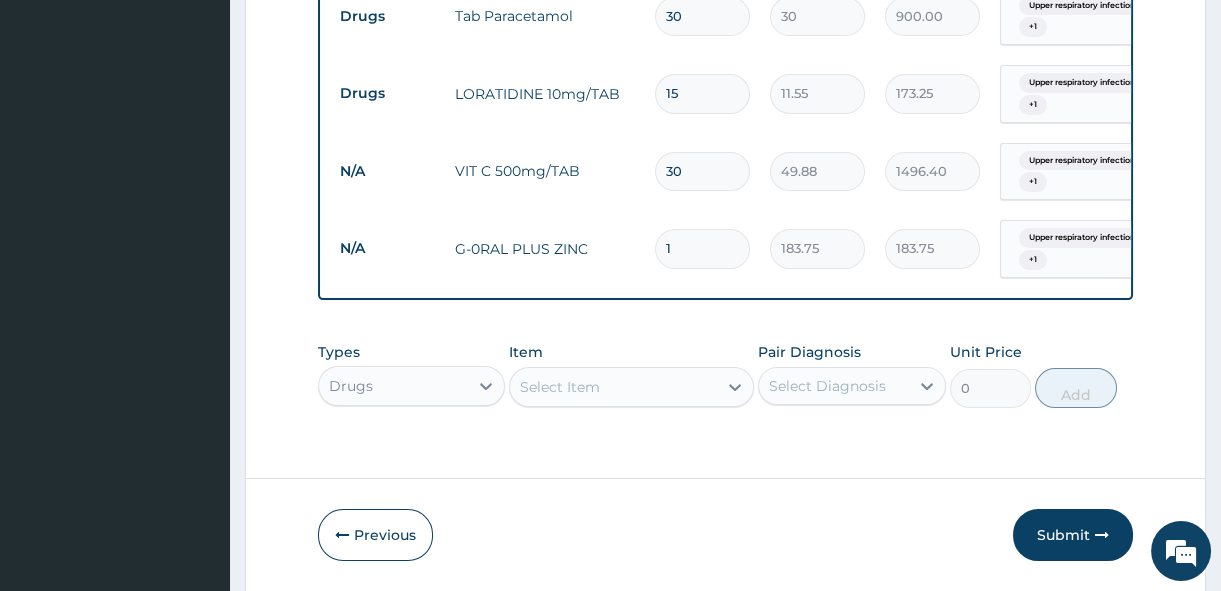 type on "0.00" 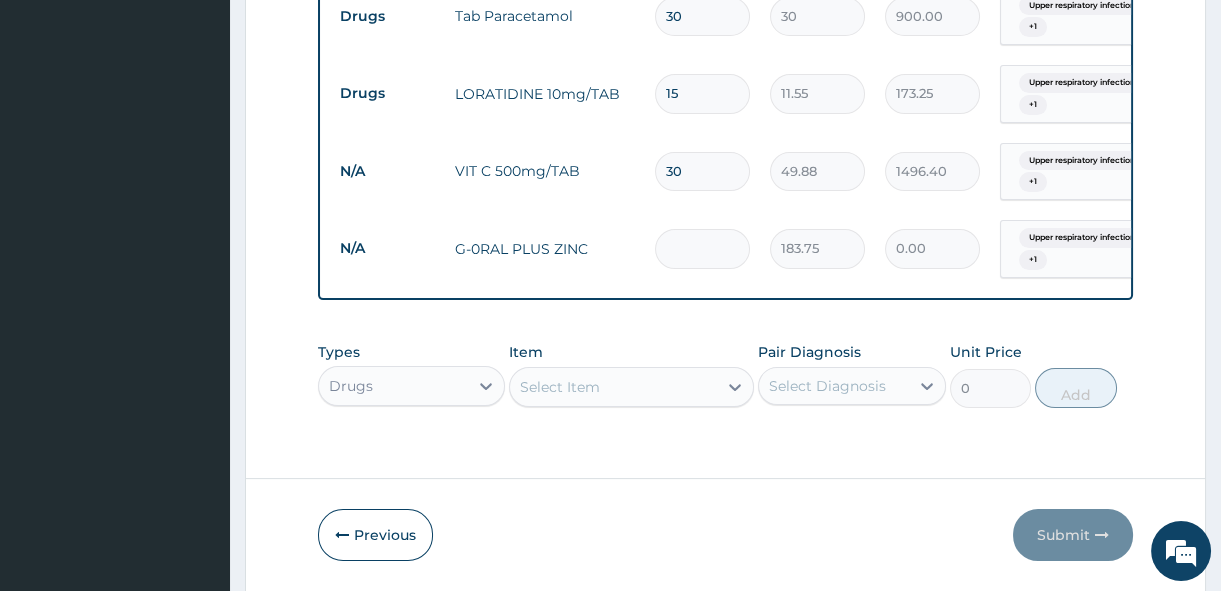 type on "1" 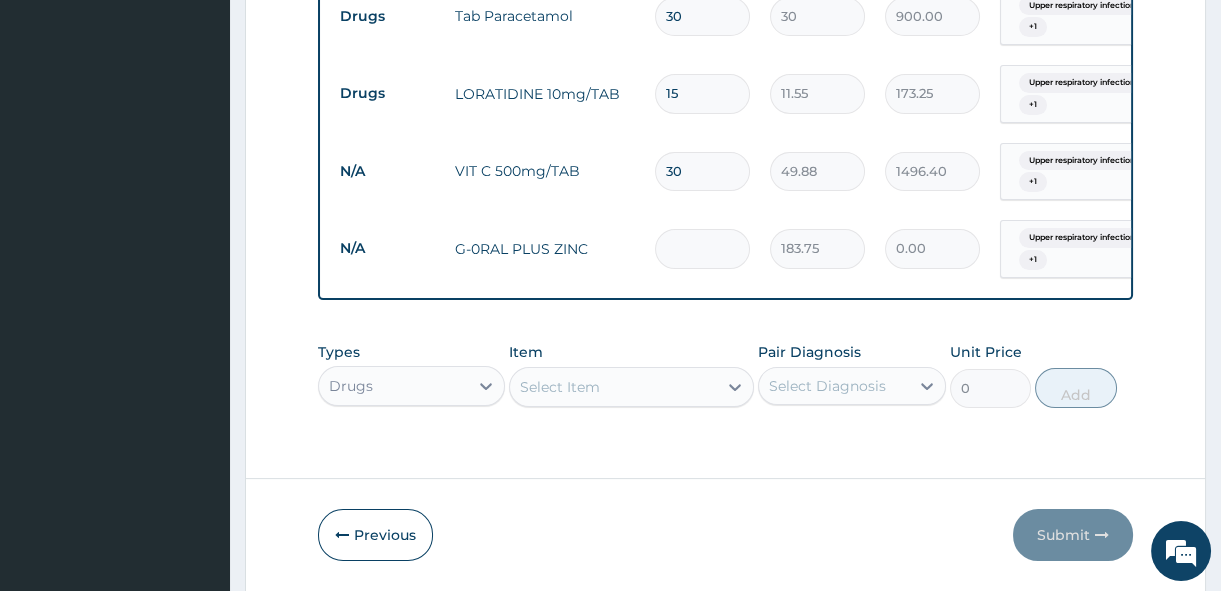 type on "183.75" 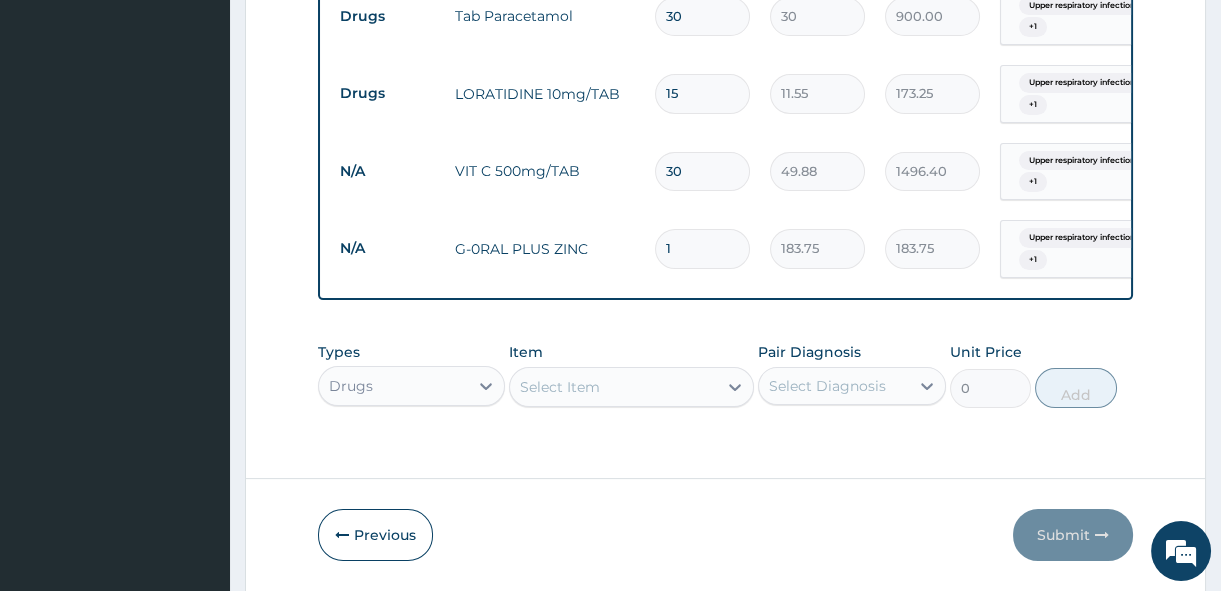 type on "10" 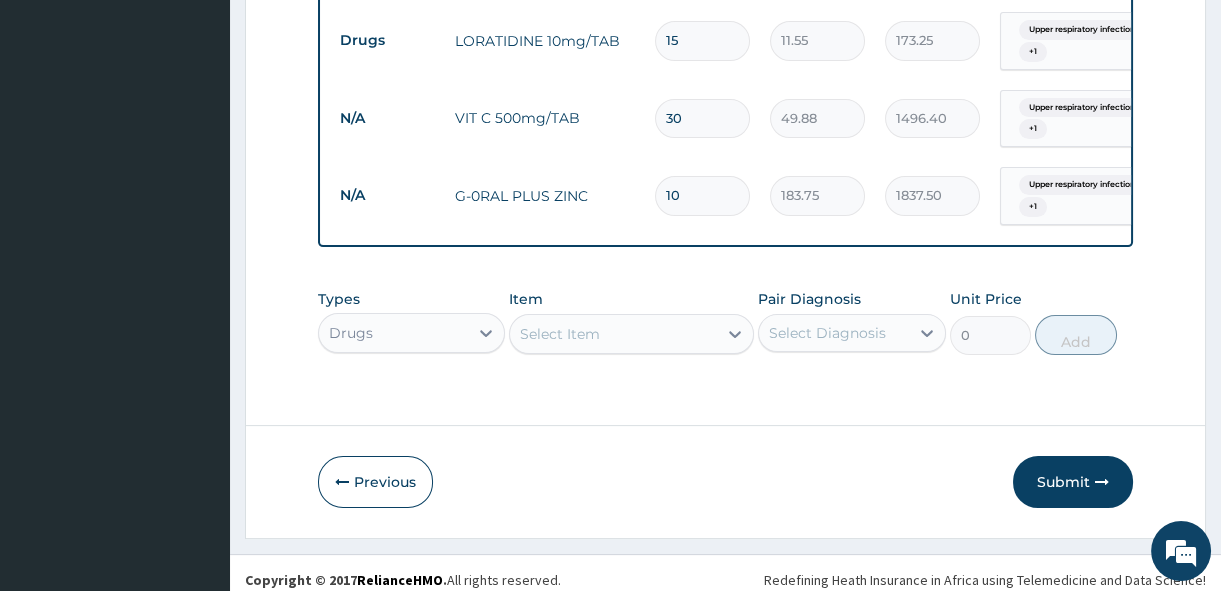 scroll, scrollTop: 1052, scrollLeft: 0, axis: vertical 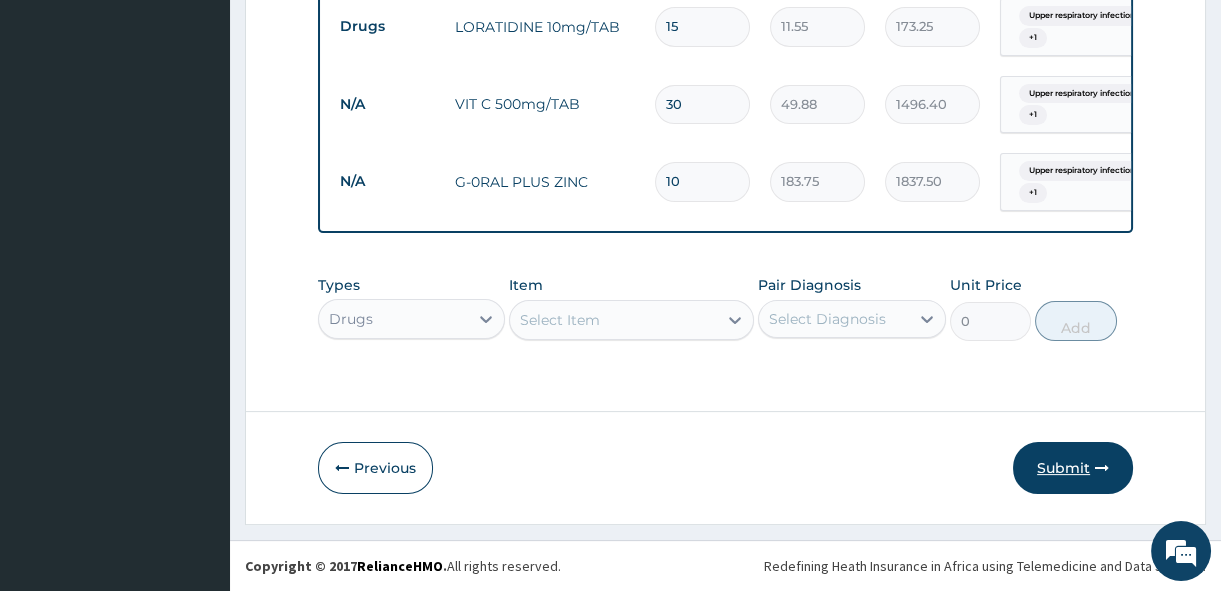 type on "10" 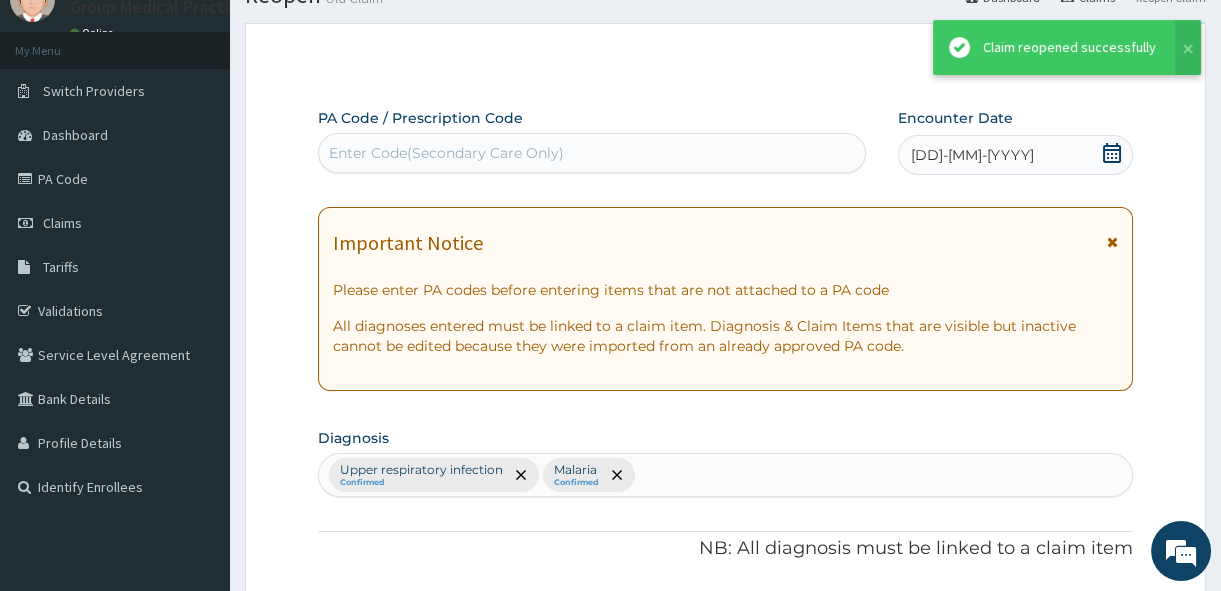 scroll, scrollTop: 1052, scrollLeft: 0, axis: vertical 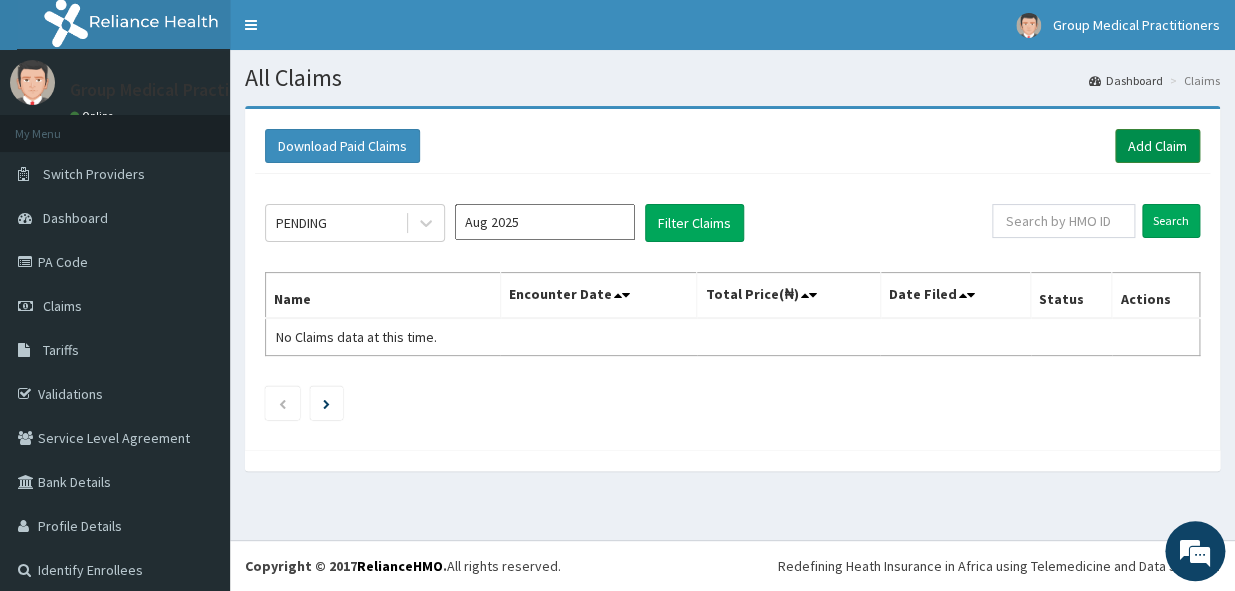 click on "Add Claim" at bounding box center [1157, 146] 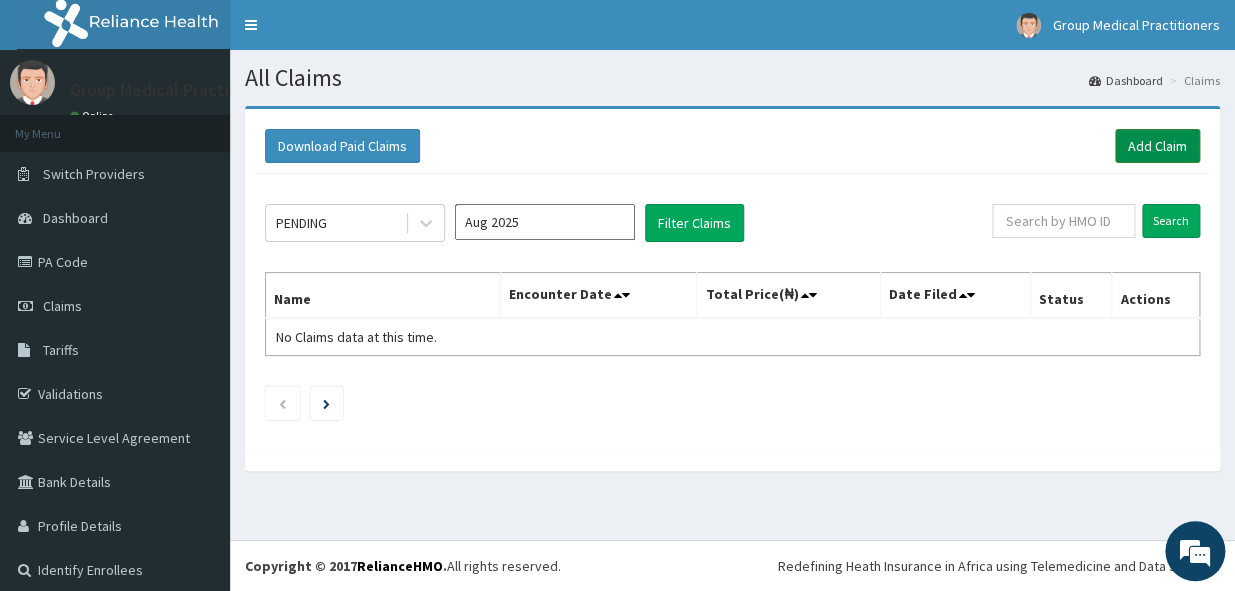 scroll, scrollTop: 0, scrollLeft: 0, axis: both 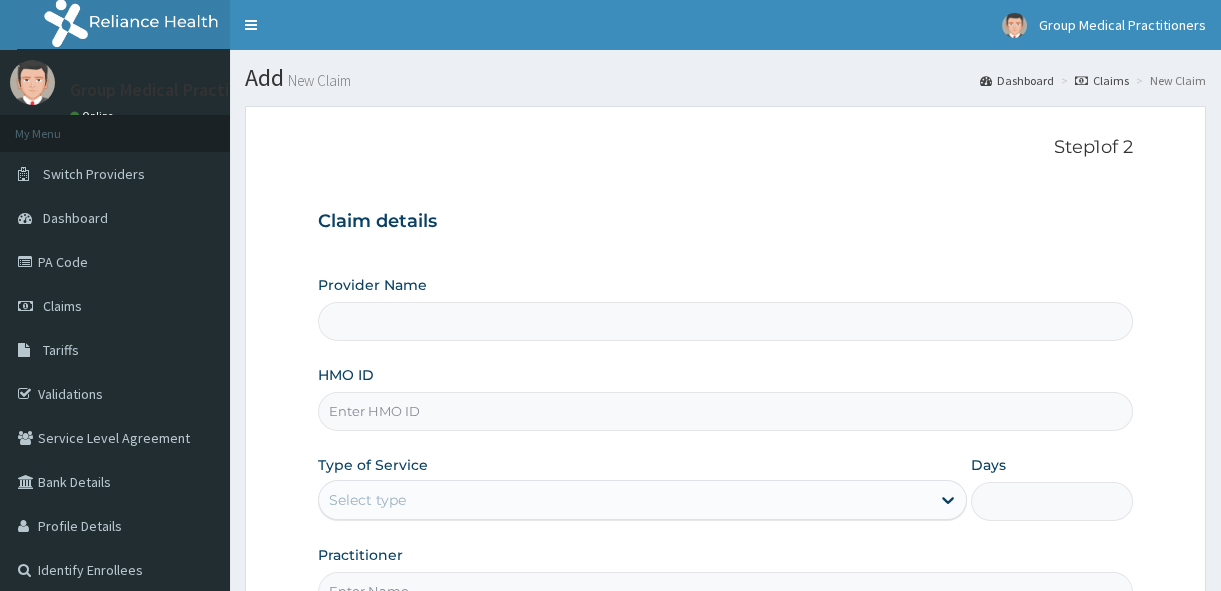 type on "Group Medical practitioners ltd Hospital" 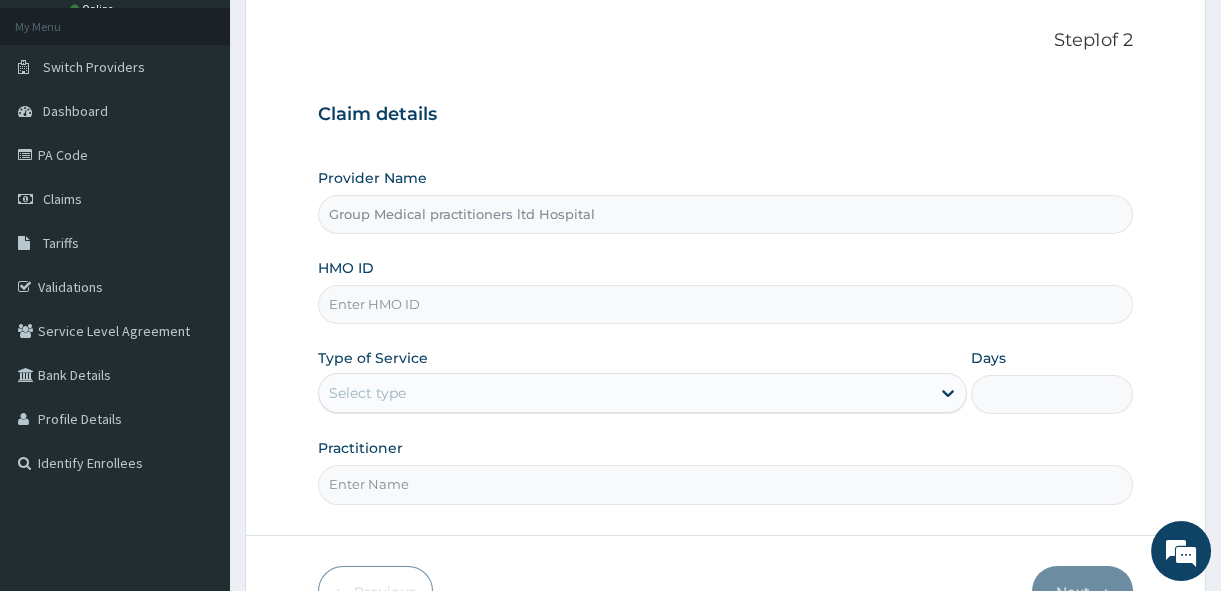 scroll, scrollTop: 229, scrollLeft: 0, axis: vertical 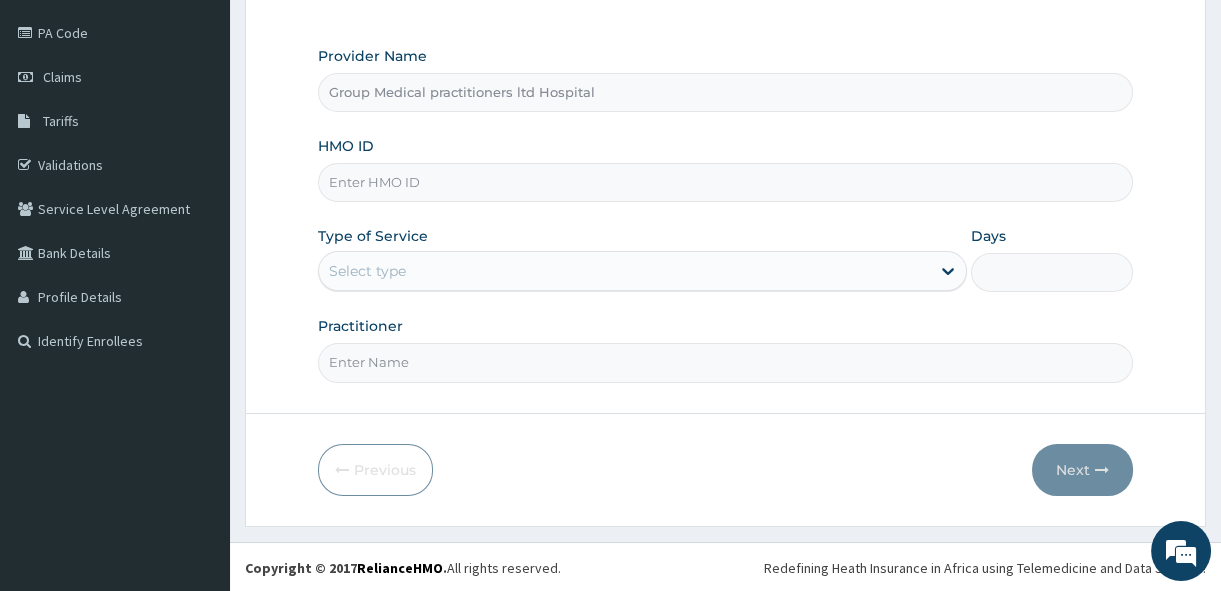 click on "HMO ID" at bounding box center [725, 182] 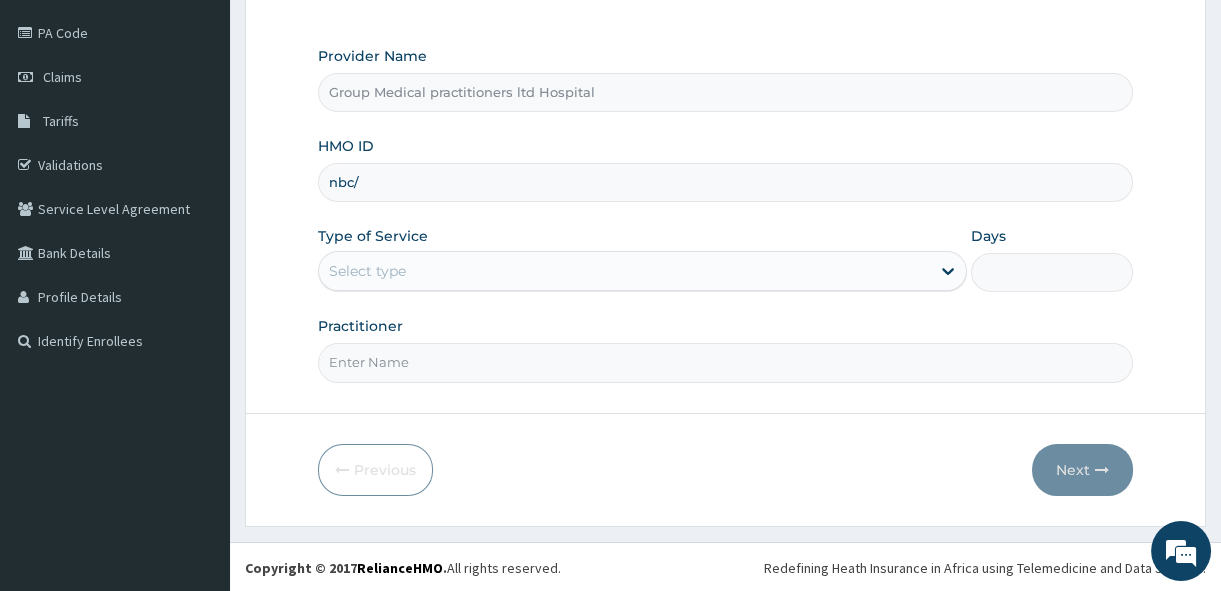 scroll, scrollTop: 0, scrollLeft: 0, axis: both 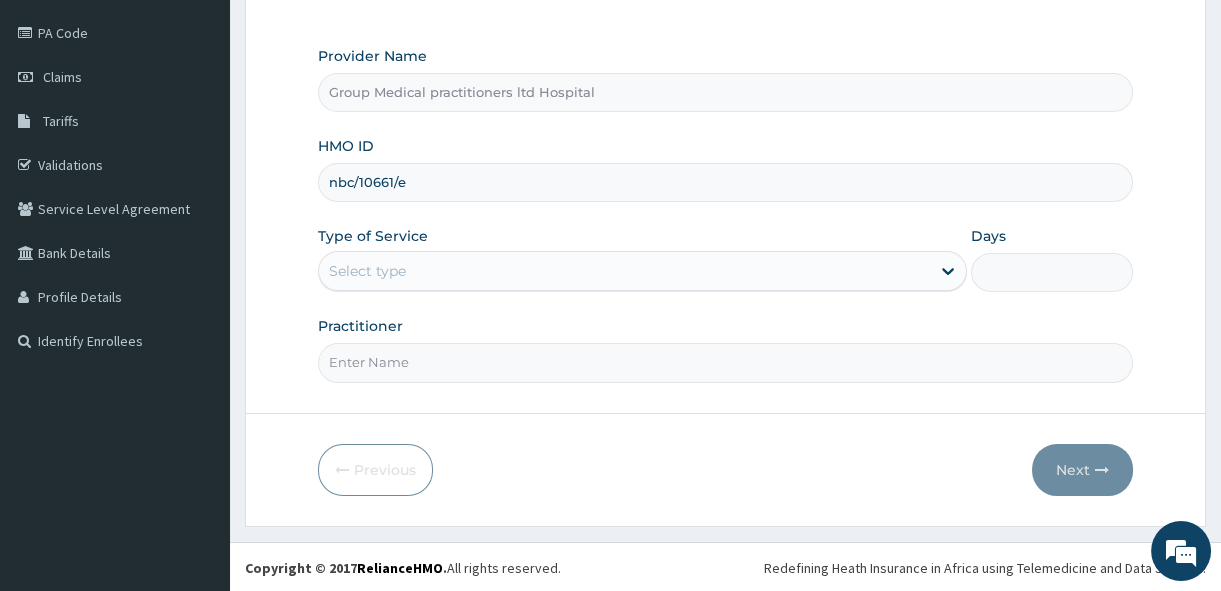 type on "nbc/10661/e" 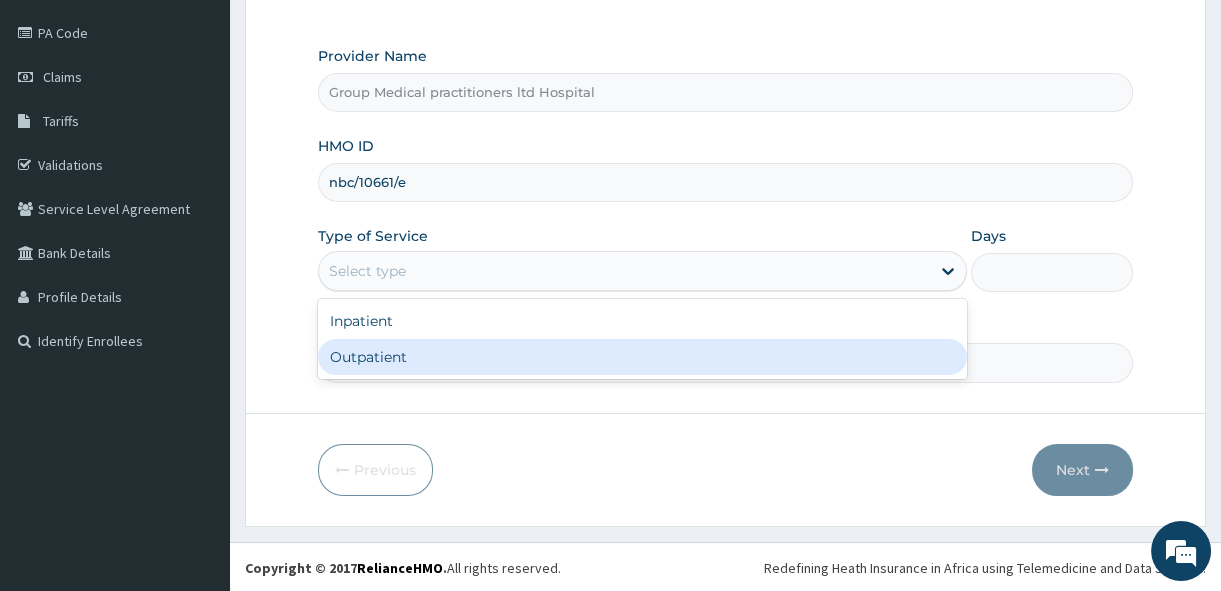 click on "Outpatient" at bounding box center (642, 357) 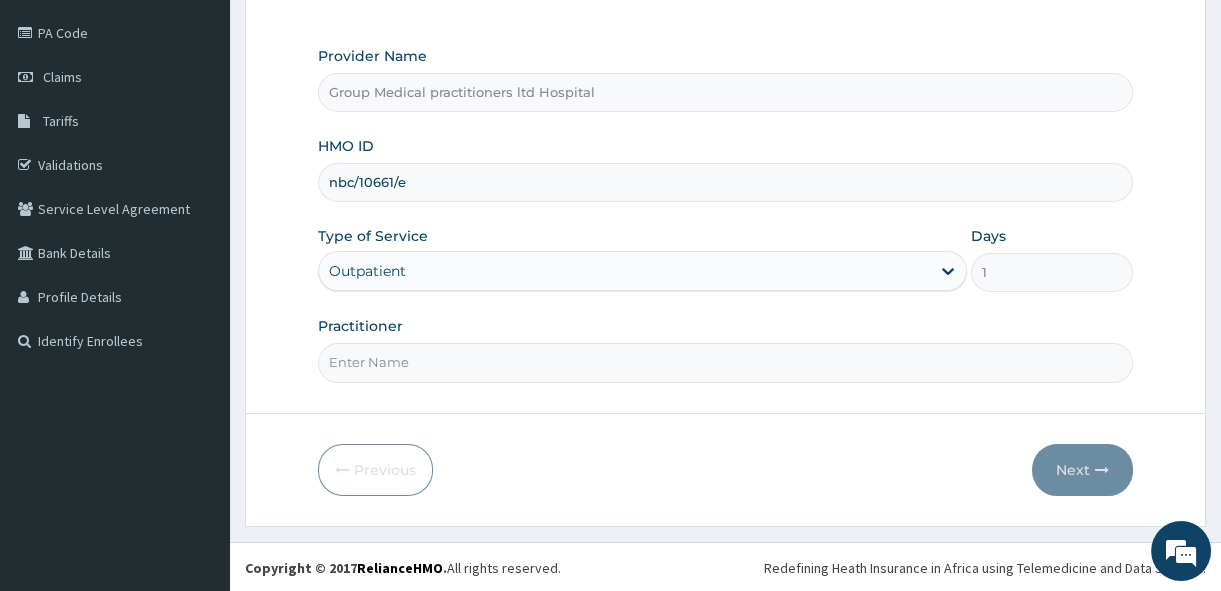 click on "Practitioner" at bounding box center (725, 362) 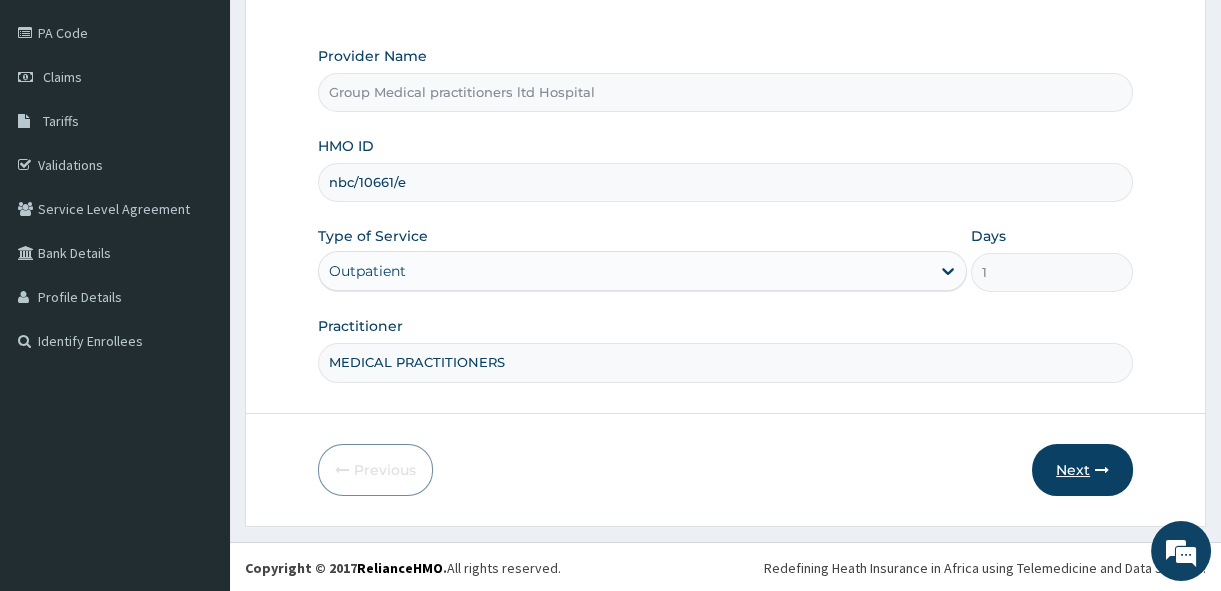 click on "Next" at bounding box center (1082, 470) 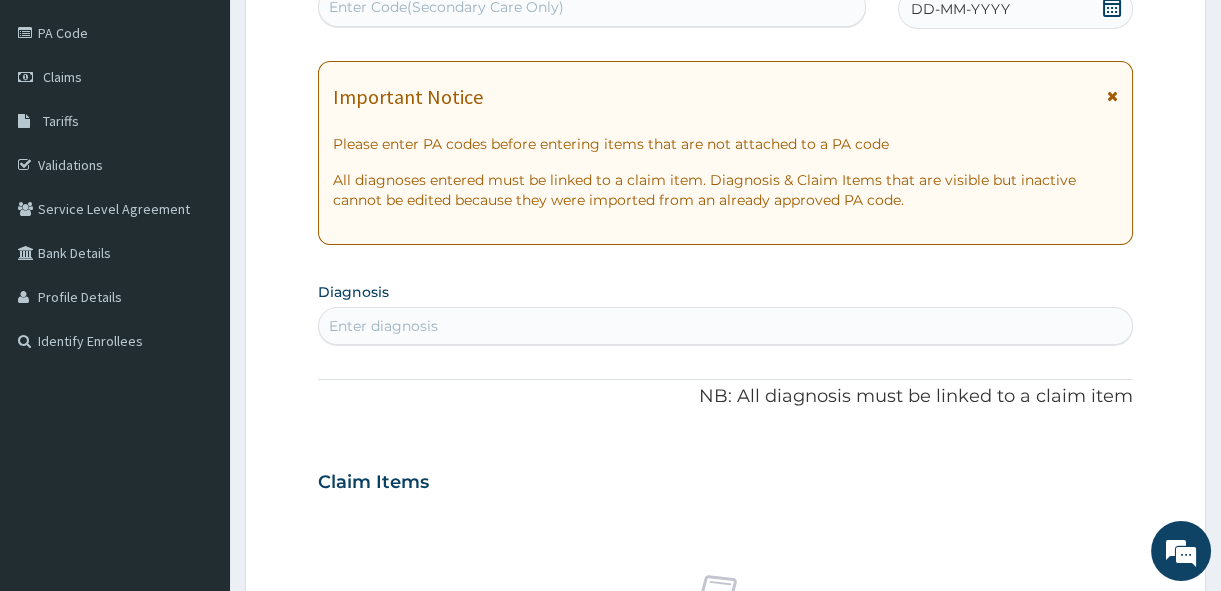 click 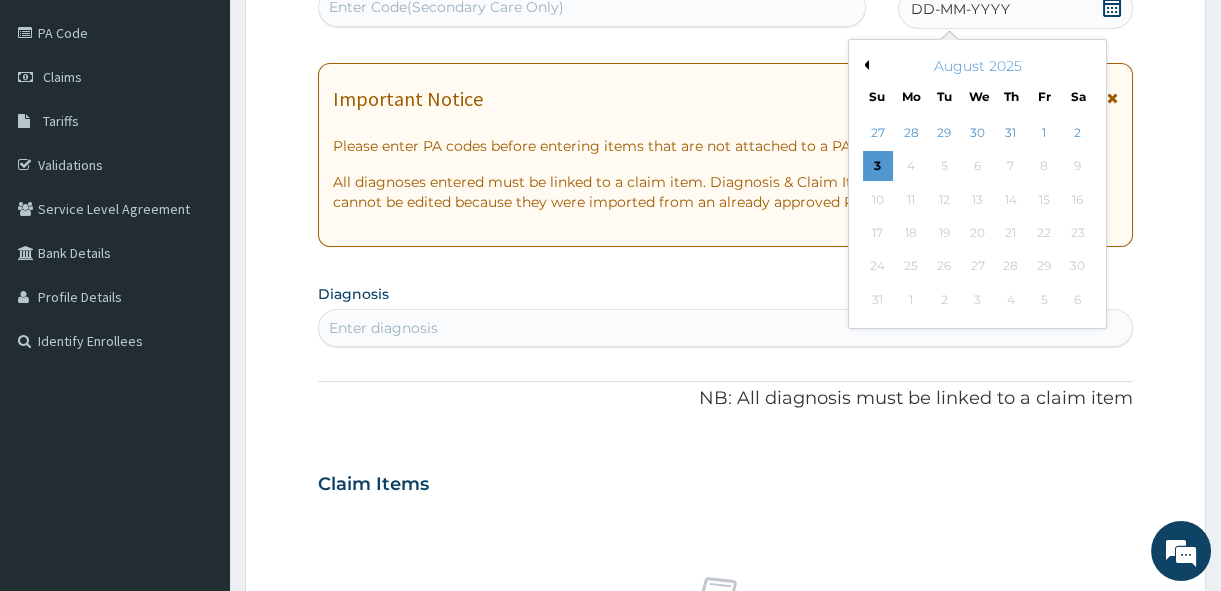 click on "August 2025" at bounding box center [977, 66] 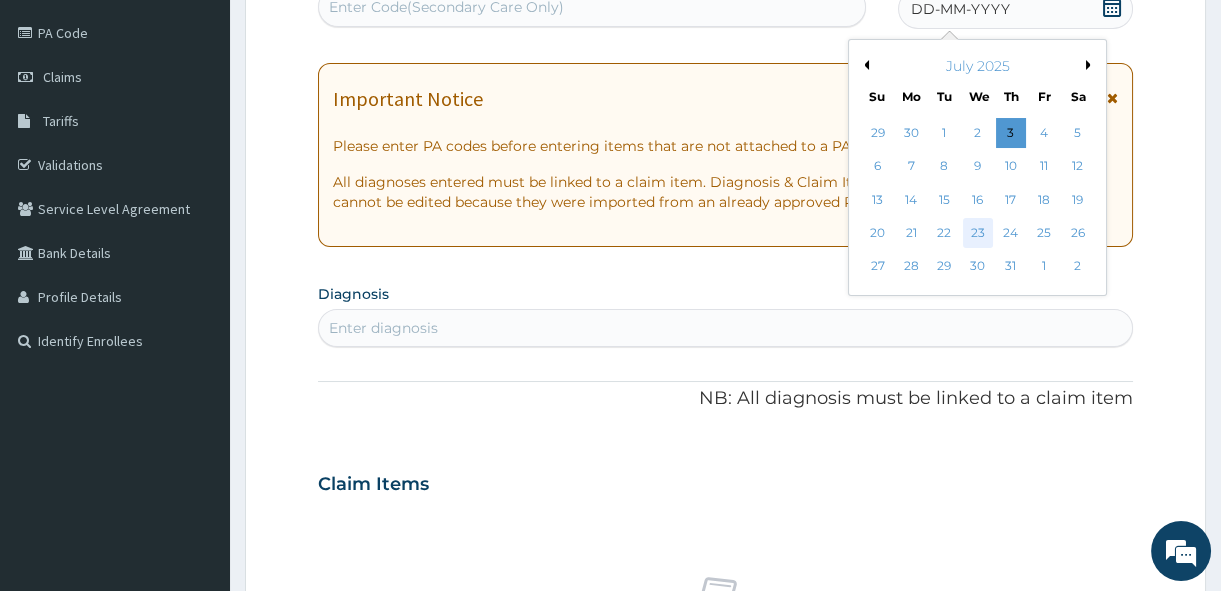 click on "23" at bounding box center [978, 233] 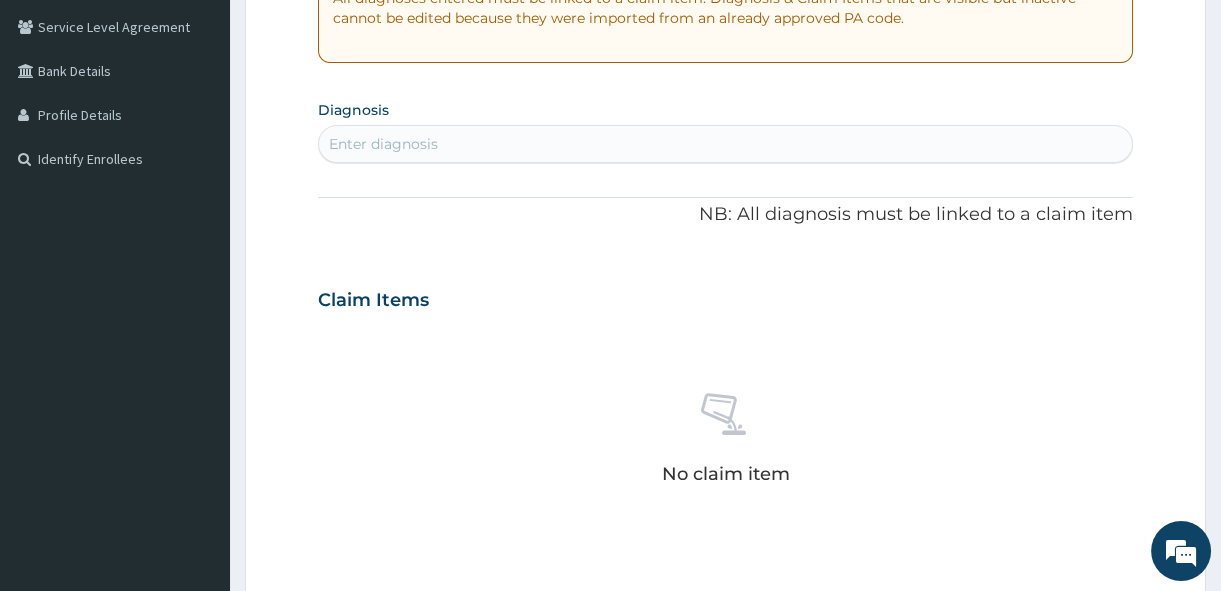 scroll, scrollTop: 410, scrollLeft: 0, axis: vertical 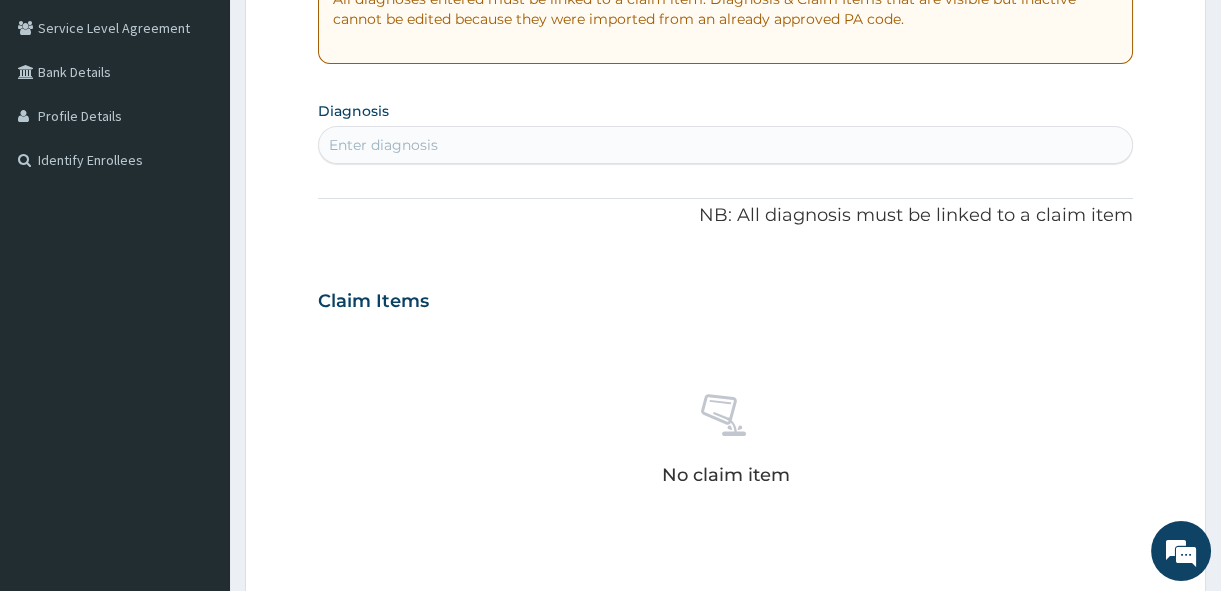 click on "Enter diagnosis" at bounding box center [725, 145] 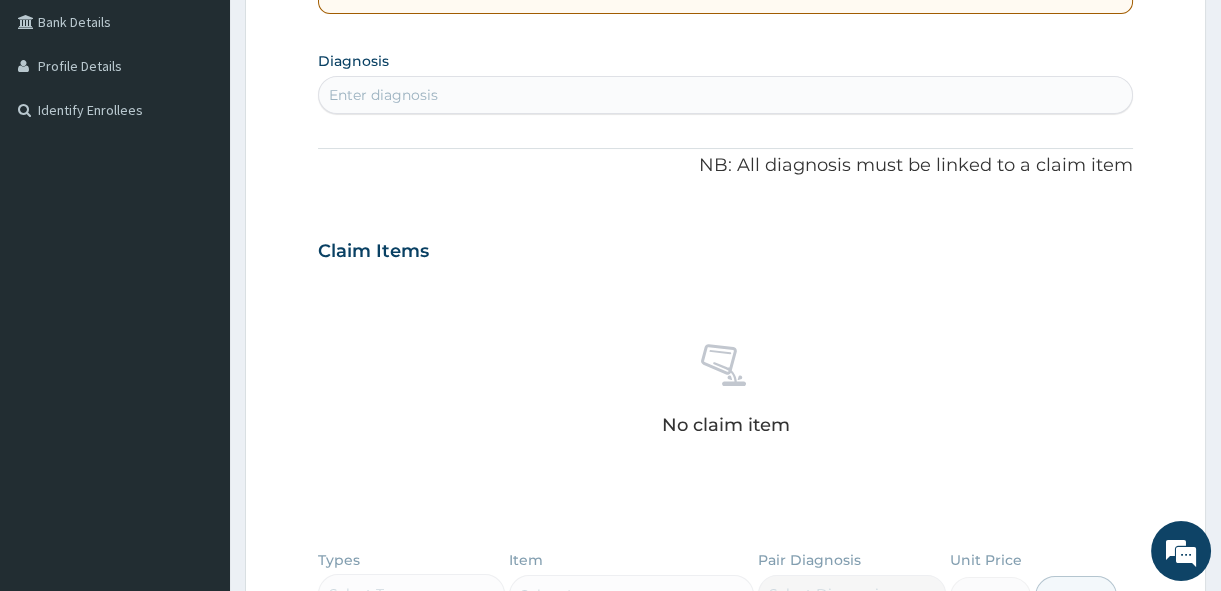 scroll, scrollTop: 501, scrollLeft: 0, axis: vertical 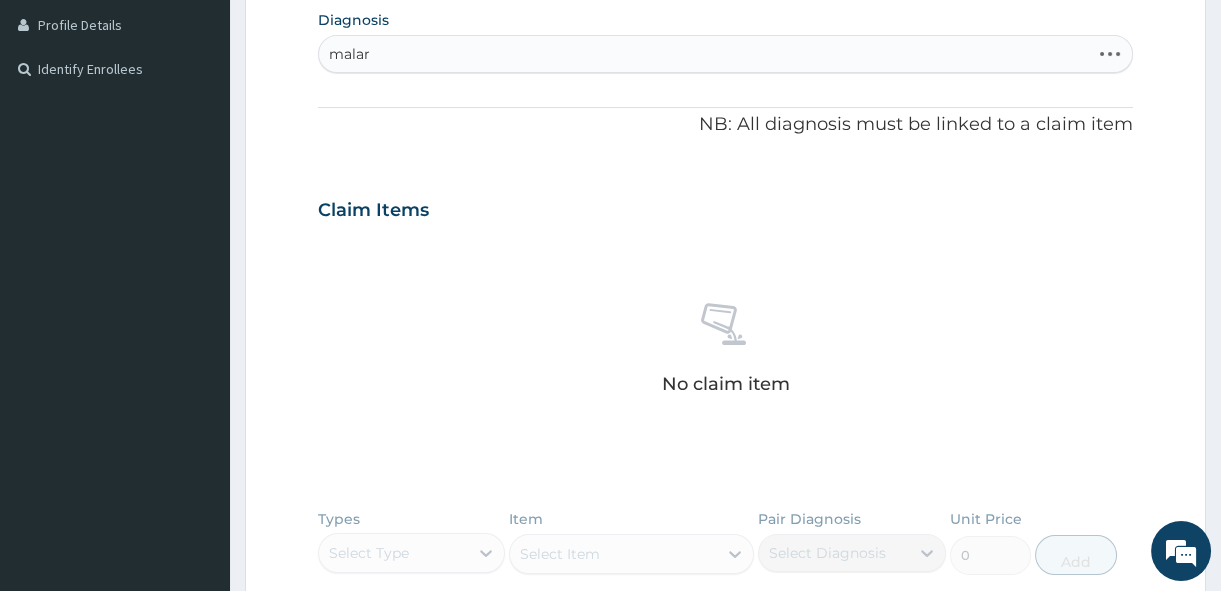type on "malari" 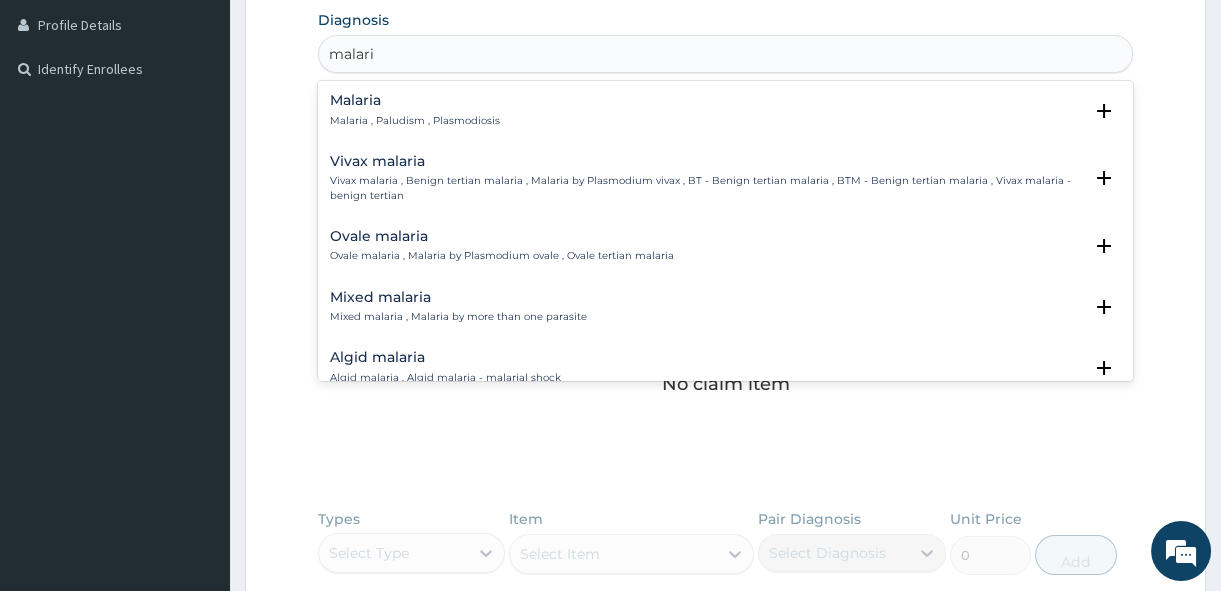 click on "Malaria , Paludism , Plasmodiosis" at bounding box center (415, 121) 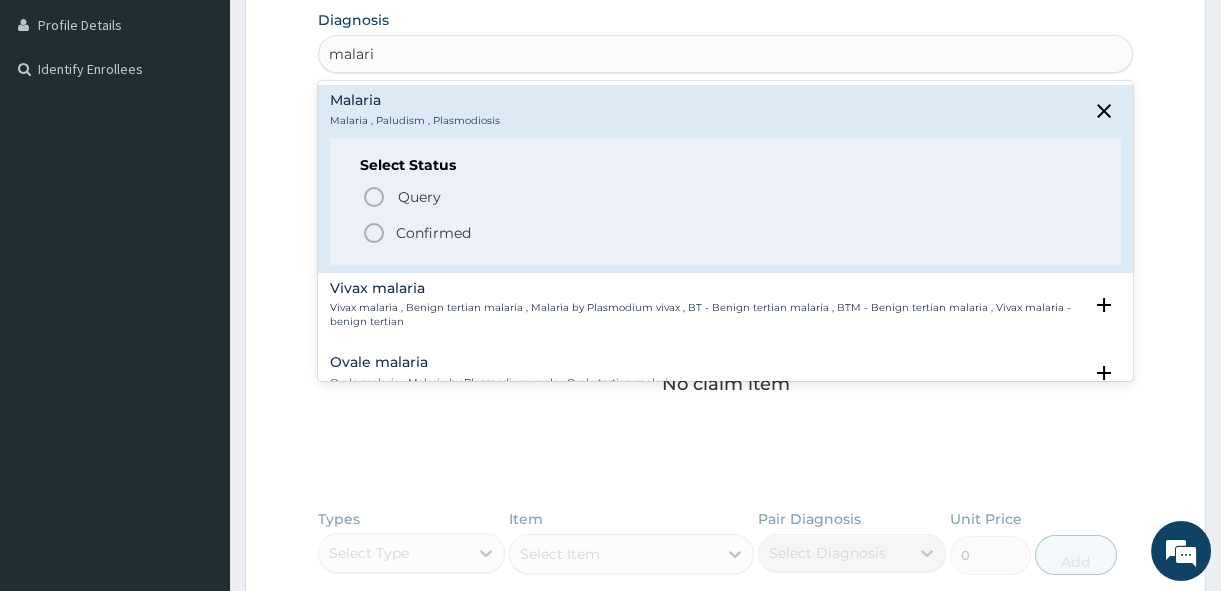 click 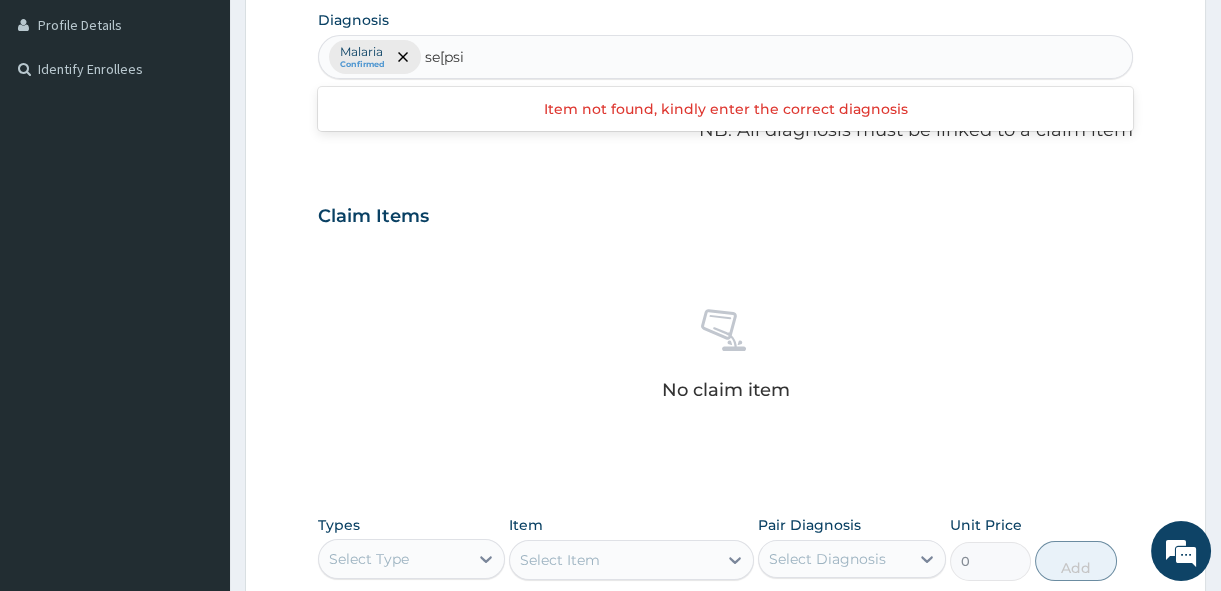 type on "sepsi" 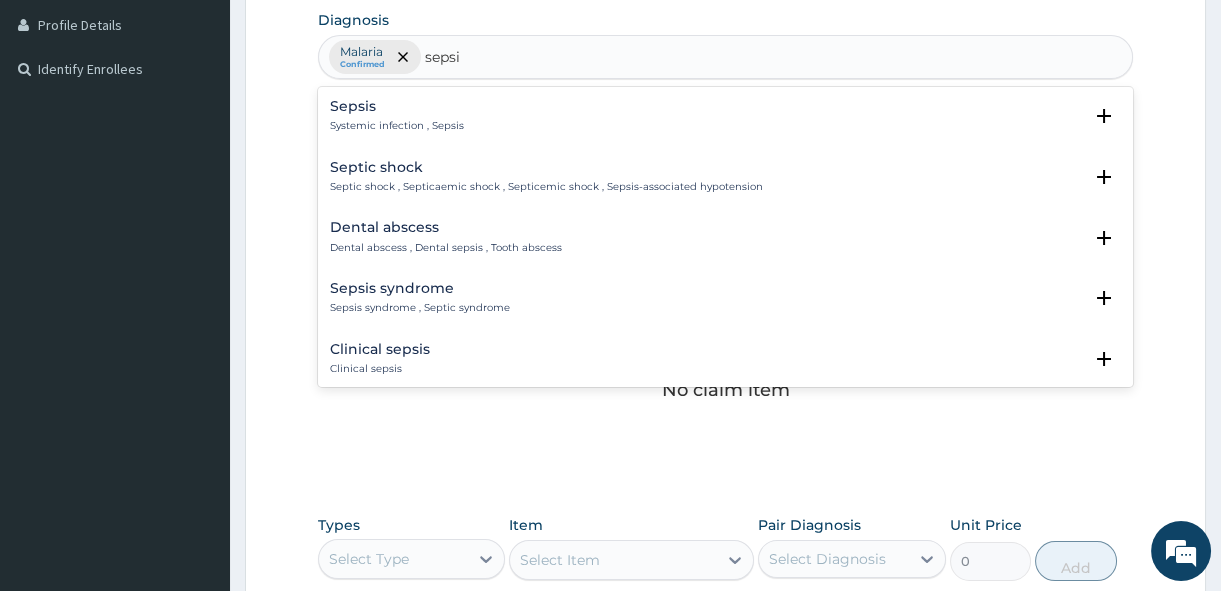 click on "Systemic infection , Sepsis" at bounding box center (397, 126) 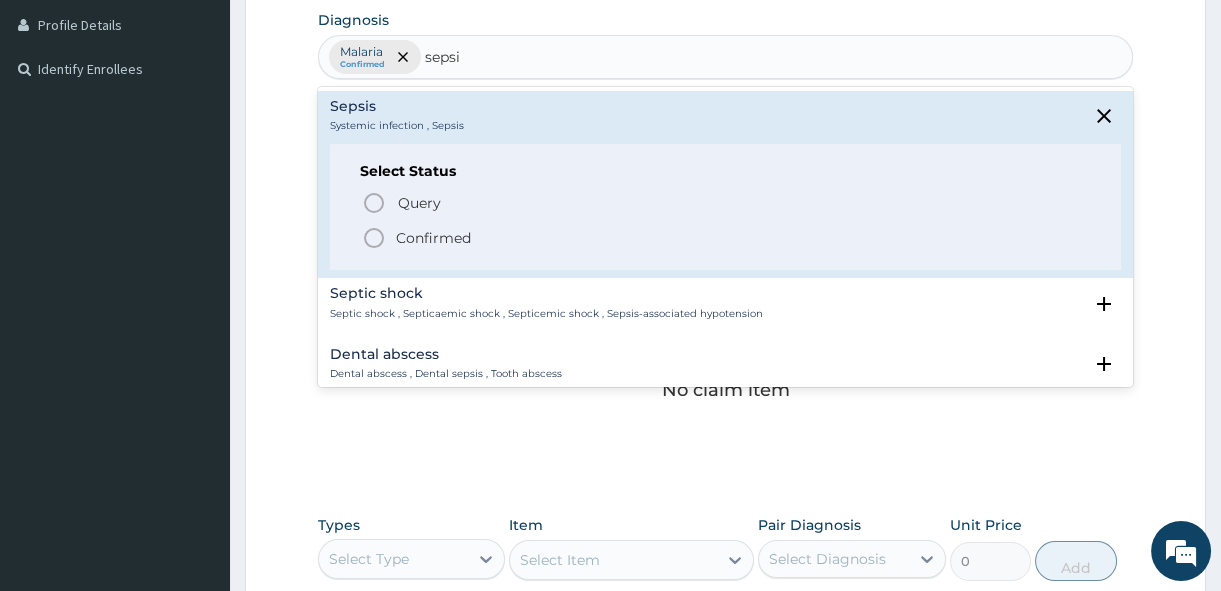 click 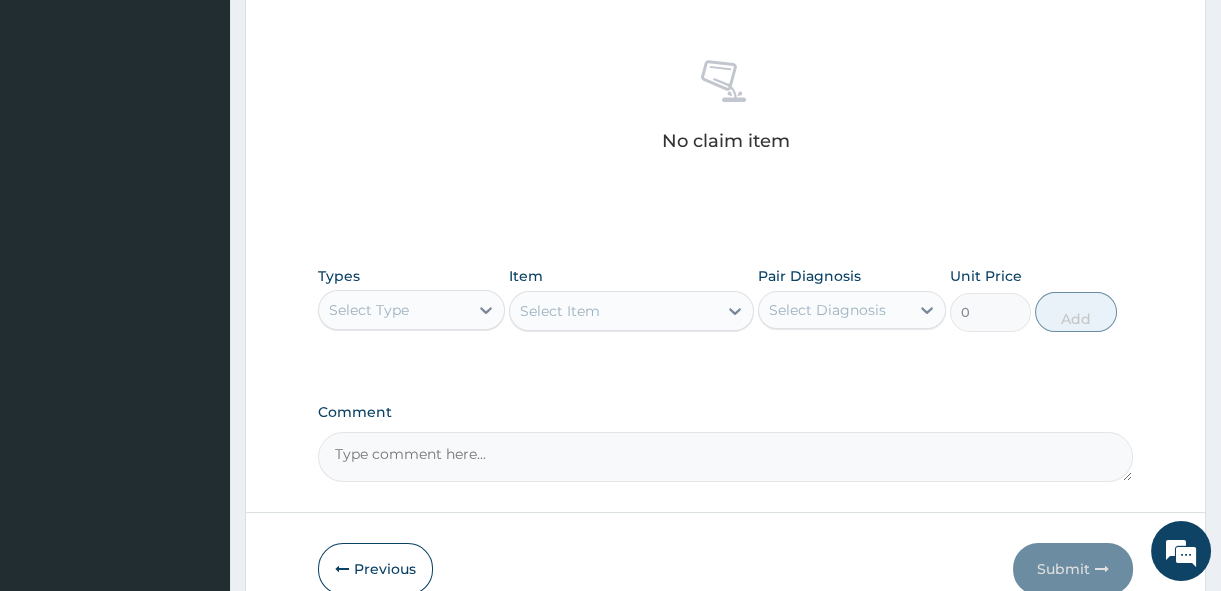 scroll, scrollTop: 850, scrollLeft: 0, axis: vertical 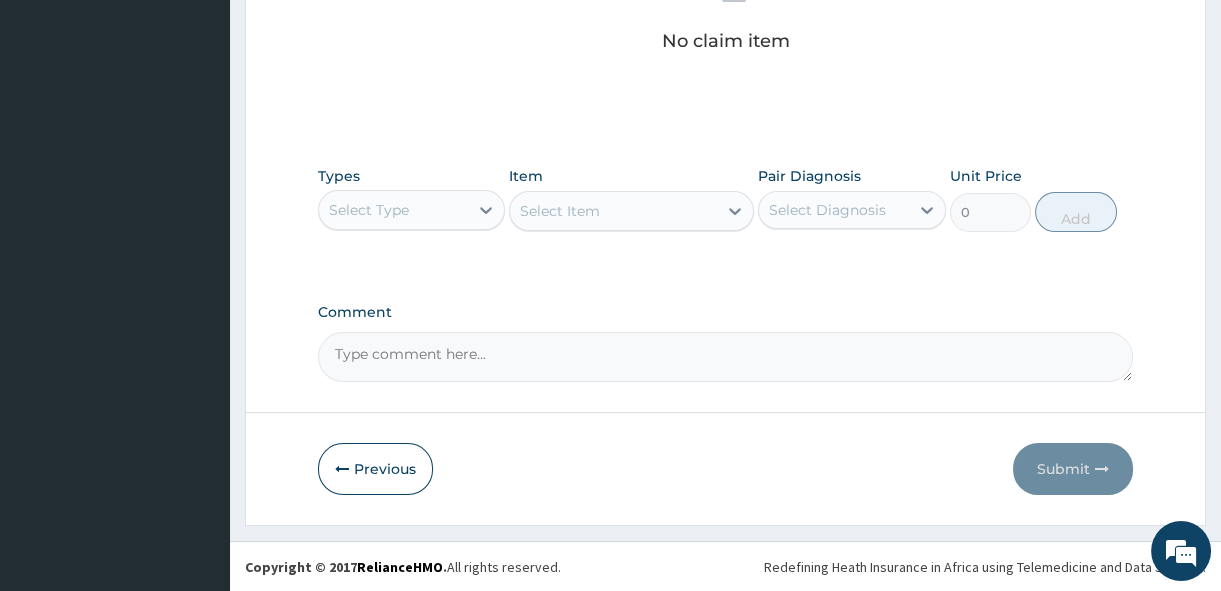 click on "Select Type" at bounding box center (393, 210) 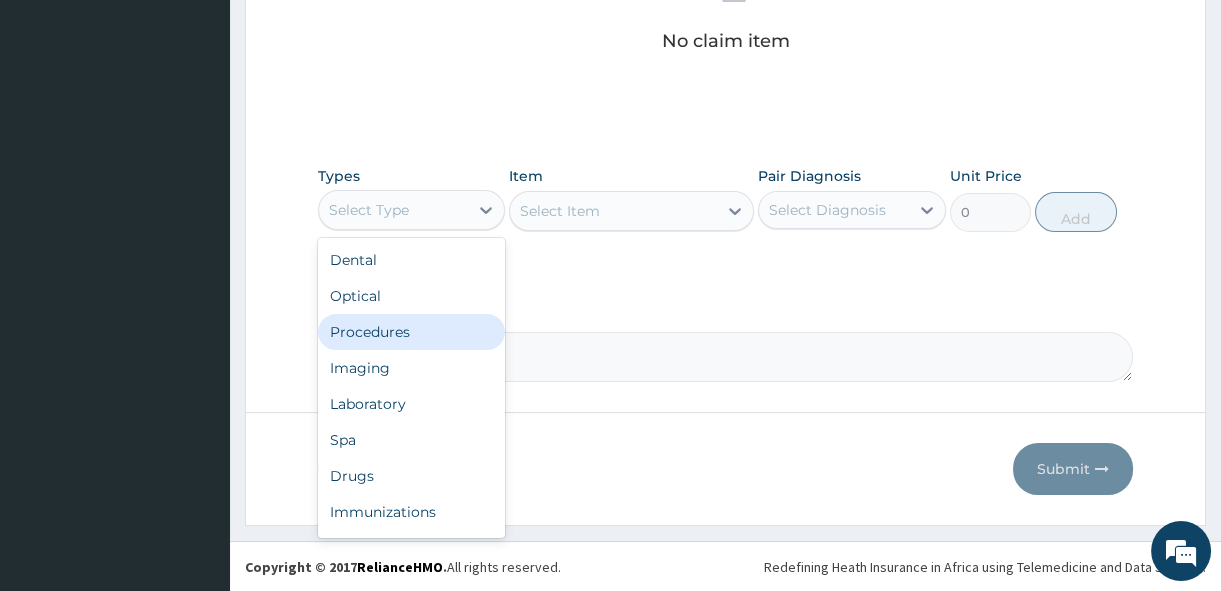 click on "Procedures" at bounding box center [411, 332] 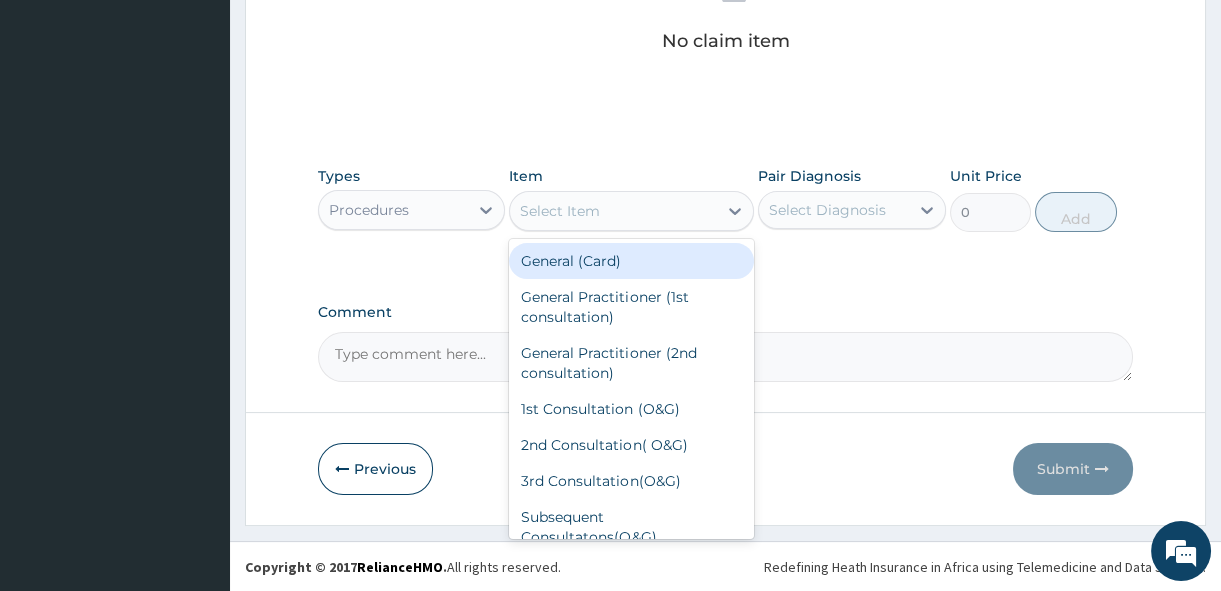 click on "Select Item" at bounding box center [560, 211] 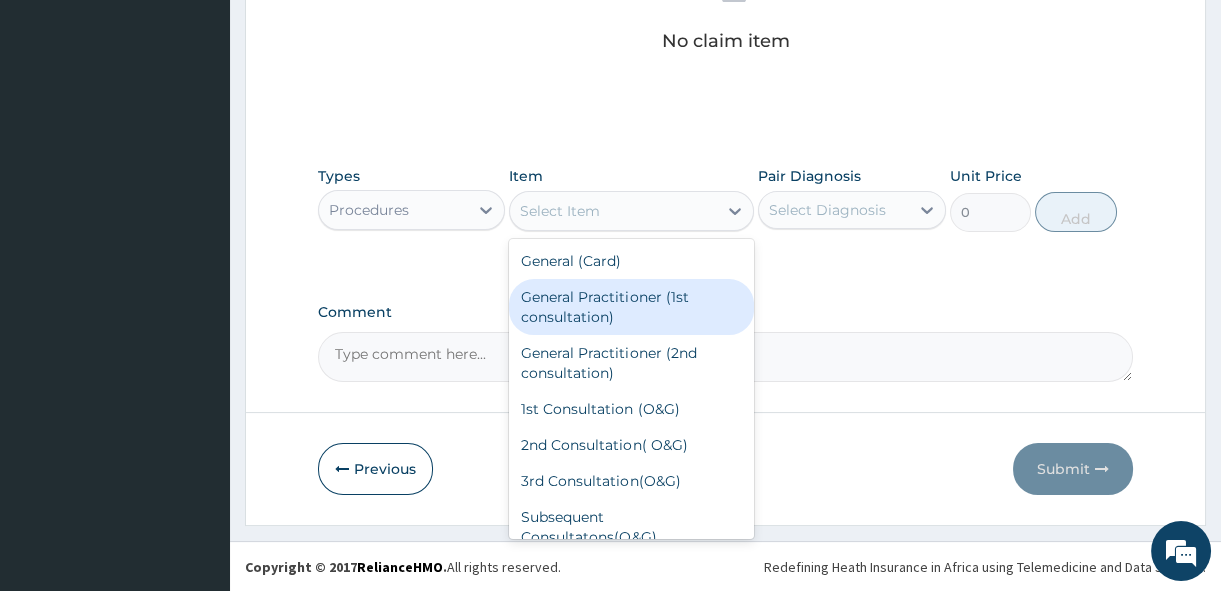 click on "General Practitioner (1st consultation)" at bounding box center (631, 307) 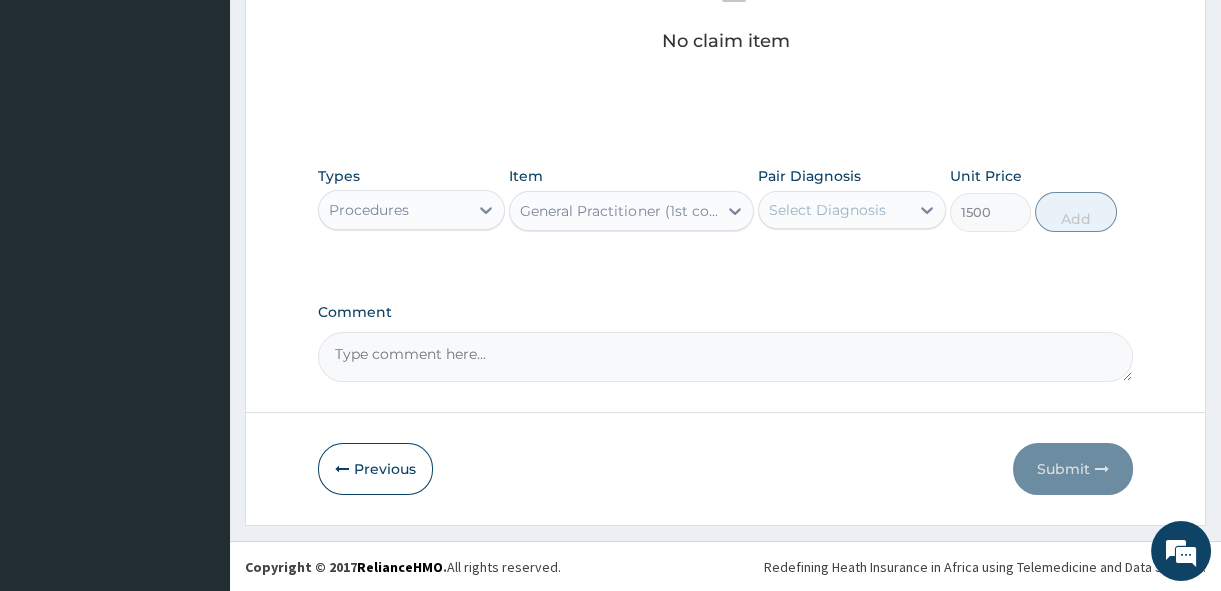 click on "Select Diagnosis" at bounding box center [827, 210] 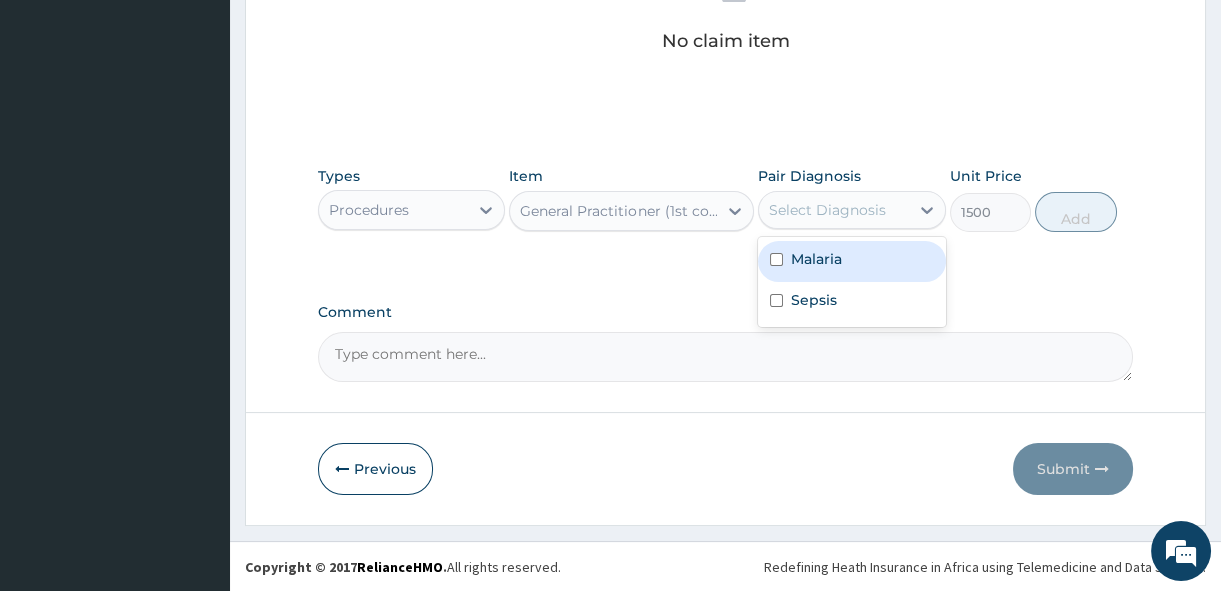 drag, startPoint x: 820, startPoint y: 257, endPoint x: 811, endPoint y: 298, distance: 41.976185 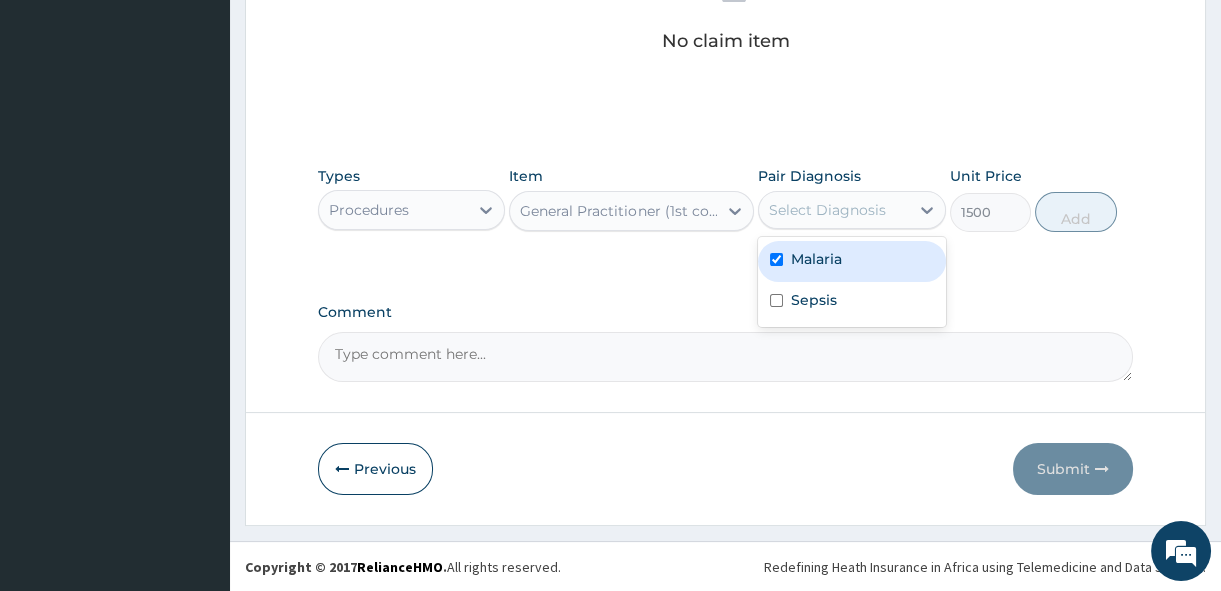 checkbox on "true" 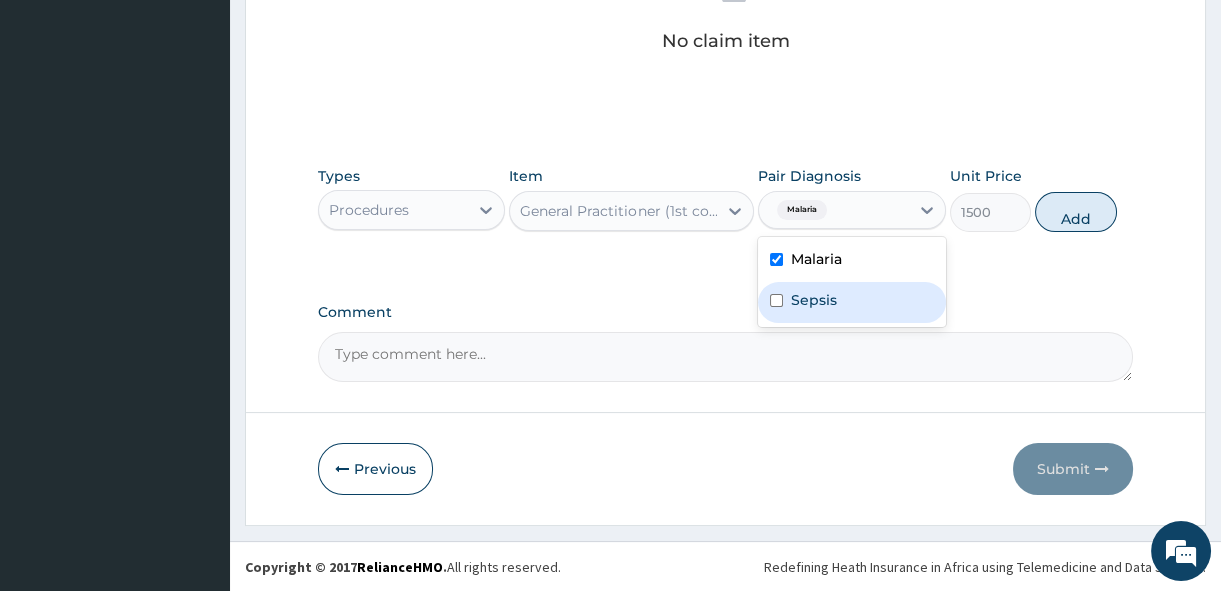 click on "Sepsis" at bounding box center [814, 300] 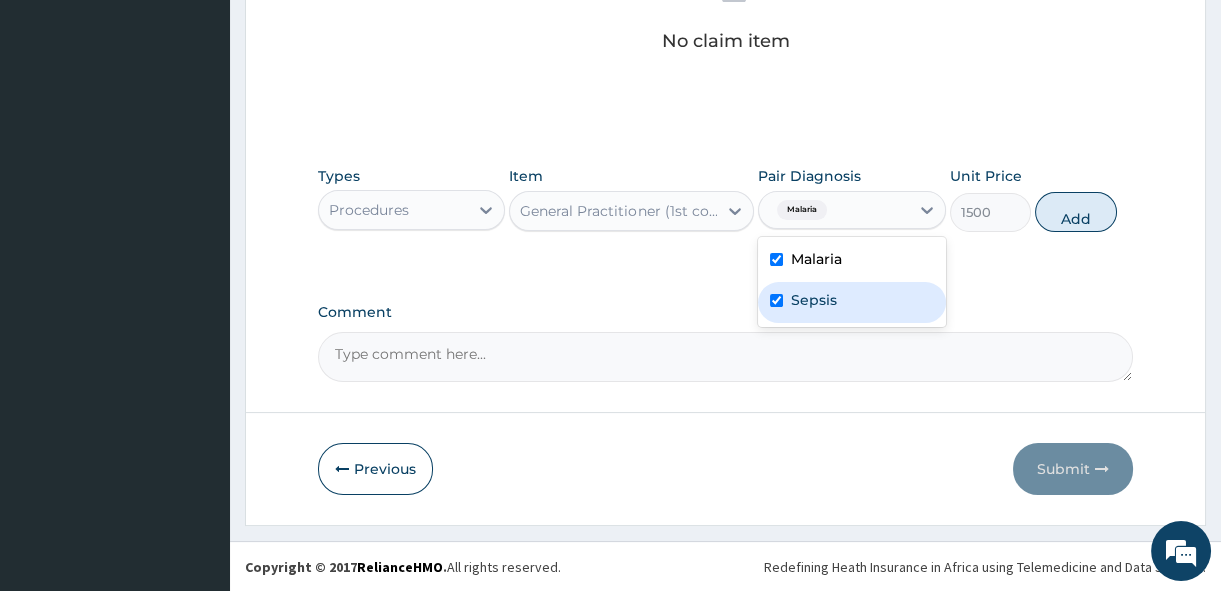 checkbox on "true" 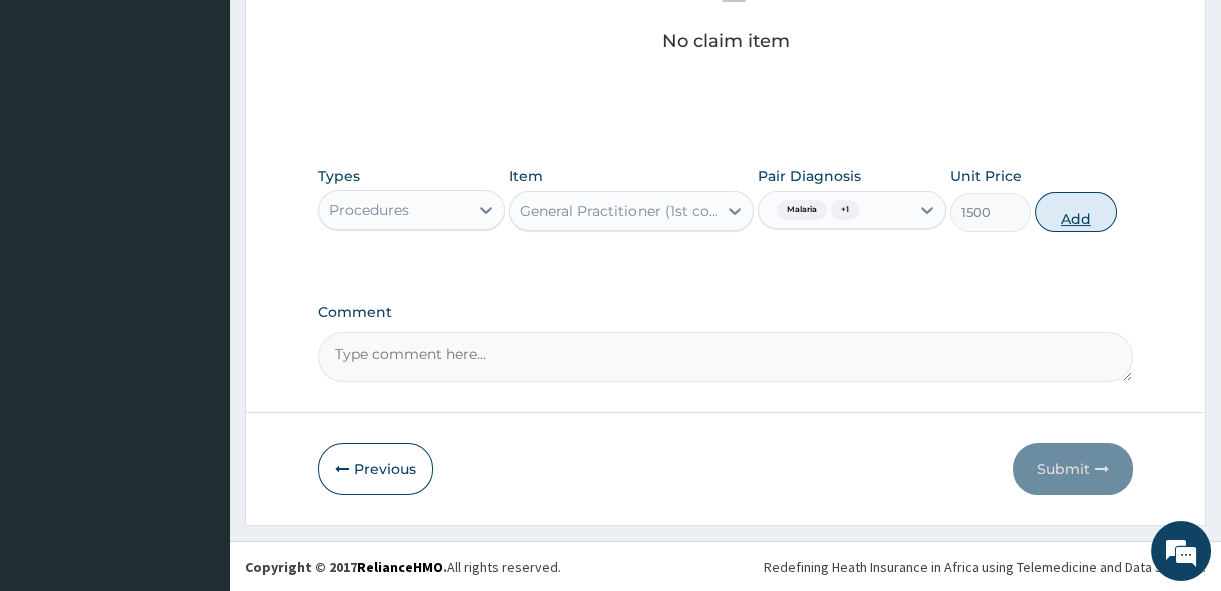 click on "Add" at bounding box center [1076, 212] 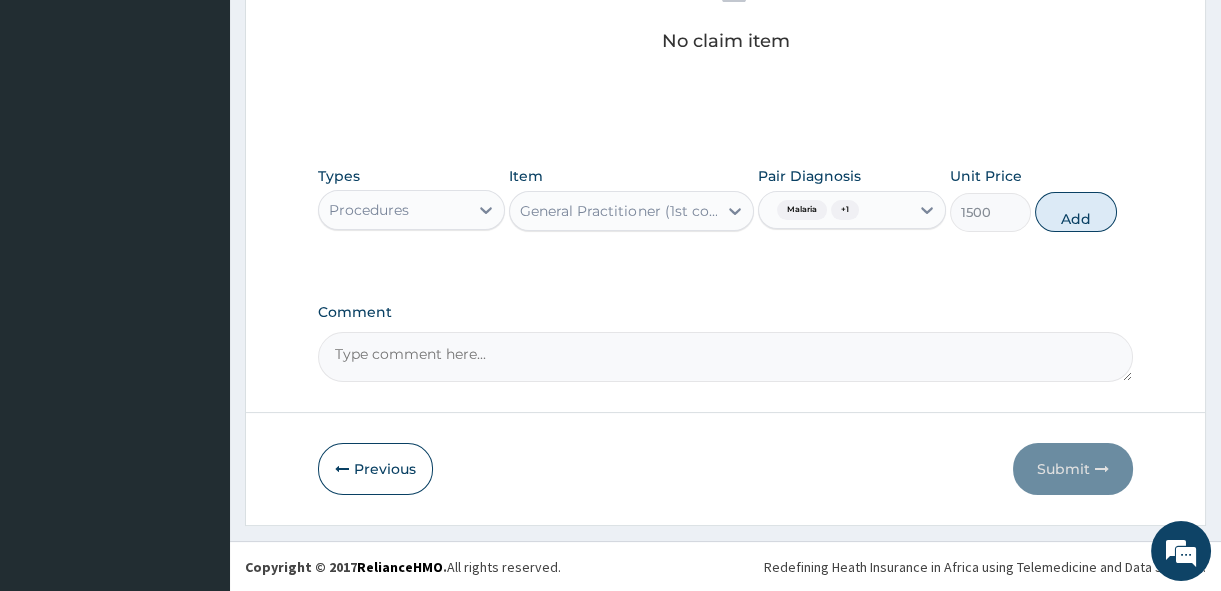 type on "0" 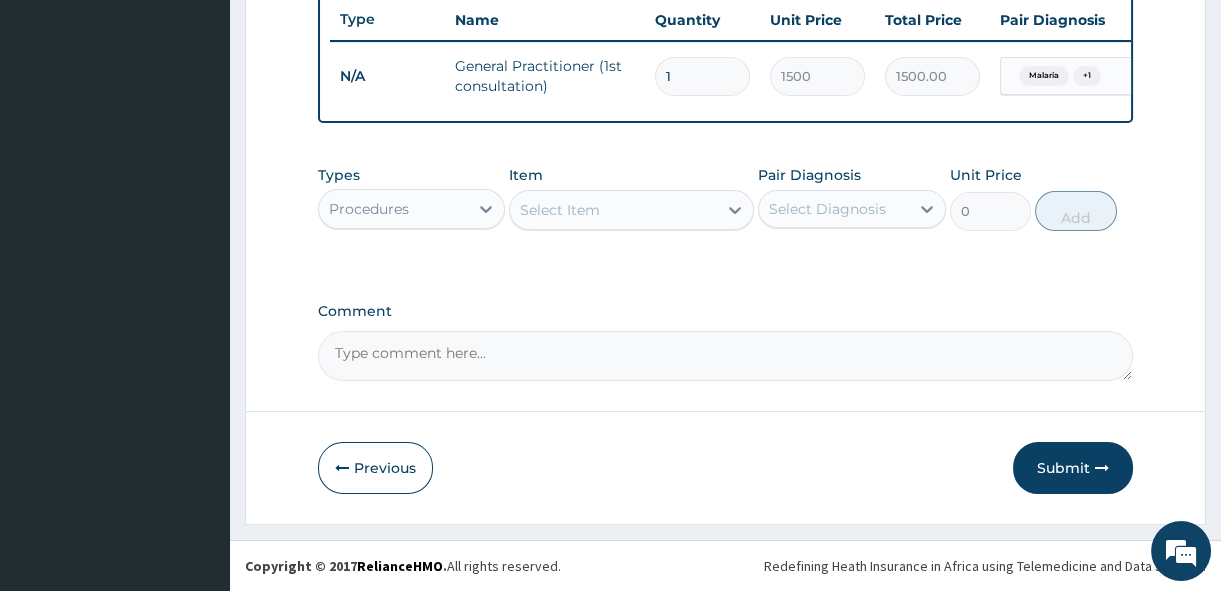 scroll, scrollTop: 768, scrollLeft: 0, axis: vertical 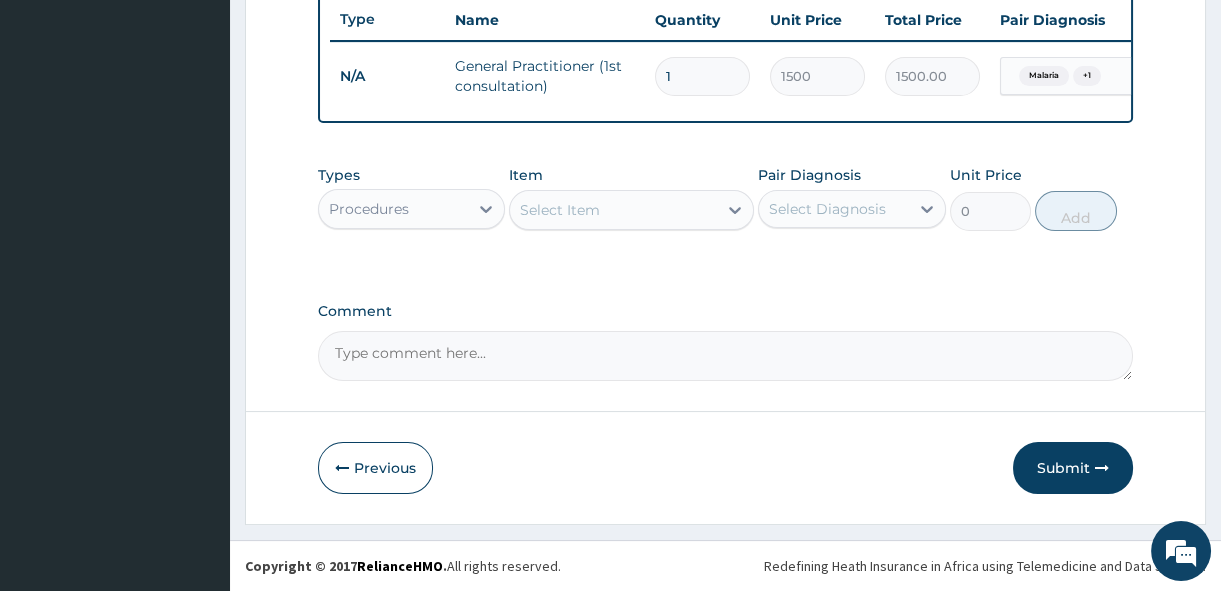 click on "Procedures" at bounding box center [393, 209] 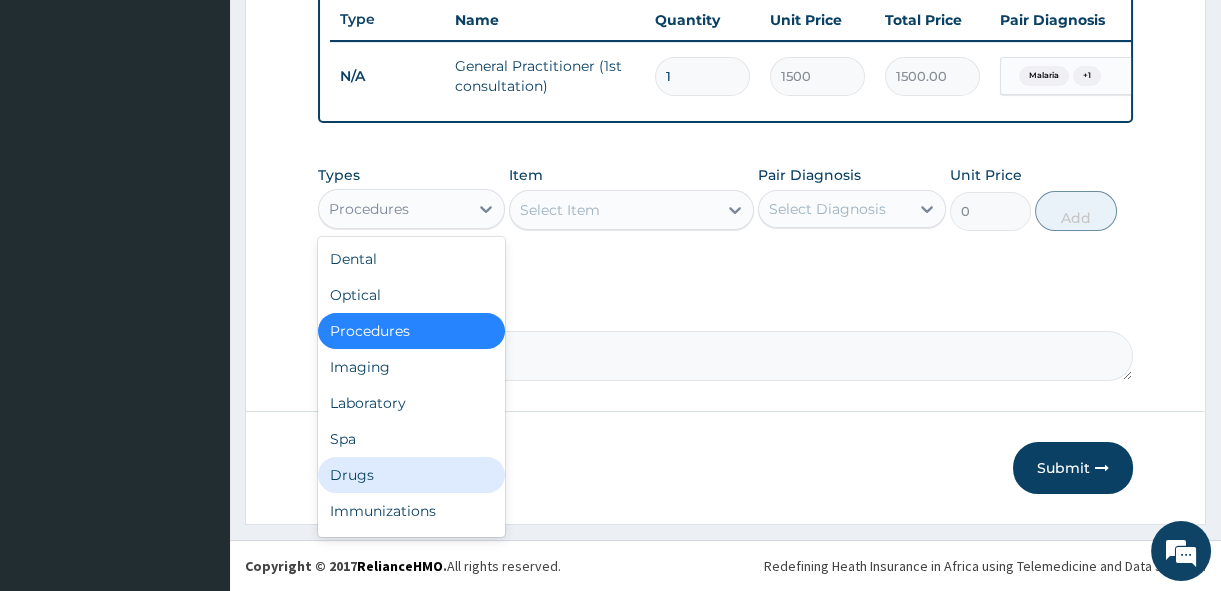 click on "Drugs" at bounding box center (411, 475) 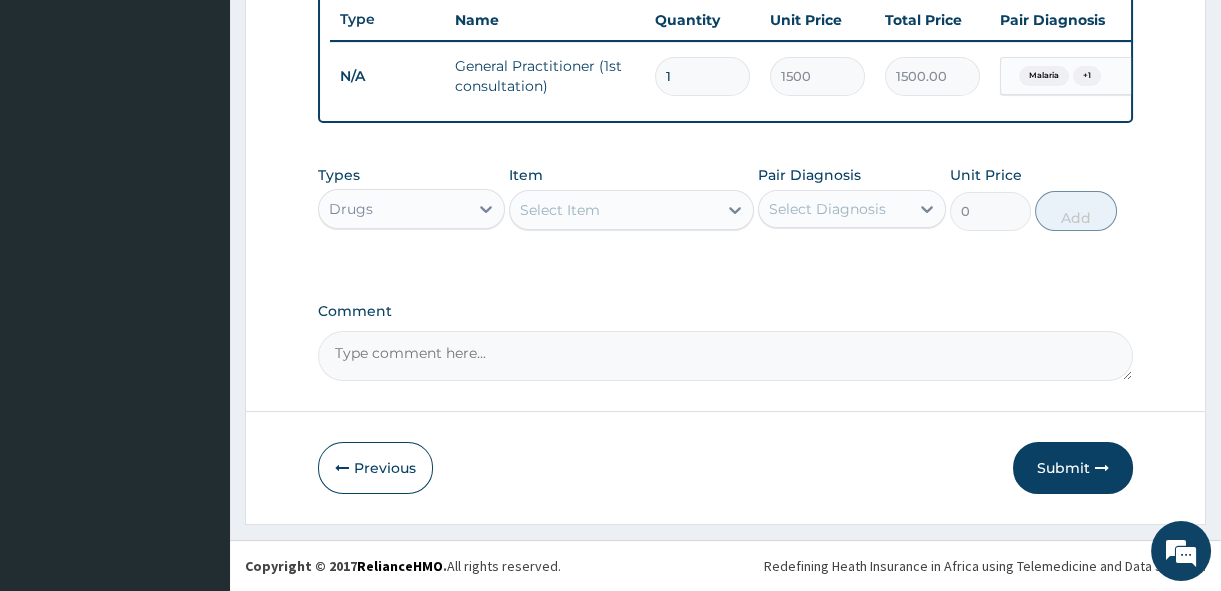 click on "Select Item" at bounding box center (613, 210) 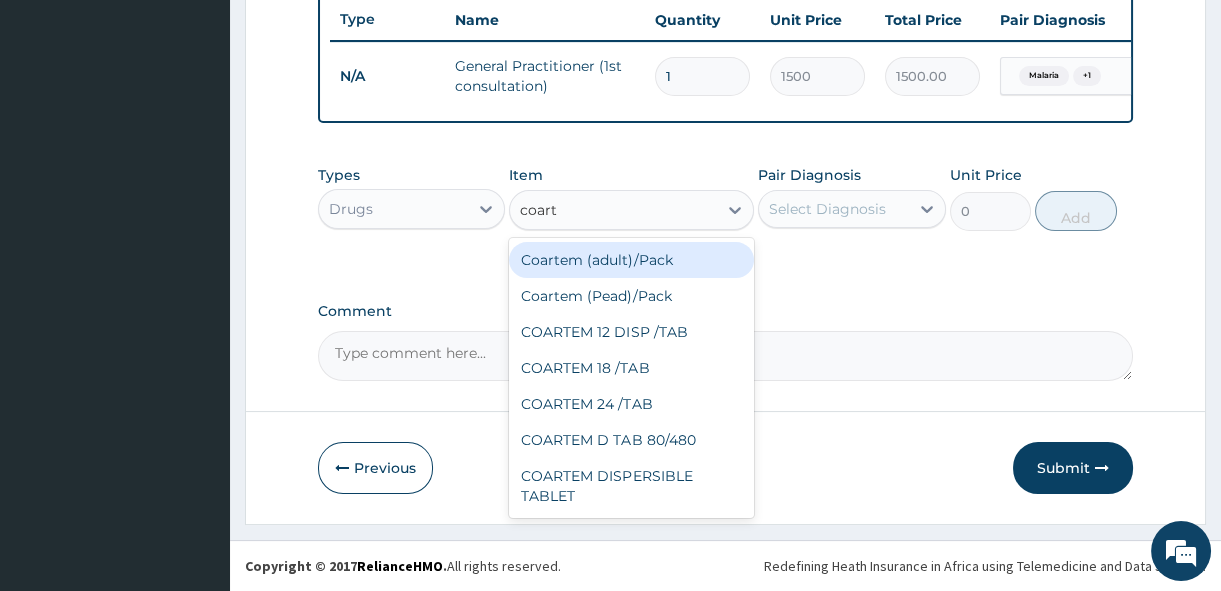 type on "coarte" 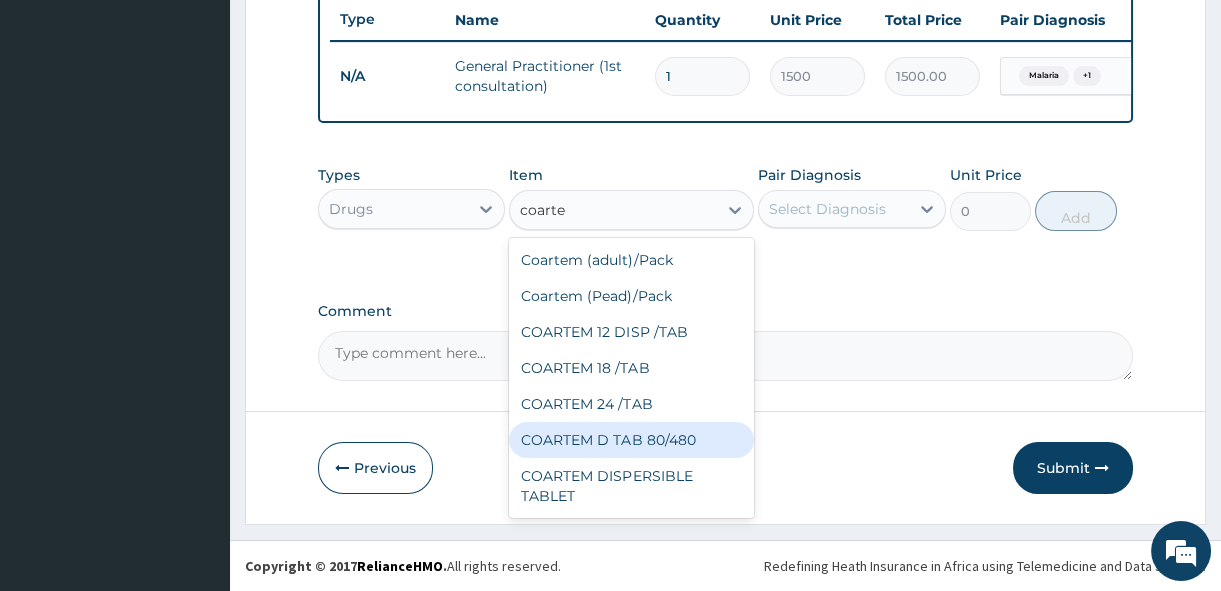 click on "COARTEM D TAB 80/480" at bounding box center [631, 440] 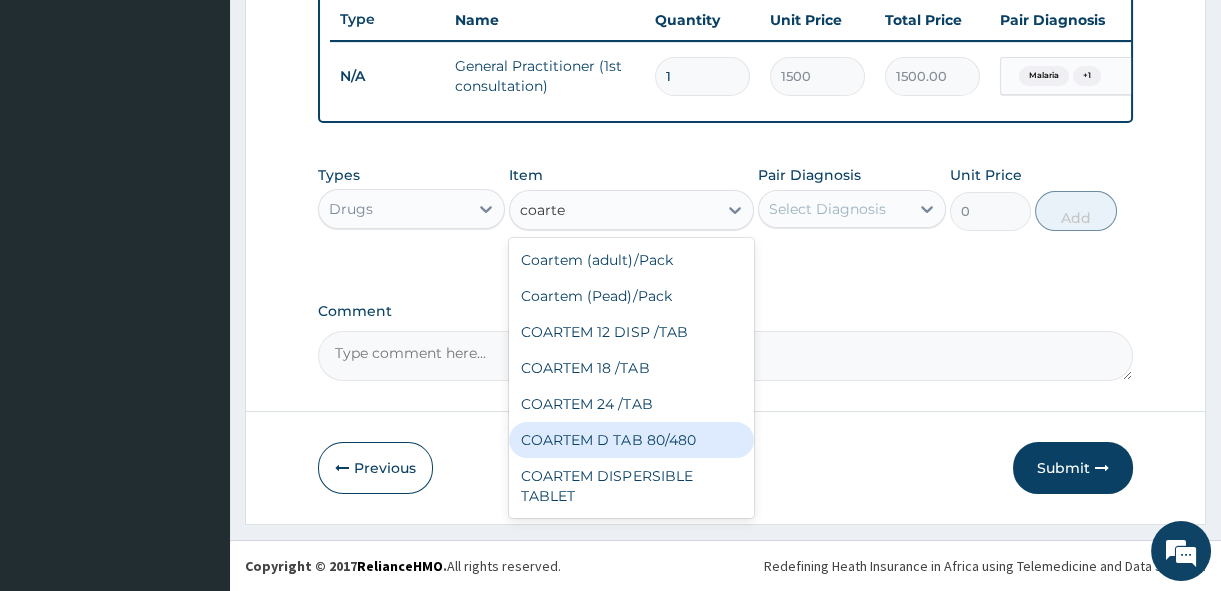 type 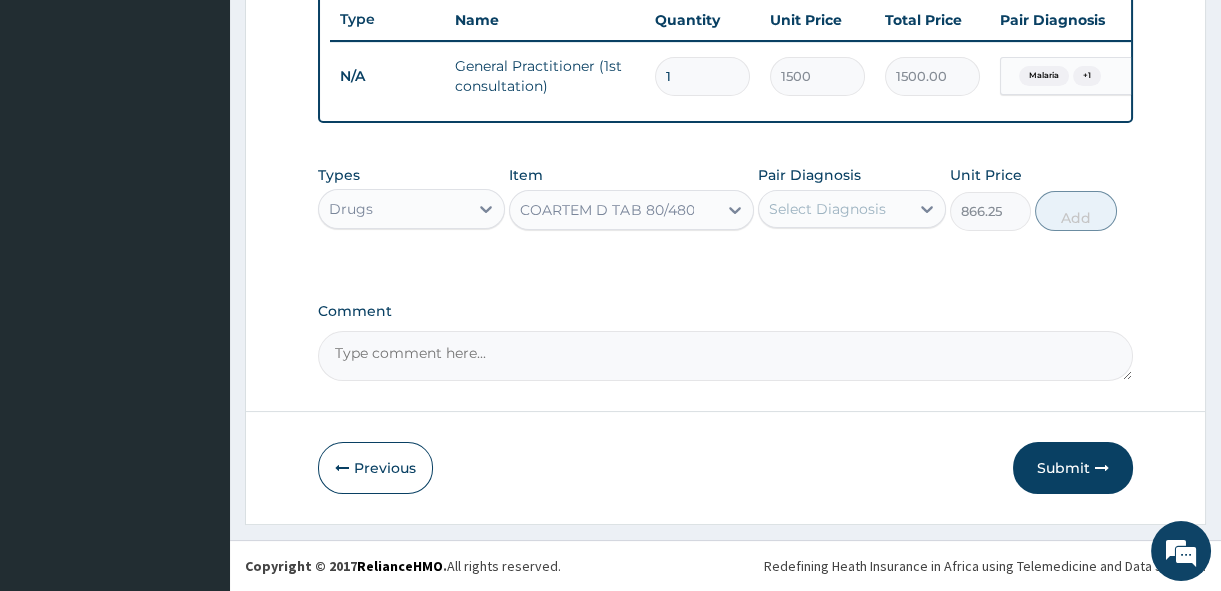 click on "Select Diagnosis" at bounding box center [827, 209] 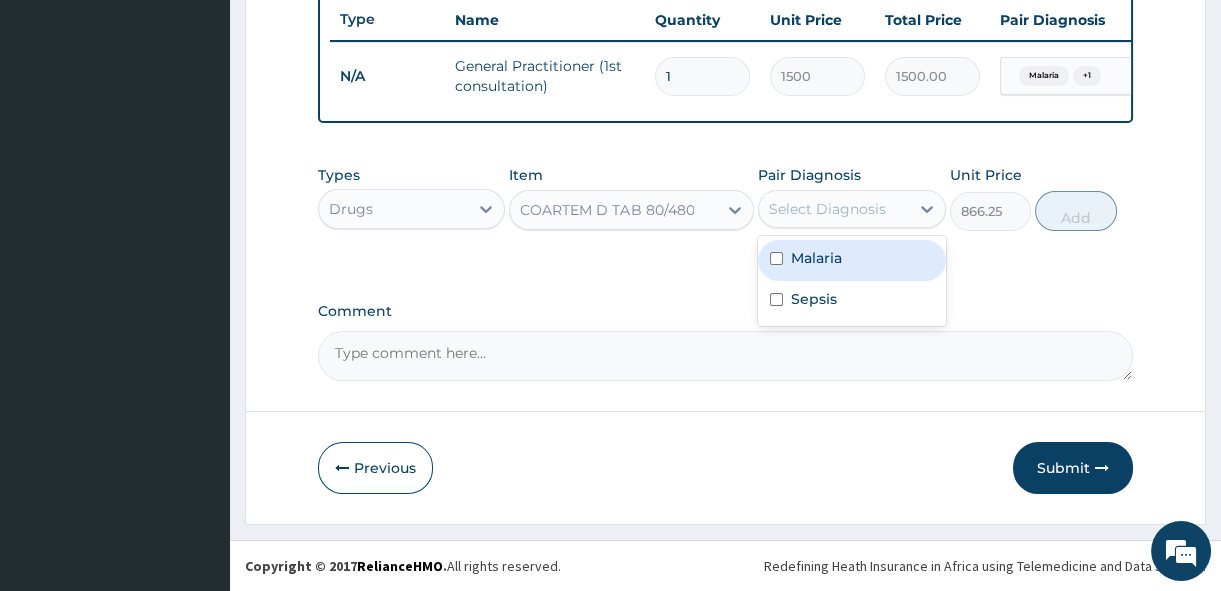 drag, startPoint x: 828, startPoint y: 259, endPoint x: 830, endPoint y: 296, distance: 37.054016 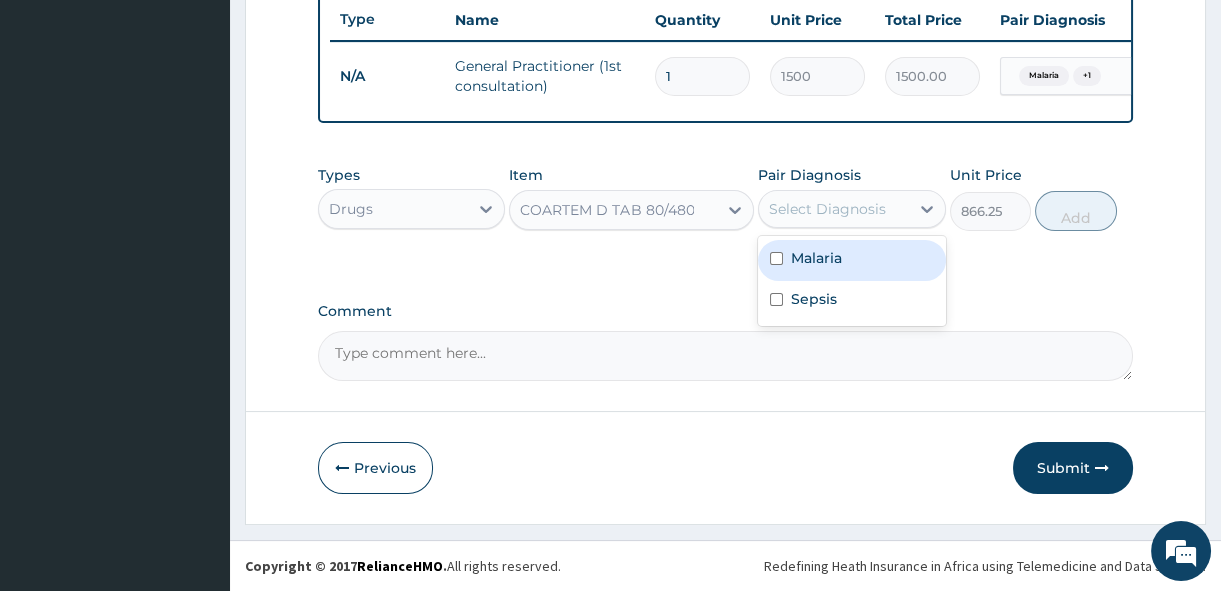 click on "Malaria" at bounding box center [816, 258] 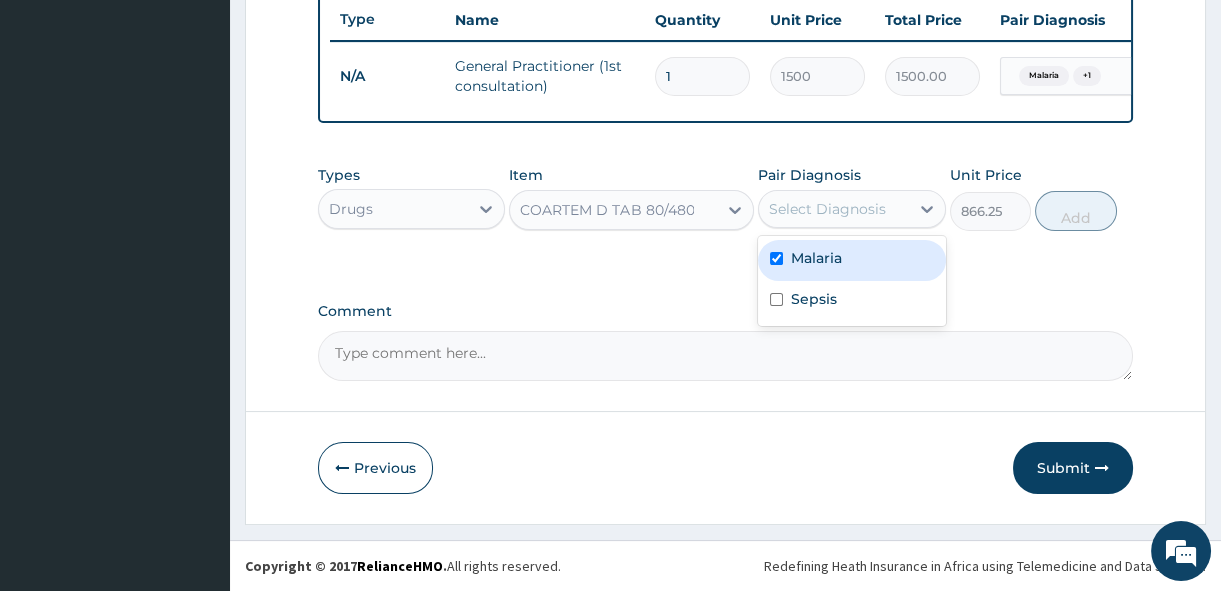 checkbox on "true" 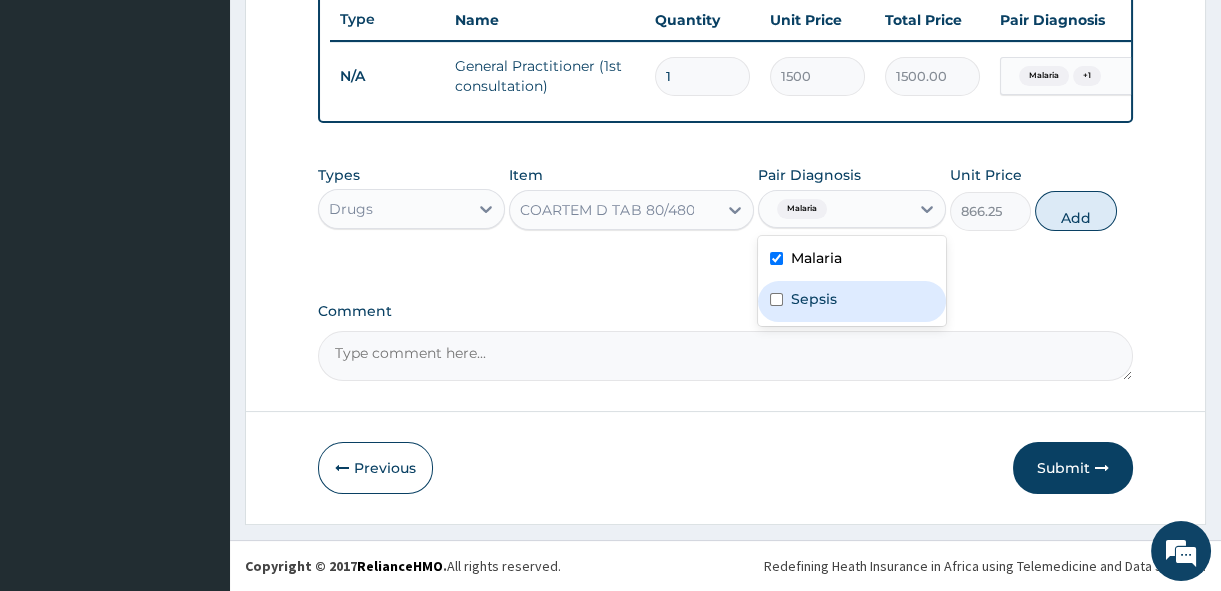 click on "Sepsis" at bounding box center (814, 299) 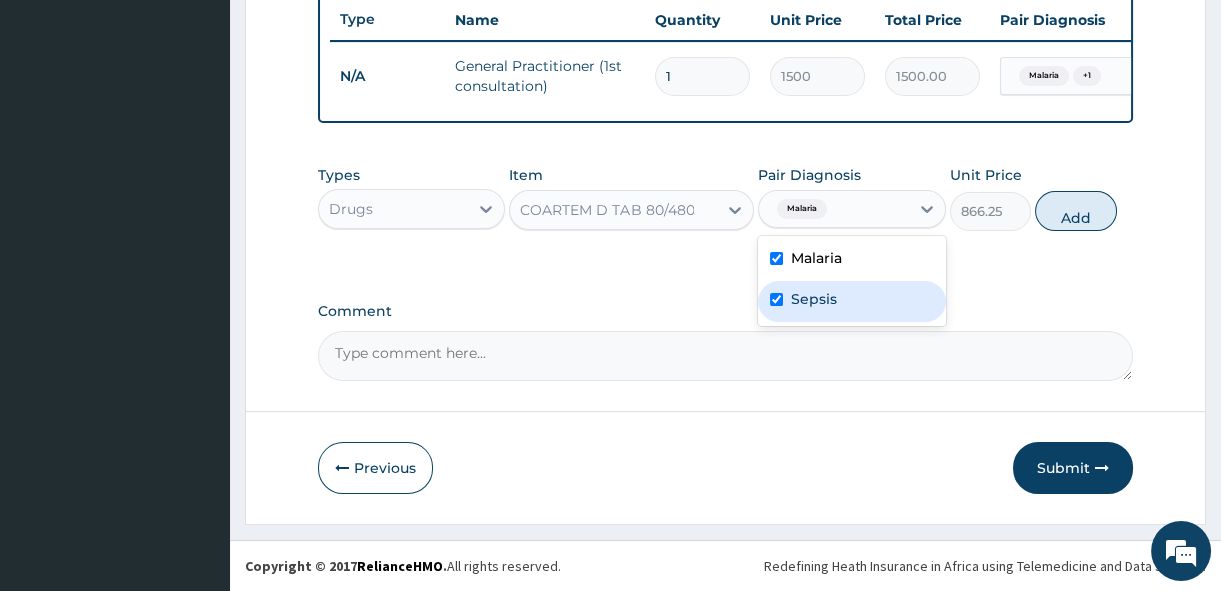 checkbox on "true" 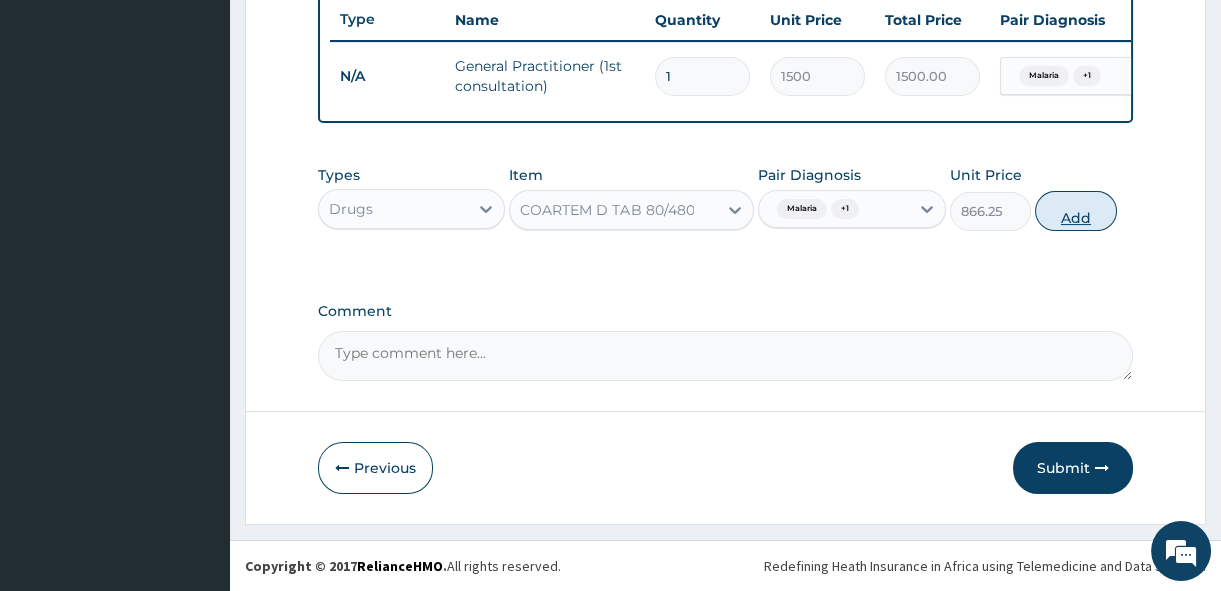 click on "Add" at bounding box center [1076, 211] 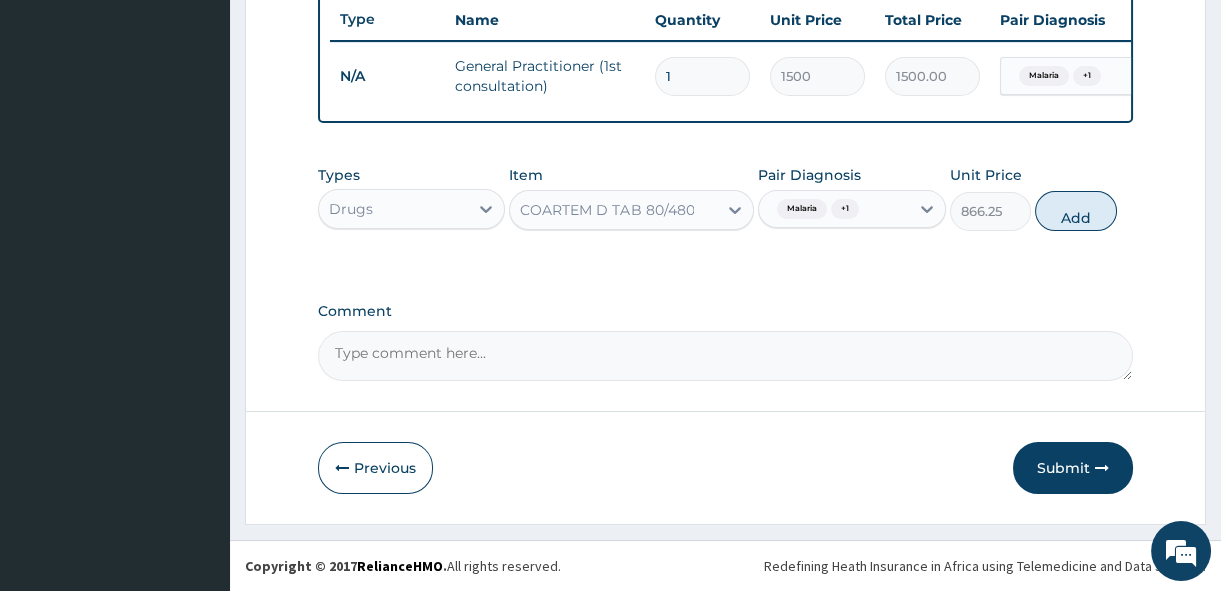 type on "0" 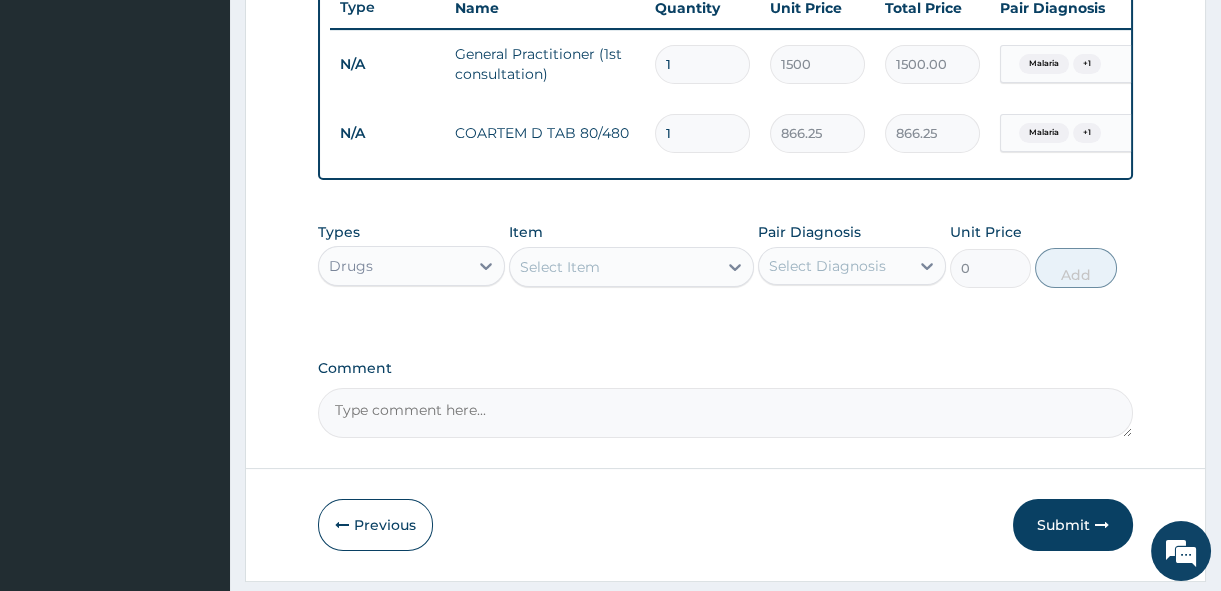 type 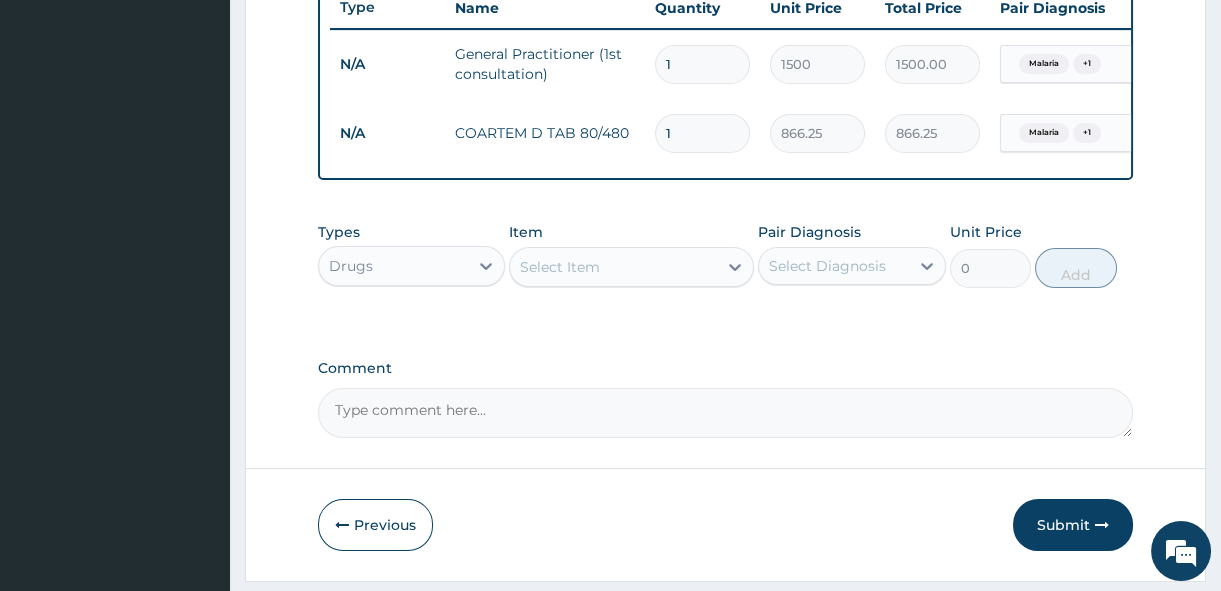 type on "0.00" 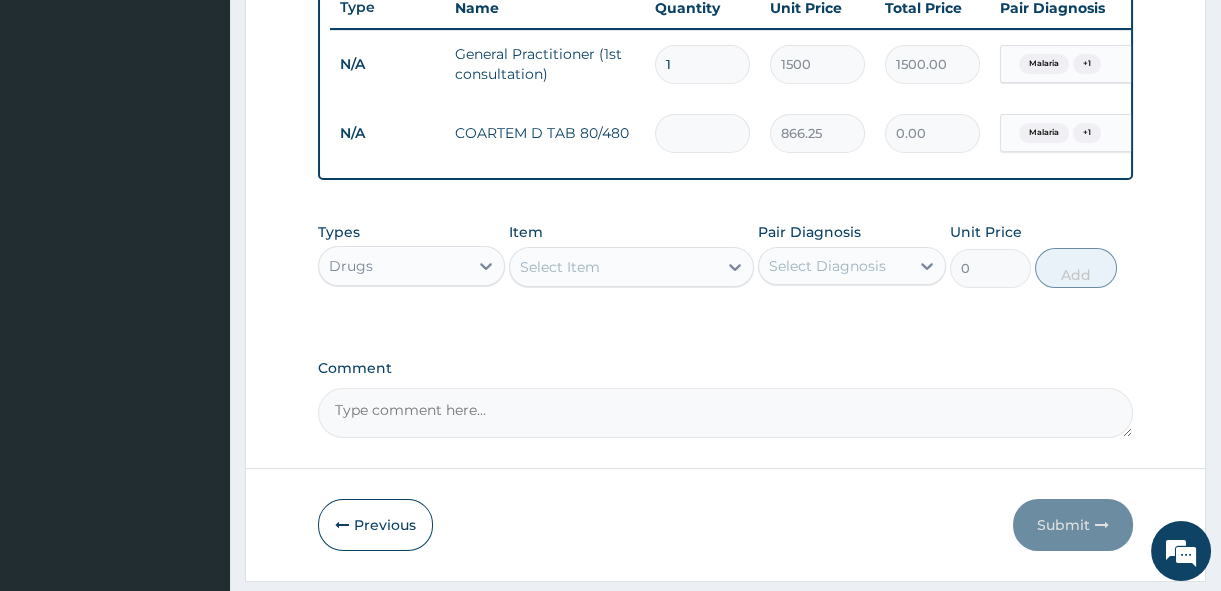 type on "6" 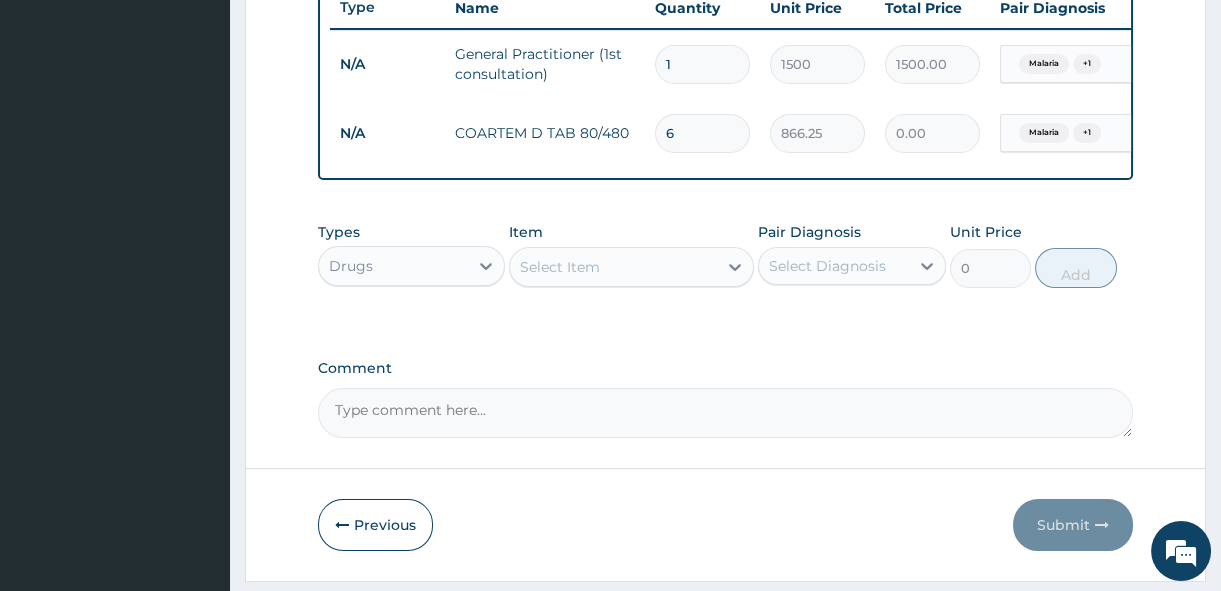 type on "5197.50" 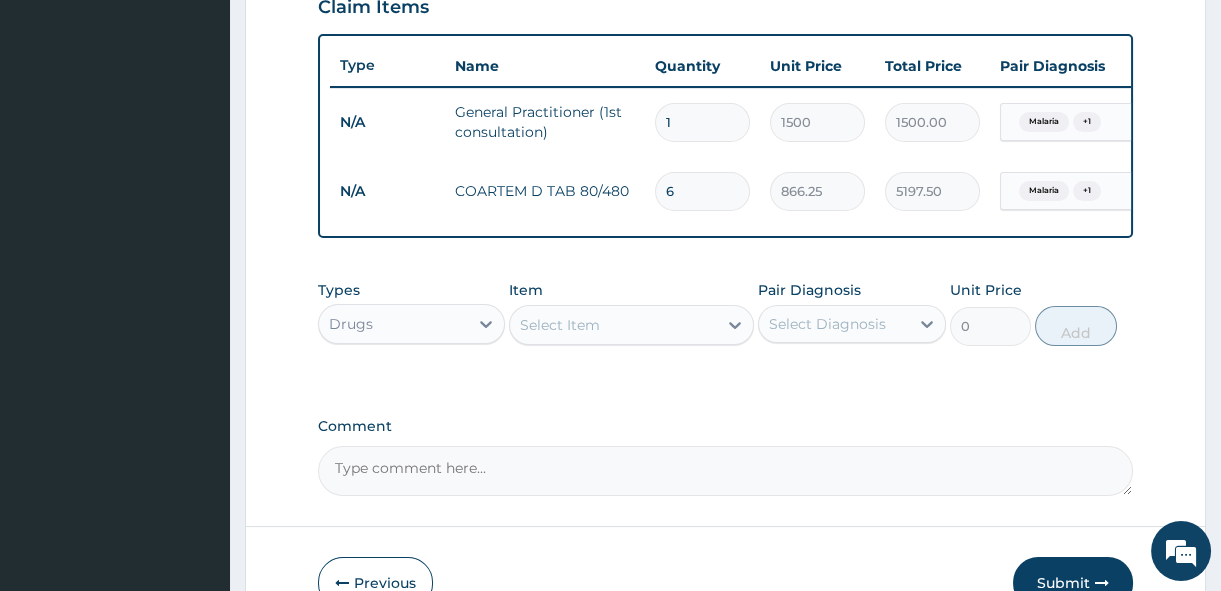 scroll, scrollTop: 838, scrollLeft: 0, axis: vertical 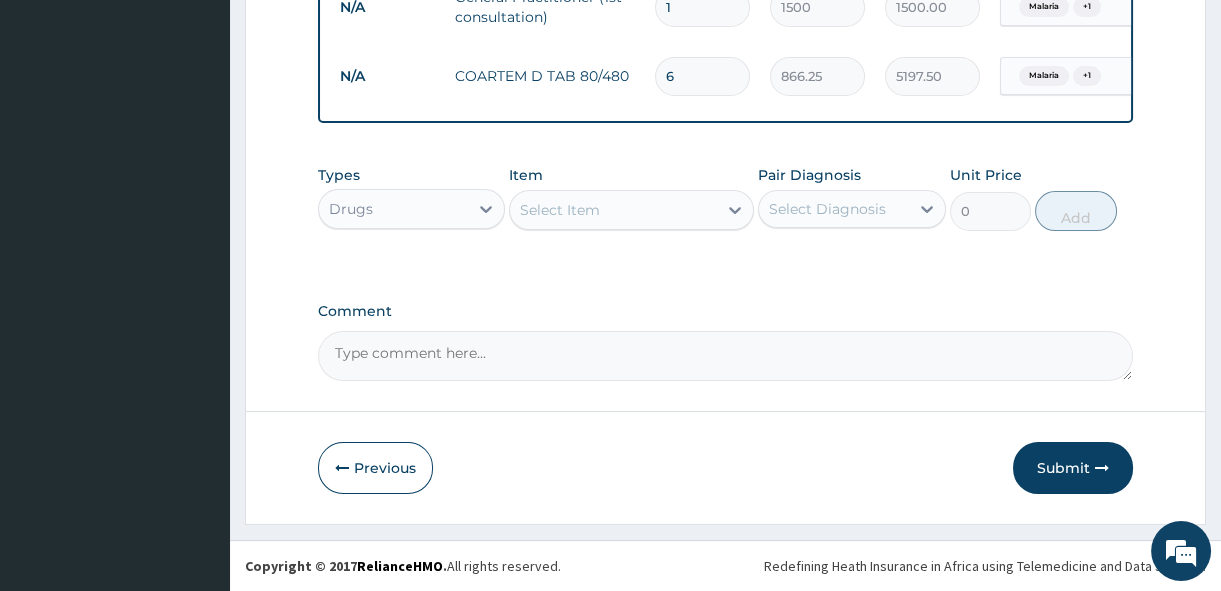 type on "6" 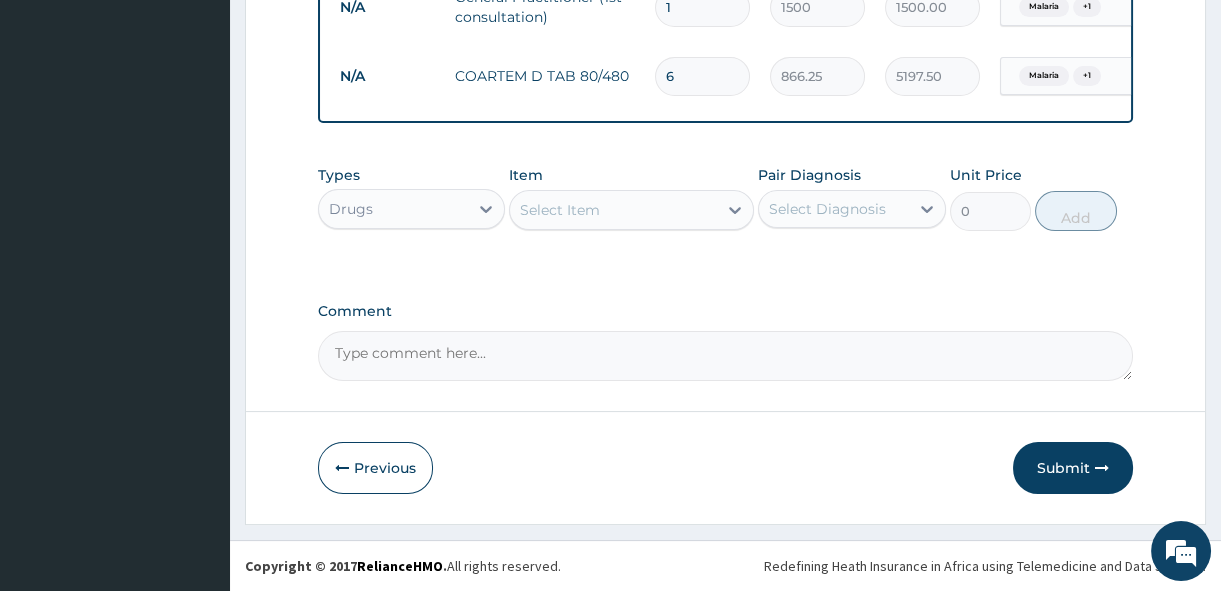 click on "Select Item" at bounding box center [613, 210] 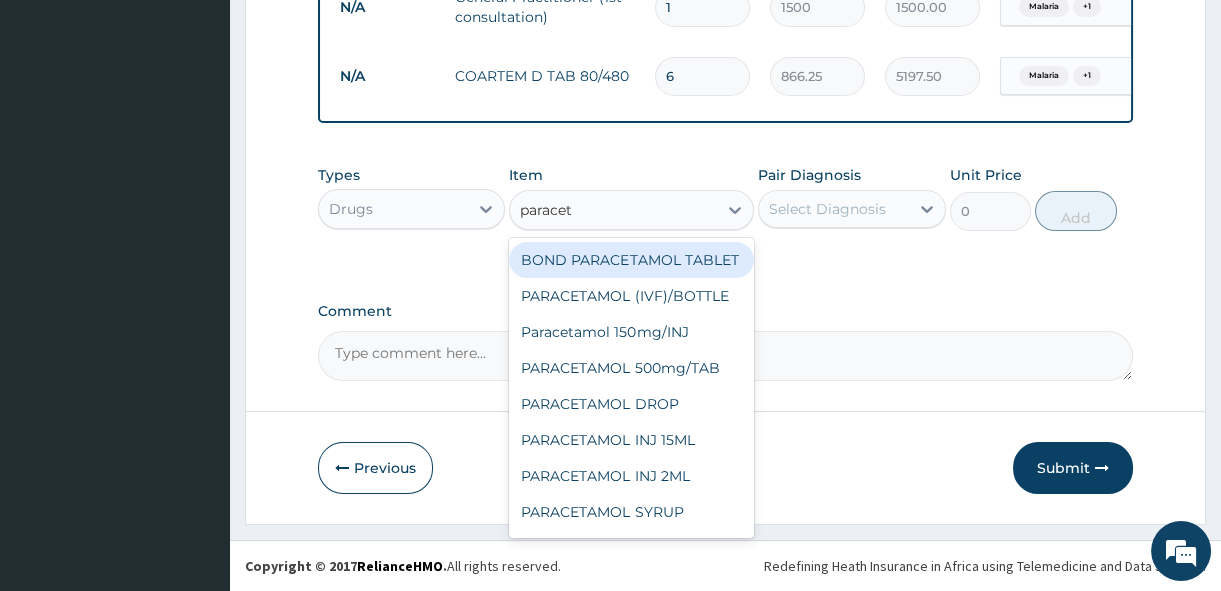 type on "paraceta" 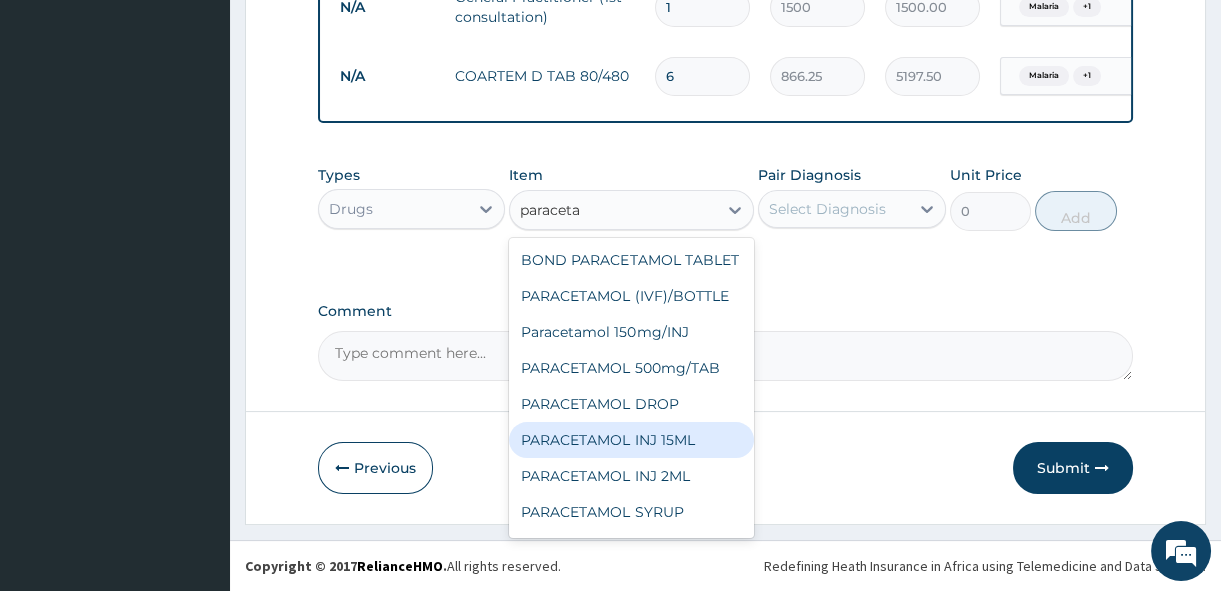 scroll, scrollTop: 88, scrollLeft: 0, axis: vertical 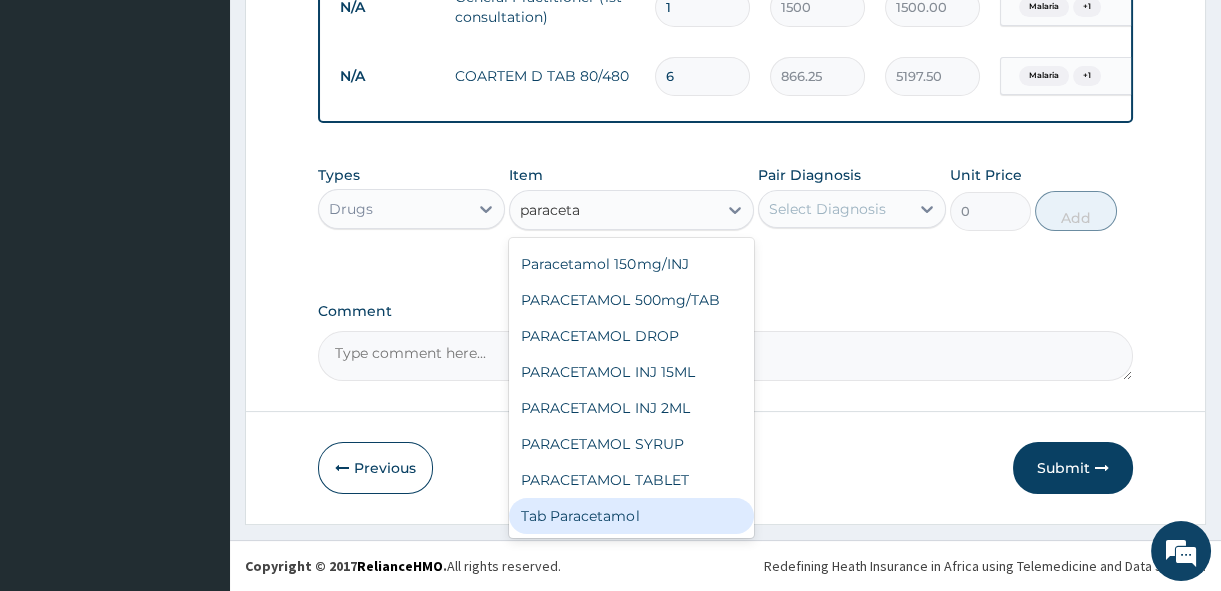 click on "Tab Paracetamol" at bounding box center (631, 516) 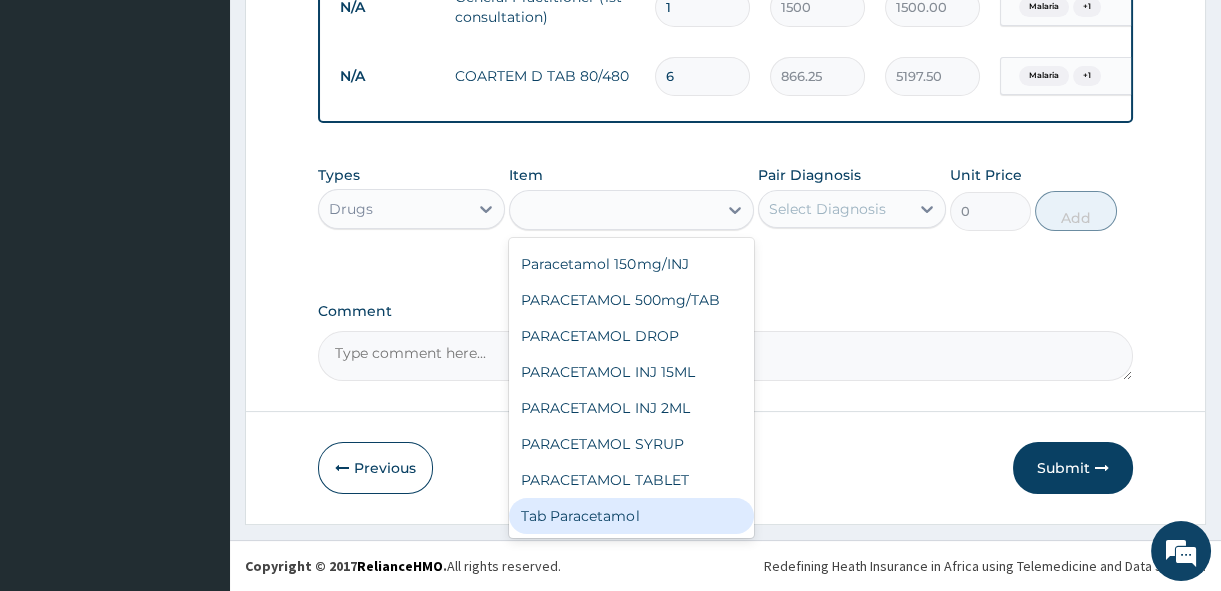 type on "30" 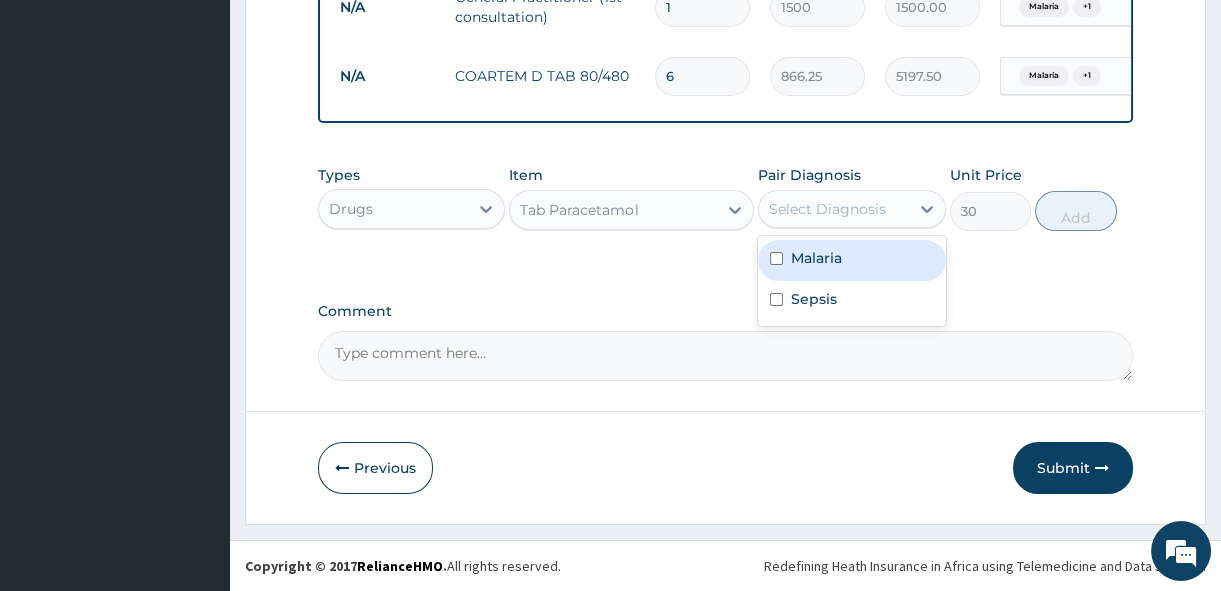 click on "Select Diagnosis" at bounding box center (827, 209) 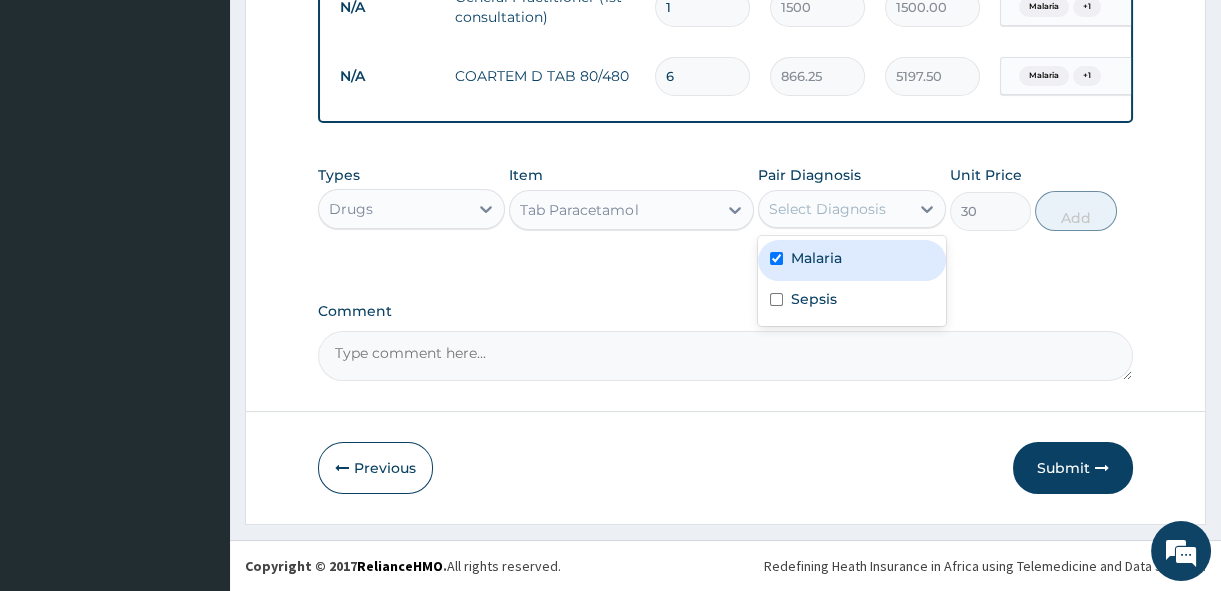 checkbox on "true" 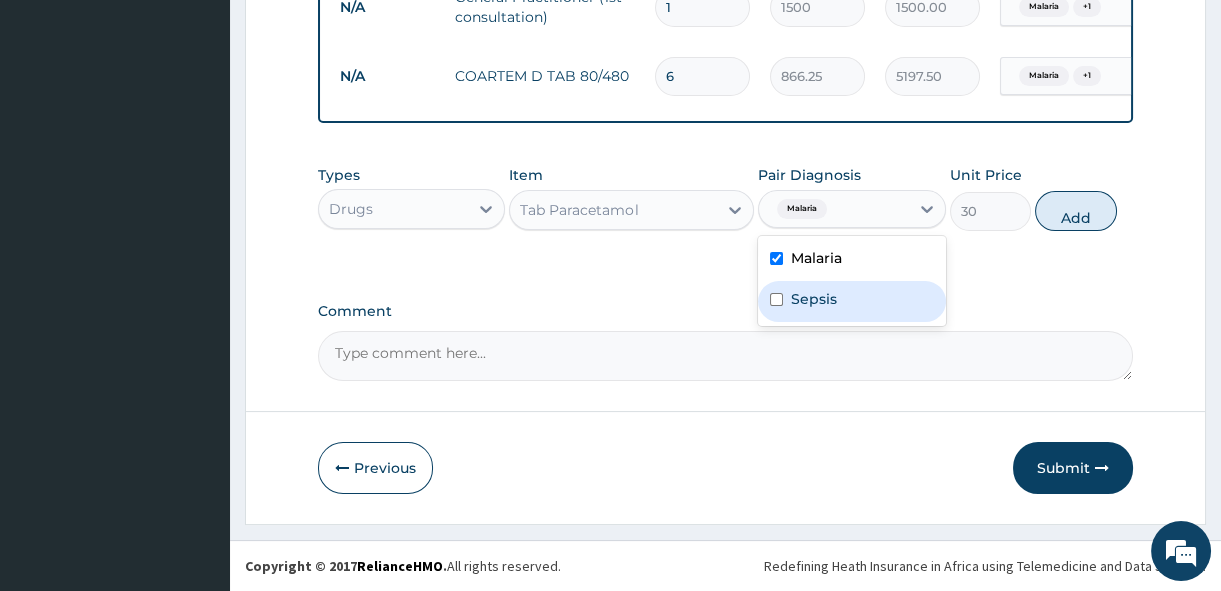 click on "Sepsis" at bounding box center [851, 301] 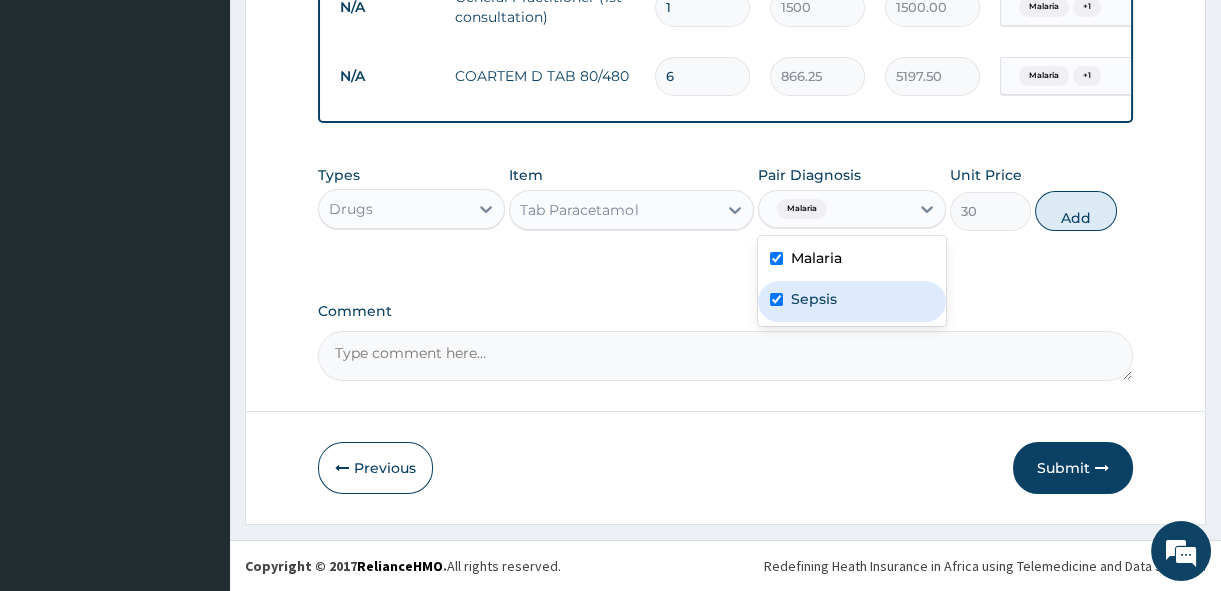 checkbox on "true" 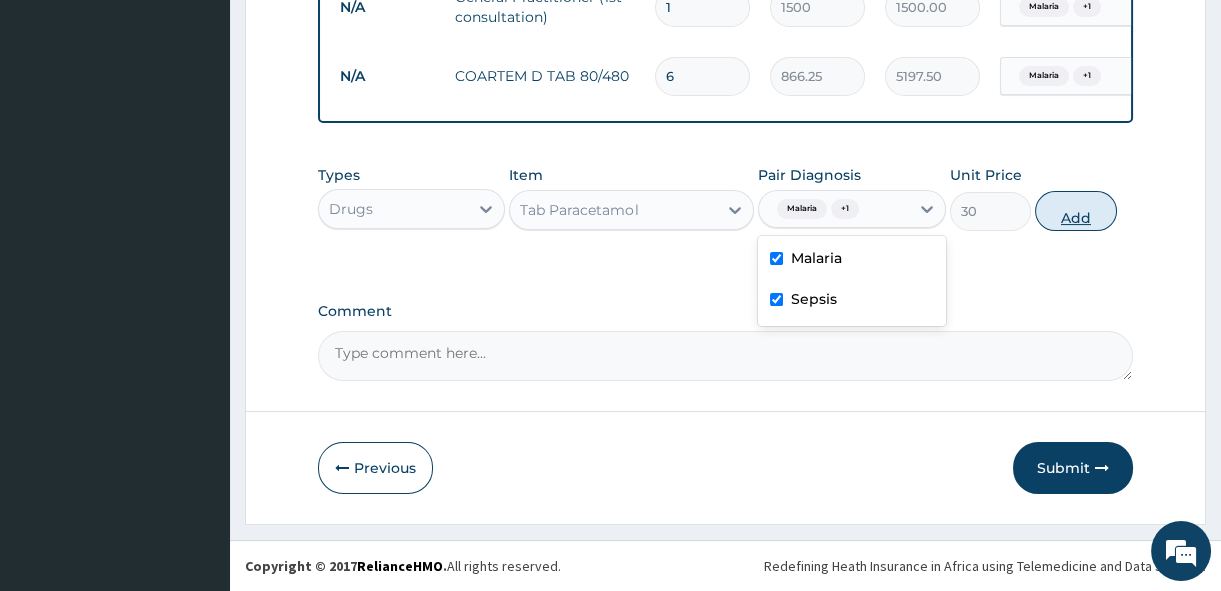 click on "Add" at bounding box center [1076, 211] 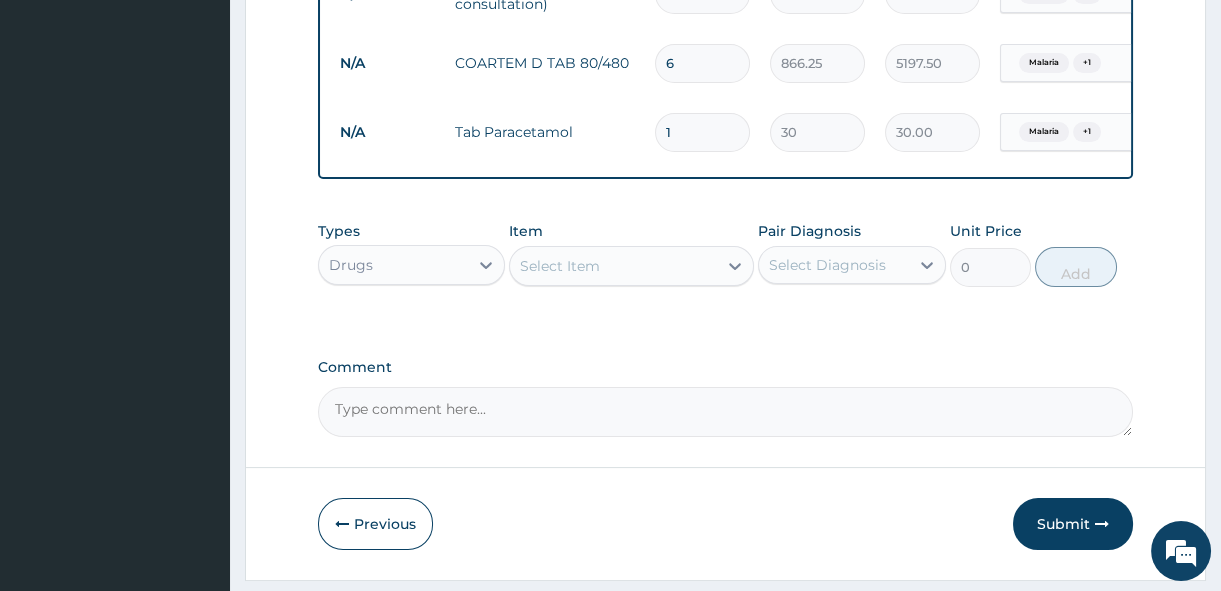 type 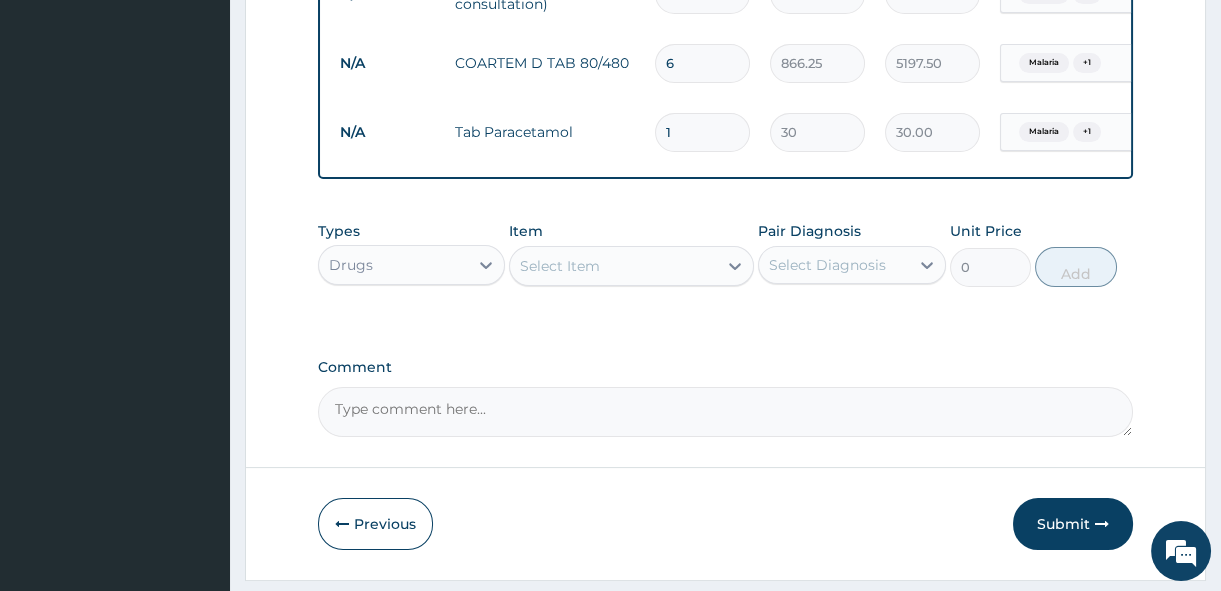 type on "0.00" 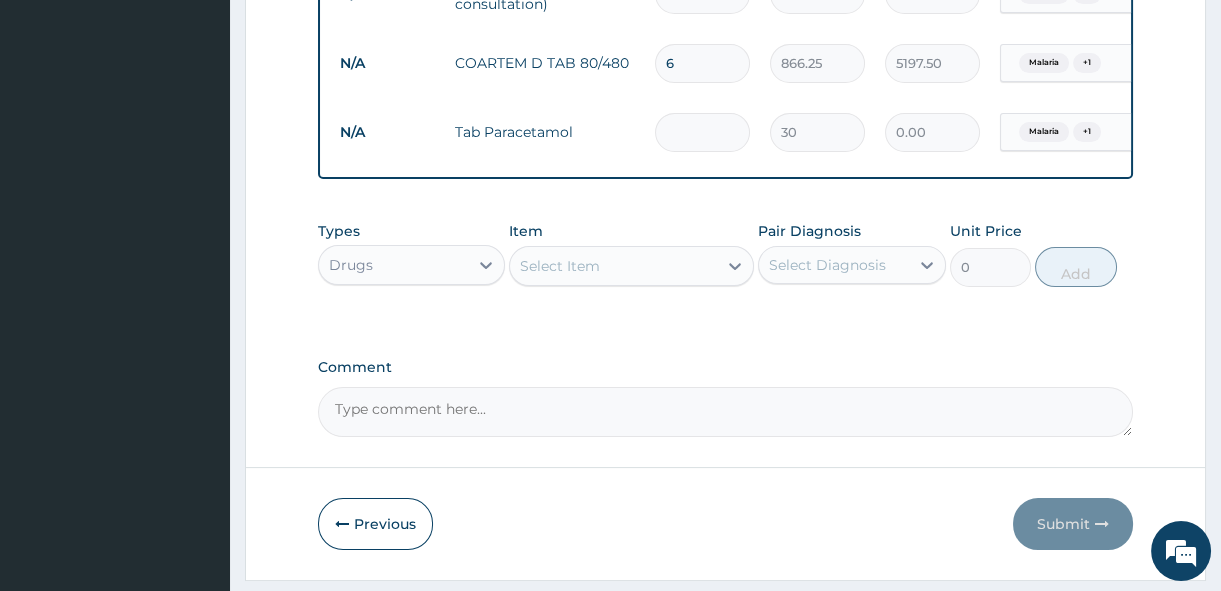type on "3" 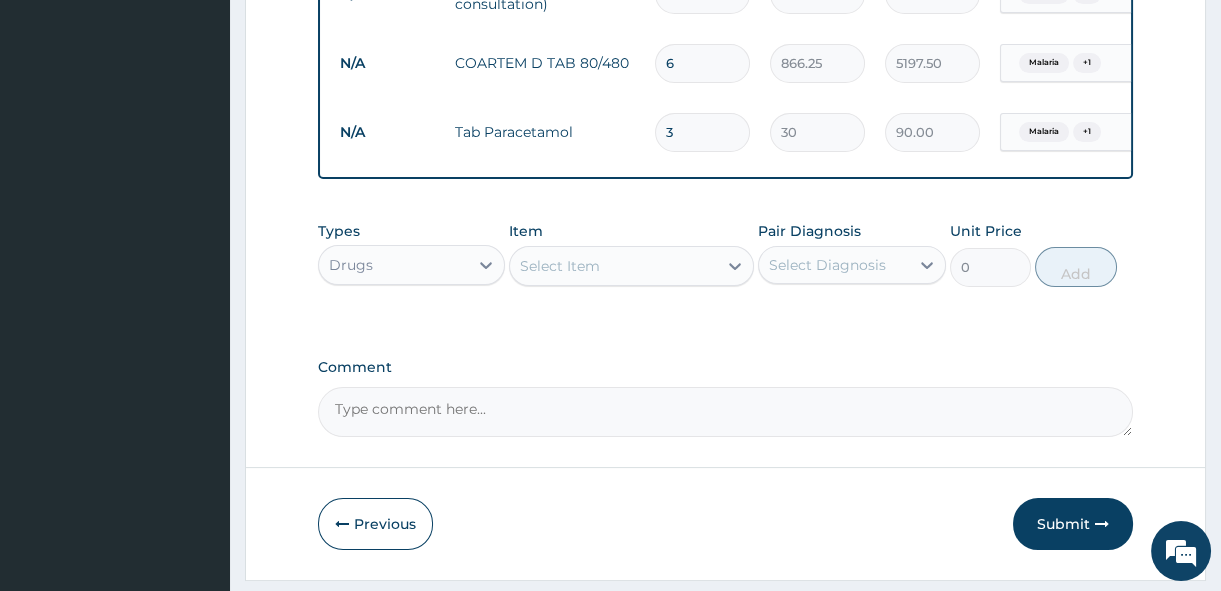 type on "30" 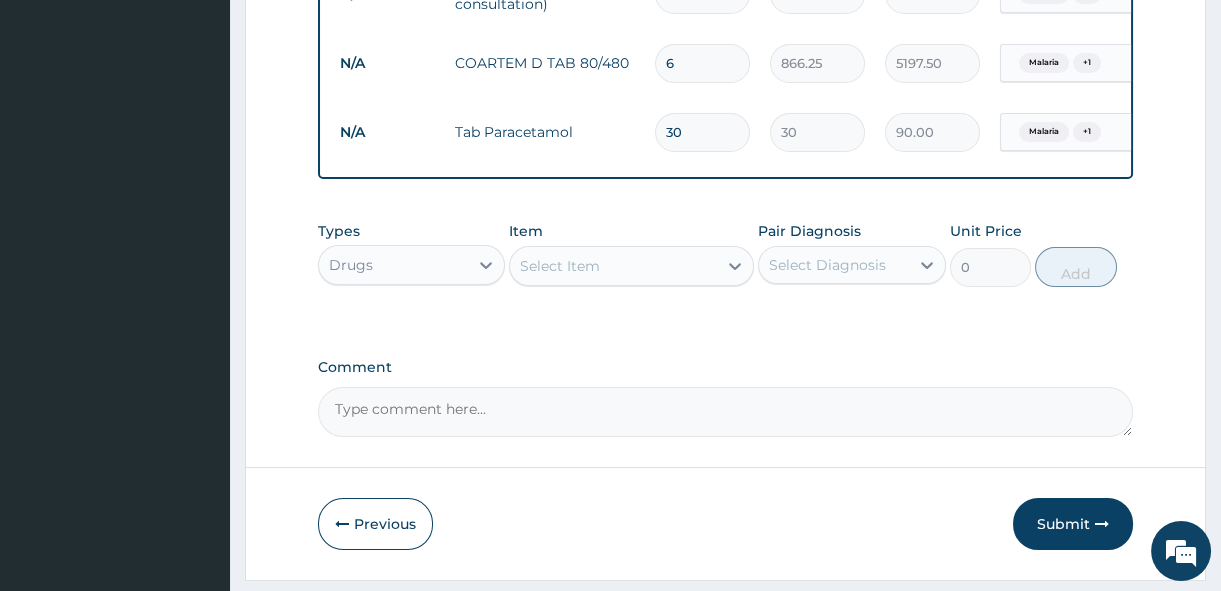 type on "900.00" 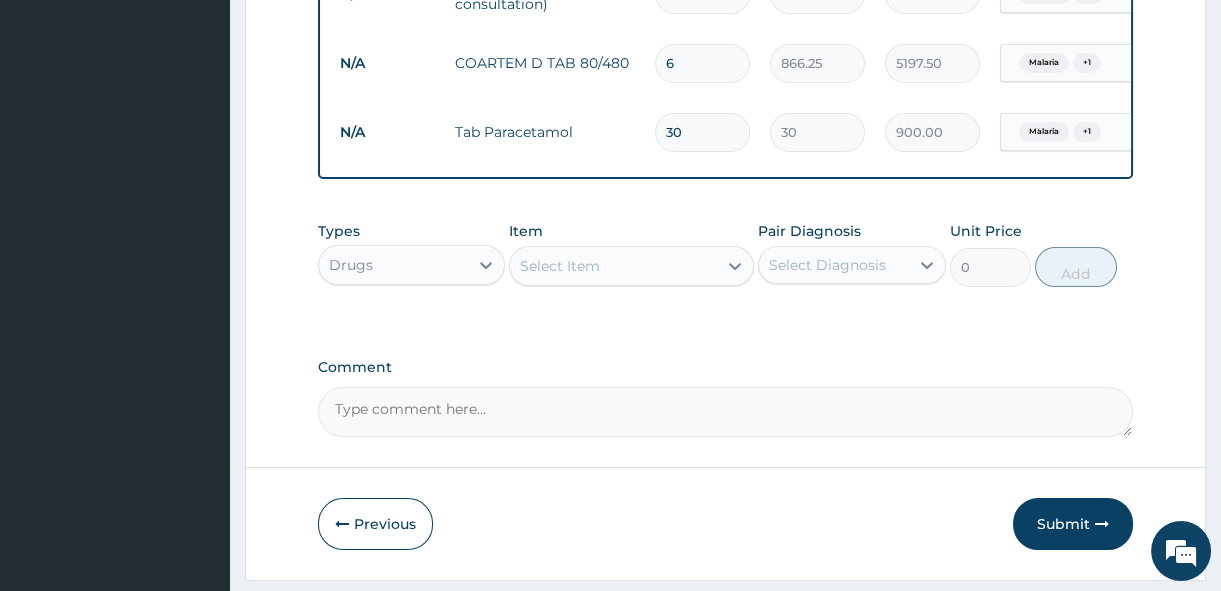 type on "30" 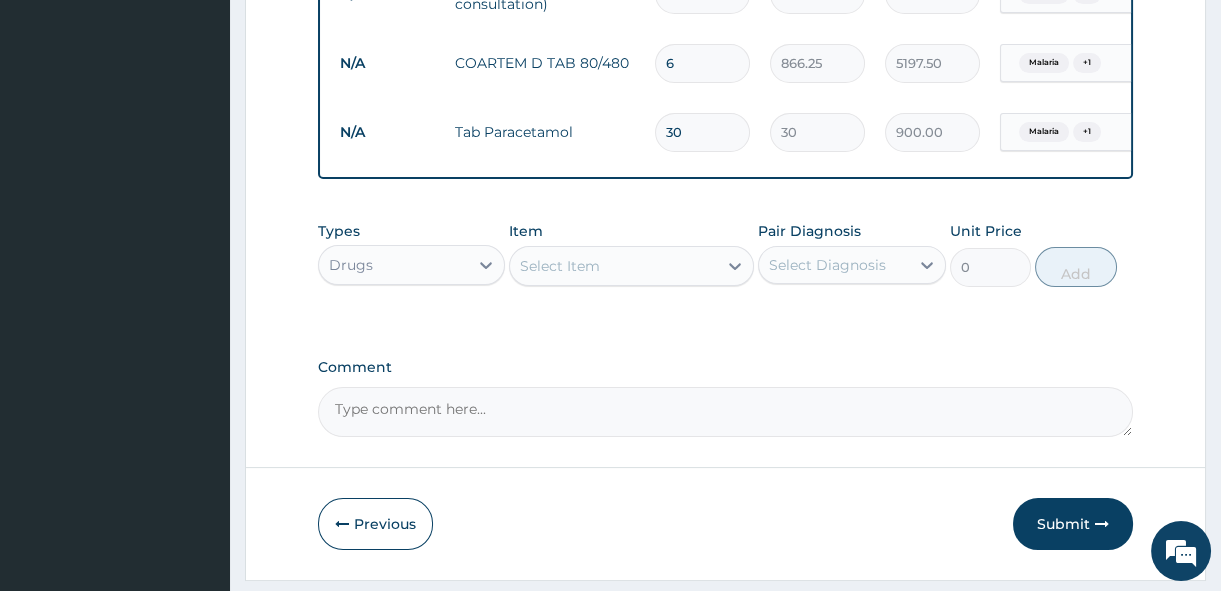 click on "Select Item" at bounding box center [560, 266] 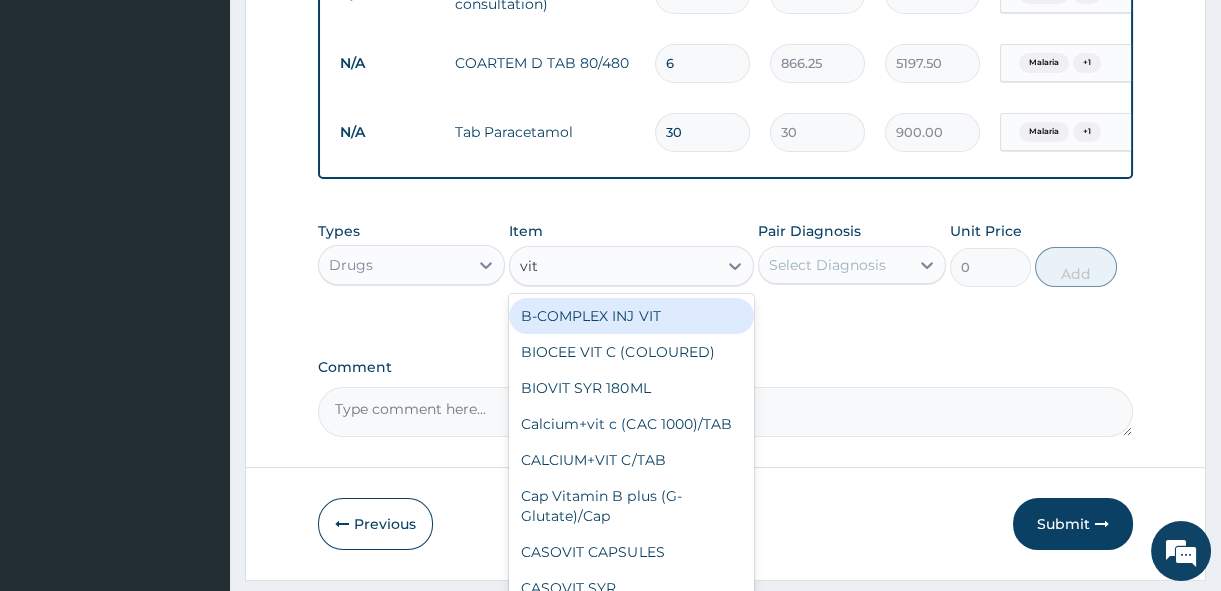 type on "vit c" 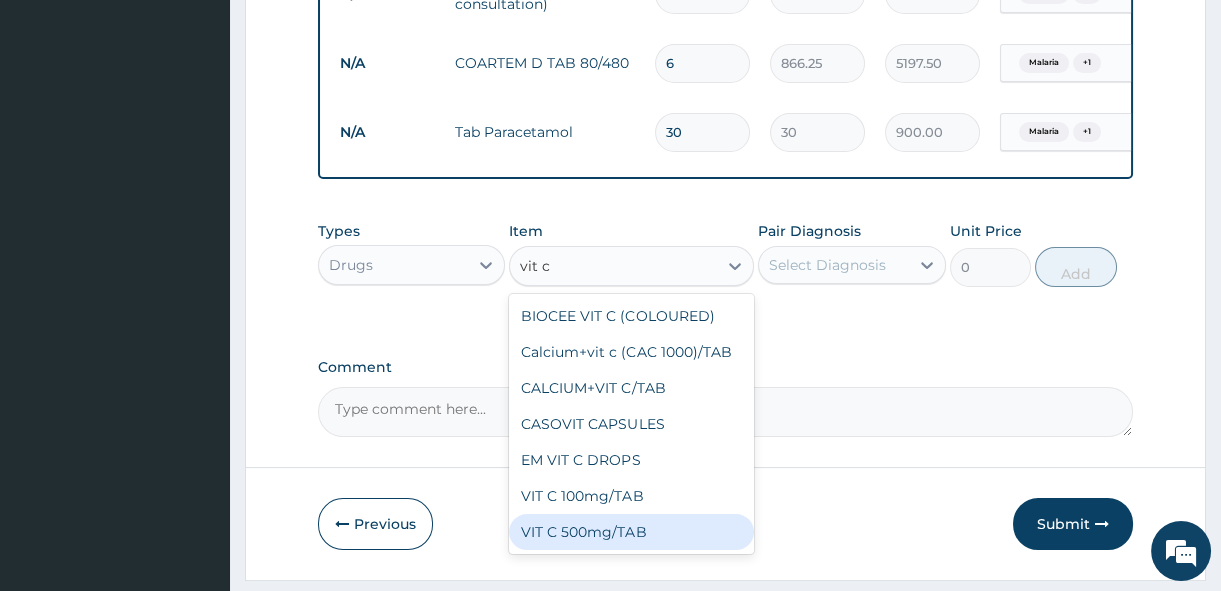 click on "VIT C 500mg/TAB" at bounding box center [631, 532] 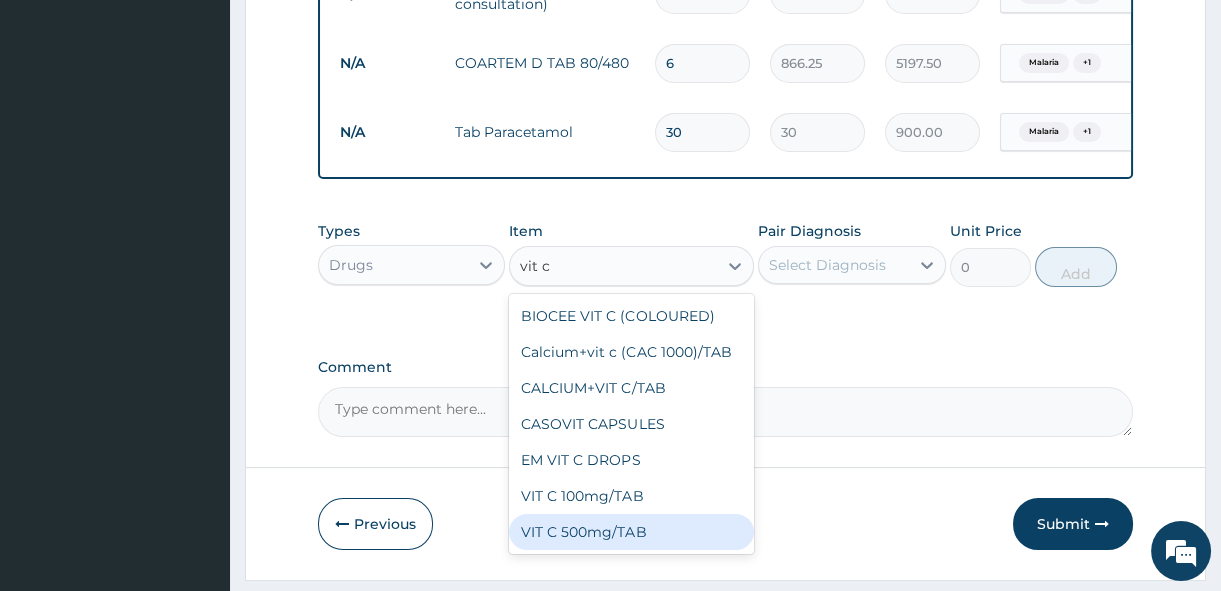 type 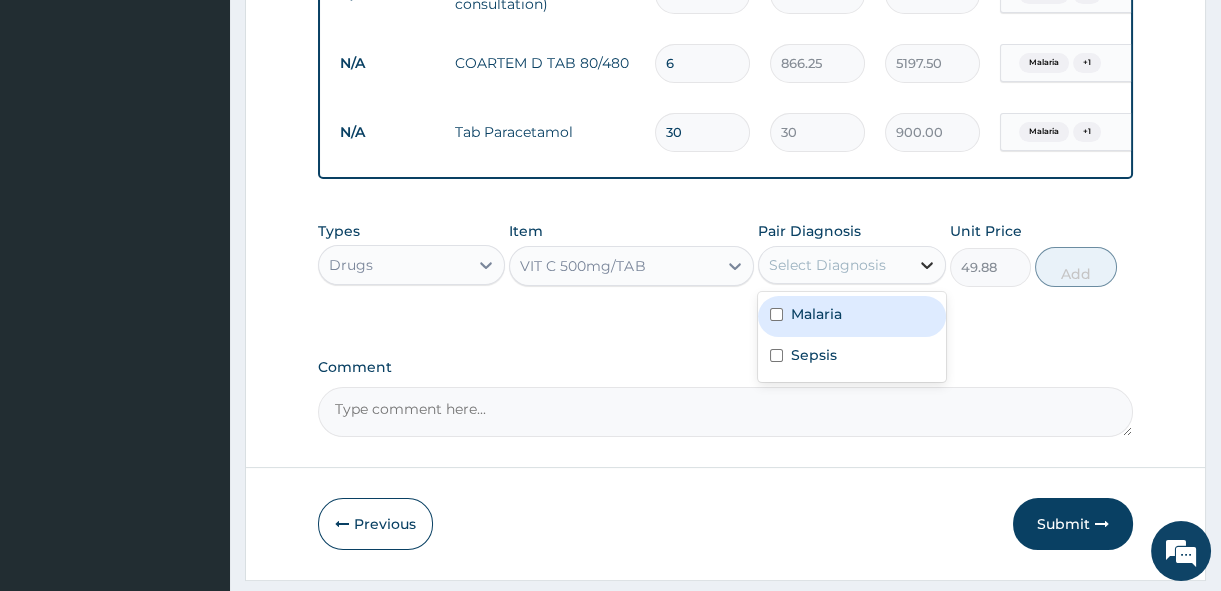 click at bounding box center (927, 265) 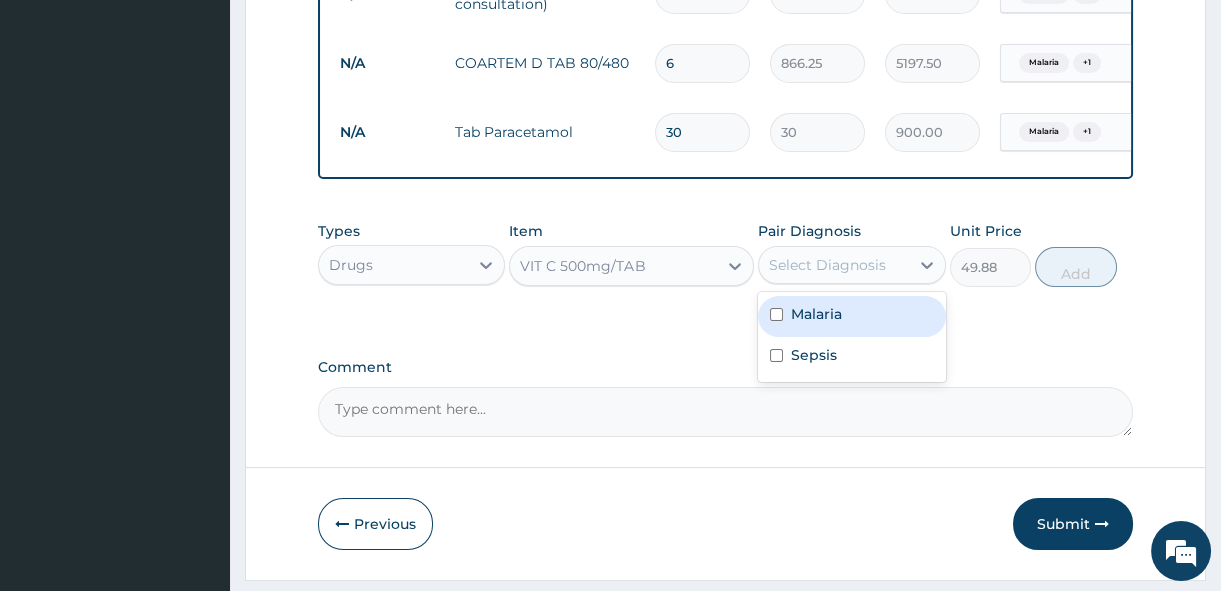 click on "Malaria" at bounding box center (851, 316) 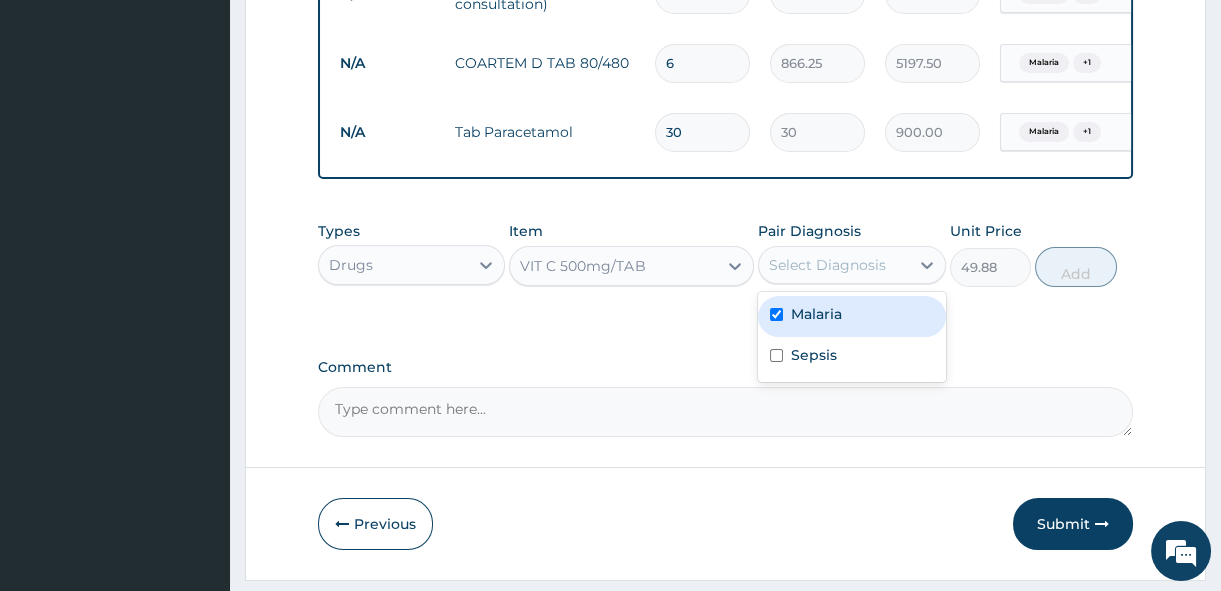 checkbox on "true" 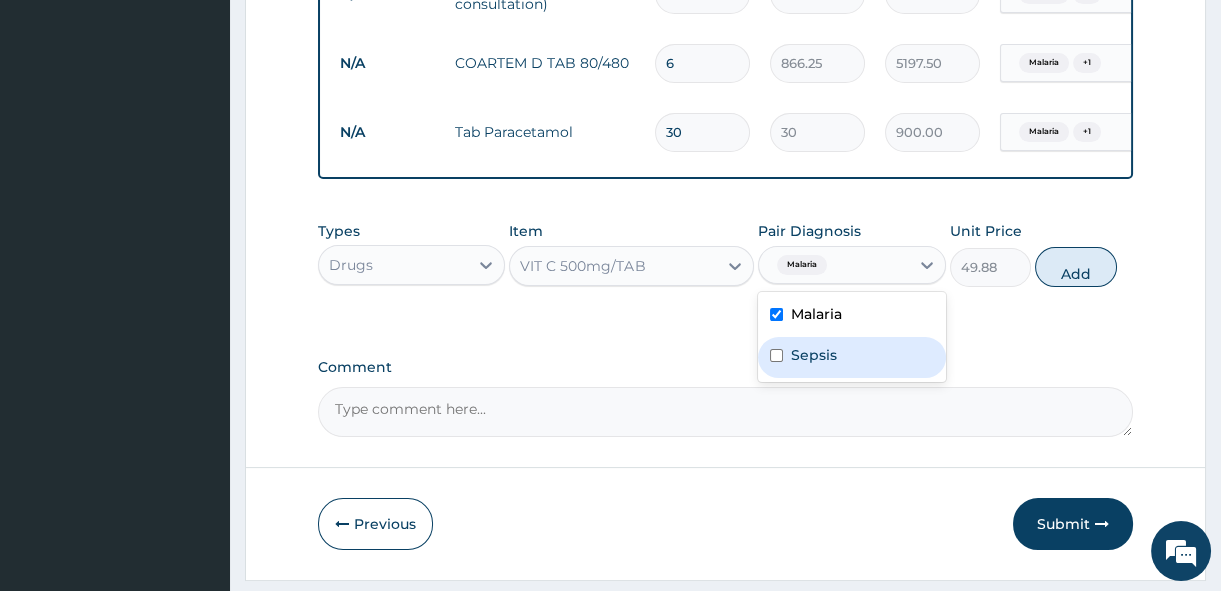 click on "Sepsis" at bounding box center [851, 357] 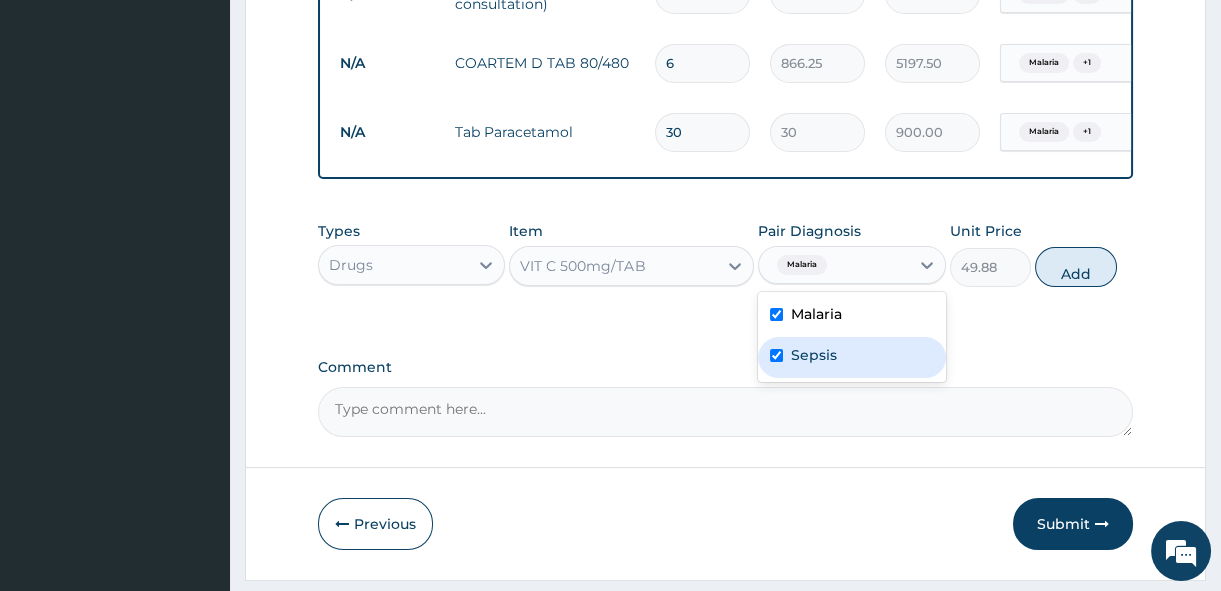 checkbox on "true" 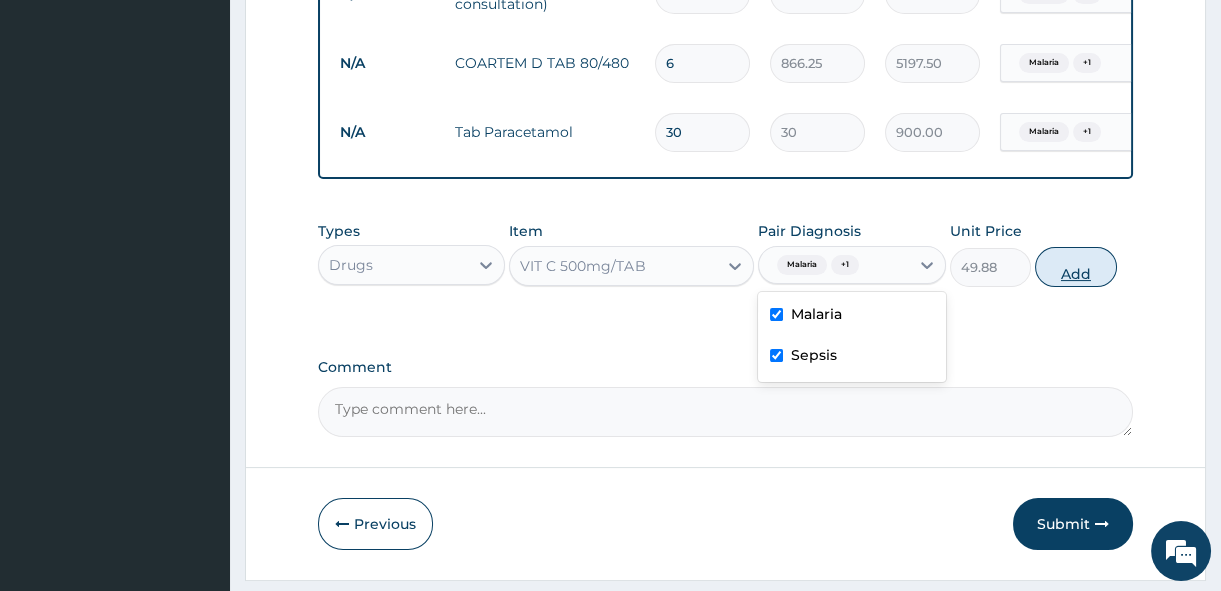 click on "Add" at bounding box center [1076, 267] 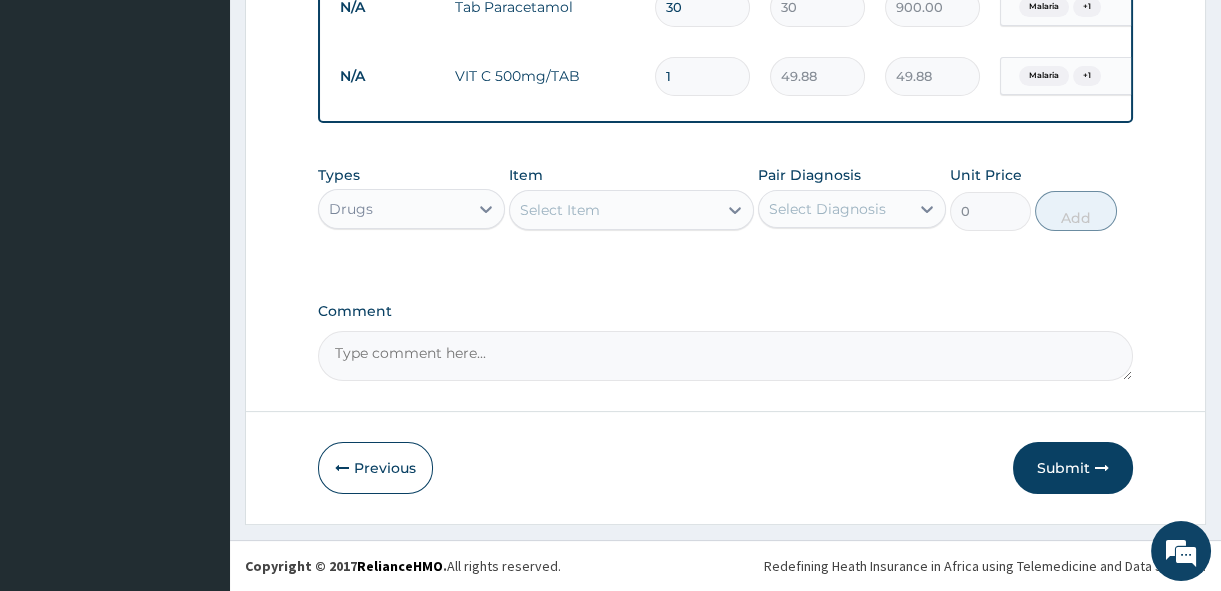 scroll, scrollTop: 976, scrollLeft: 0, axis: vertical 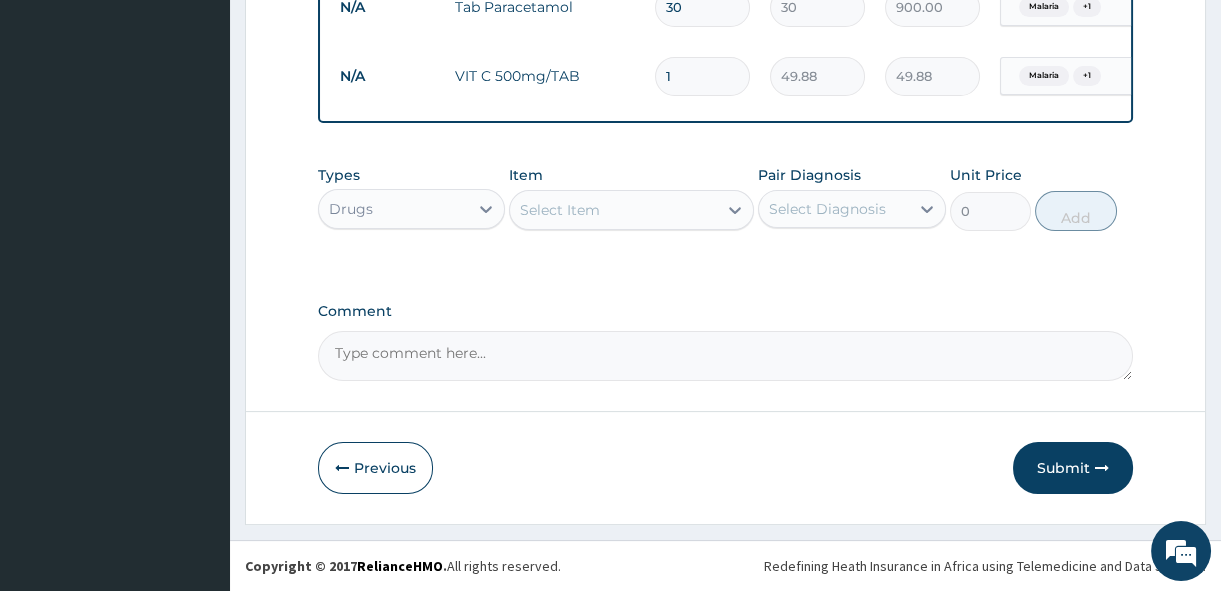 type on "0.00" 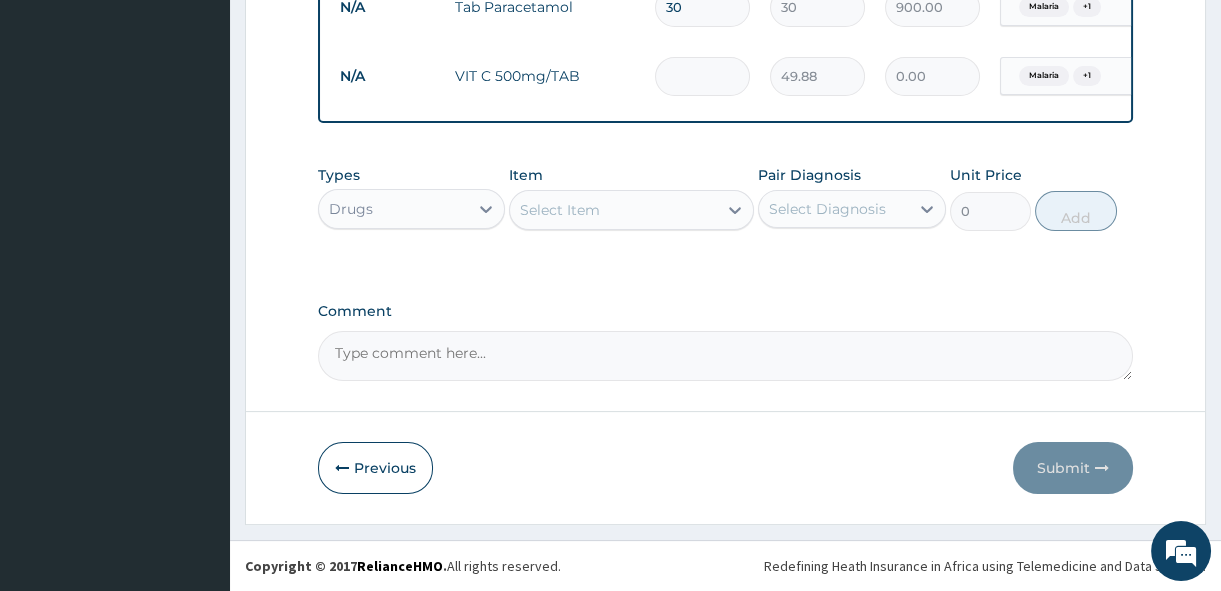 type on "3" 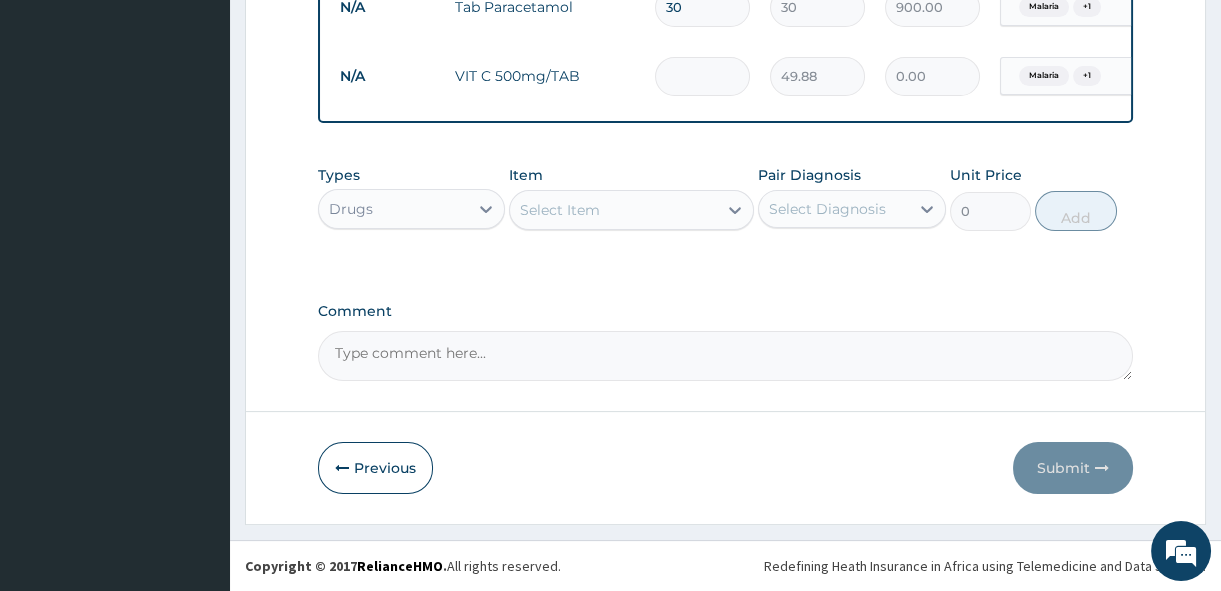 type on "149.64" 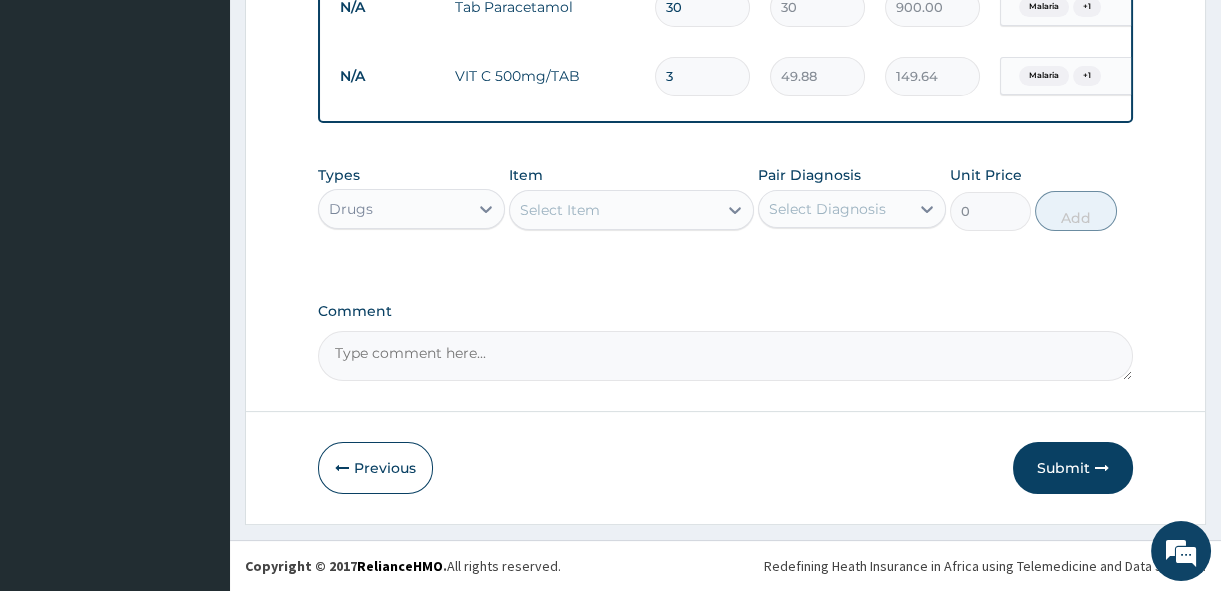 type on "30" 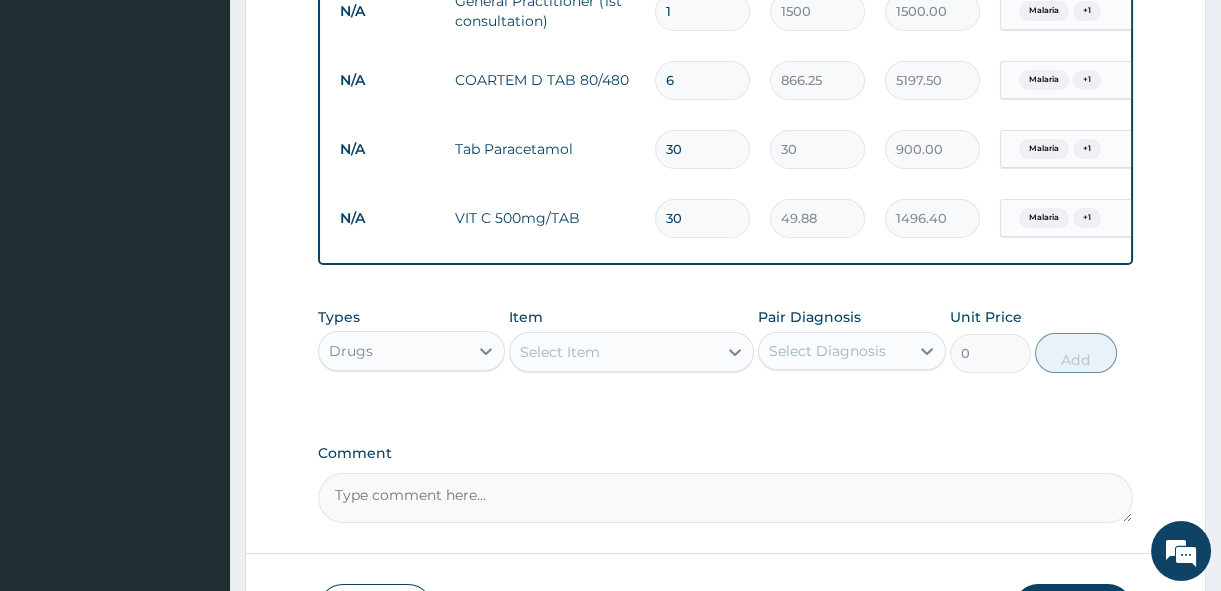 scroll, scrollTop: 976, scrollLeft: 0, axis: vertical 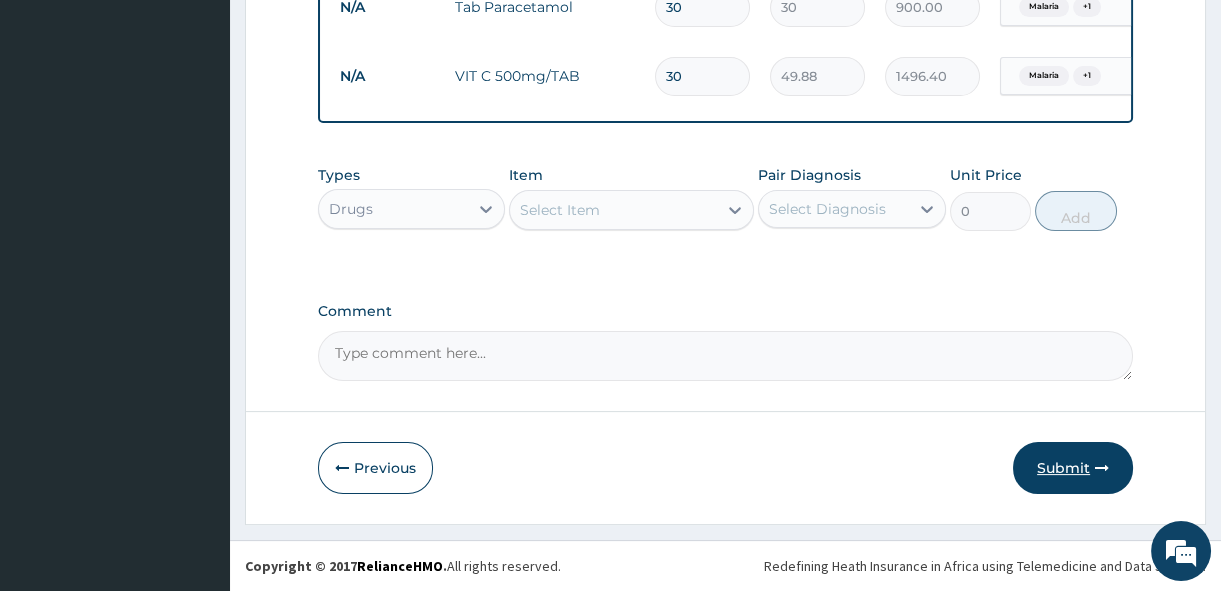type on "30" 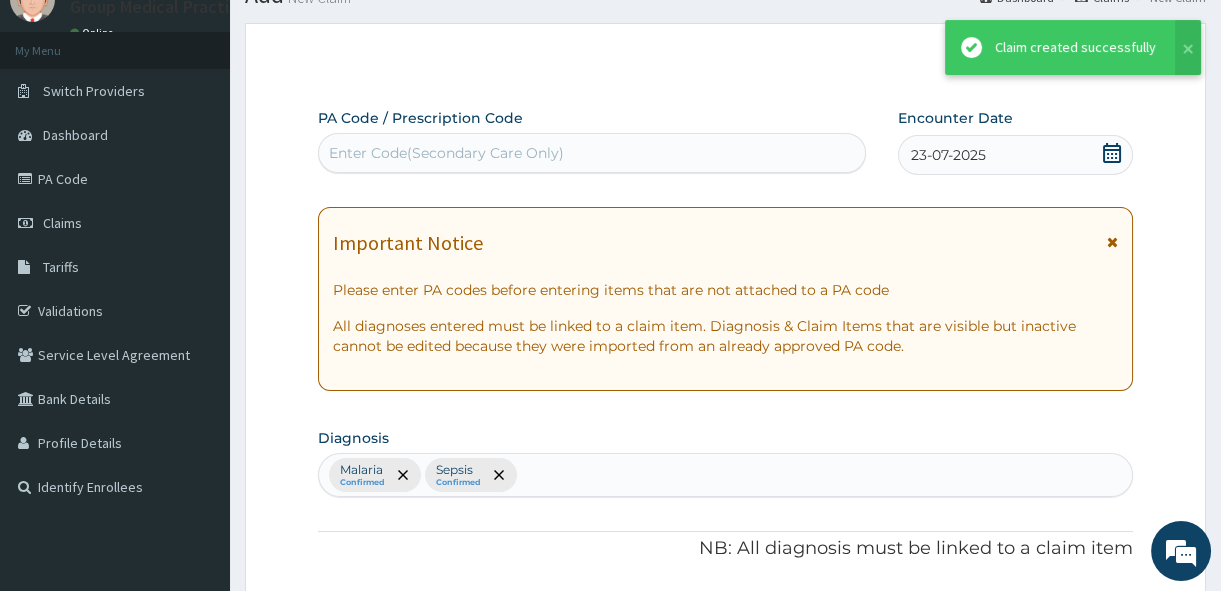 scroll, scrollTop: 976, scrollLeft: 0, axis: vertical 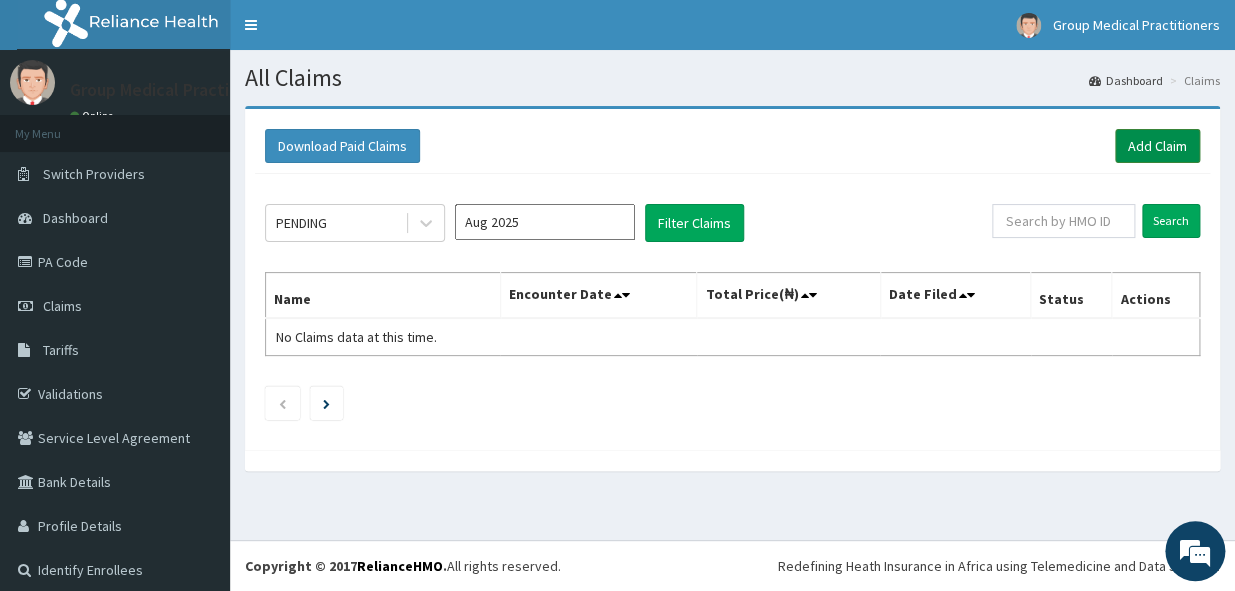 click on "Add Claim" at bounding box center [1157, 146] 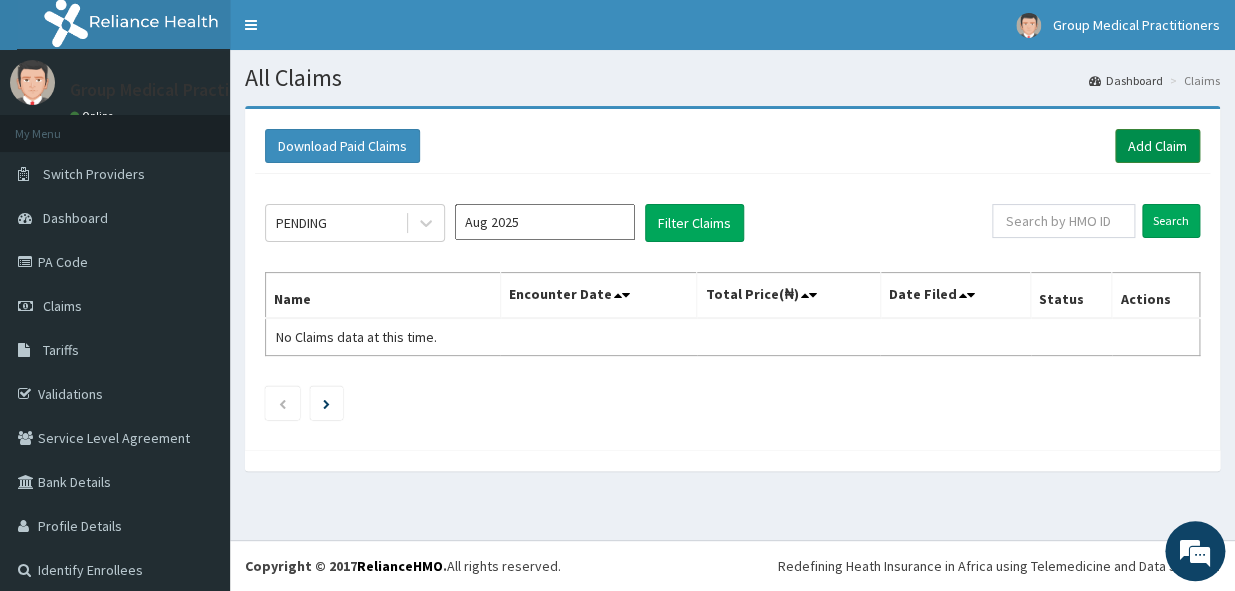 scroll, scrollTop: 0, scrollLeft: 0, axis: both 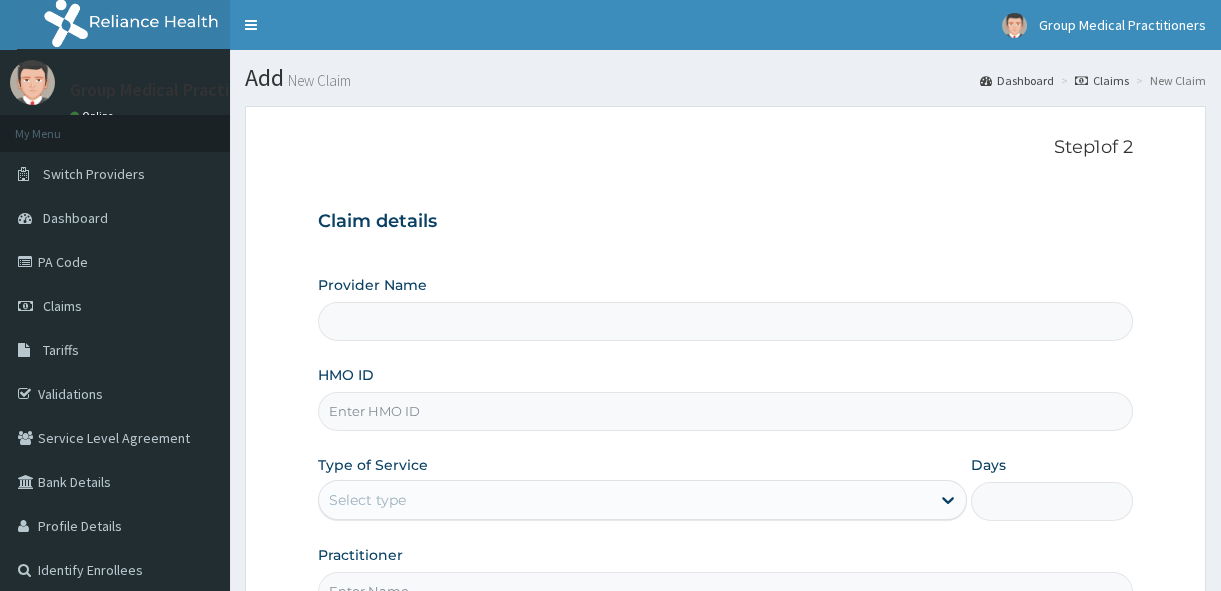 type on "Group Medical practitioners ltd Hospital" 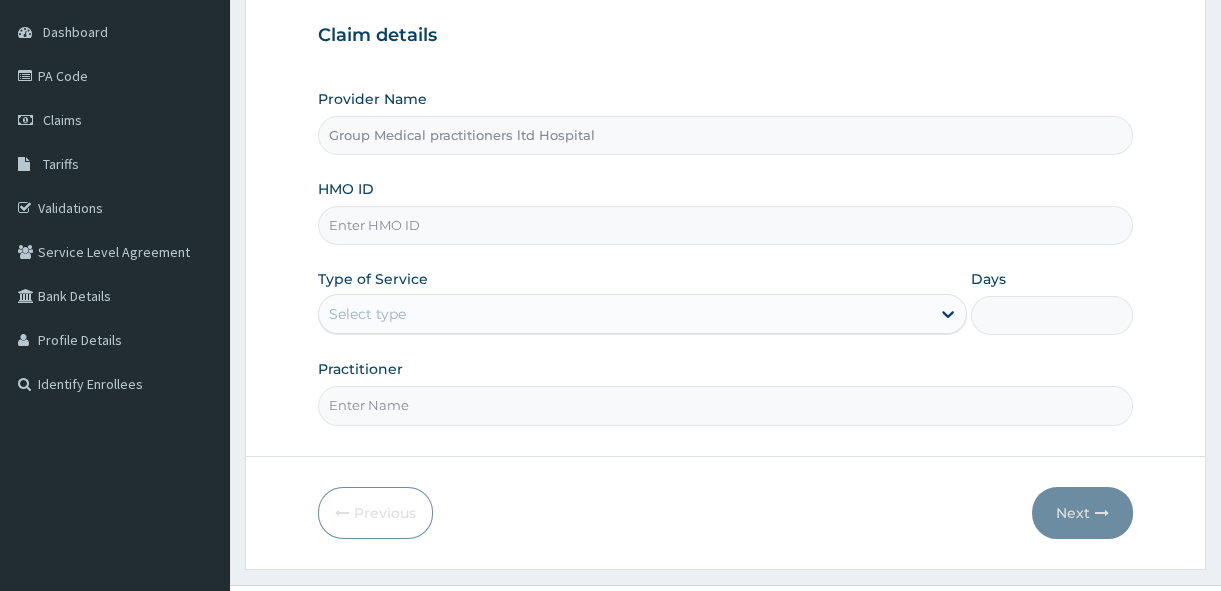 scroll, scrollTop: 229, scrollLeft: 0, axis: vertical 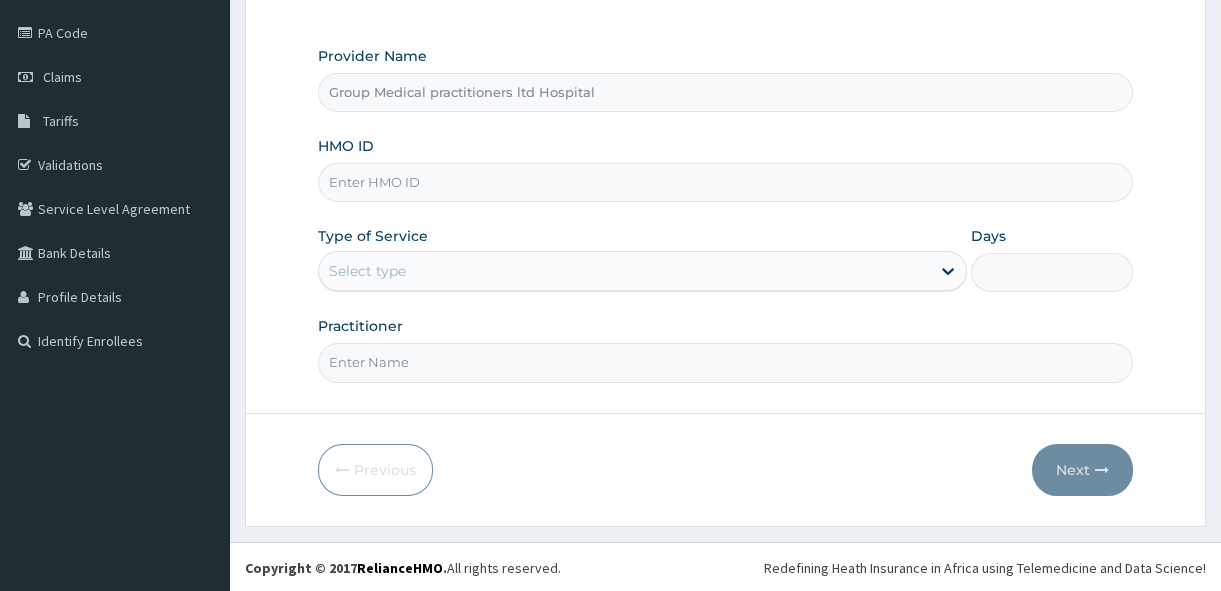 click on "HMO ID" at bounding box center [725, 182] 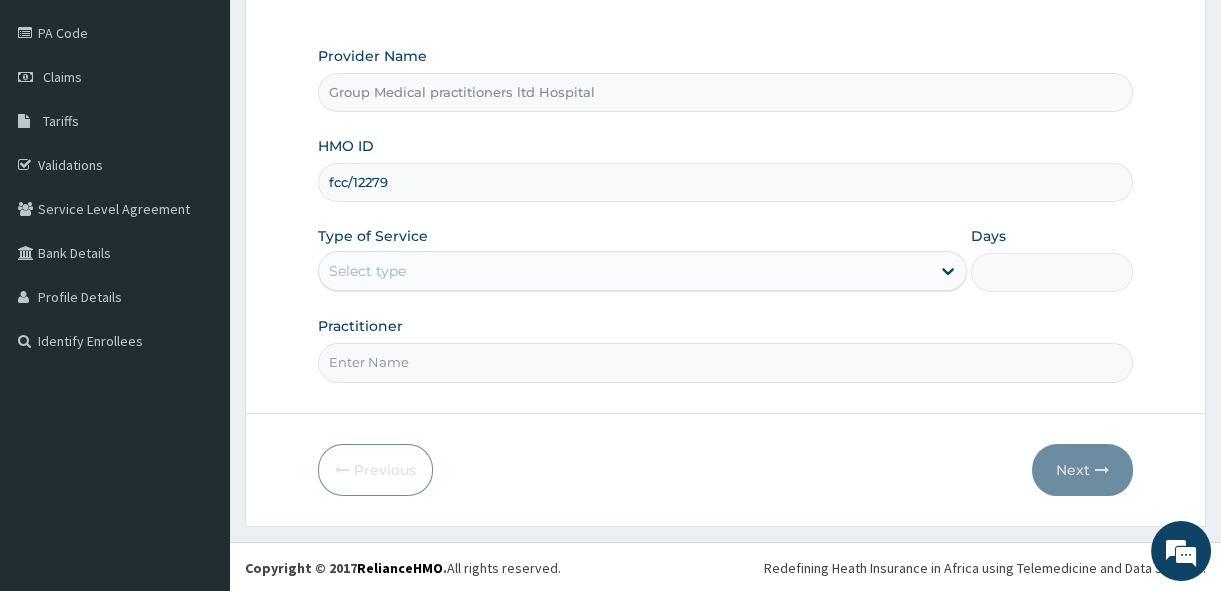 scroll, scrollTop: 0, scrollLeft: 0, axis: both 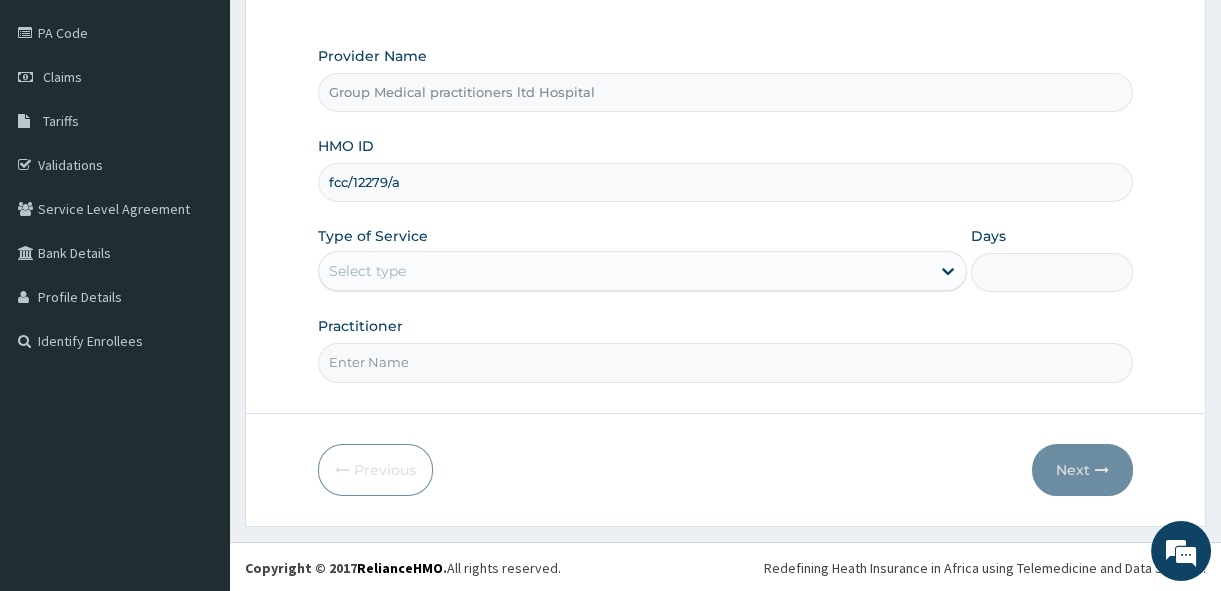 type on "fcc/12279/a" 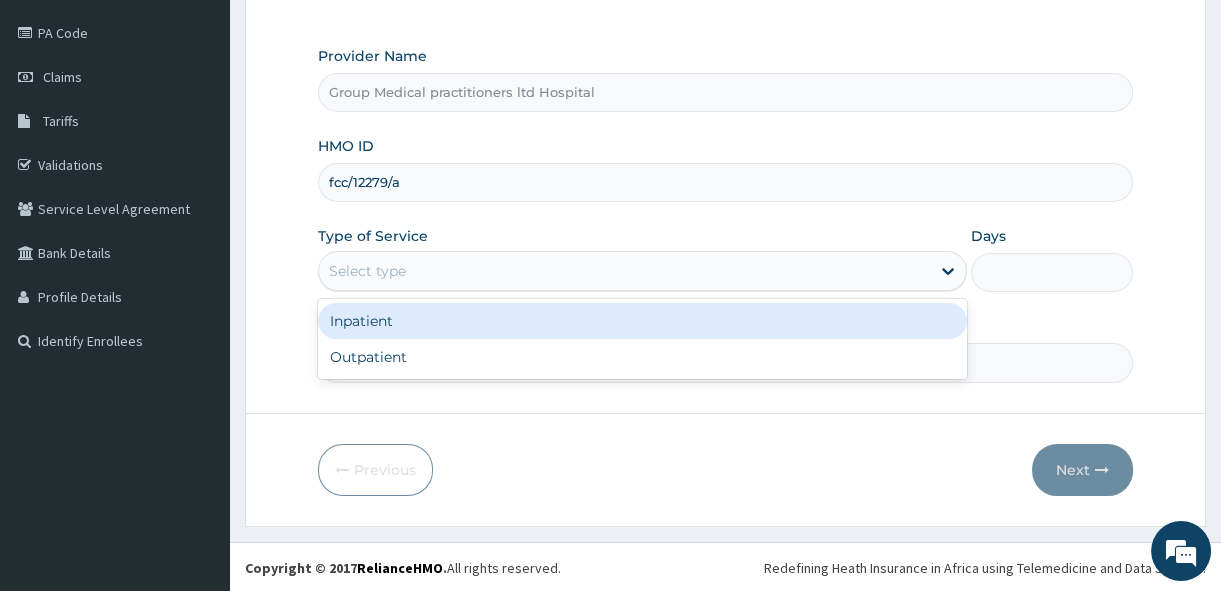 click on "Select type" at bounding box center (624, 271) 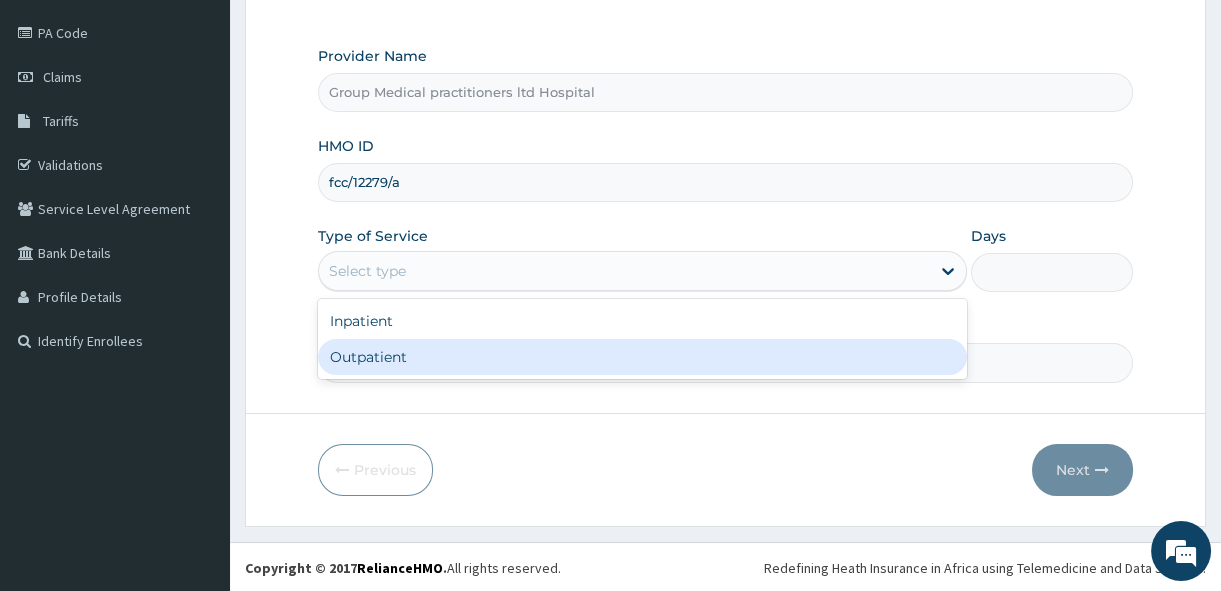click on "Outpatient" at bounding box center [642, 357] 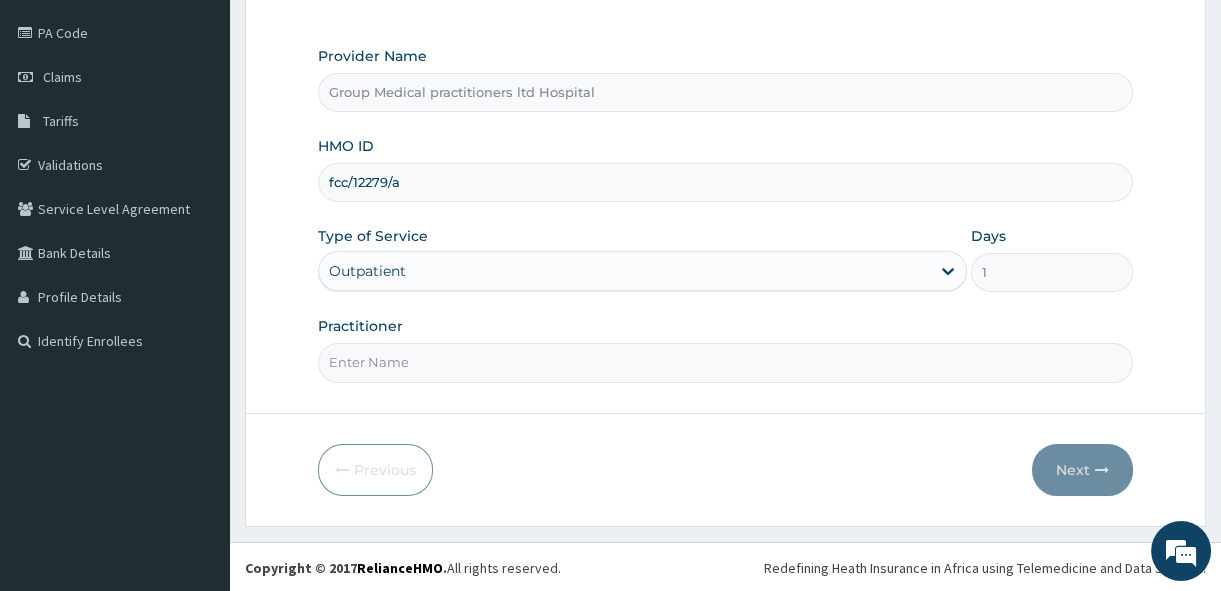 click on "Practitioner" at bounding box center (725, 362) 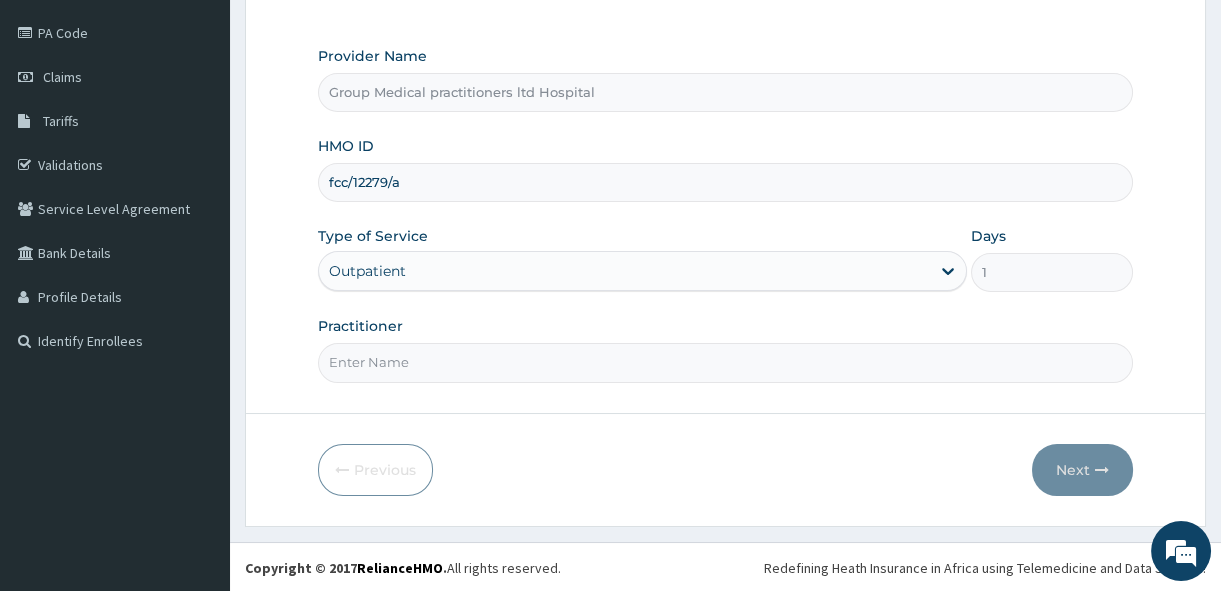 type on "MEDICAL PRACTITIONERS" 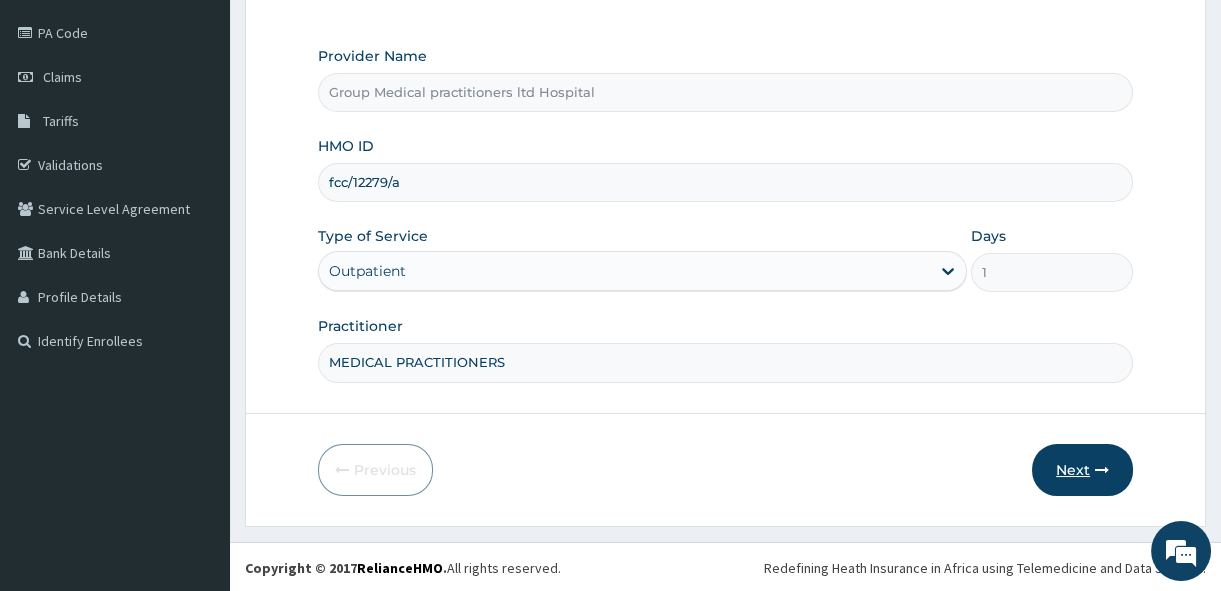 click on "Next" at bounding box center [1082, 470] 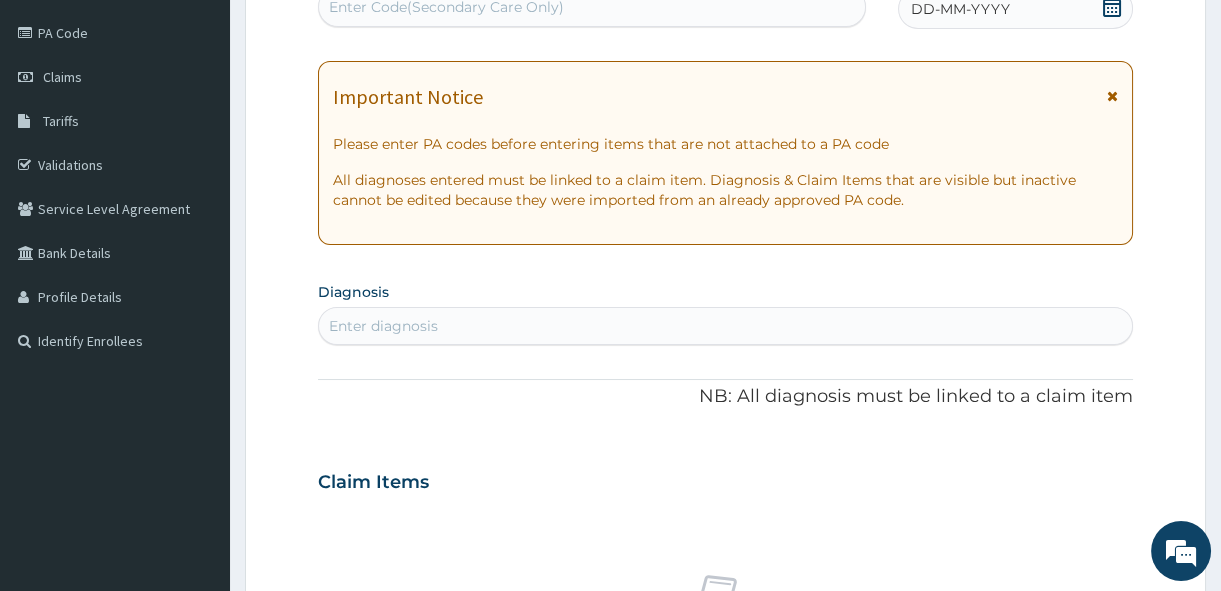 click 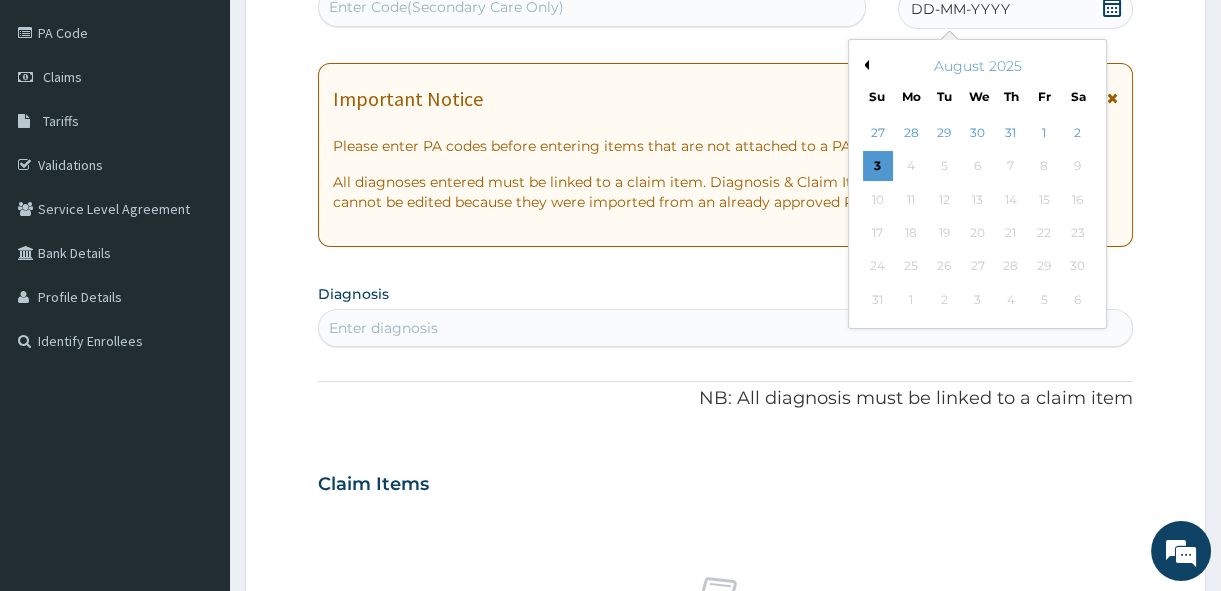click on "Previous Month" at bounding box center (864, 65) 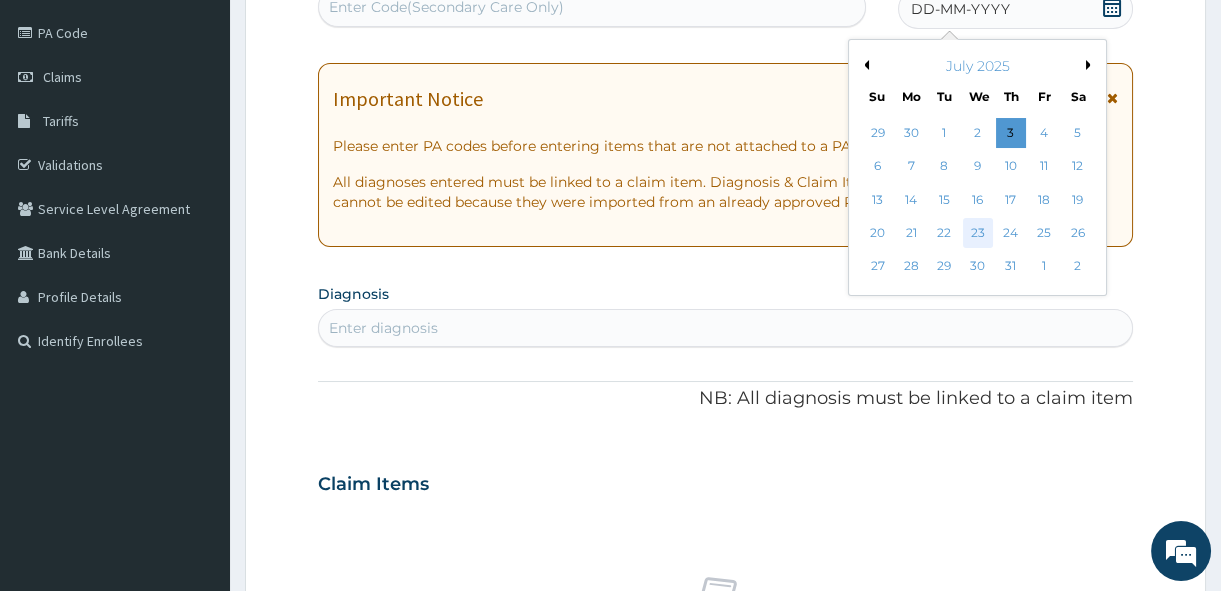 click on "23" at bounding box center [978, 233] 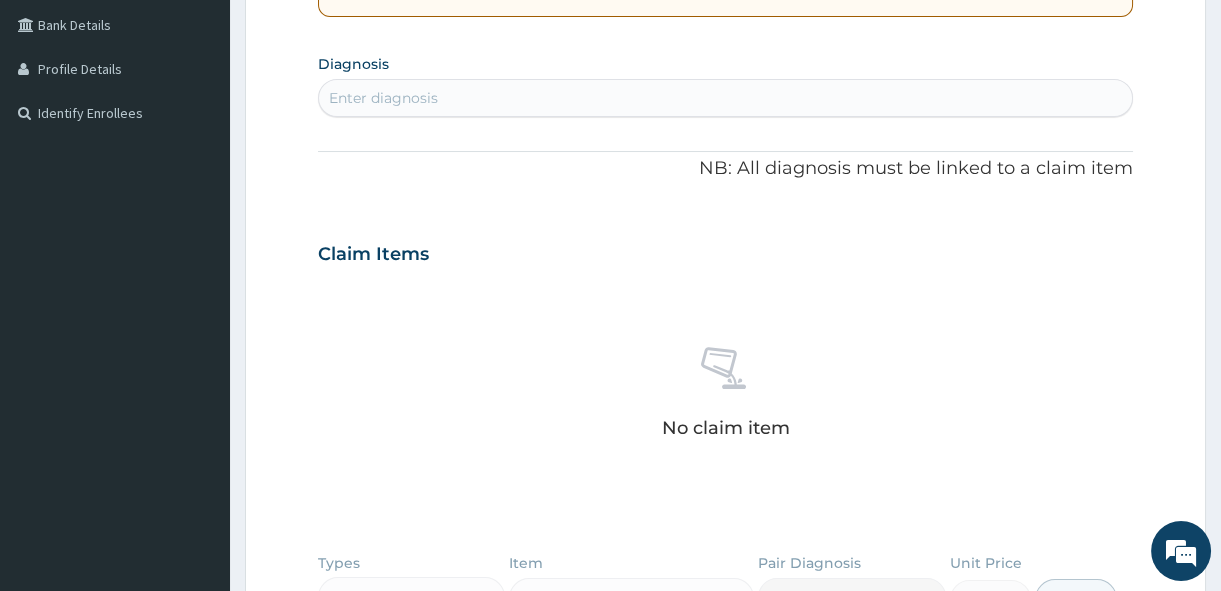scroll, scrollTop: 501, scrollLeft: 0, axis: vertical 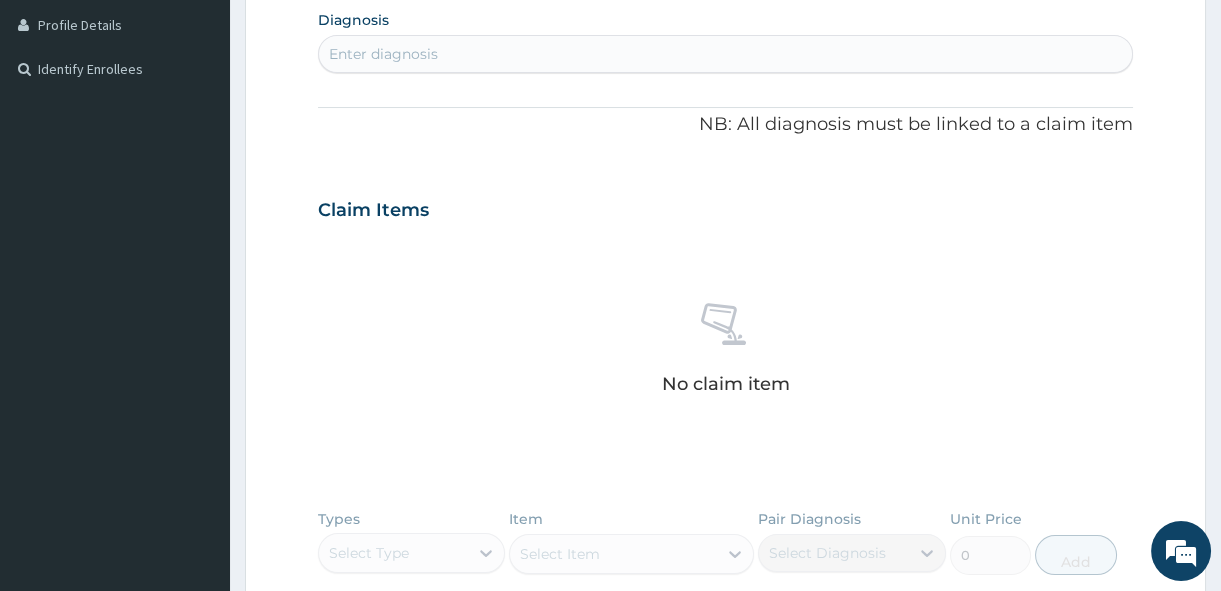 click on "Enter diagnosis" at bounding box center (725, 54) 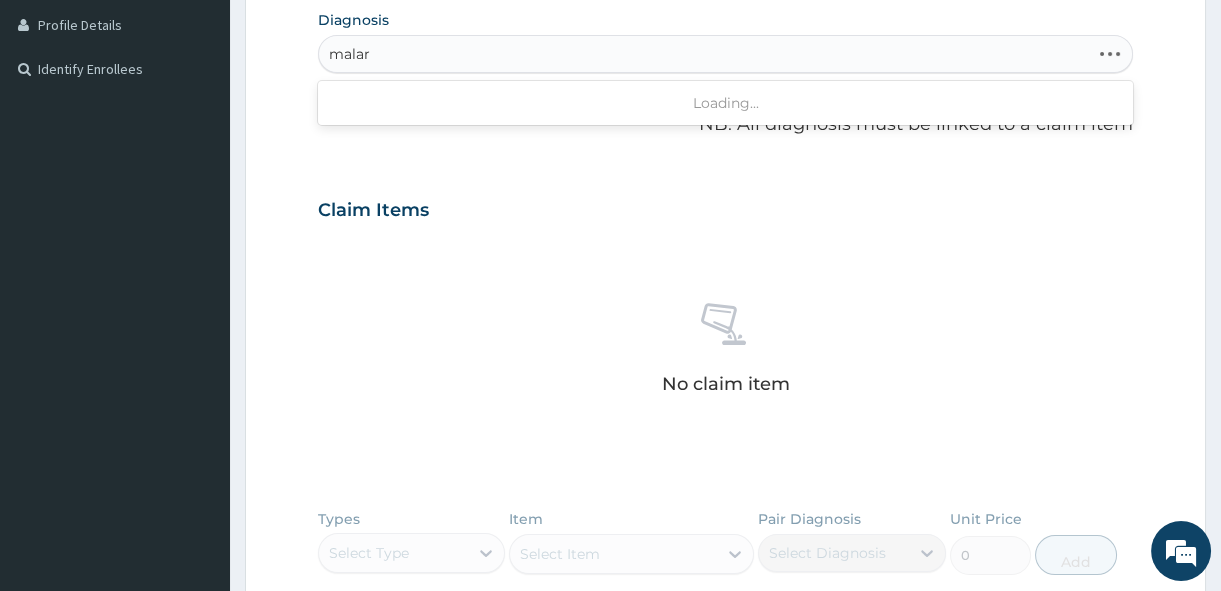 type on "malari" 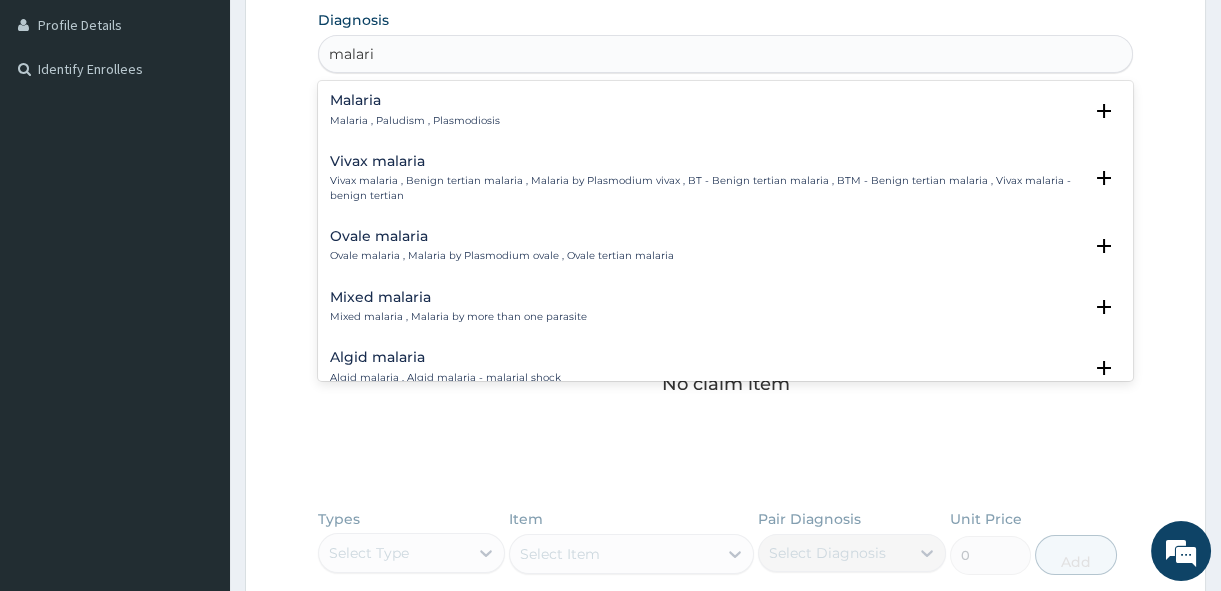 click on "Malaria" at bounding box center (415, 100) 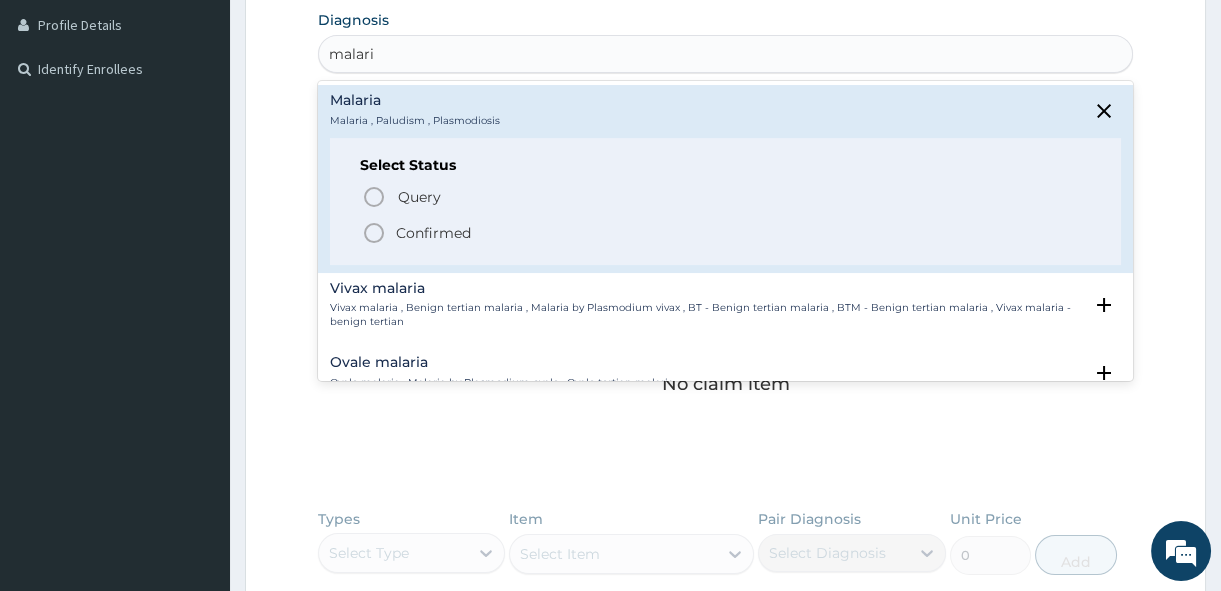 click on "Confirmed" at bounding box center (726, 233) 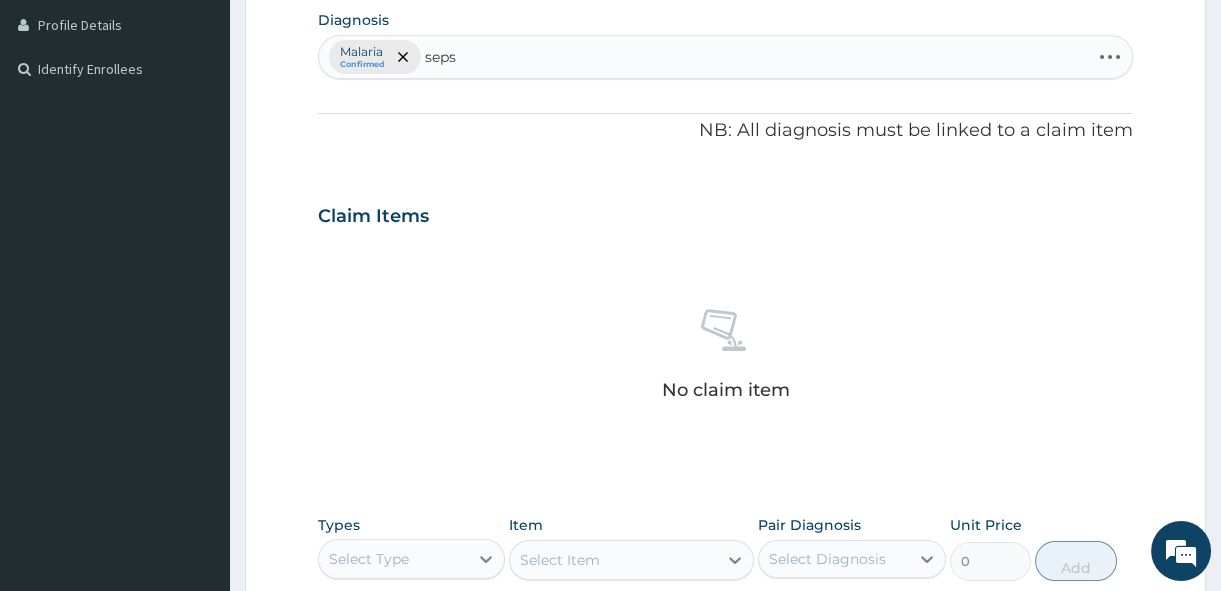 type on "sepsi" 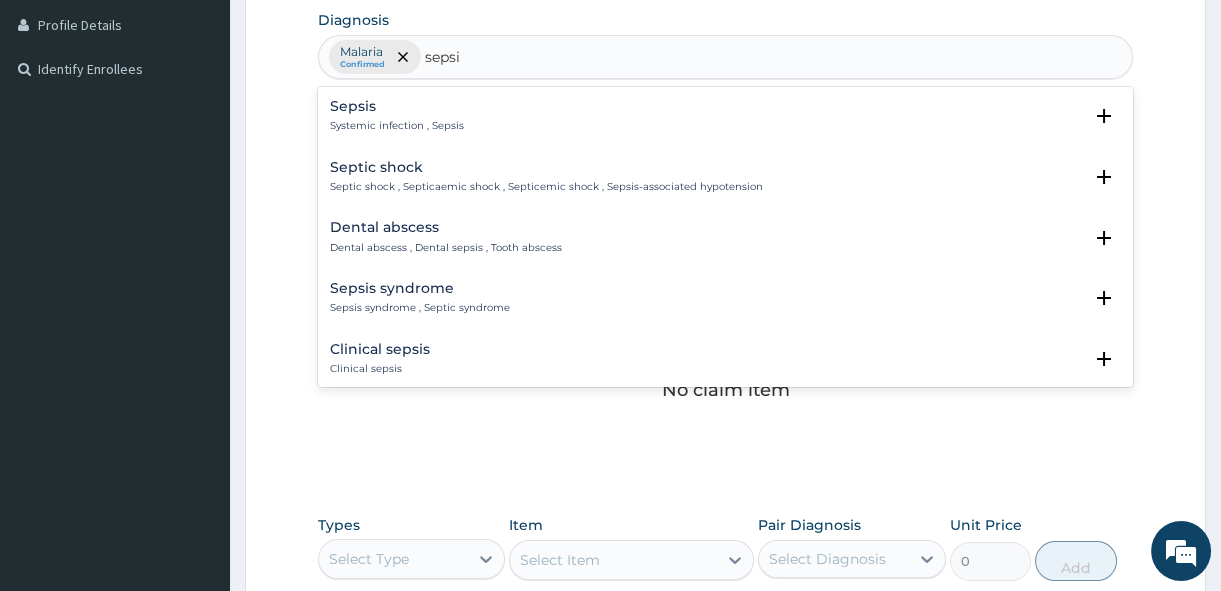 click on "Systemic infection , Sepsis" at bounding box center (397, 126) 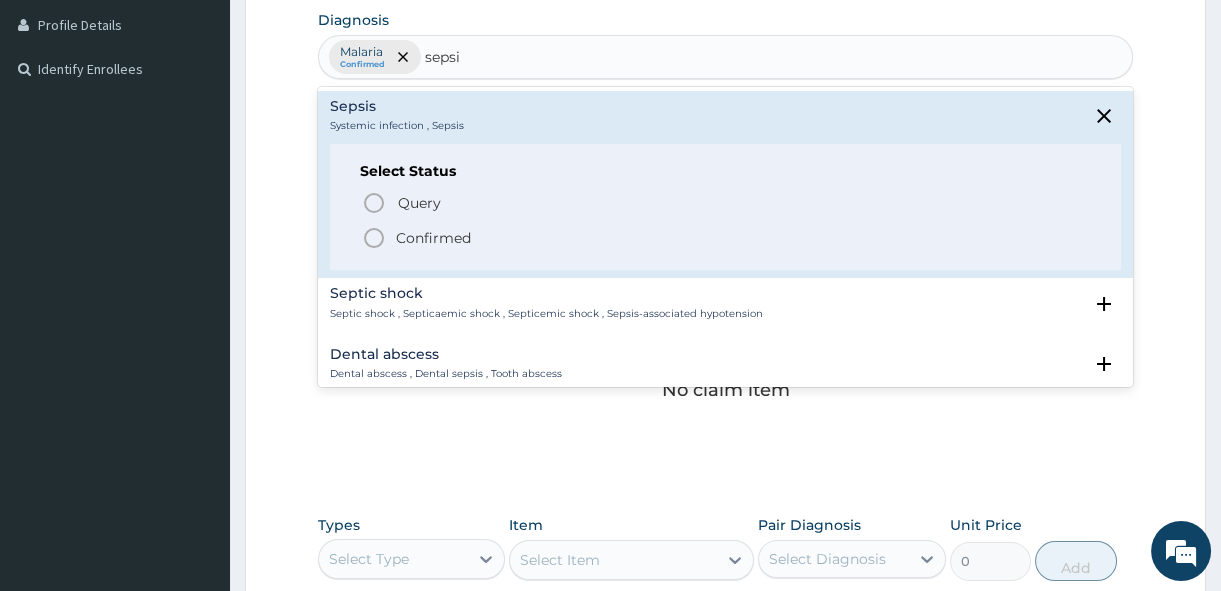 click 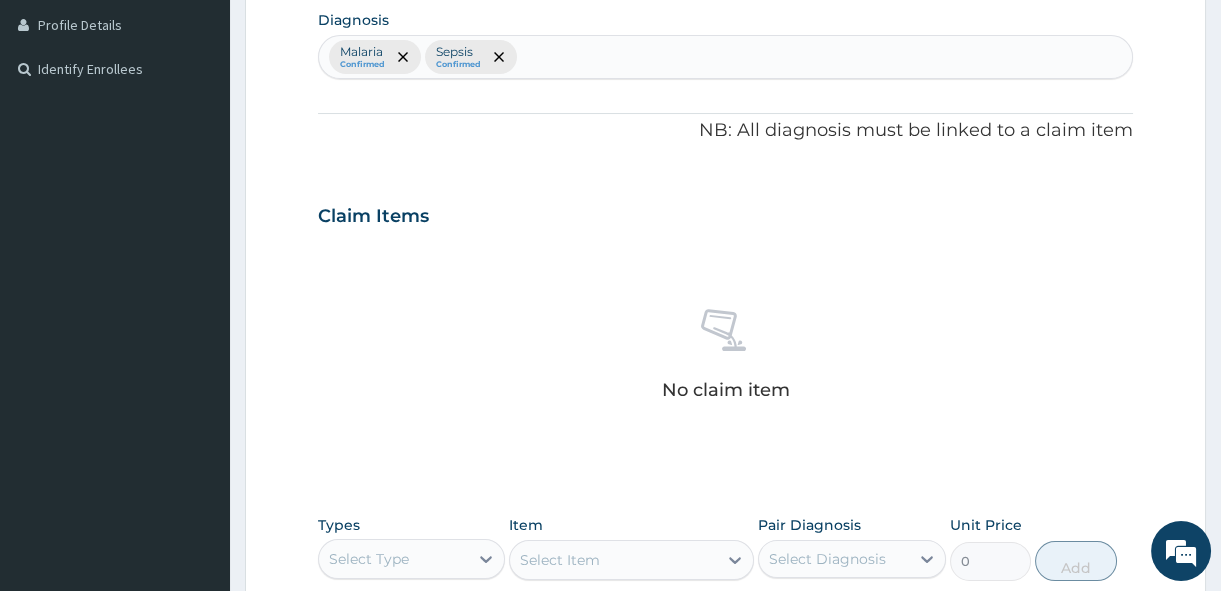 scroll, scrollTop: 850, scrollLeft: 0, axis: vertical 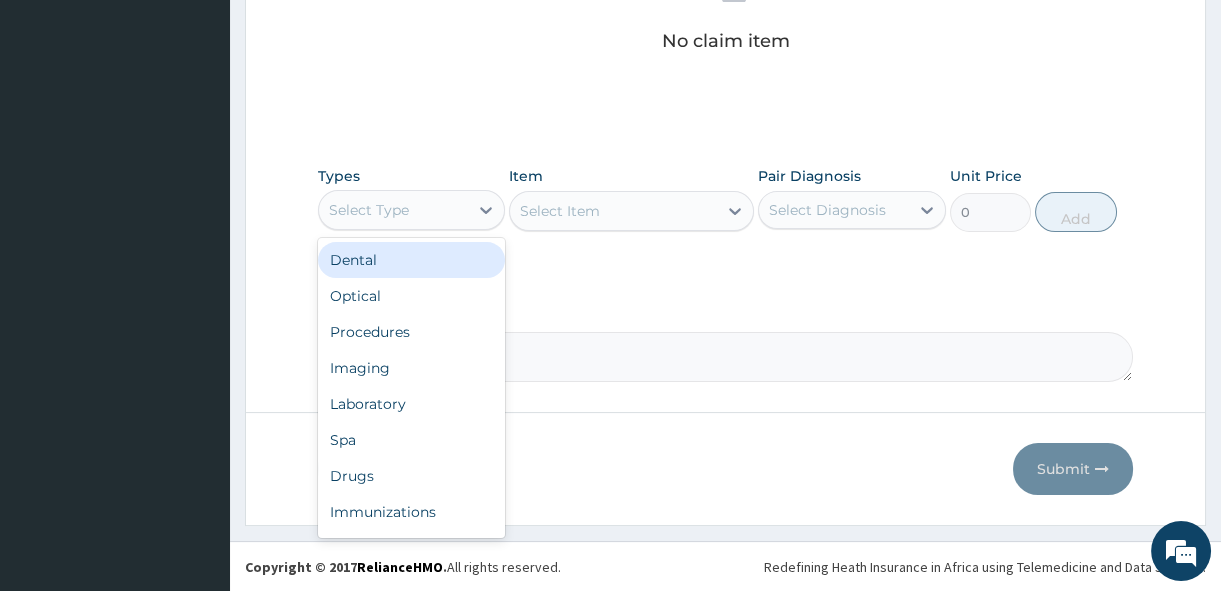 click on "Select Type" at bounding box center (393, 210) 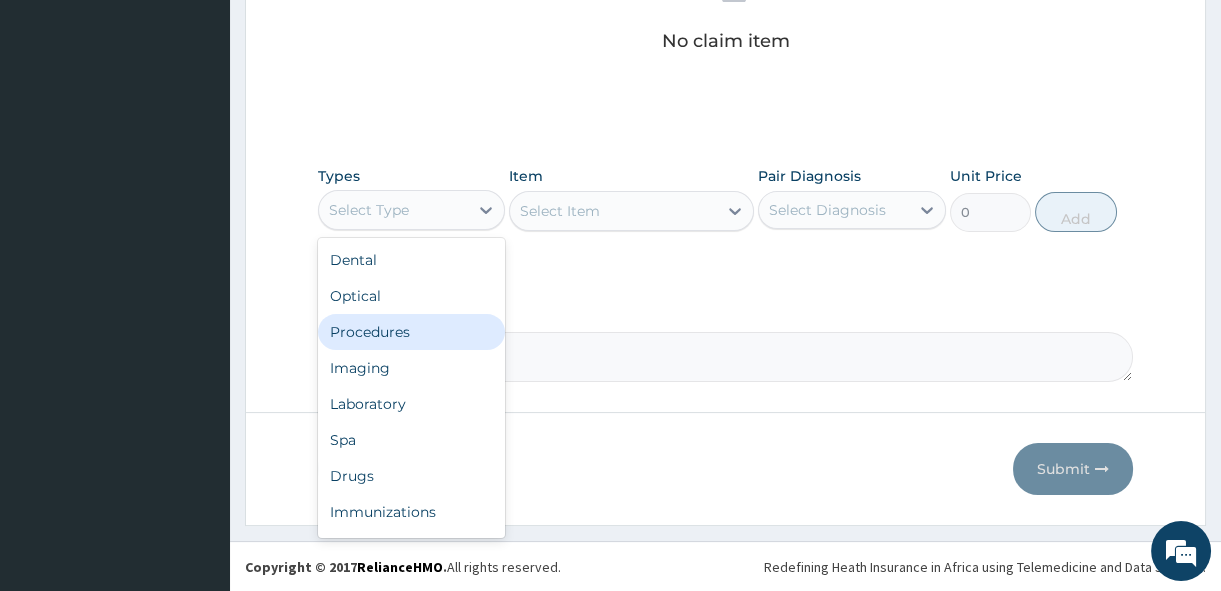 click on "Procedures" at bounding box center (411, 332) 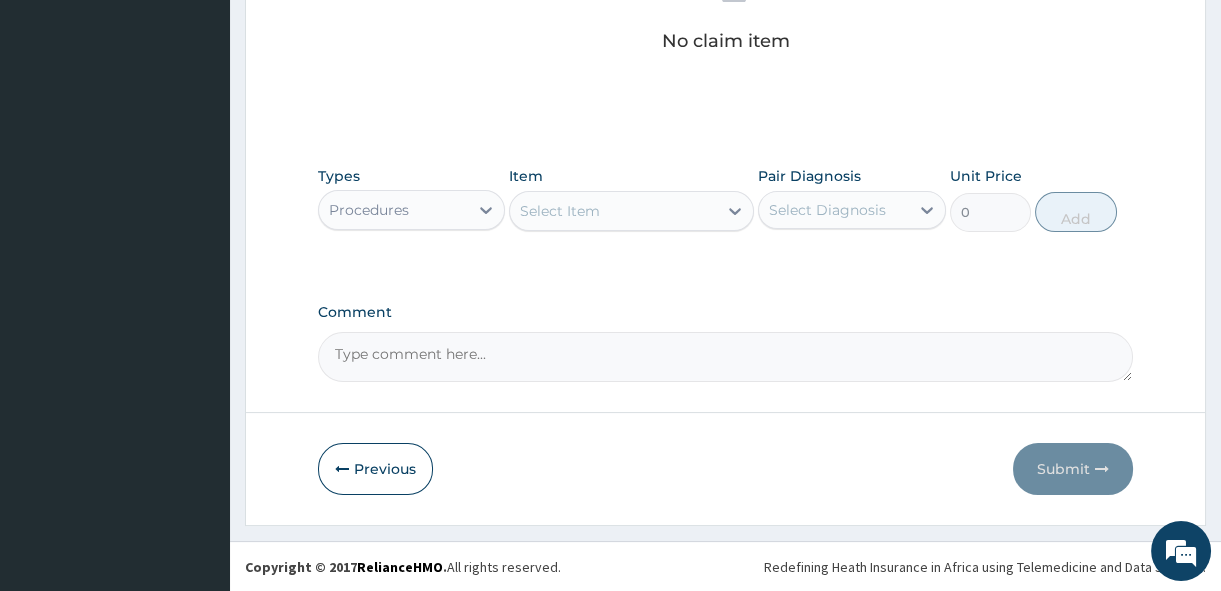 click on "Select Item" at bounding box center (560, 211) 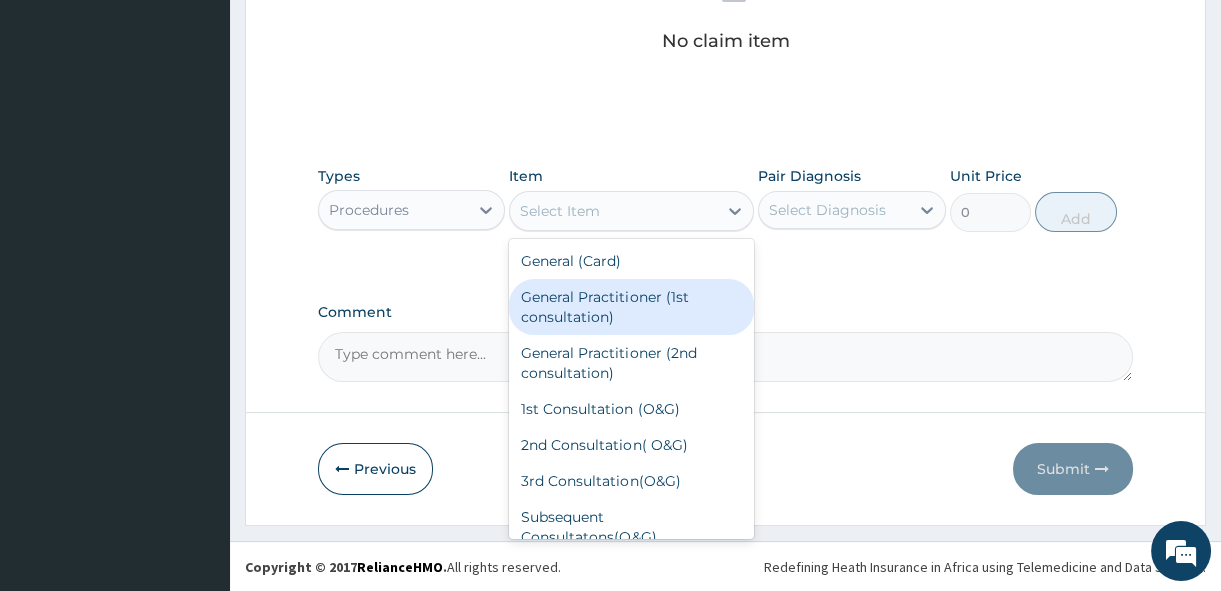 click on "General Practitioner (1st consultation)" at bounding box center (631, 307) 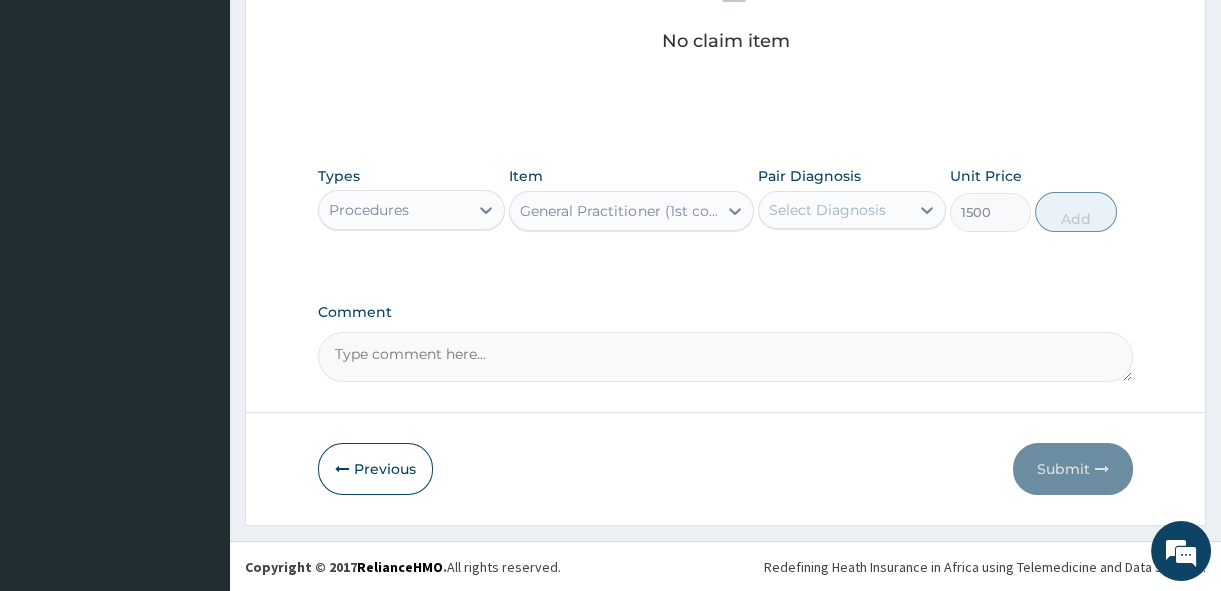 click on "Select Diagnosis" at bounding box center [827, 210] 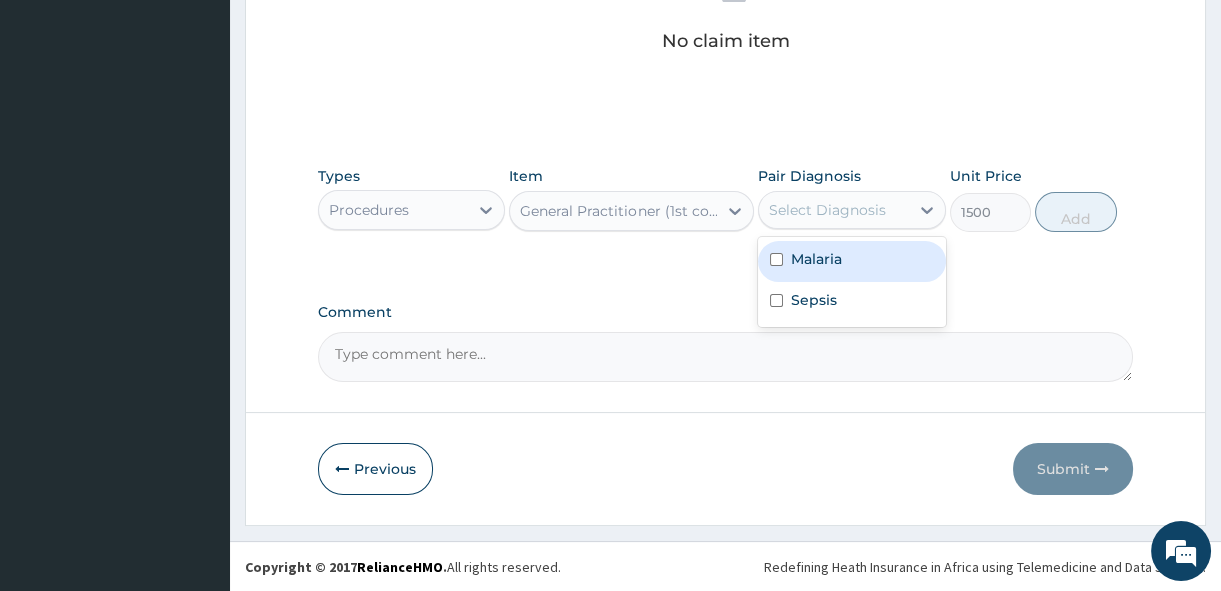 click on "Malaria" at bounding box center (816, 259) 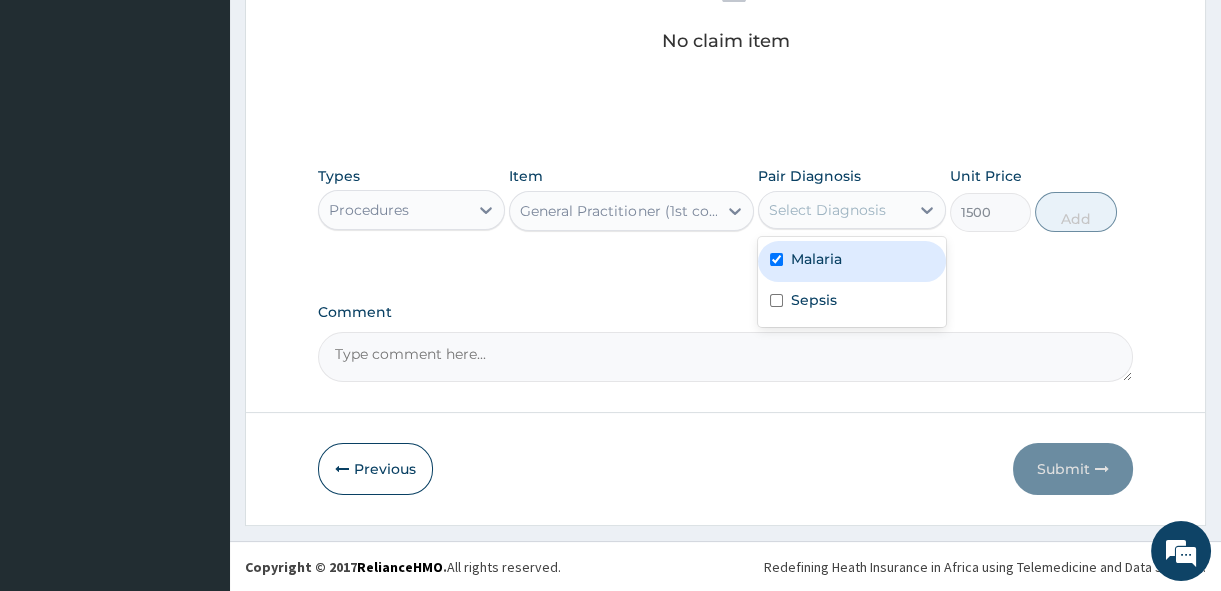 checkbox on "true" 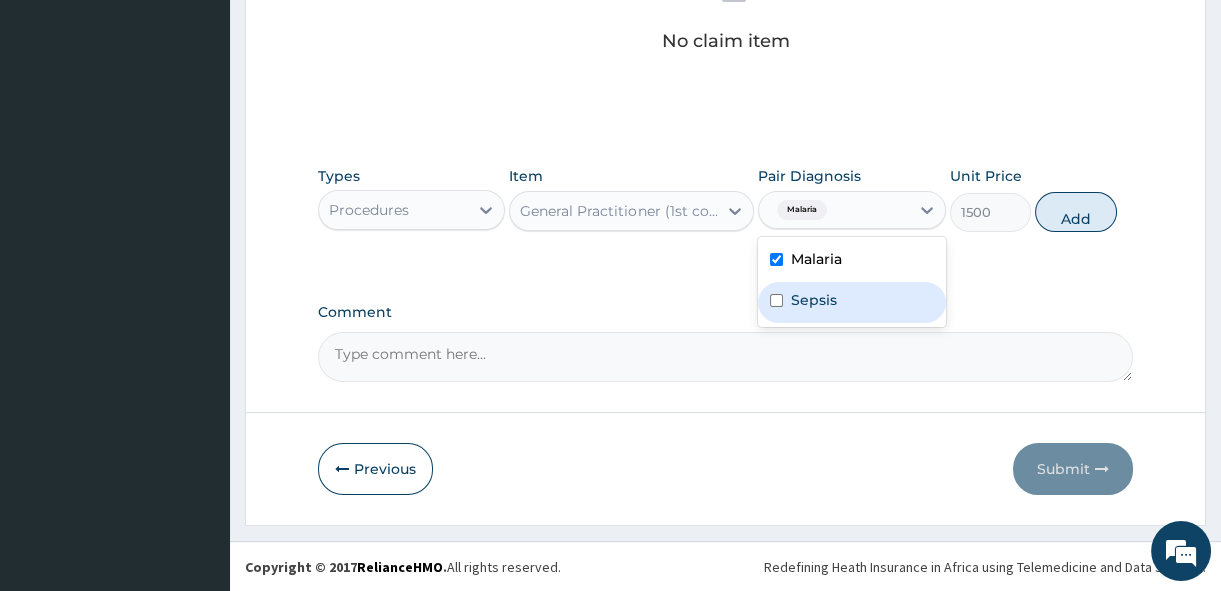 click on "Sepsis" at bounding box center [851, 302] 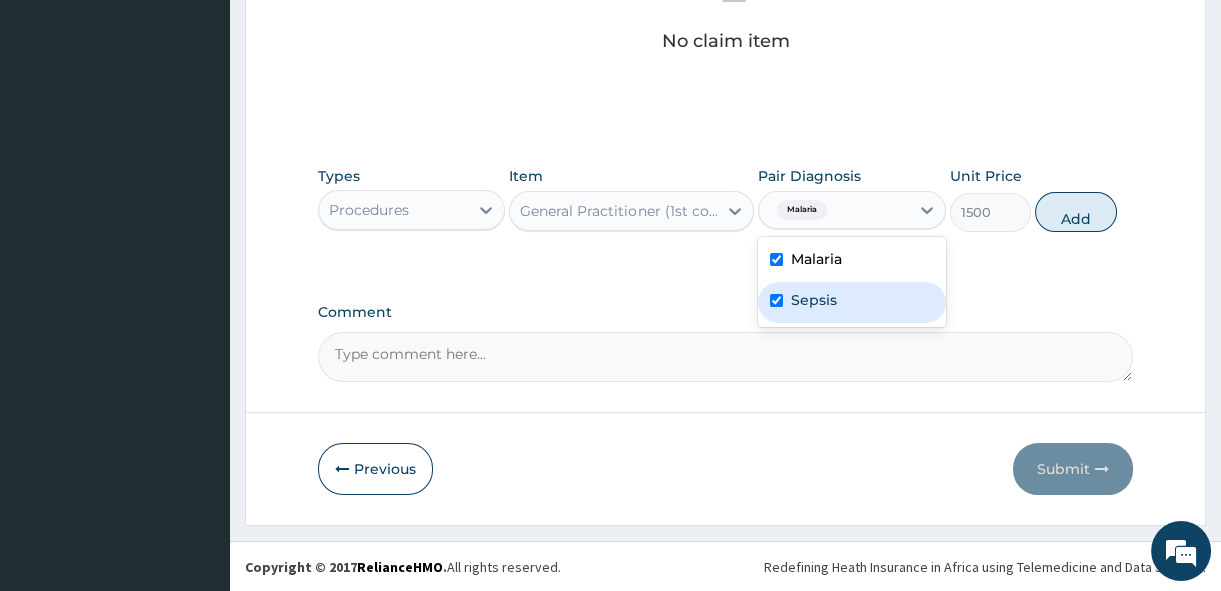 checkbox on "true" 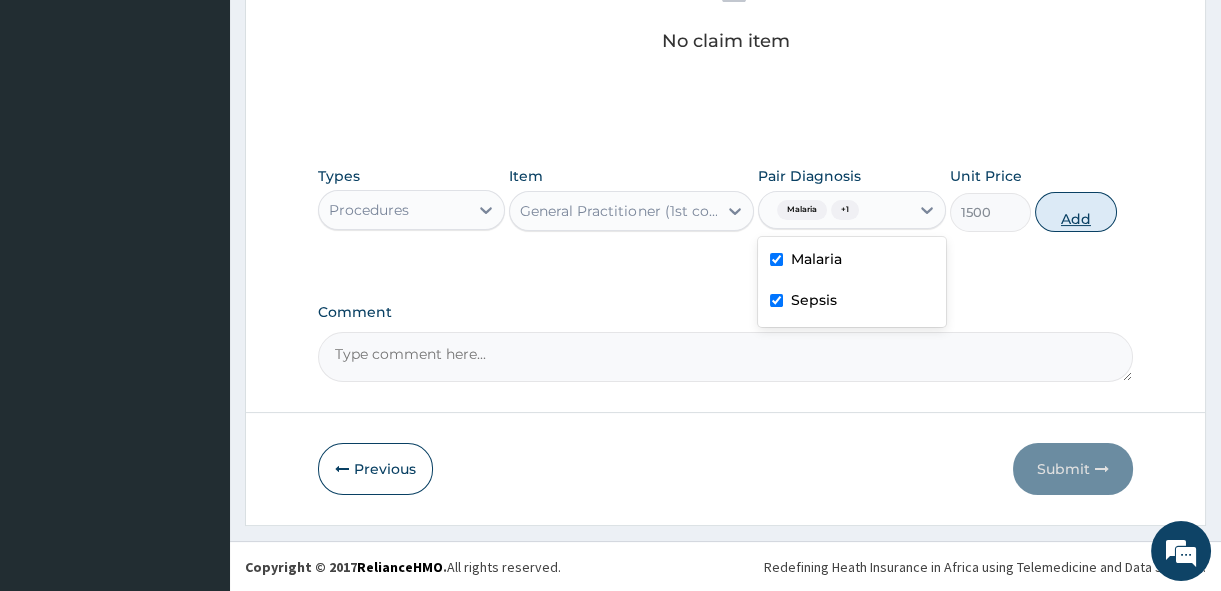 click on "Add" at bounding box center (1076, 212) 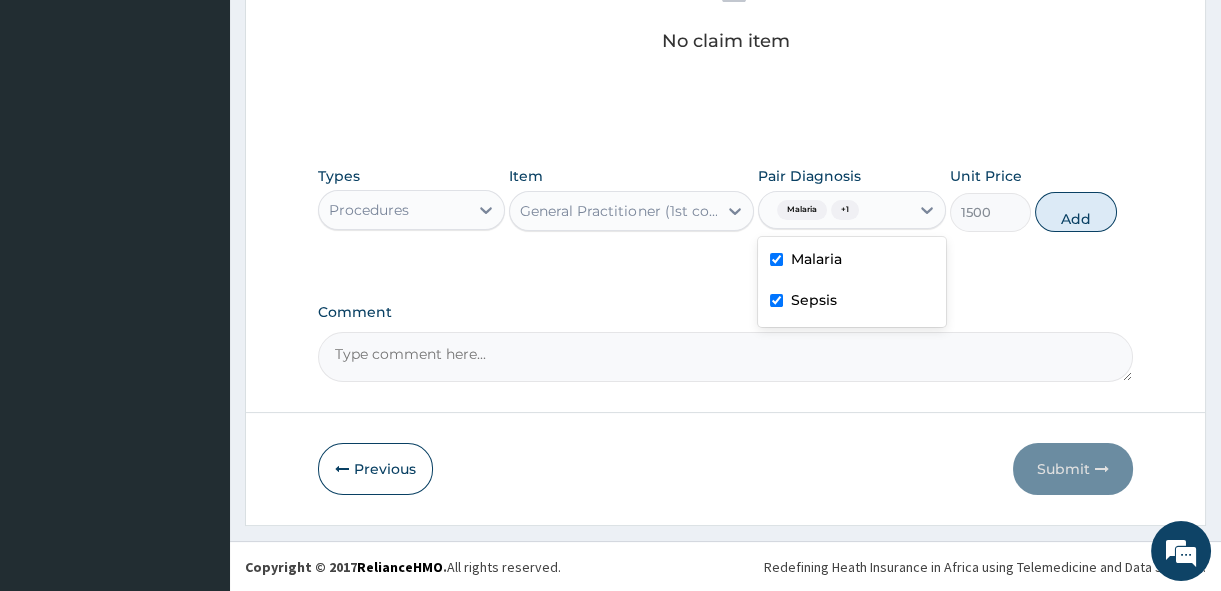 type on "0" 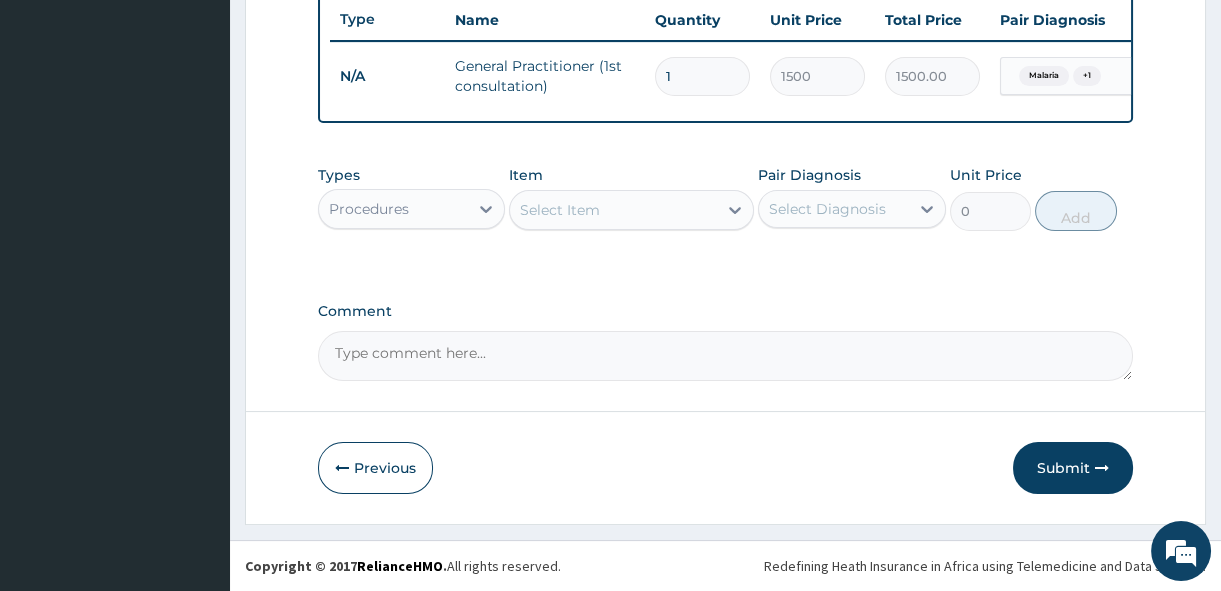 scroll, scrollTop: 768, scrollLeft: 0, axis: vertical 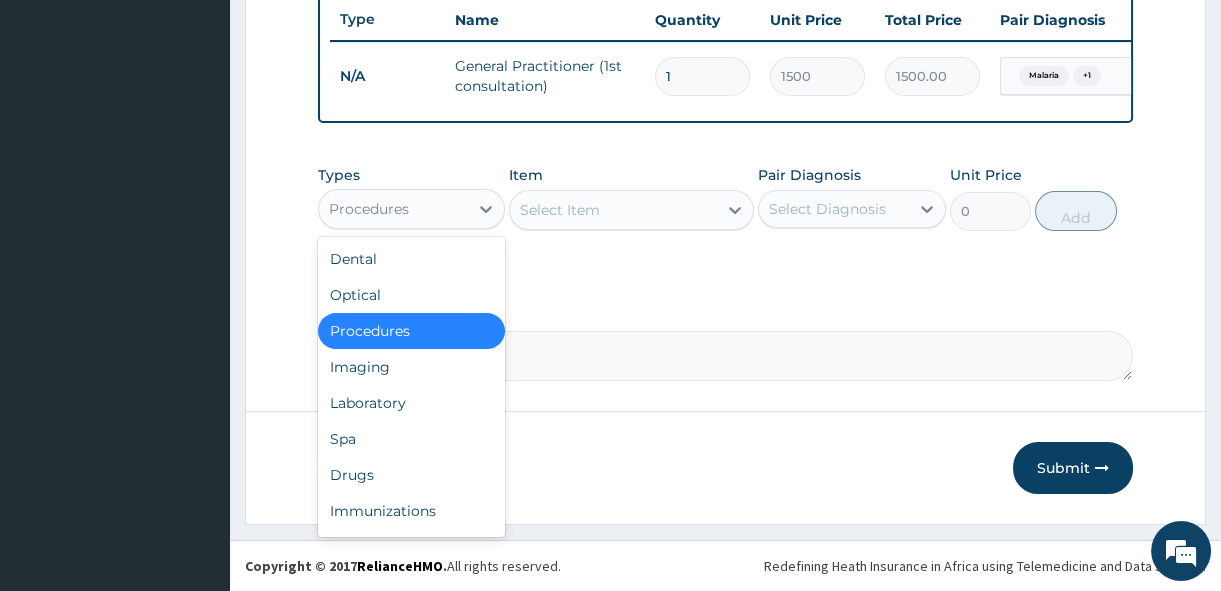click on "Procedures" at bounding box center (393, 209) 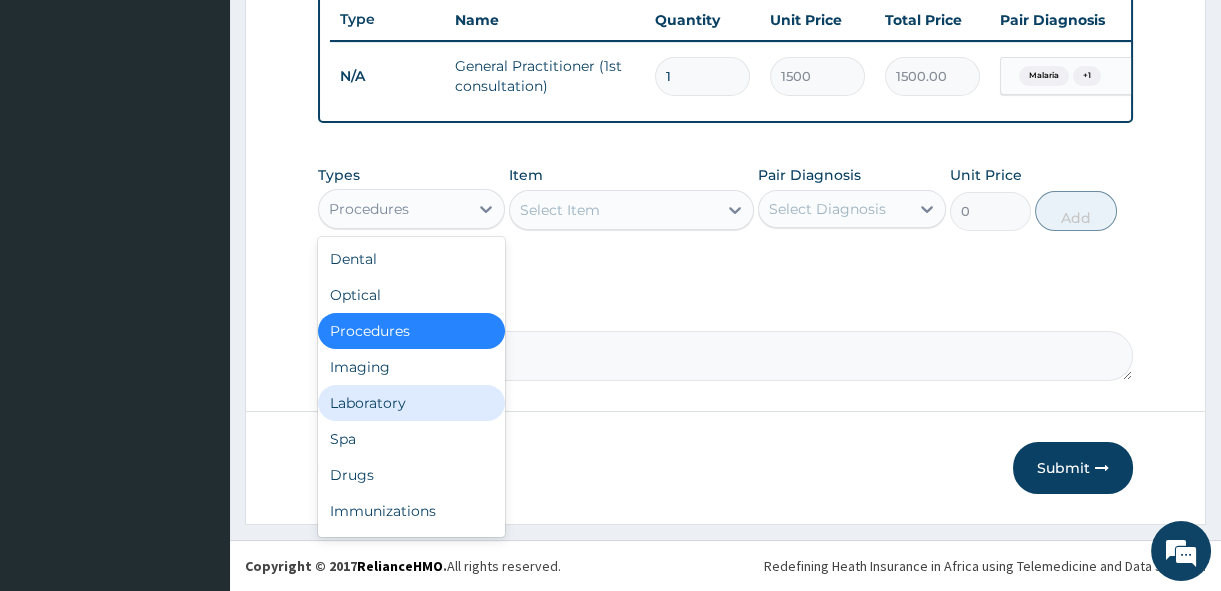 click on "Laboratory" at bounding box center (411, 403) 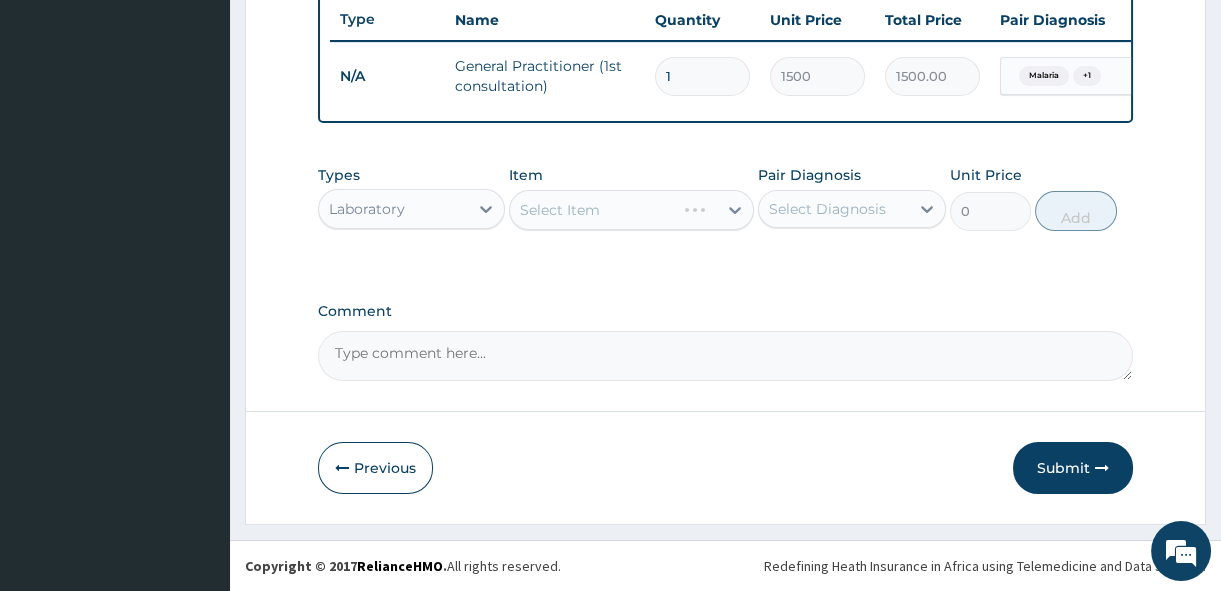 click on "Select Item" at bounding box center (631, 210) 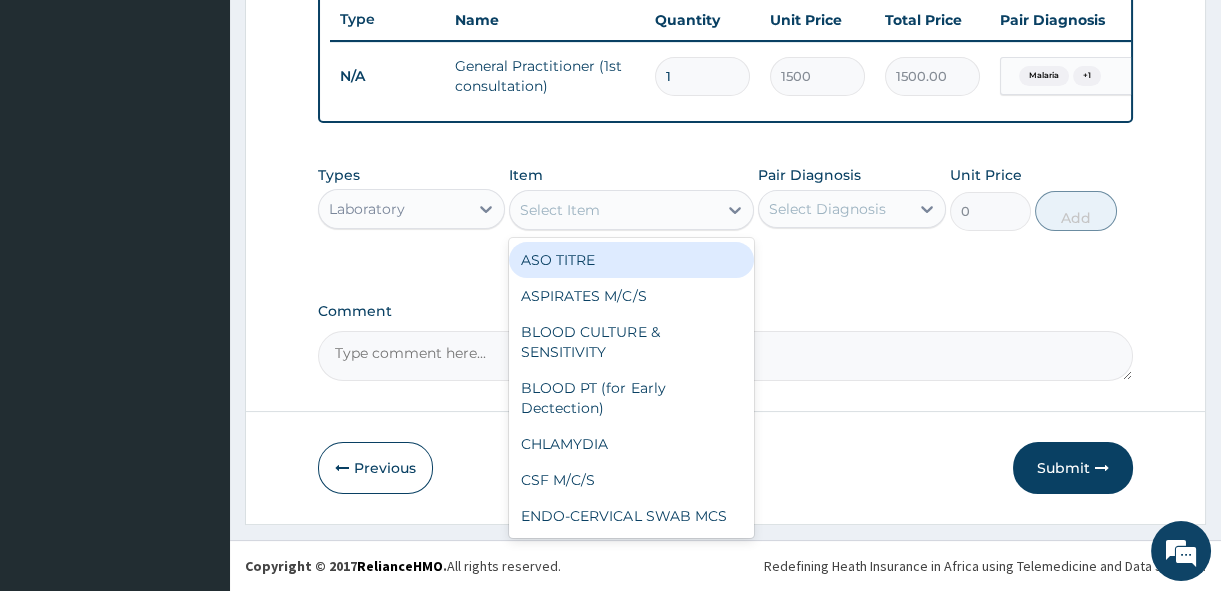 click on "Select Item" at bounding box center [613, 210] 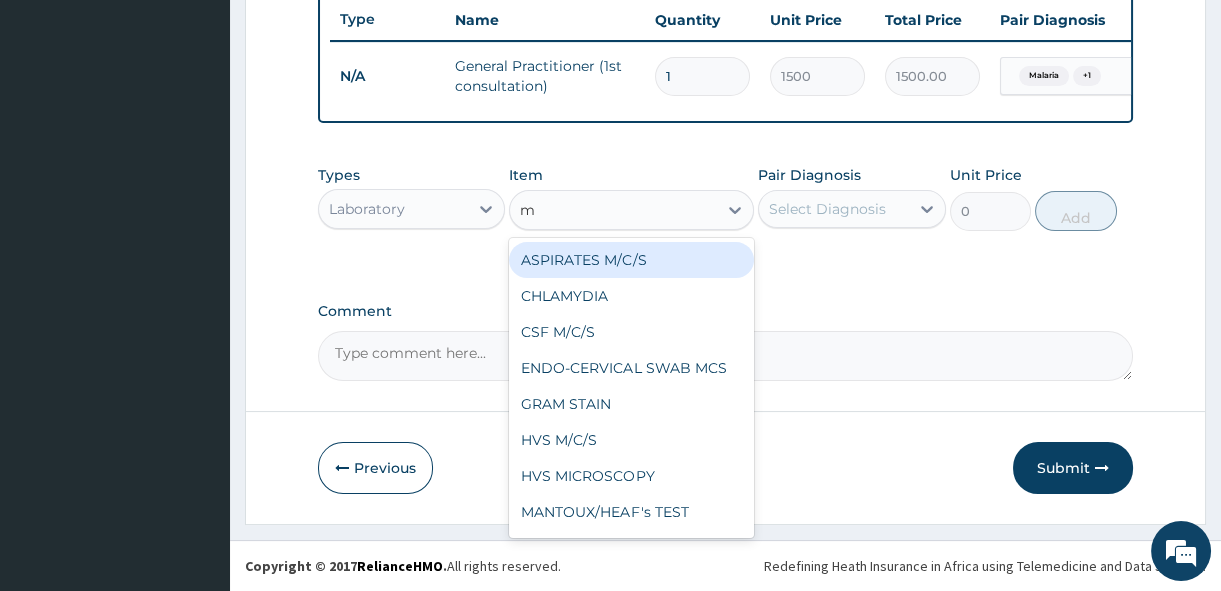 type on "mp" 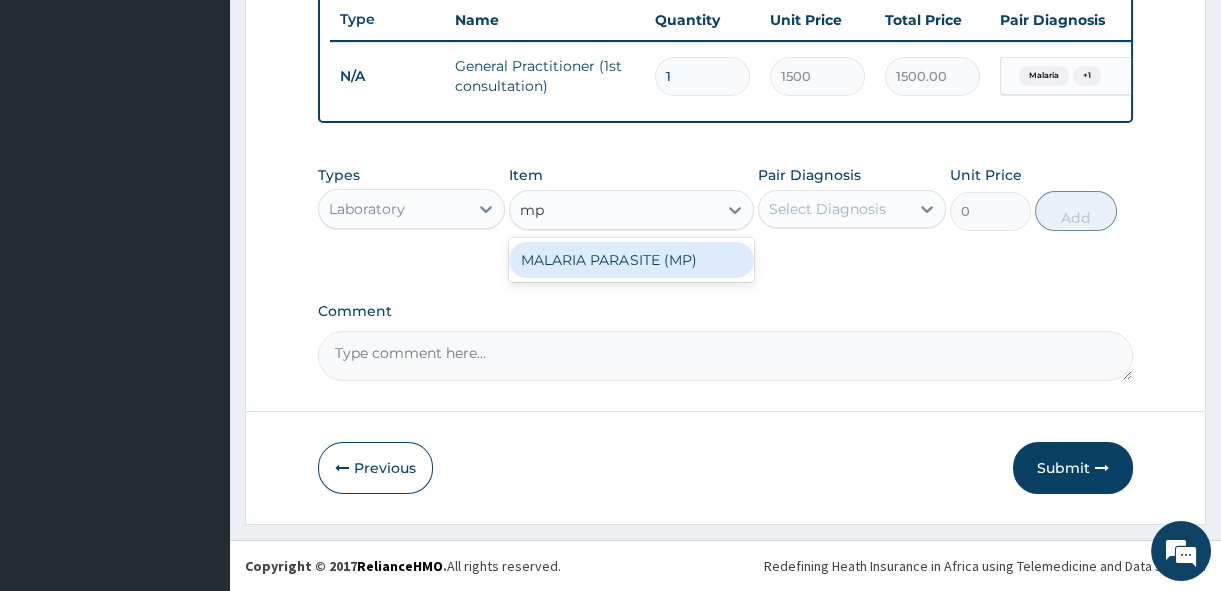 click on "MALARIA PARASITE (MP)" at bounding box center [631, 260] 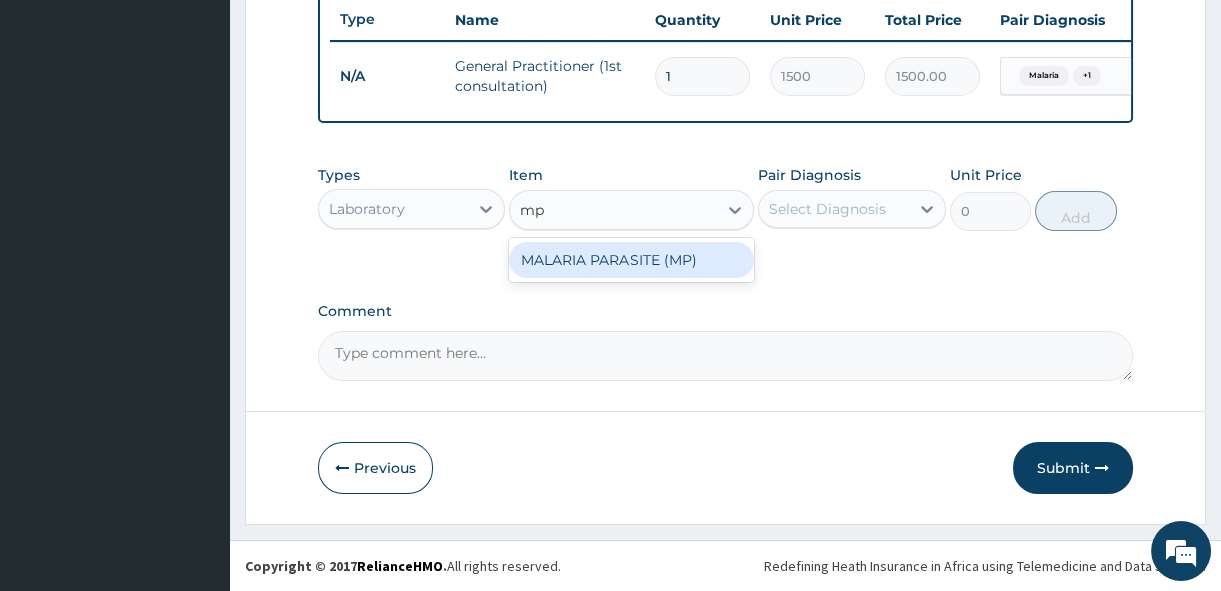 type on "560" 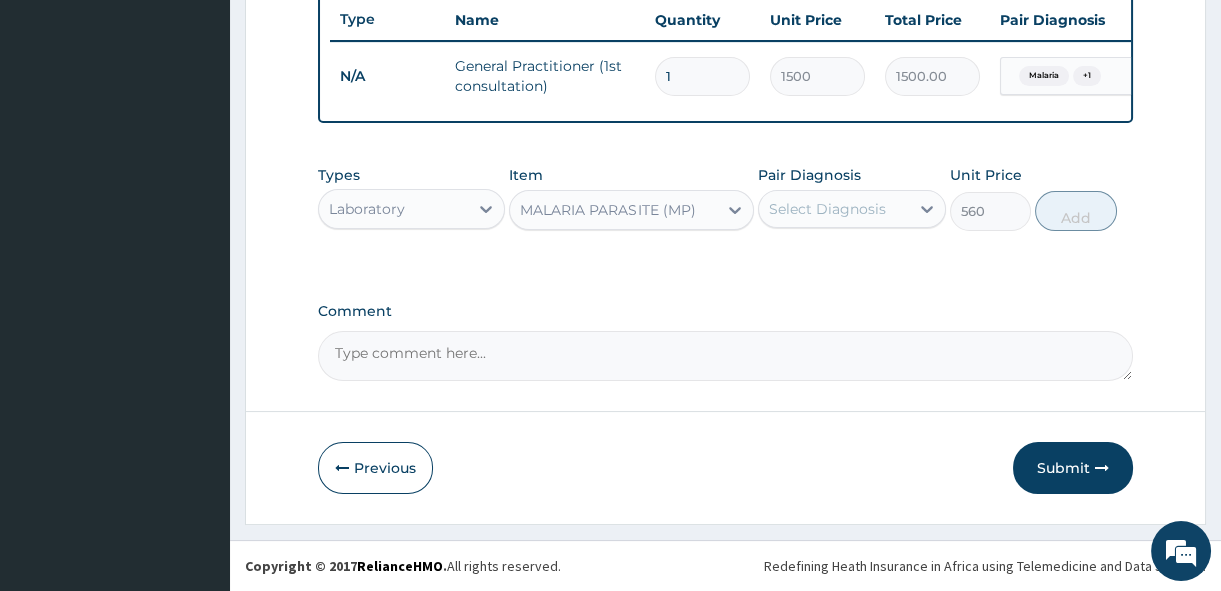 click on "Select Diagnosis" at bounding box center (827, 209) 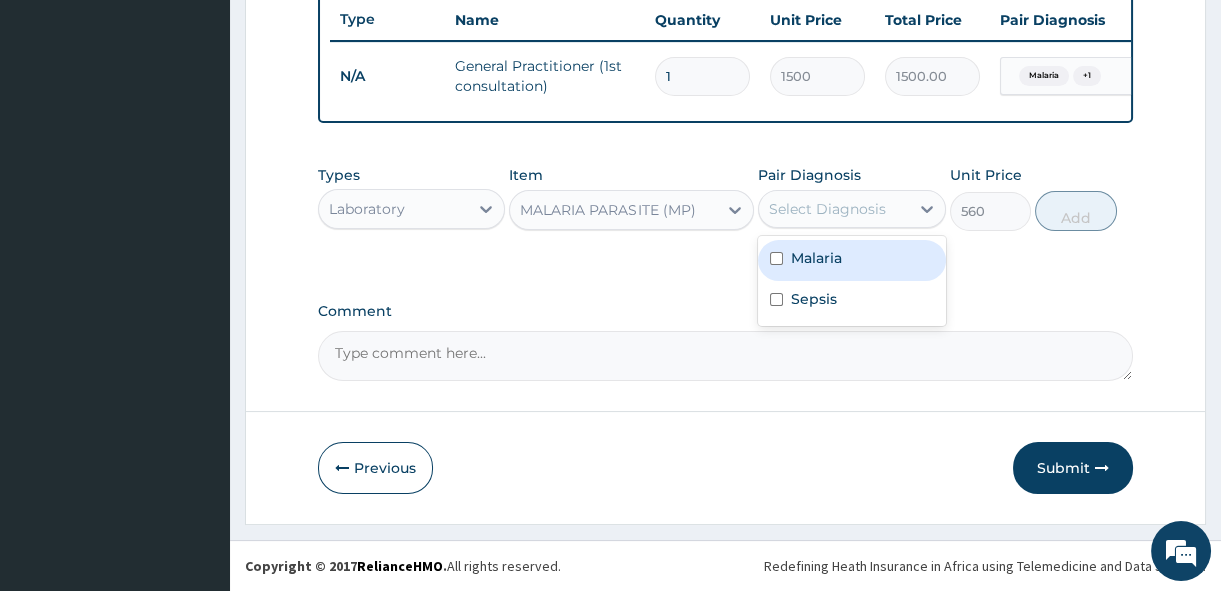 click on "Malaria" at bounding box center [816, 258] 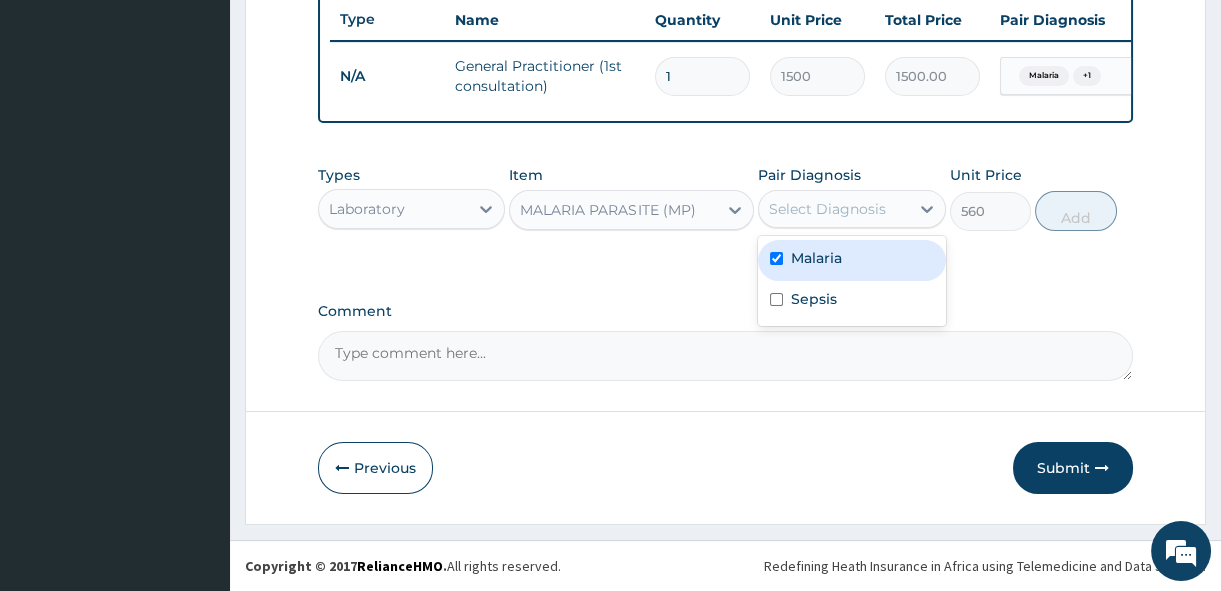checkbox on "true" 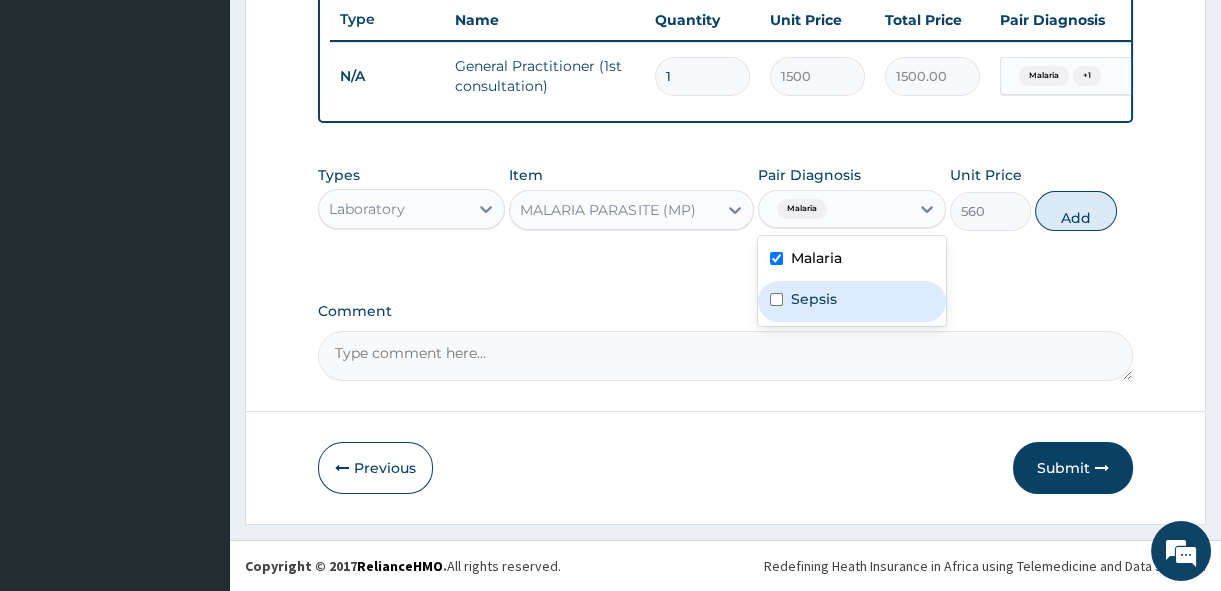 click on "Sepsis" at bounding box center [851, 301] 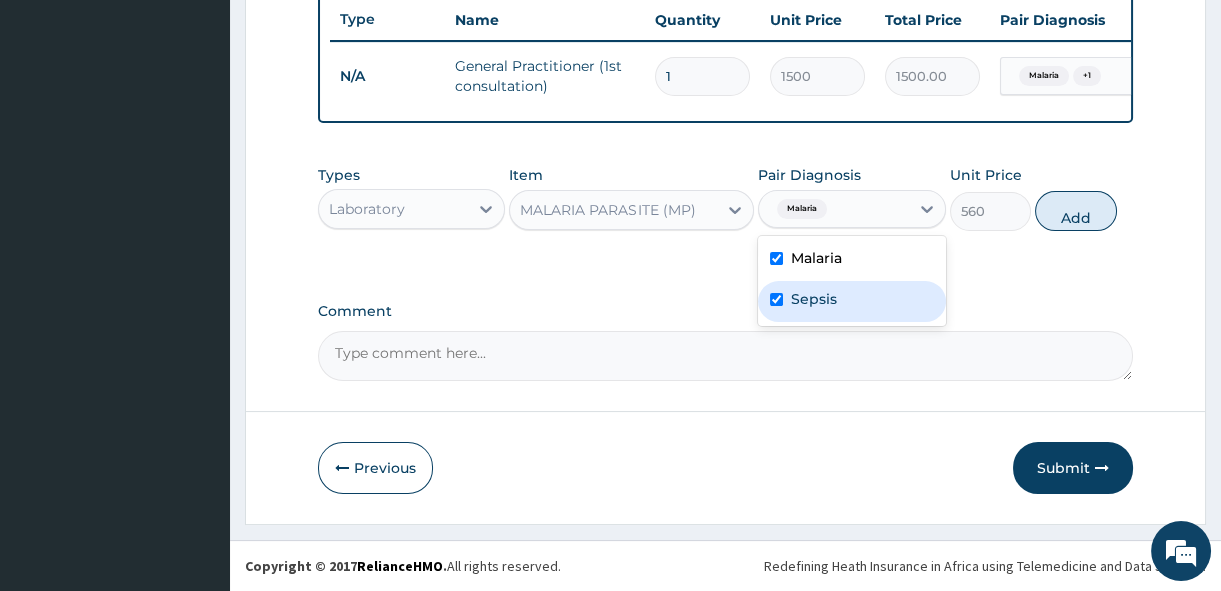 checkbox on "true" 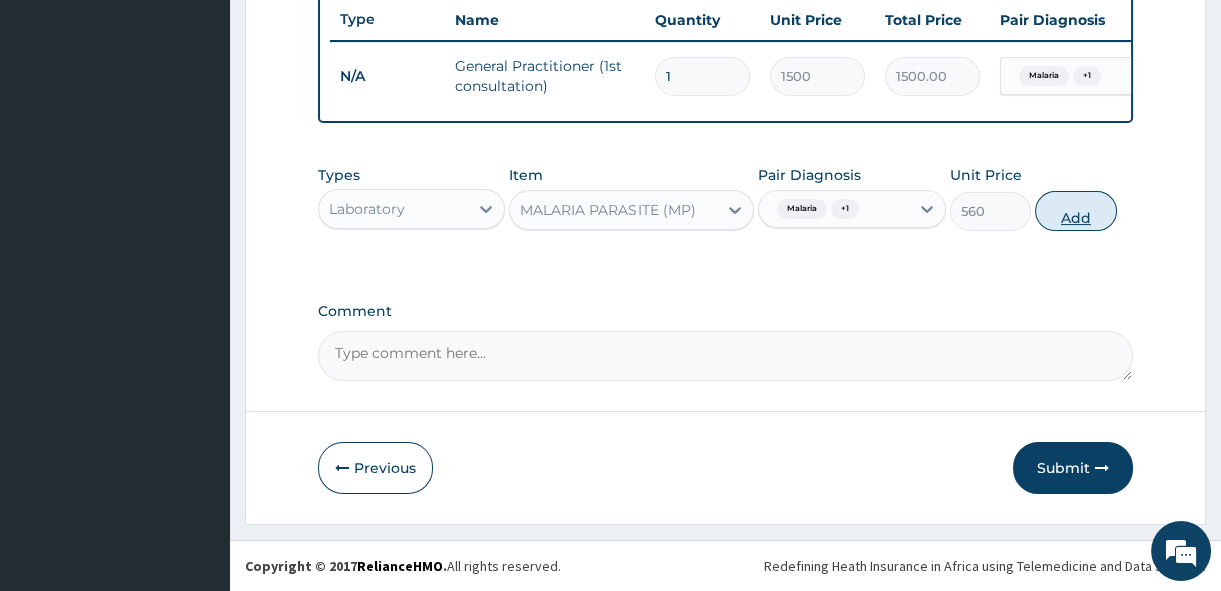 click on "Add" at bounding box center [1076, 211] 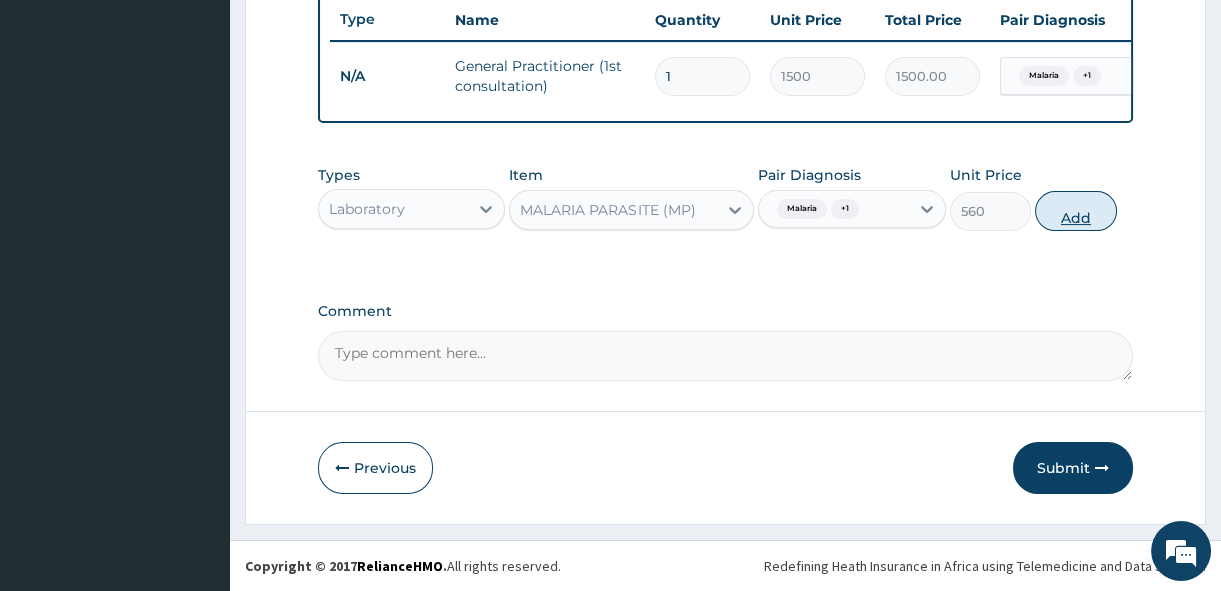 type on "0" 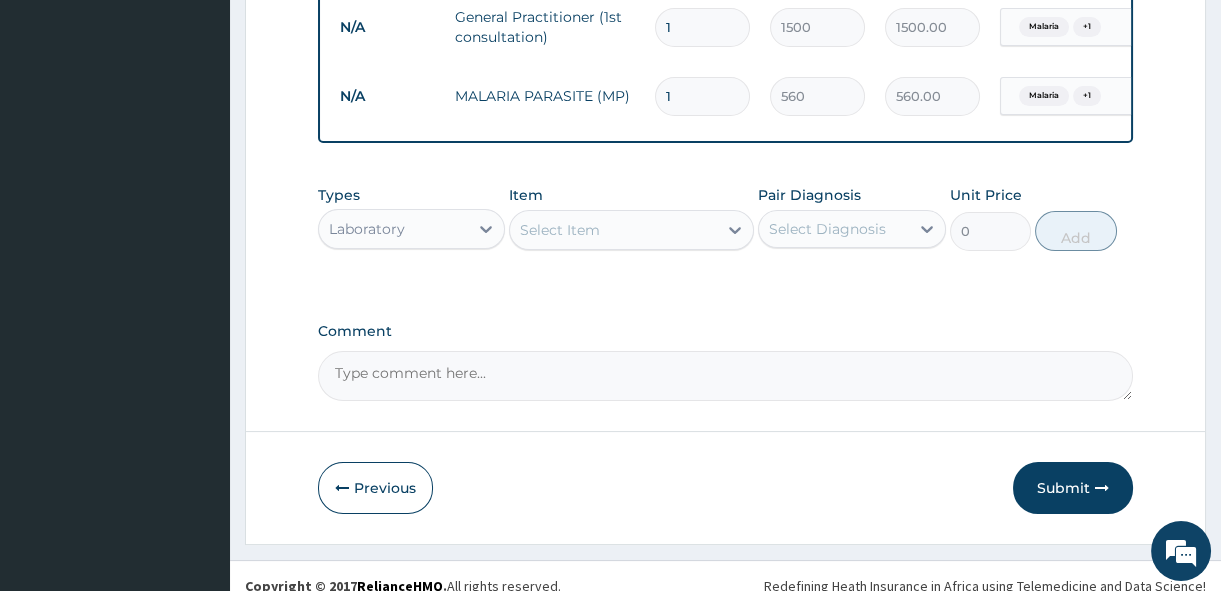 scroll, scrollTop: 838, scrollLeft: 0, axis: vertical 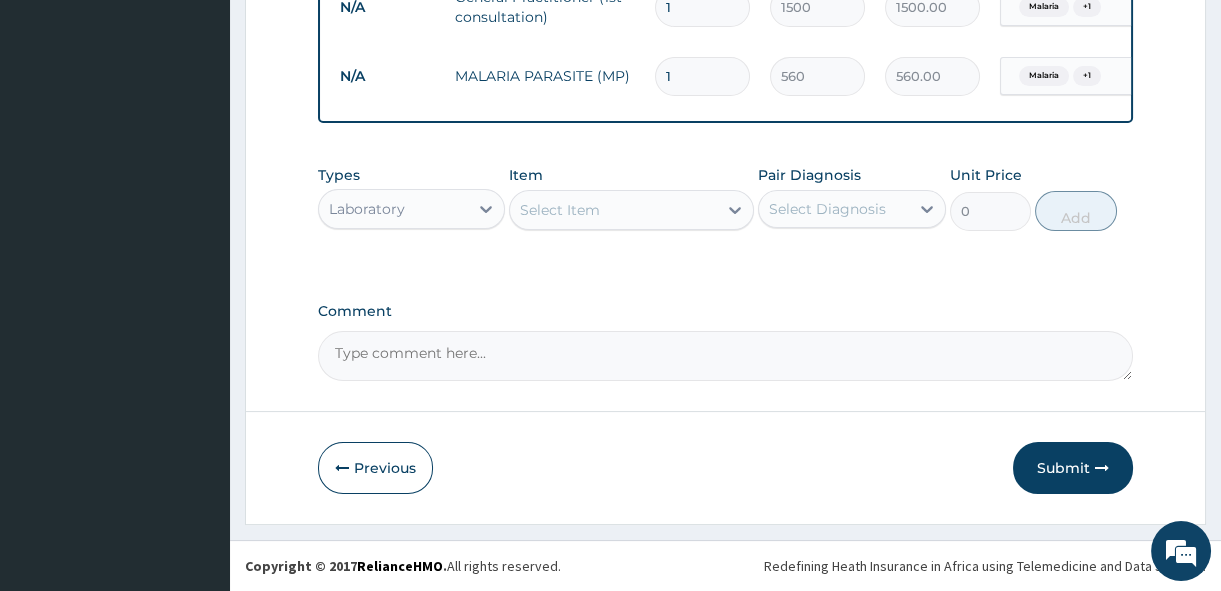 click on "Laboratory" at bounding box center [367, 209] 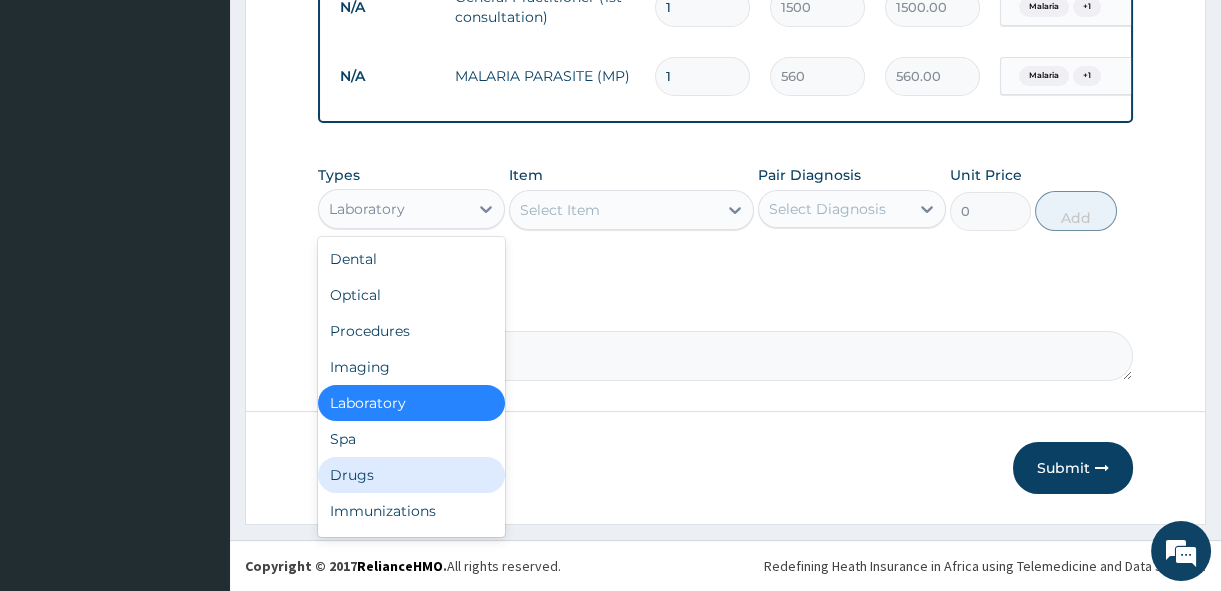 drag, startPoint x: 365, startPoint y: 467, endPoint x: 368, endPoint y: 440, distance: 27.166155 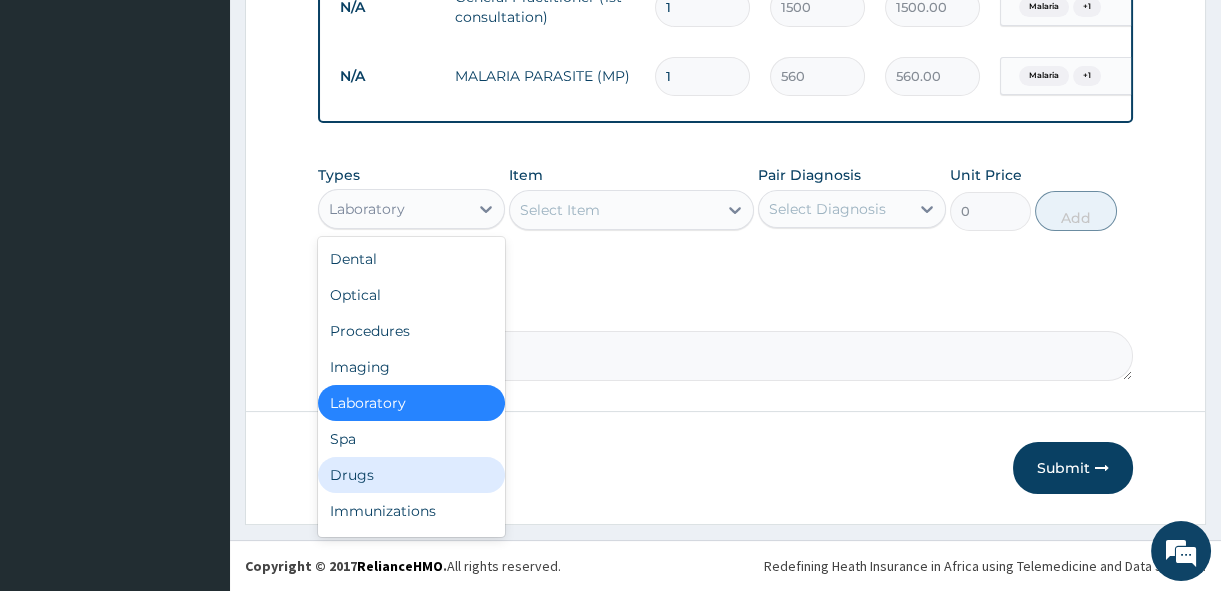 click on "Drugs" at bounding box center (411, 475) 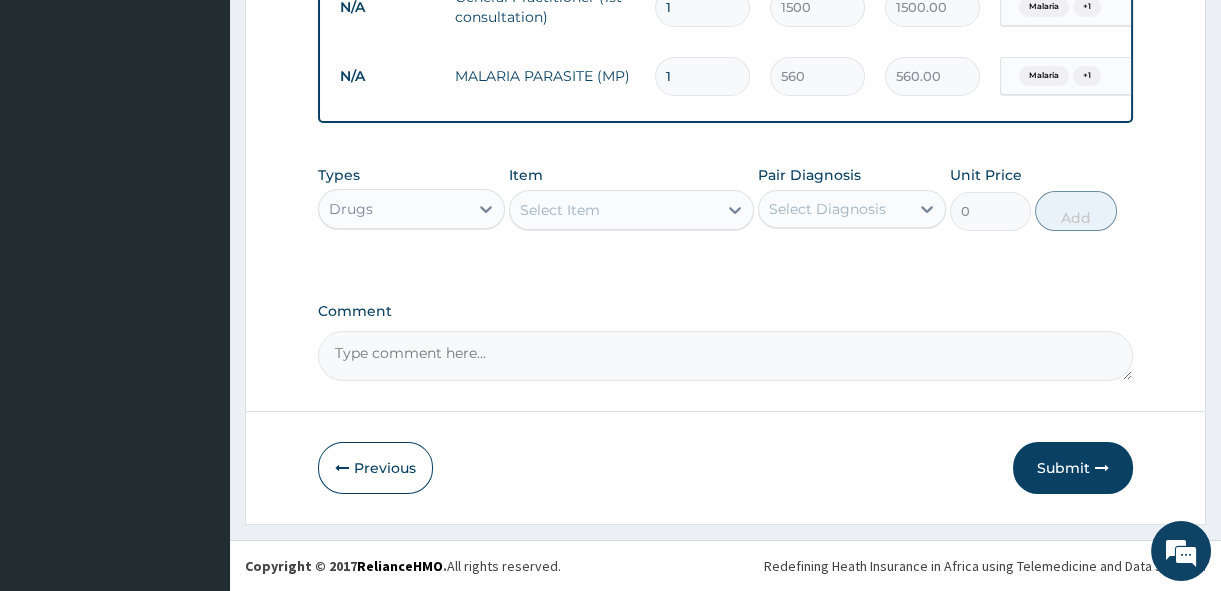 scroll, scrollTop: 838, scrollLeft: 0, axis: vertical 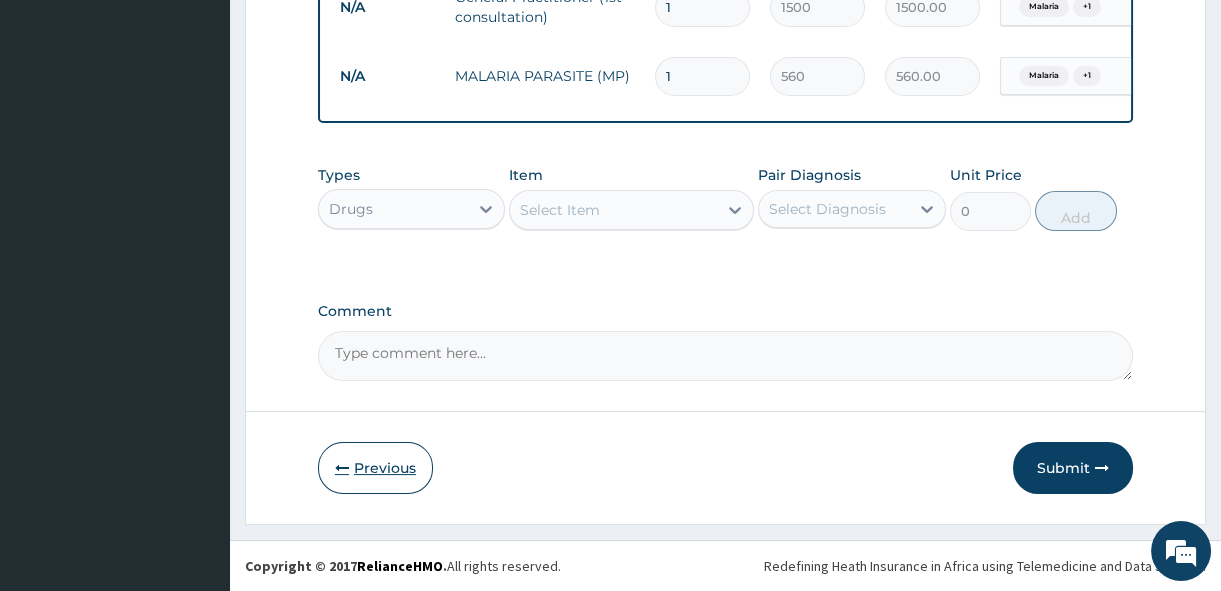 click on "Previous" at bounding box center (375, 468) 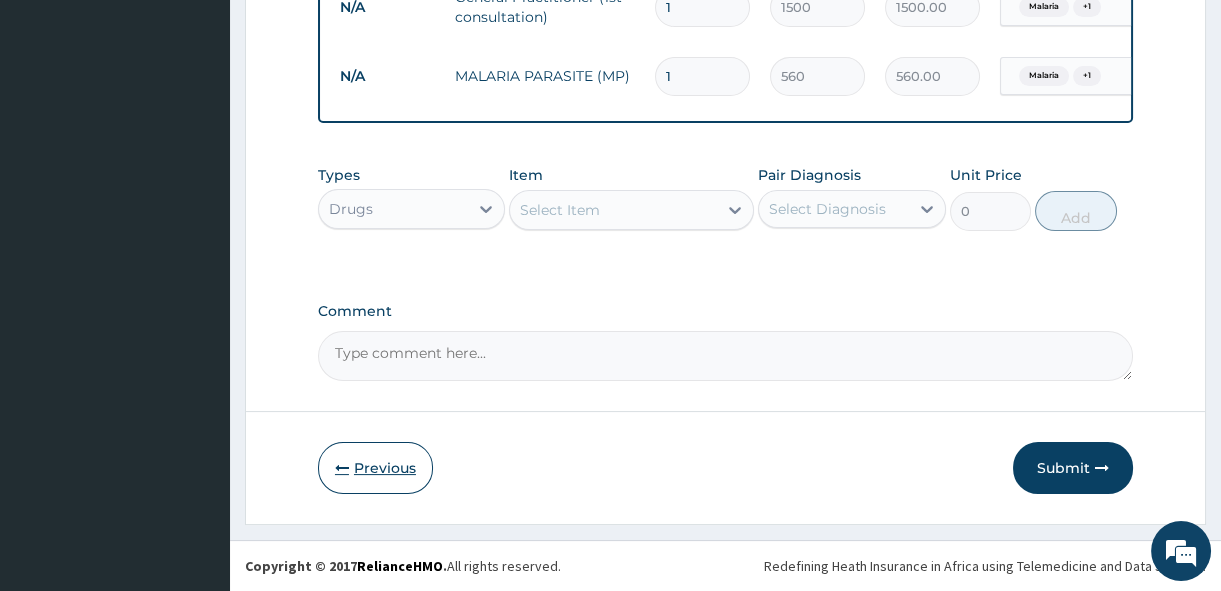 scroll, scrollTop: 229, scrollLeft: 0, axis: vertical 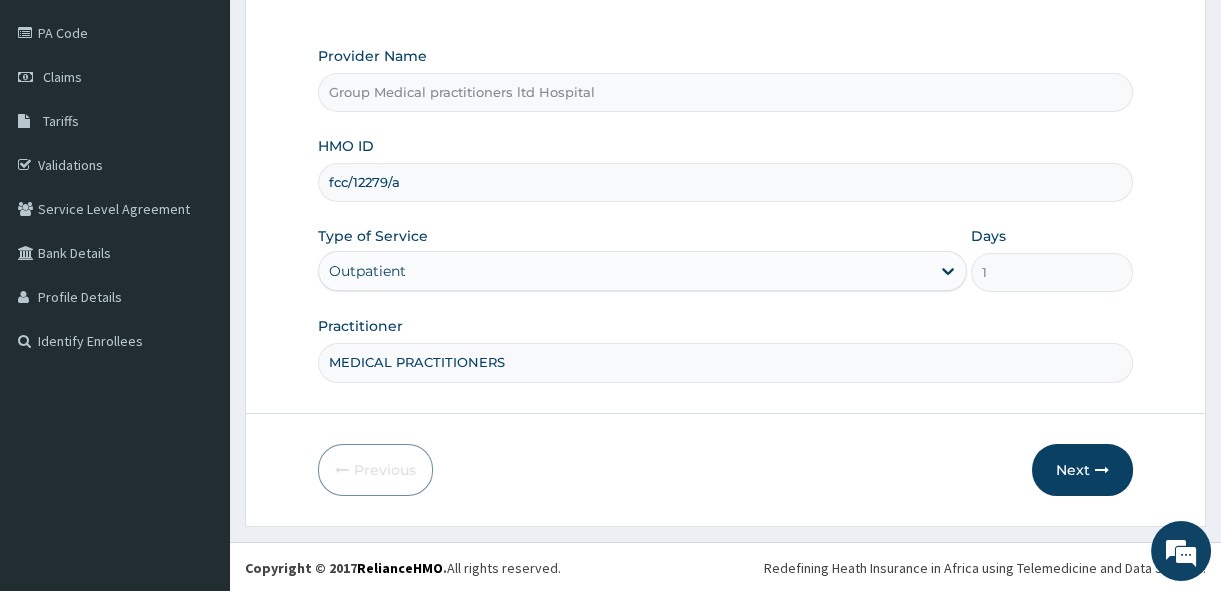 click on "fcc/12279/a" at bounding box center (725, 182) 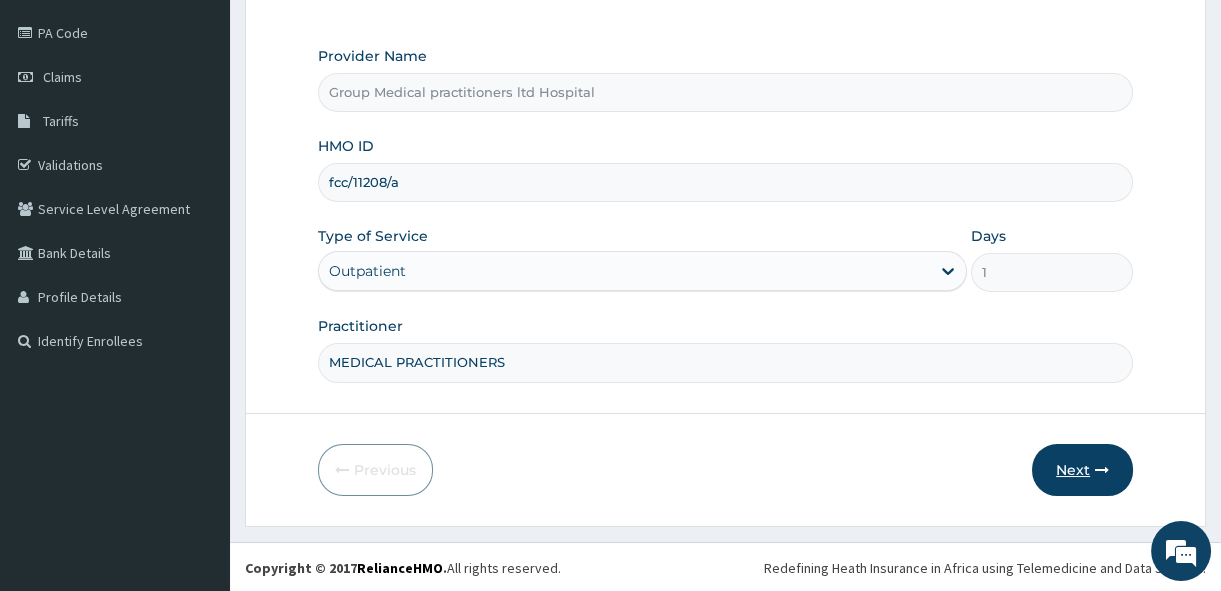 type on "fcc/11208/a" 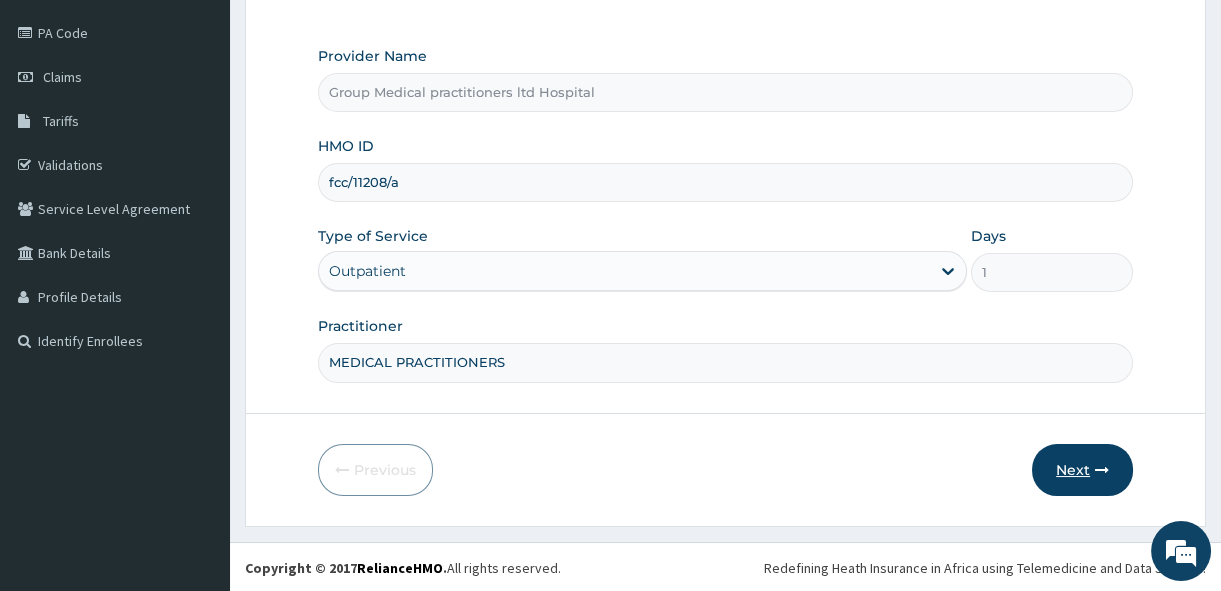 click on "Next" at bounding box center (1082, 470) 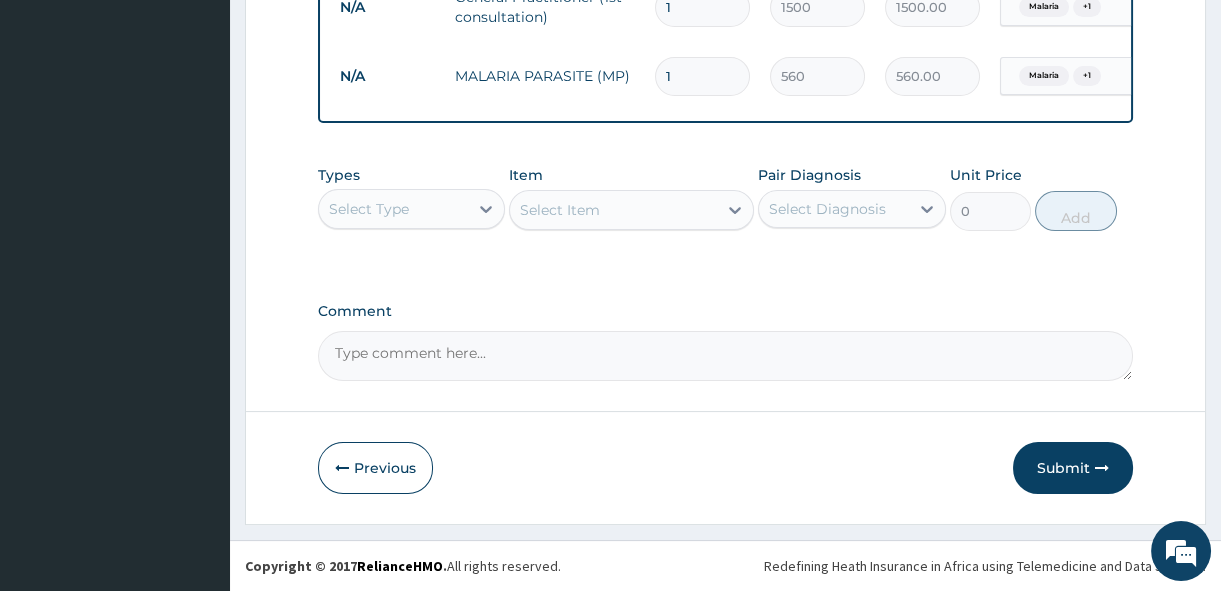scroll, scrollTop: 838, scrollLeft: 0, axis: vertical 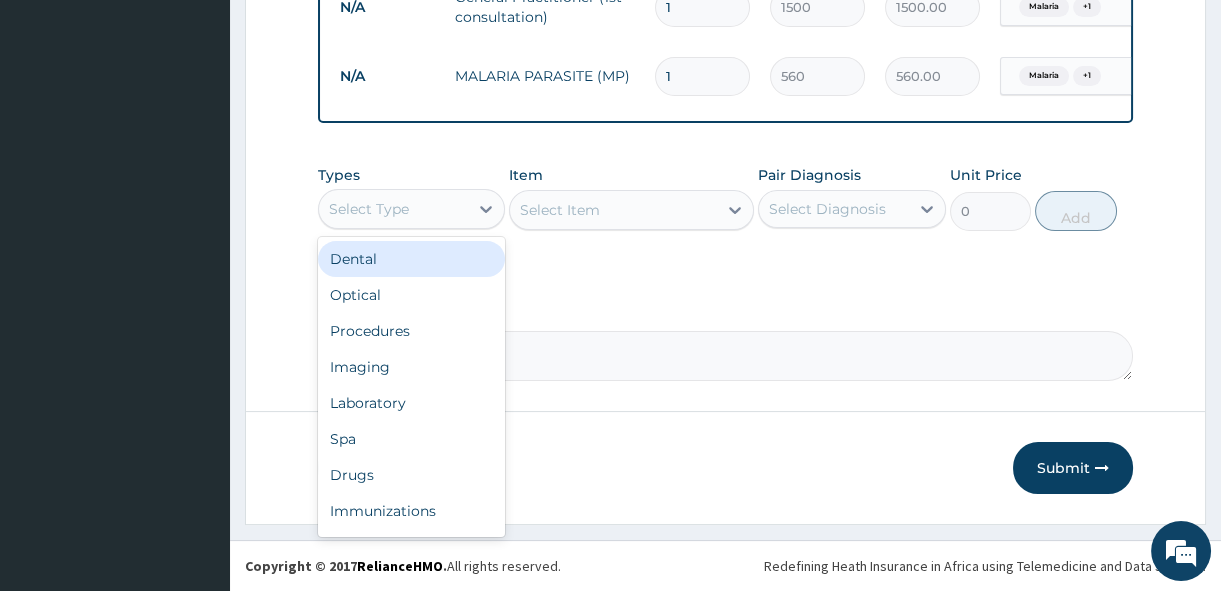 click on "Select Type" at bounding box center [393, 209] 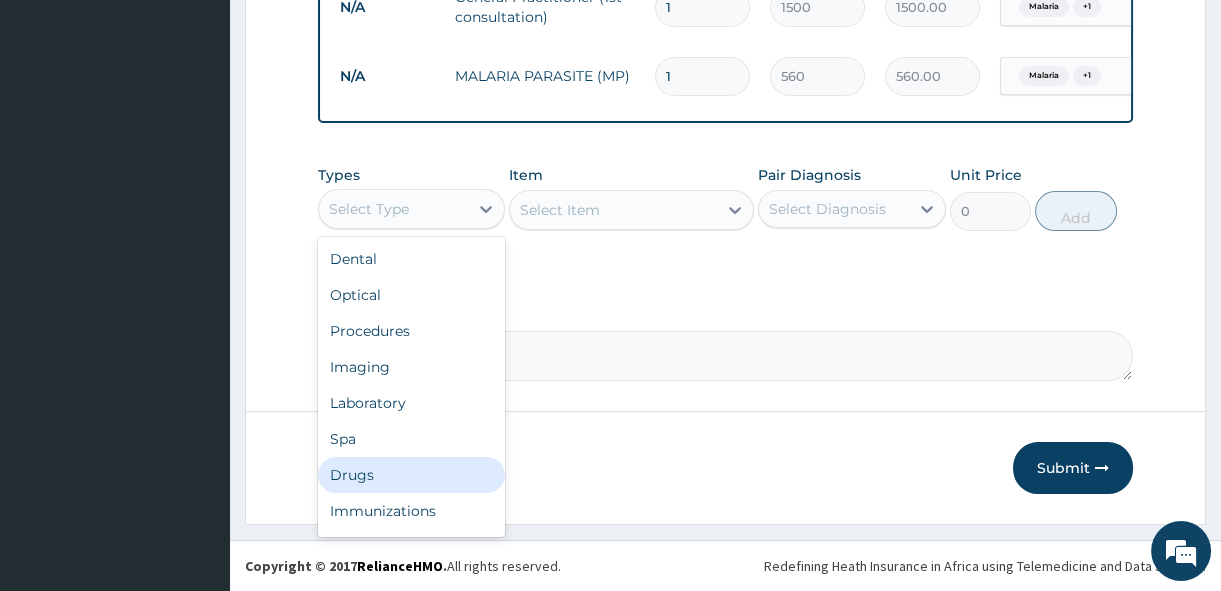 click on "Drugs" at bounding box center (411, 475) 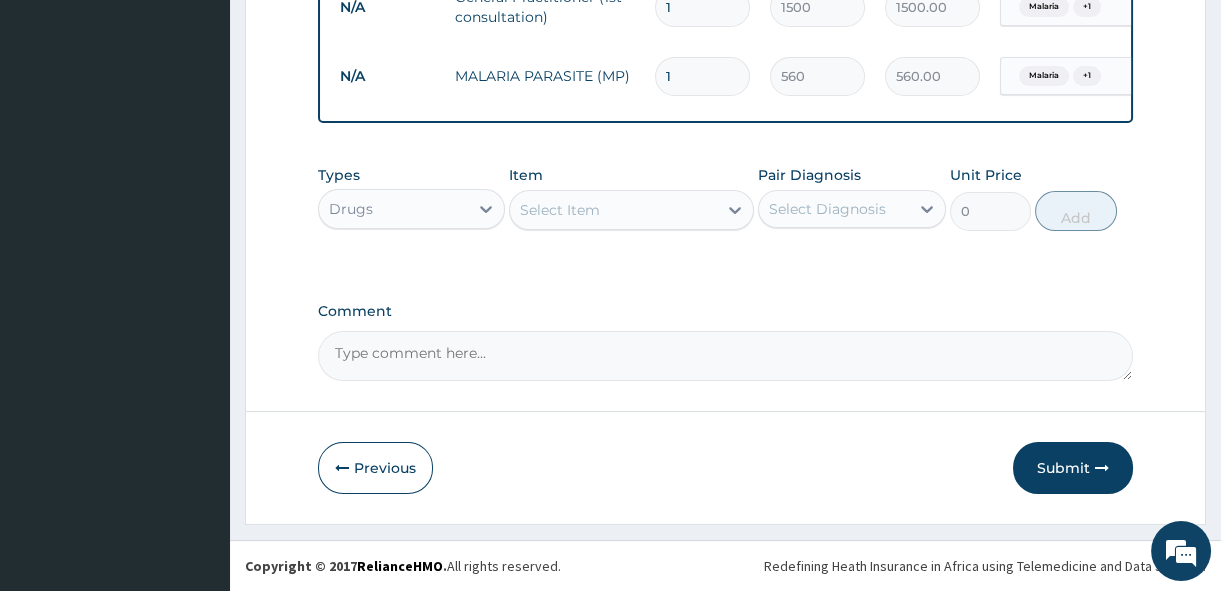 click on "Select Item" at bounding box center [613, 210] 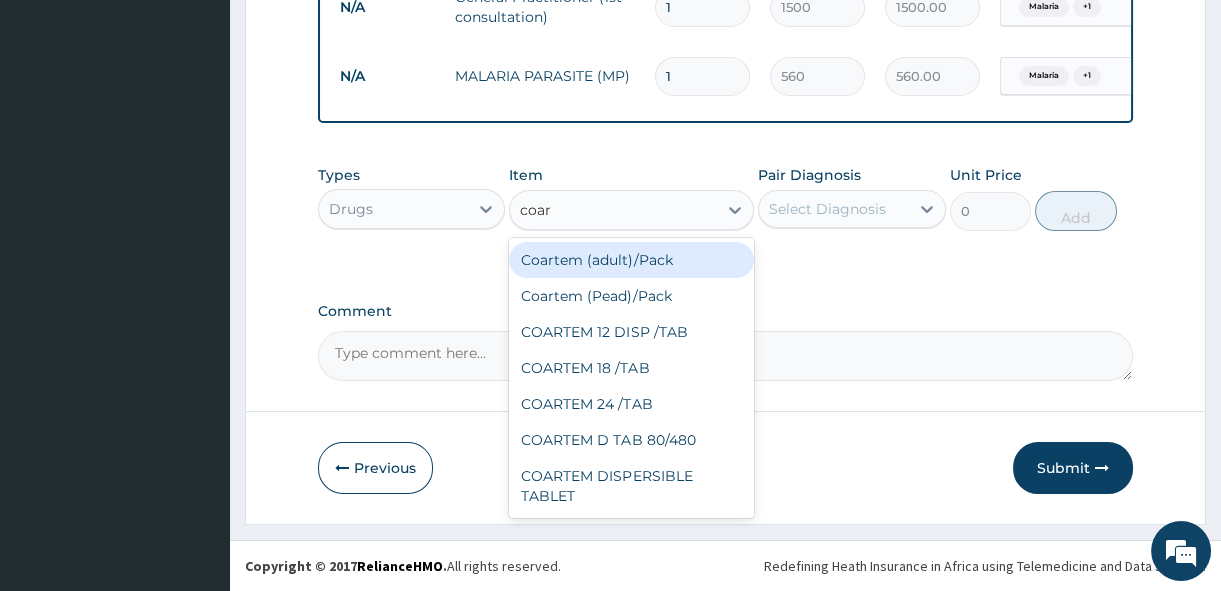 type on "coart" 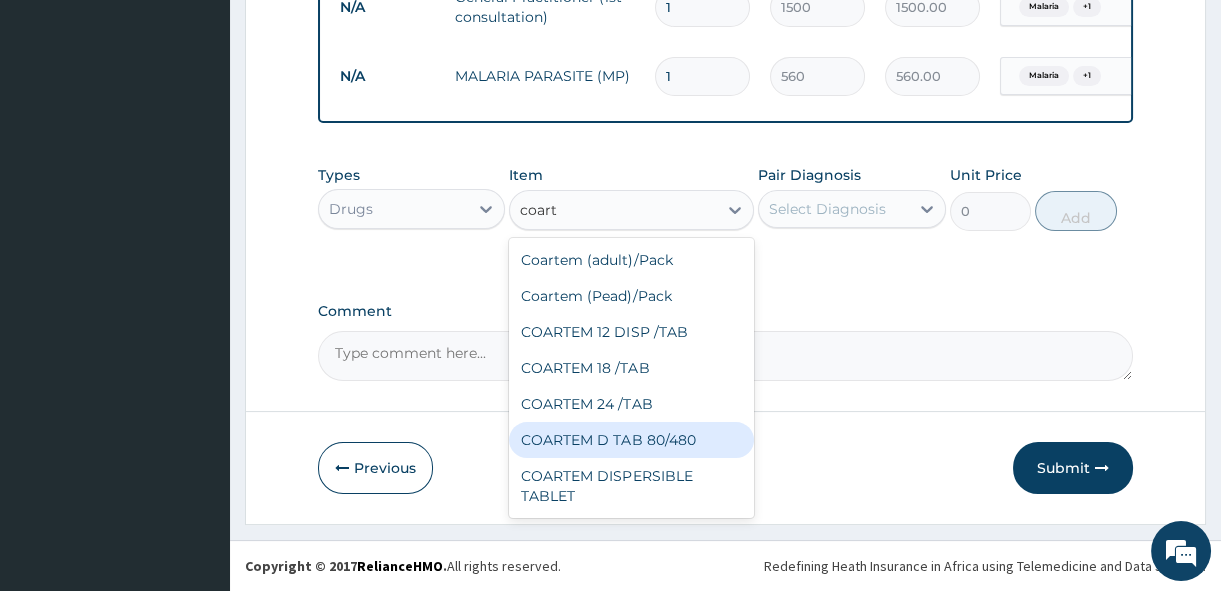 click on "COARTEM D TAB 80/480" at bounding box center [631, 440] 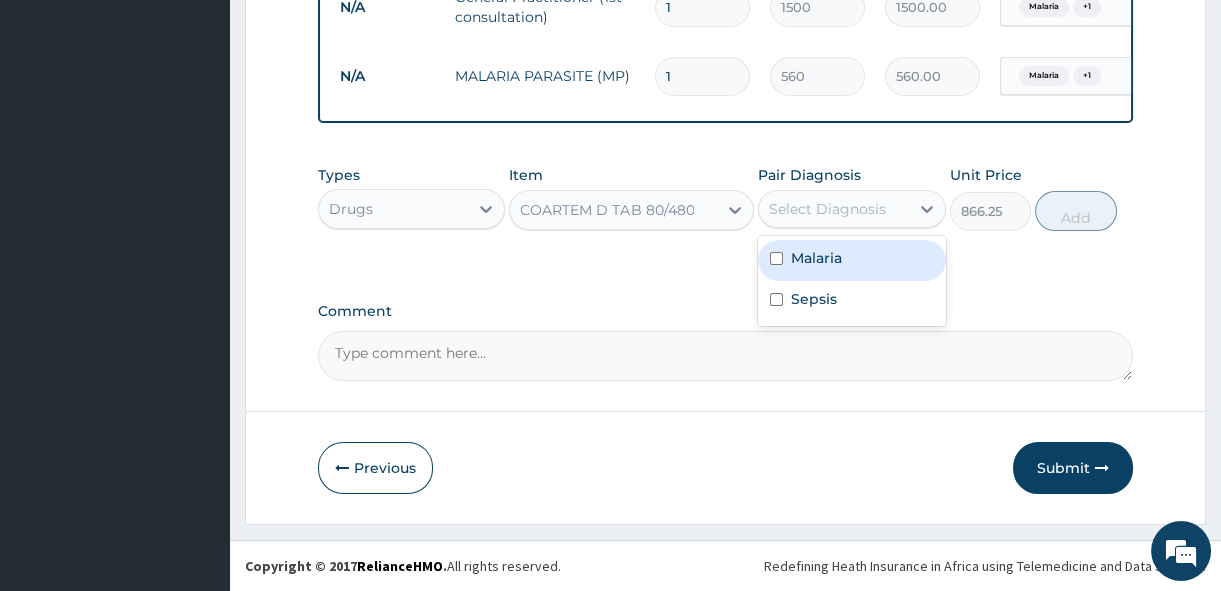 click on "Select Diagnosis" at bounding box center [827, 209] 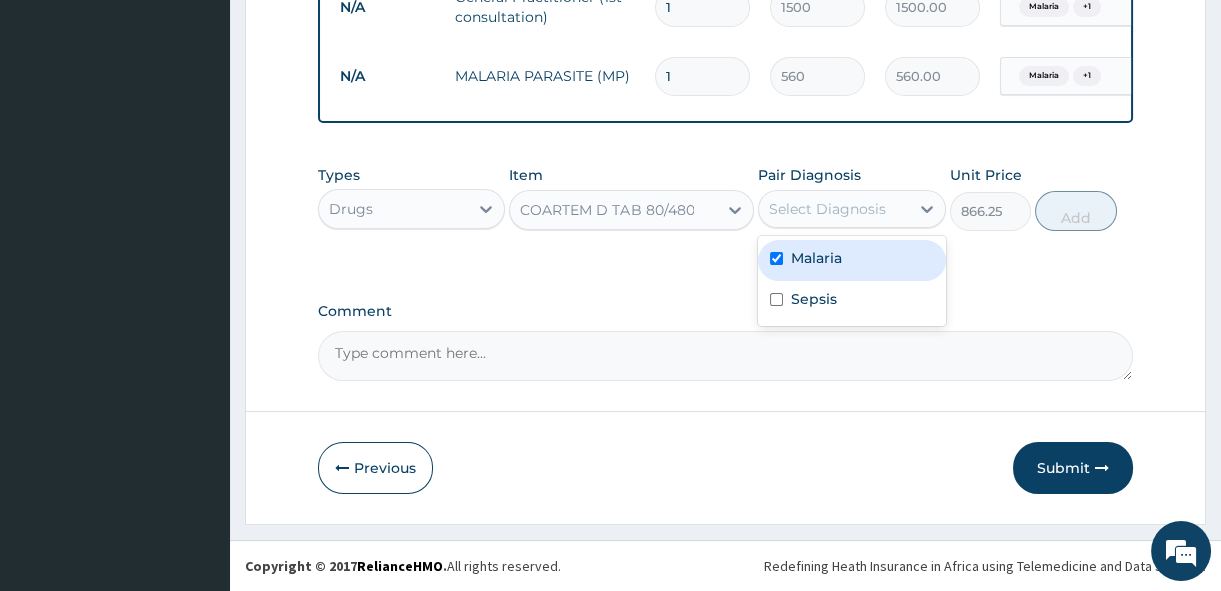 checkbox on "true" 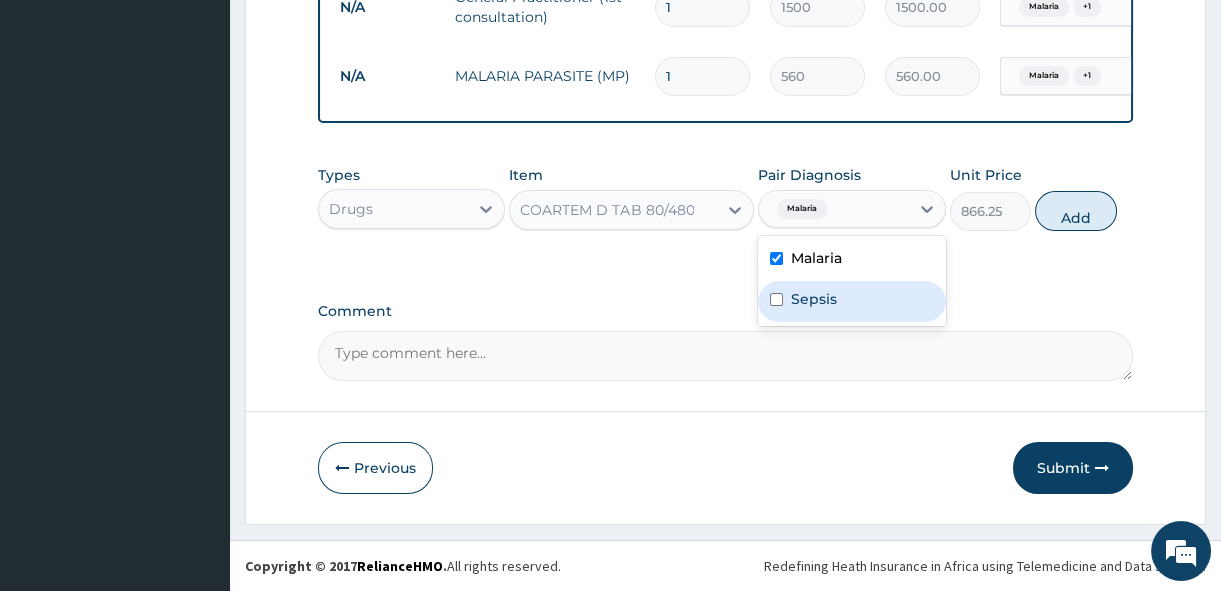 click on "Sepsis" at bounding box center (851, 301) 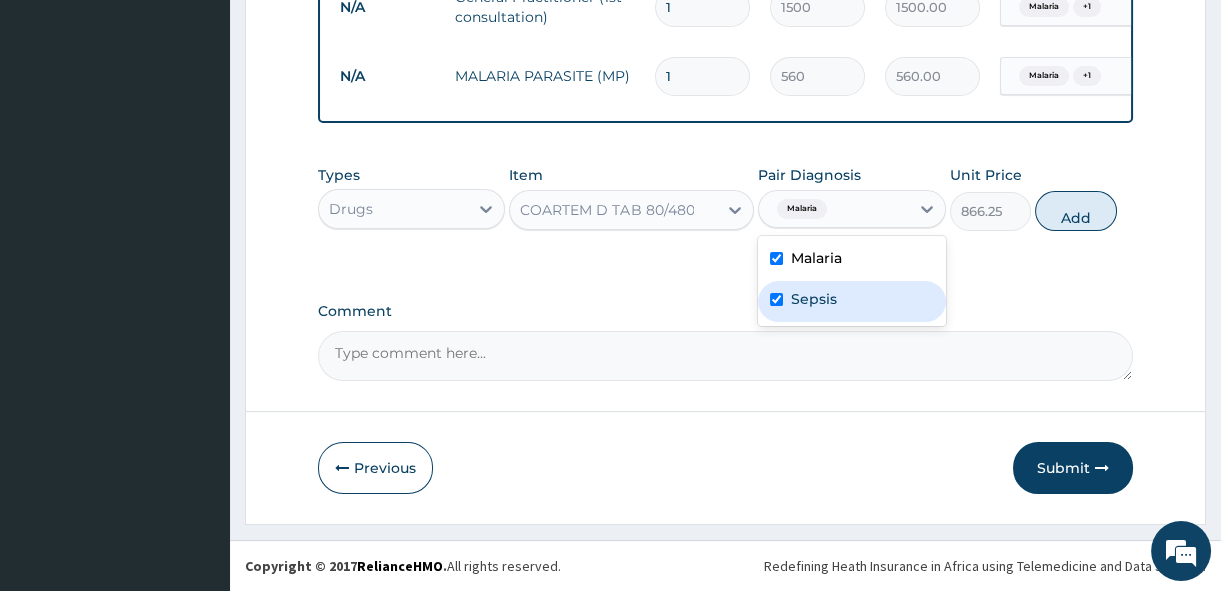 checkbox on "true" 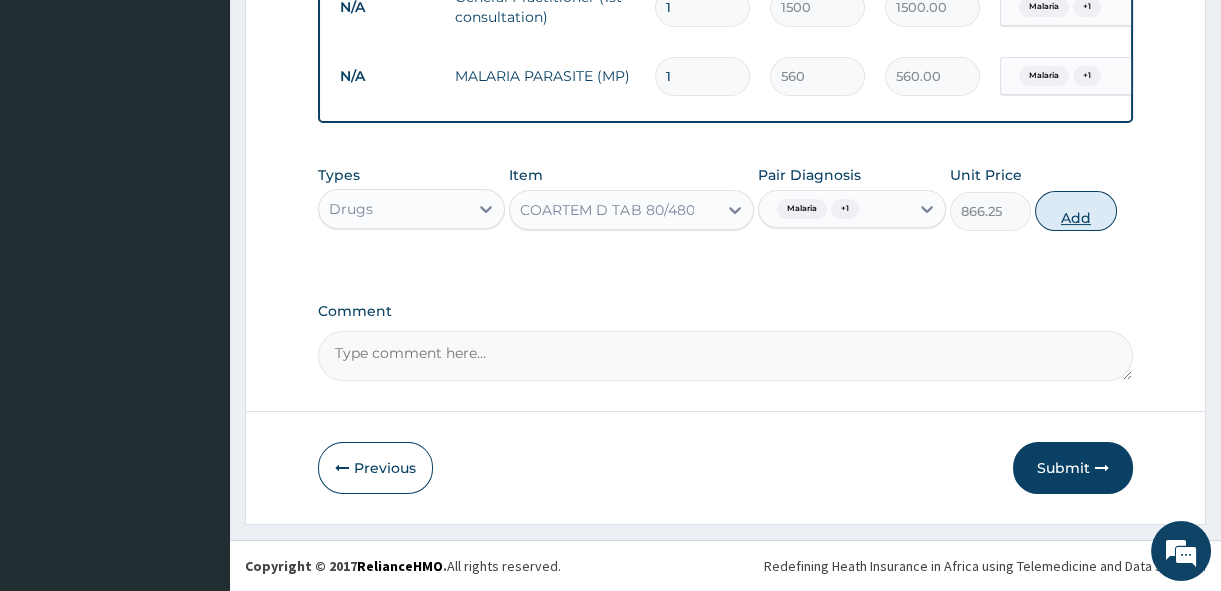 click on "Add" at bounding box center (1076, 211) 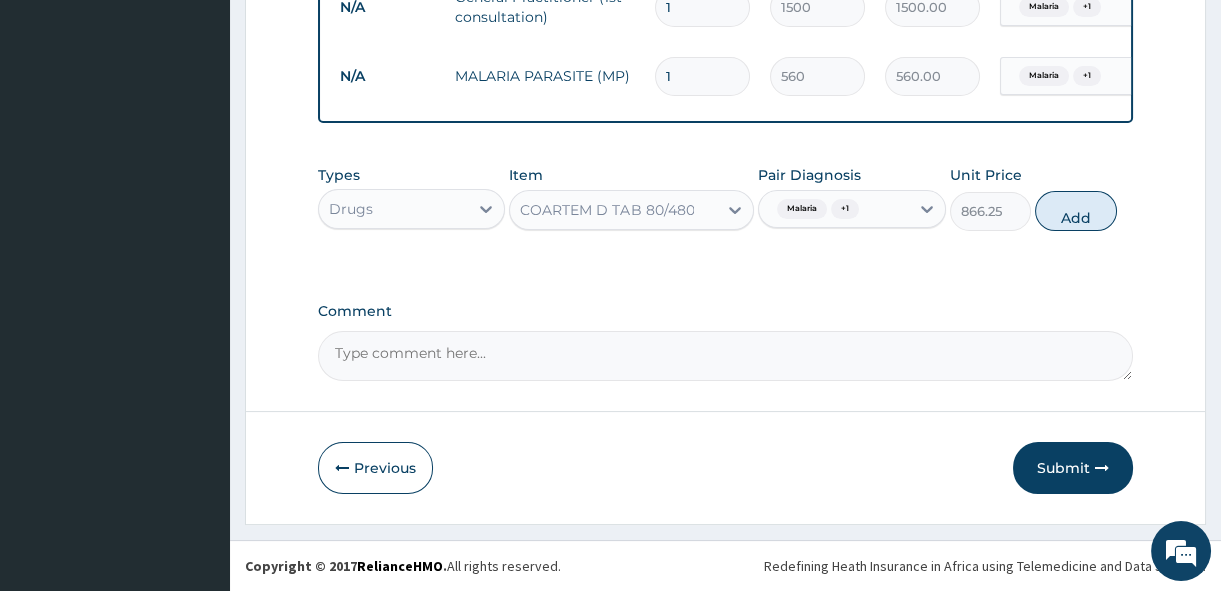 type on "0" 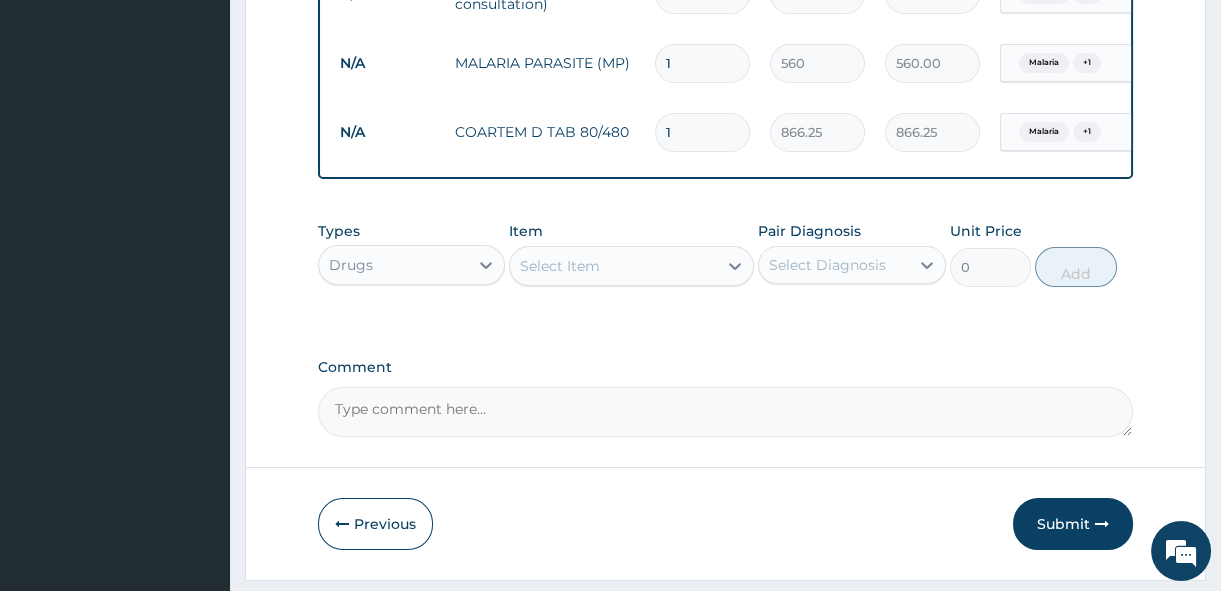 type 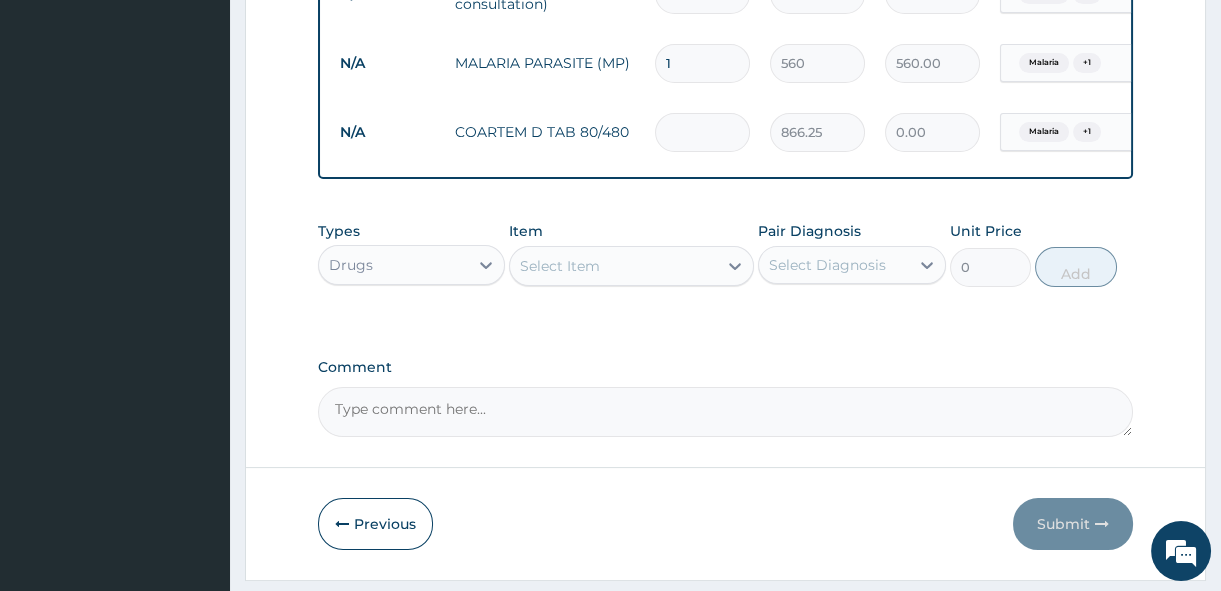 type on "6" 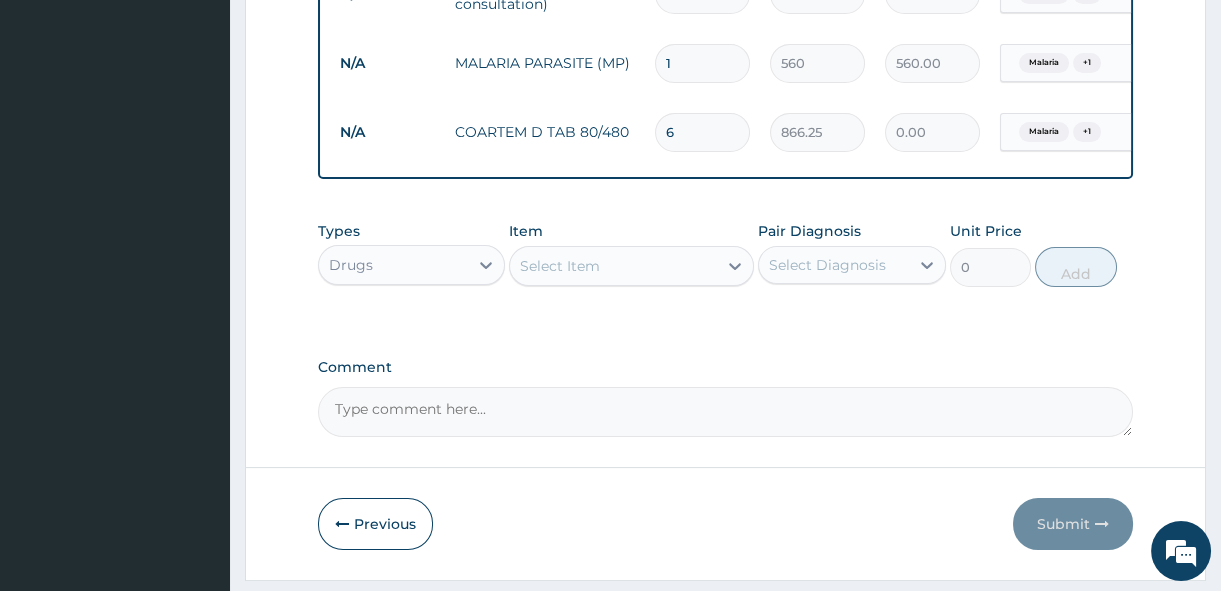 type on "5197.50" 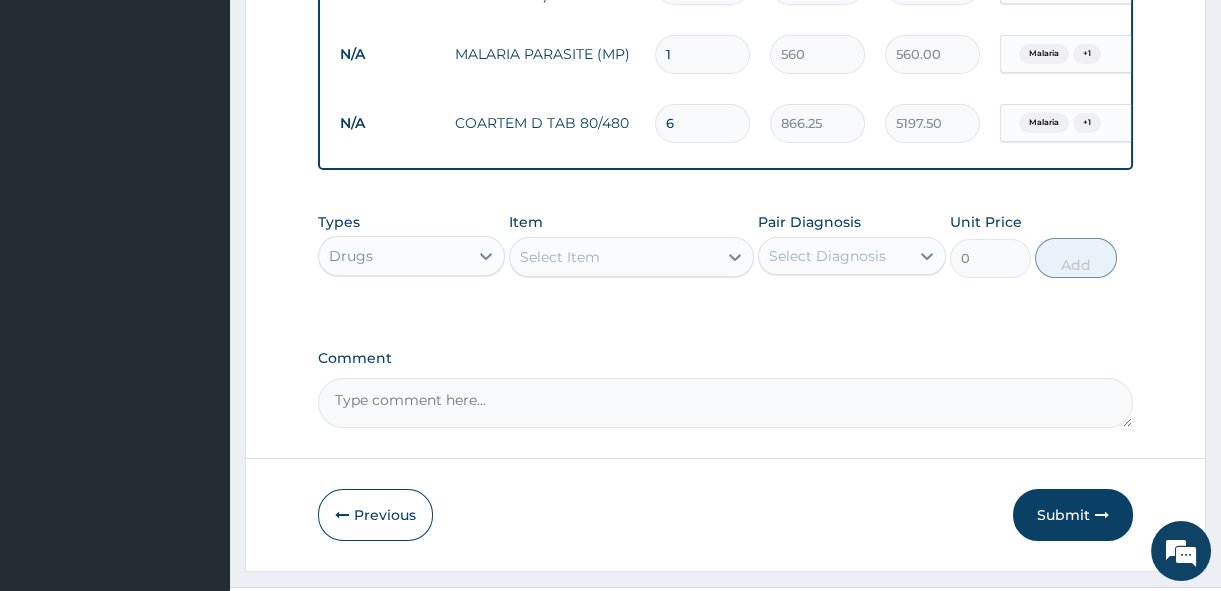 scroll, scrollTop: 907, scrollLeft: 0, axis: vertical 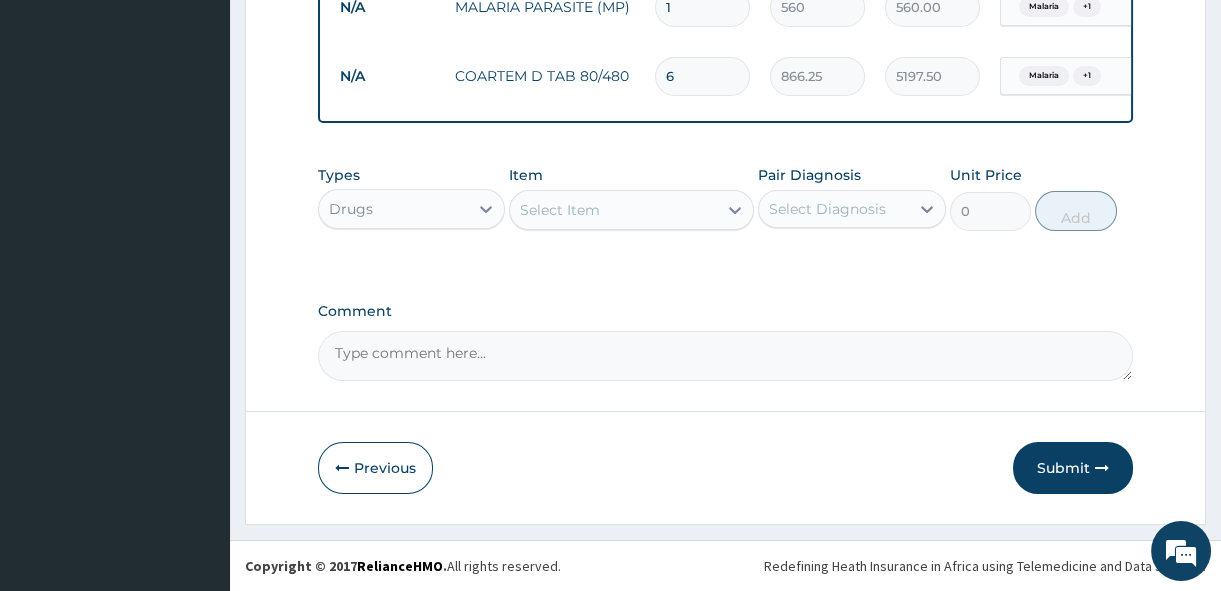 type on "6" 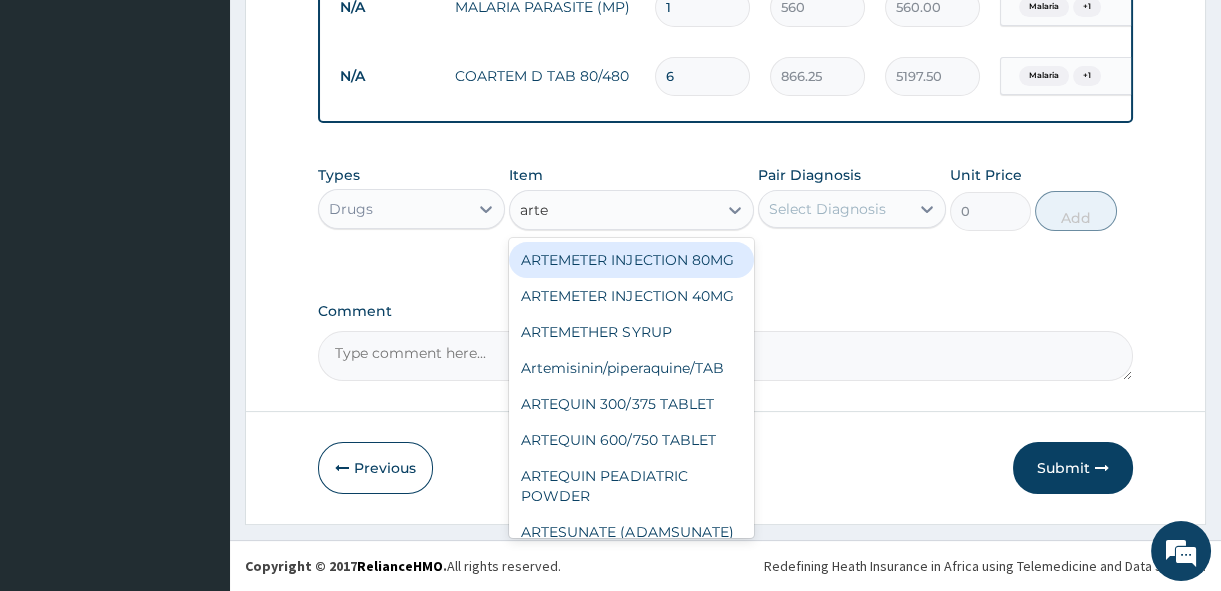 type on "artem" 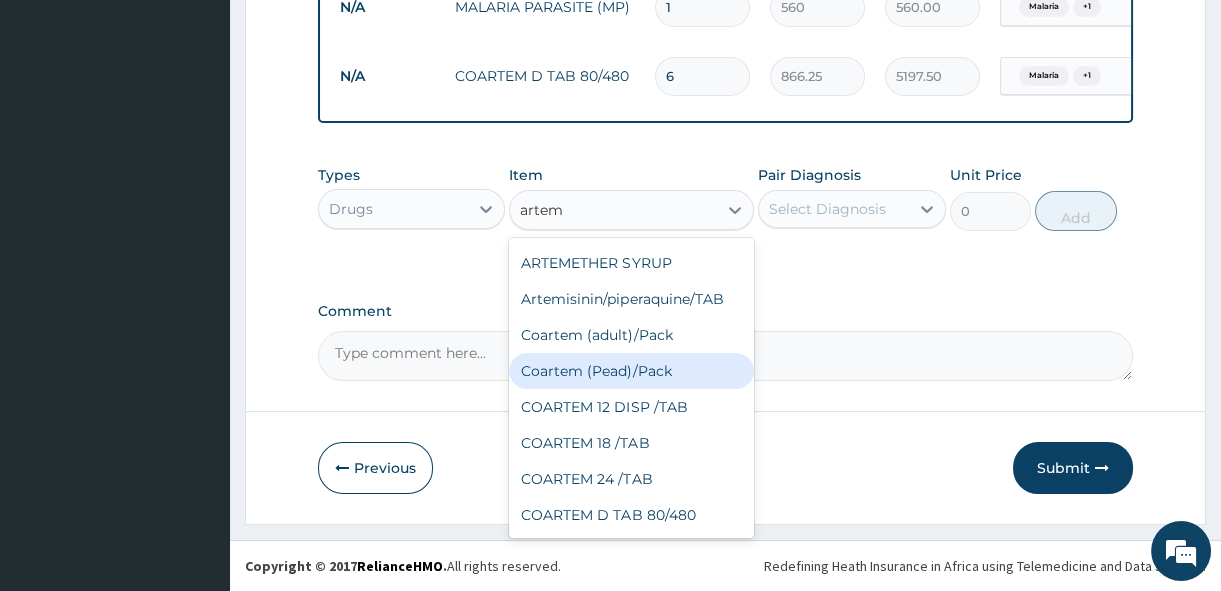 scroll, scrollTop: 0, scrollLeft: 0, axis: both 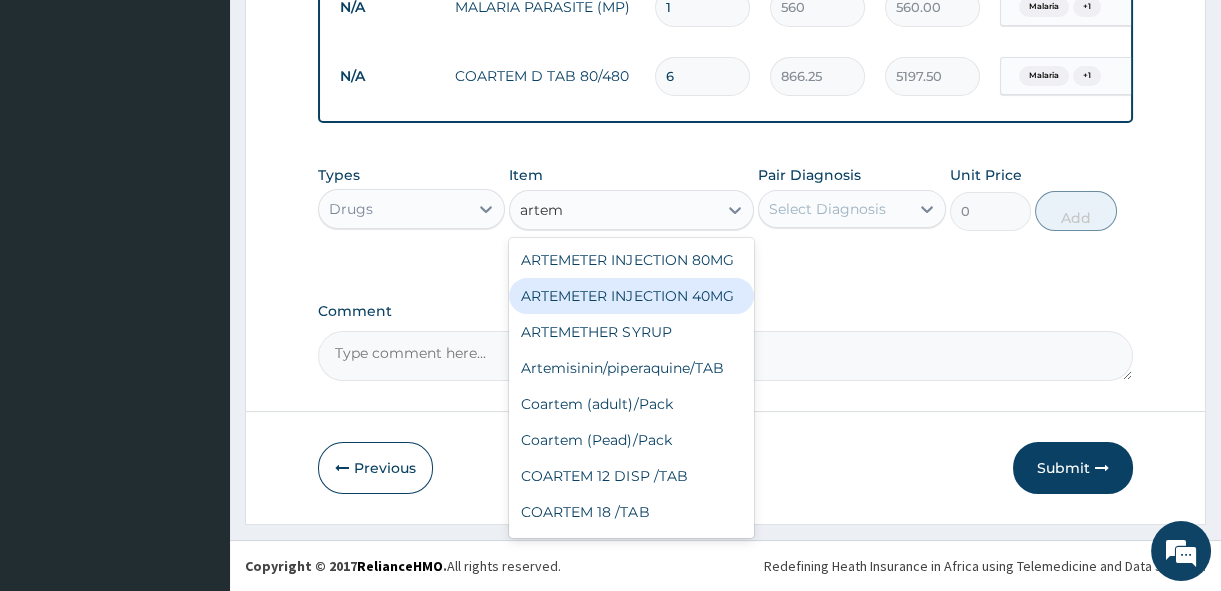 click on "ARTEMETER INJECTION 40MG" at bounding box center (631, 296) 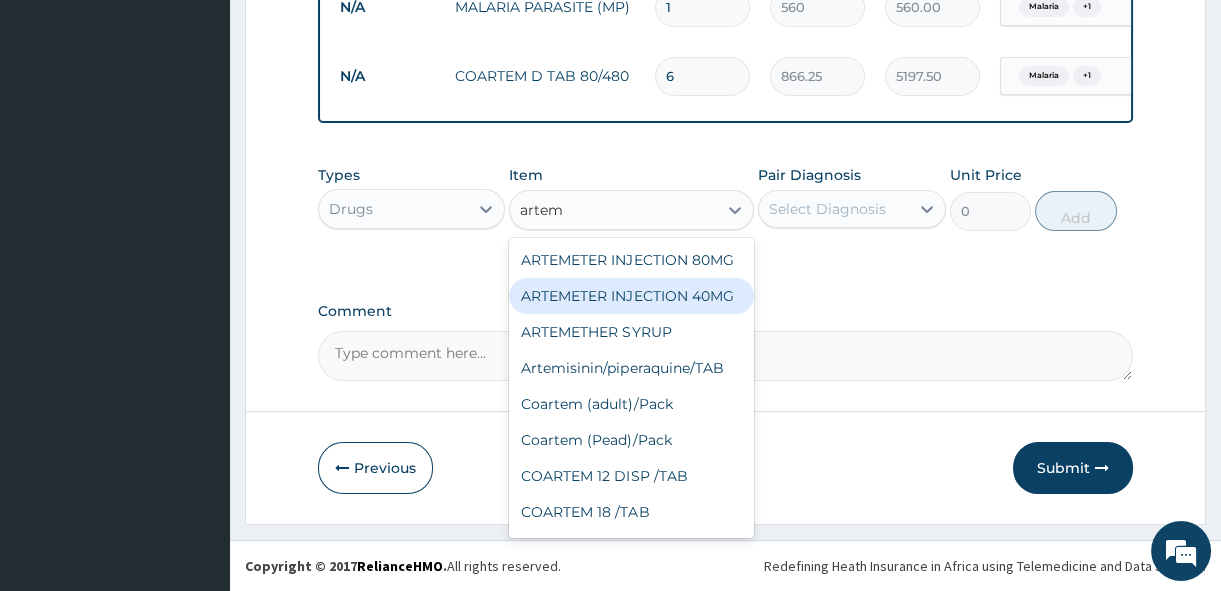 type 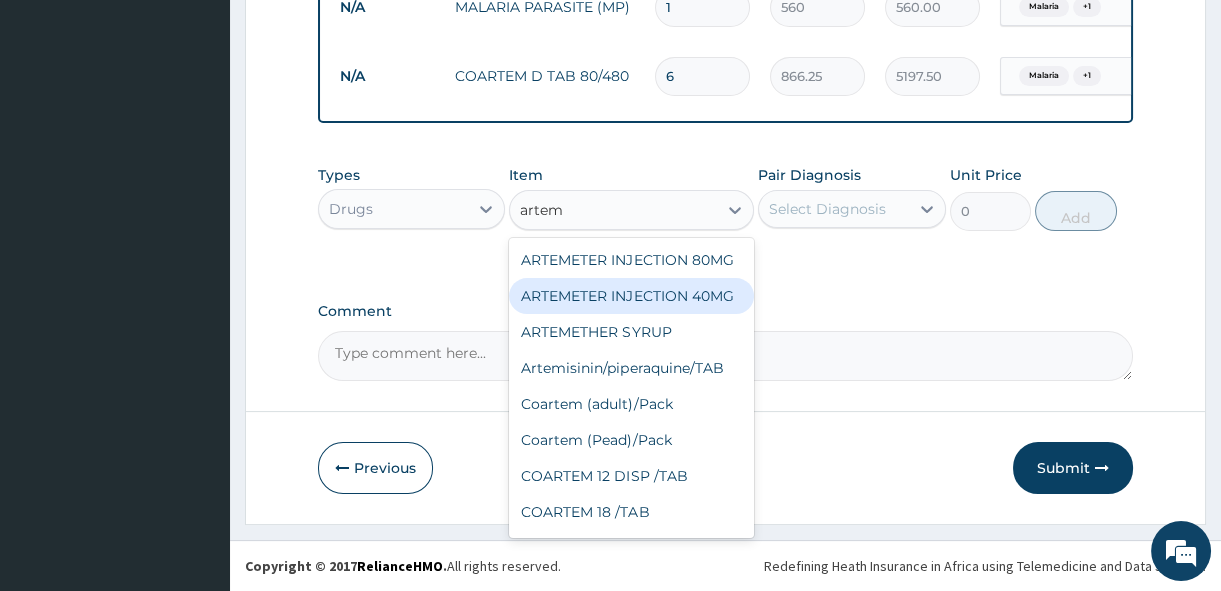 type on "131.25" 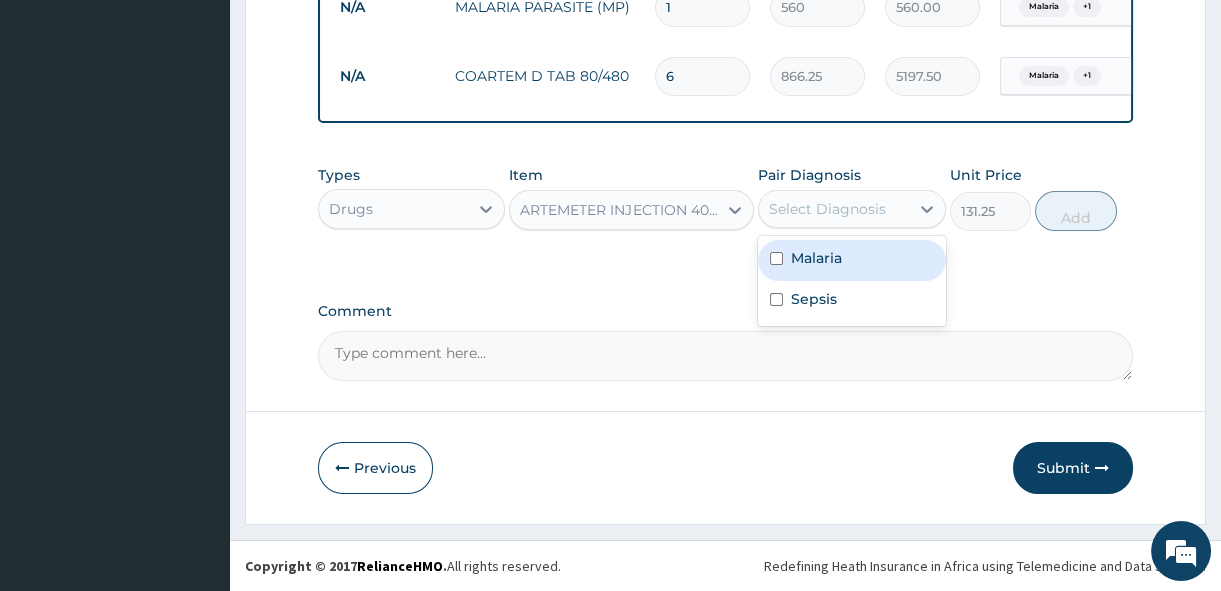 click on "Select Diagnosis" at bounding box center (827, 209) 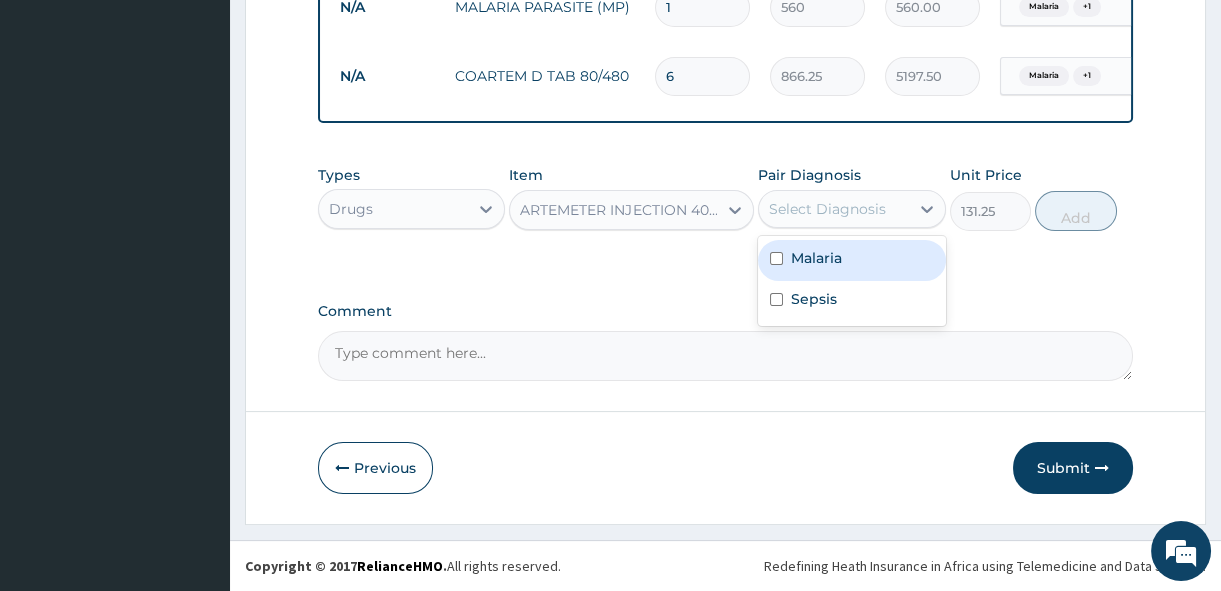 click on "Malaria" at bounding box center (851, 260) 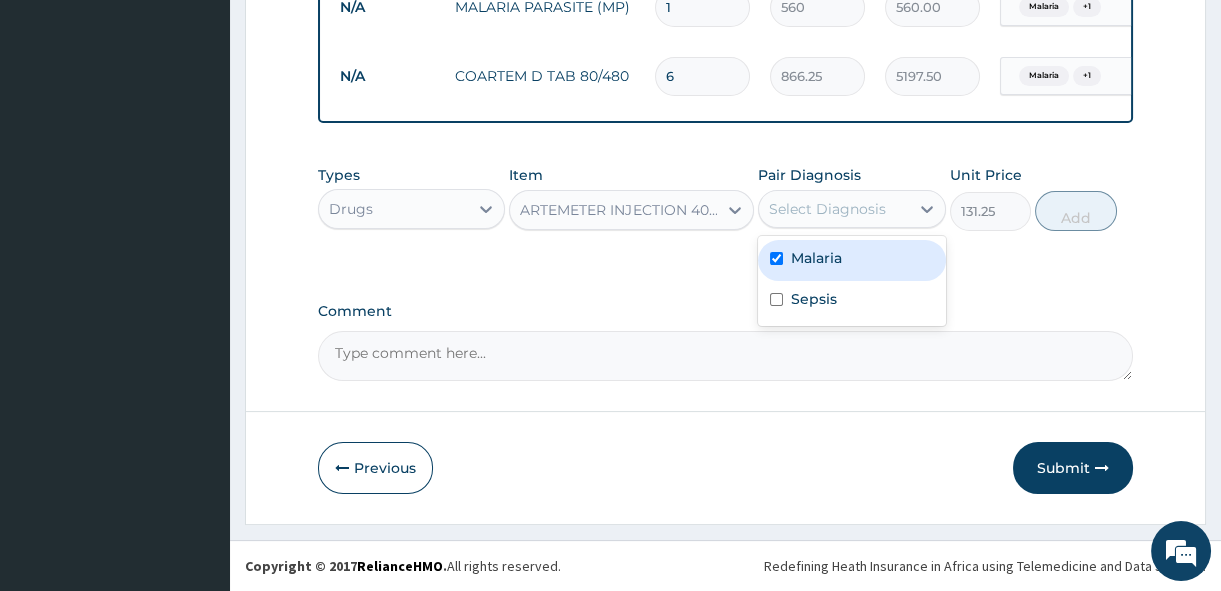 checkbox on "true" 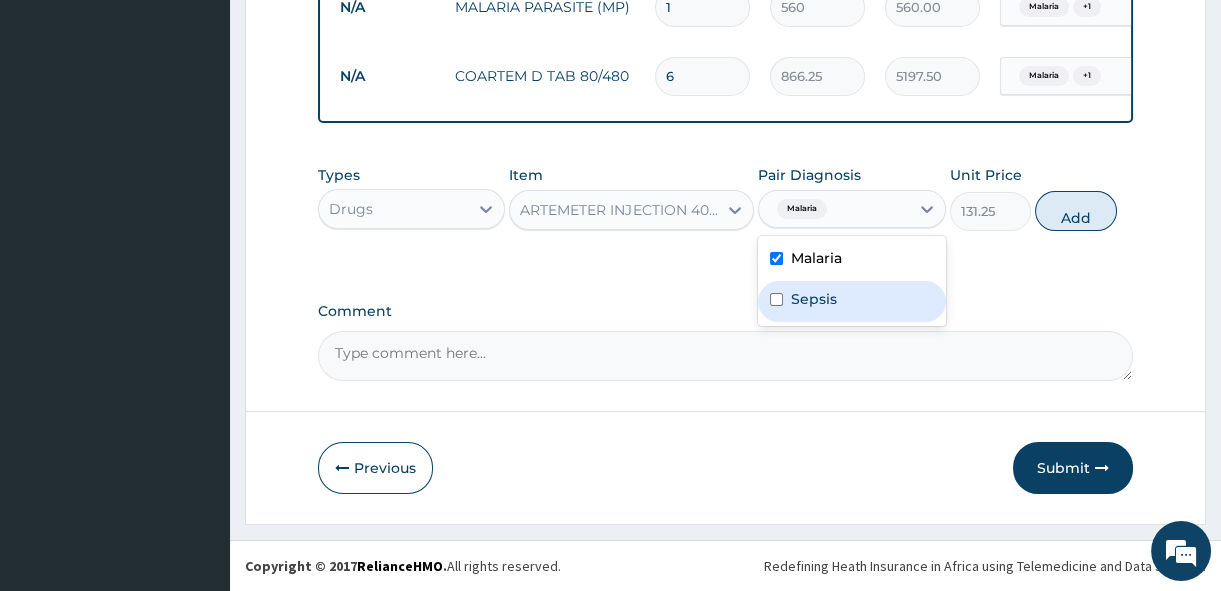 click on "Sepsis" at bounding box center [814, 299] 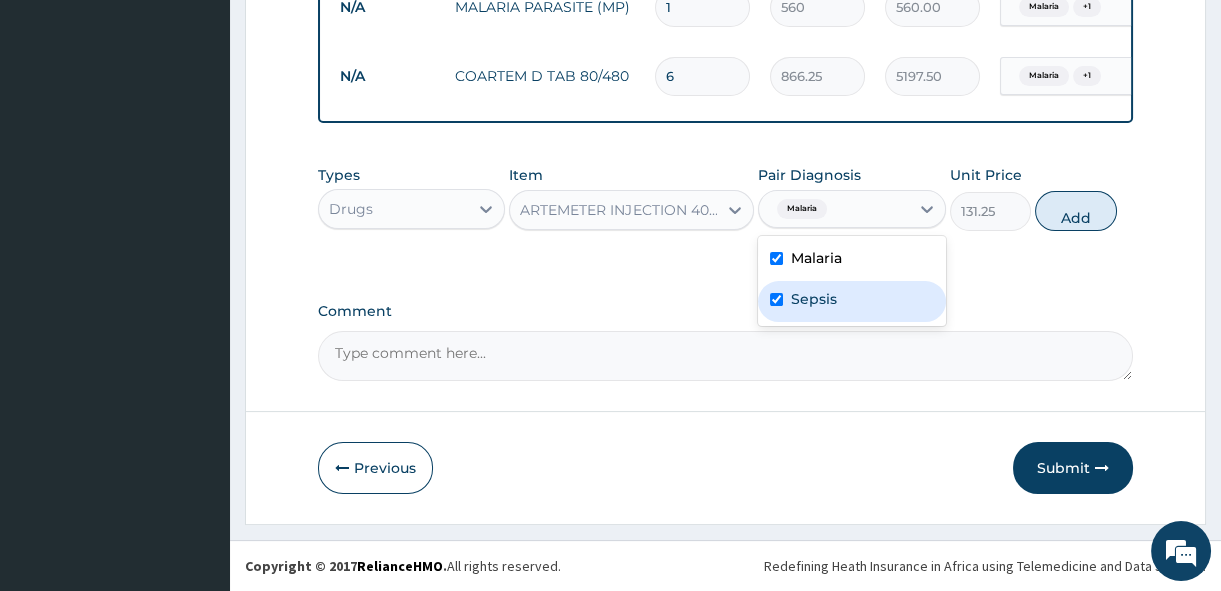 checkbox on "true" 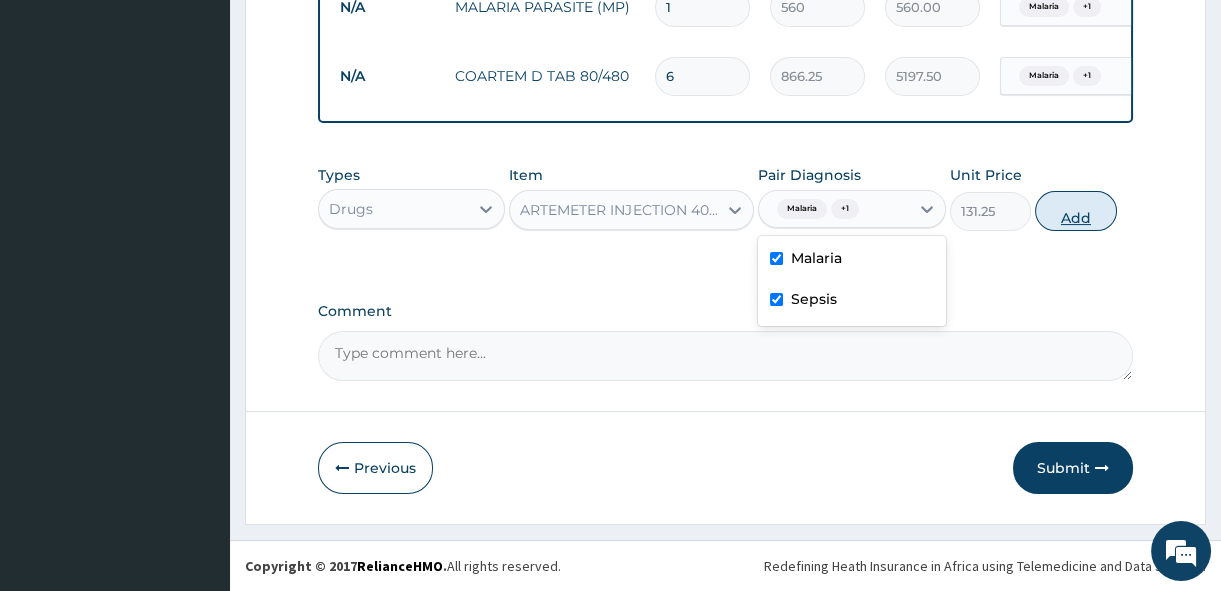 click on "Add" at bounding box center (1076, 211) 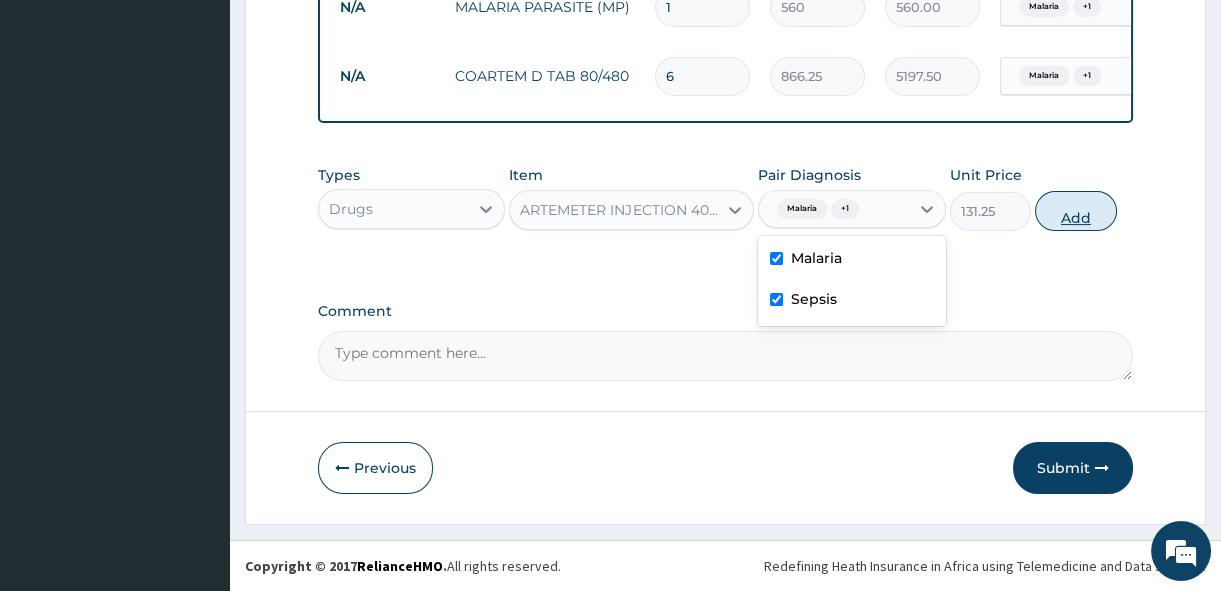 type on "0" 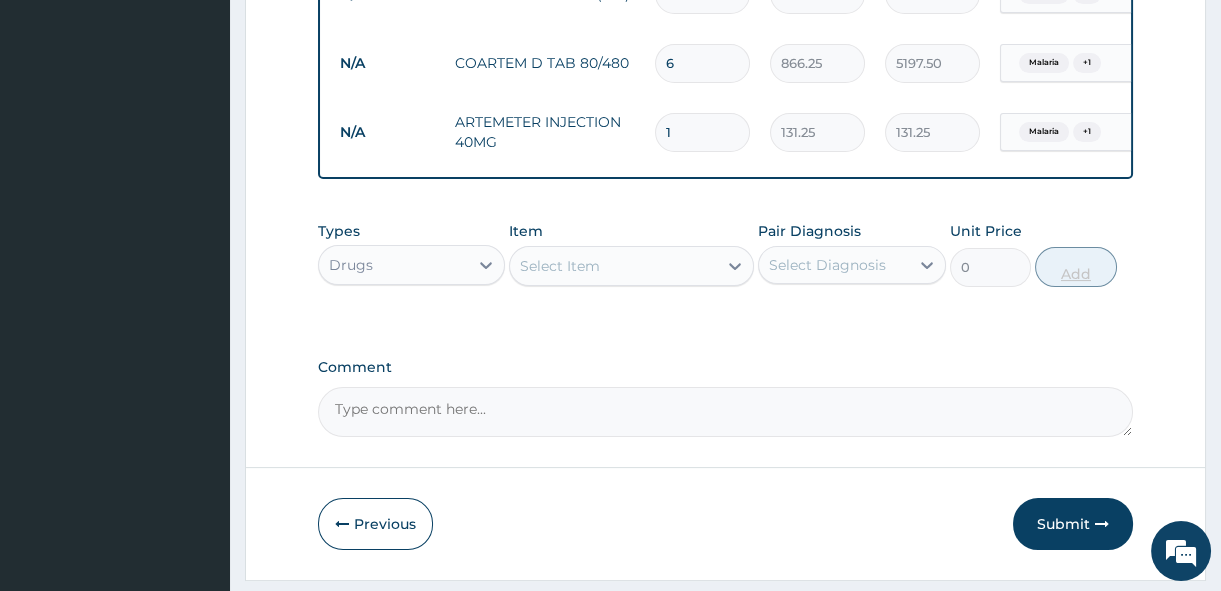 type 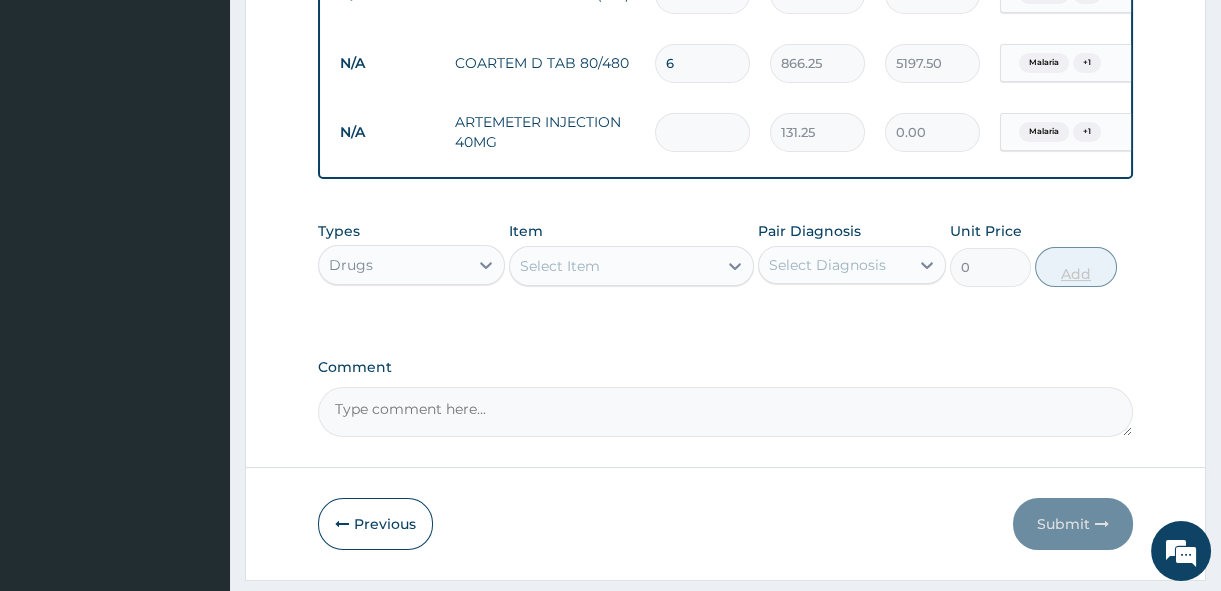 type on "4" 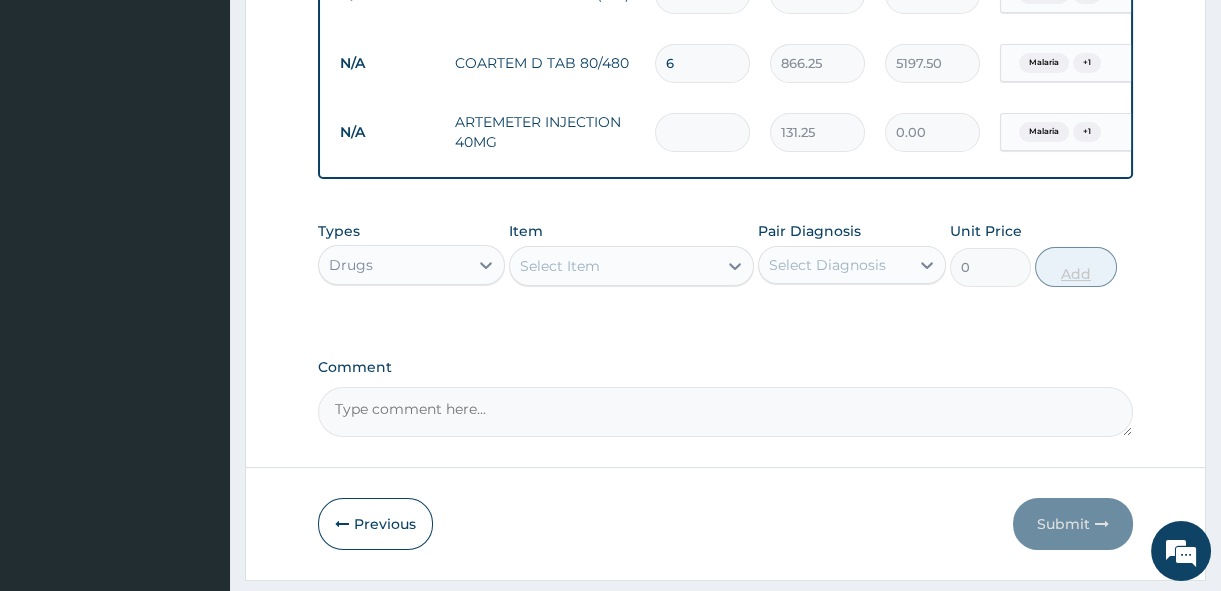 type on "525.00" 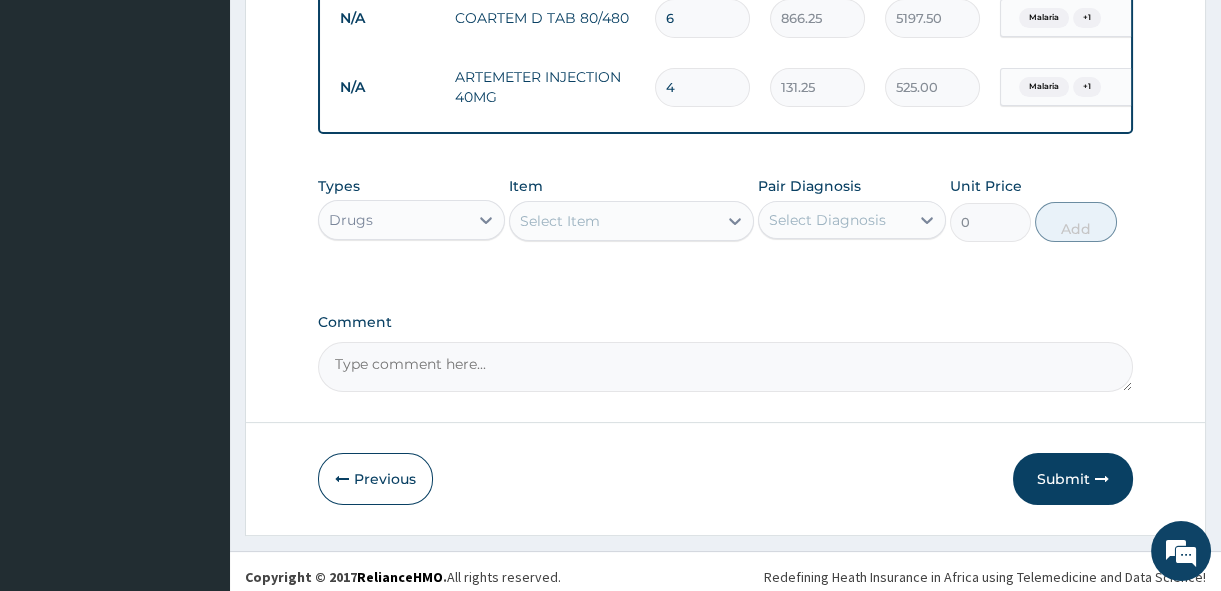 scroll, scrollTop: 976, scrollLeft: 0, axis: vertical 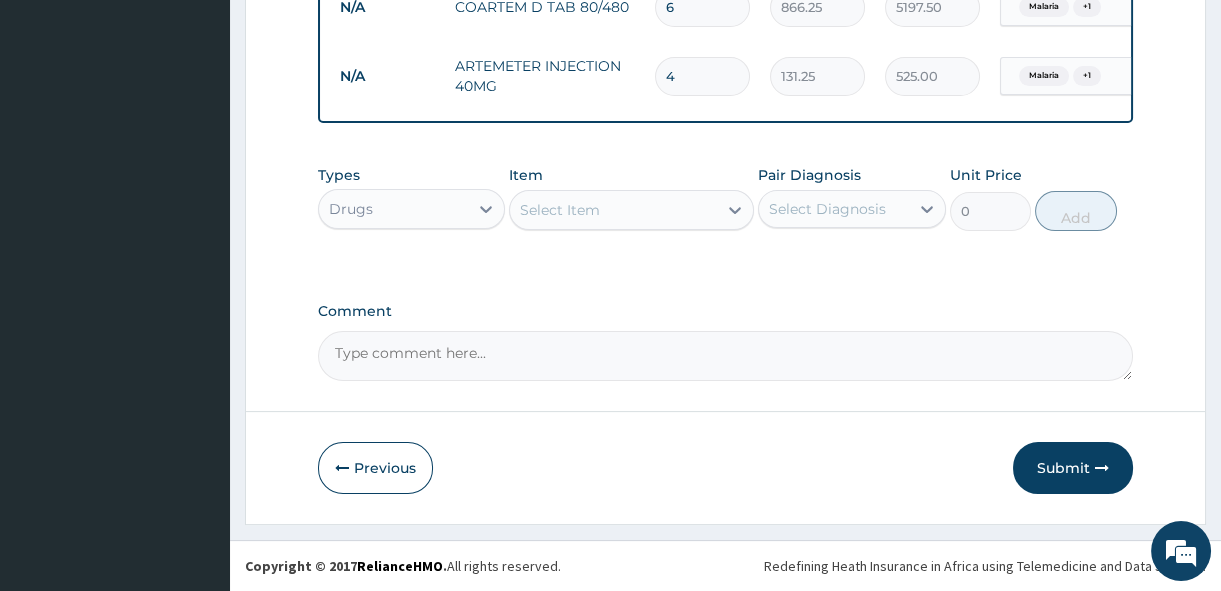type on "4" 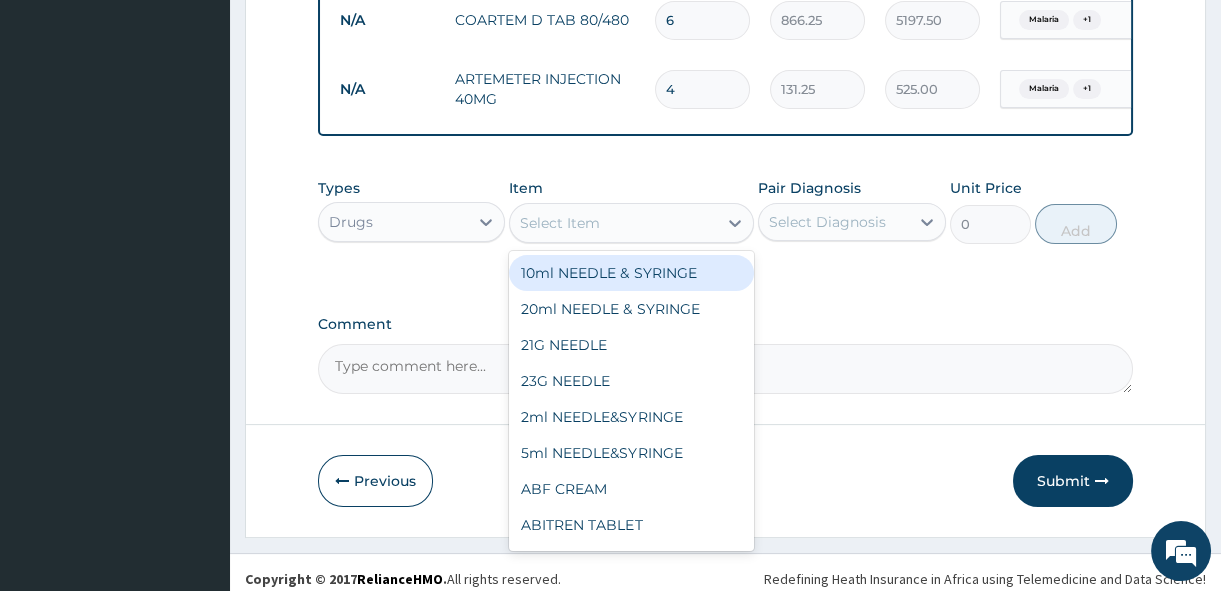 scroll, scrollTop: 976, scrollLeft: 0, axis: vertical 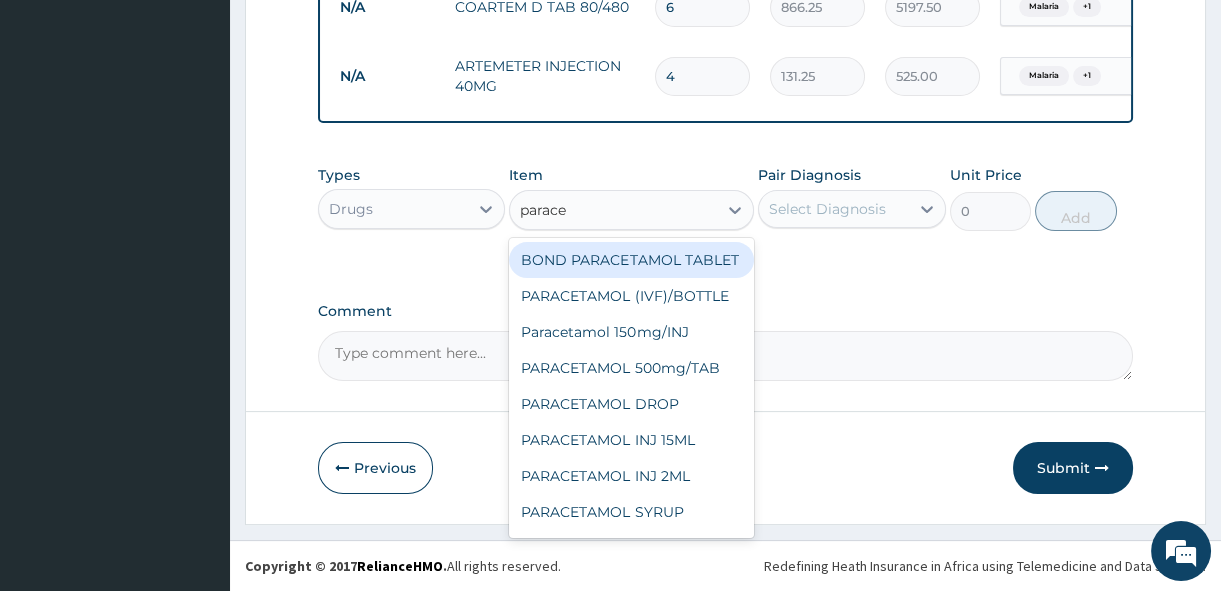 type on "paracet" 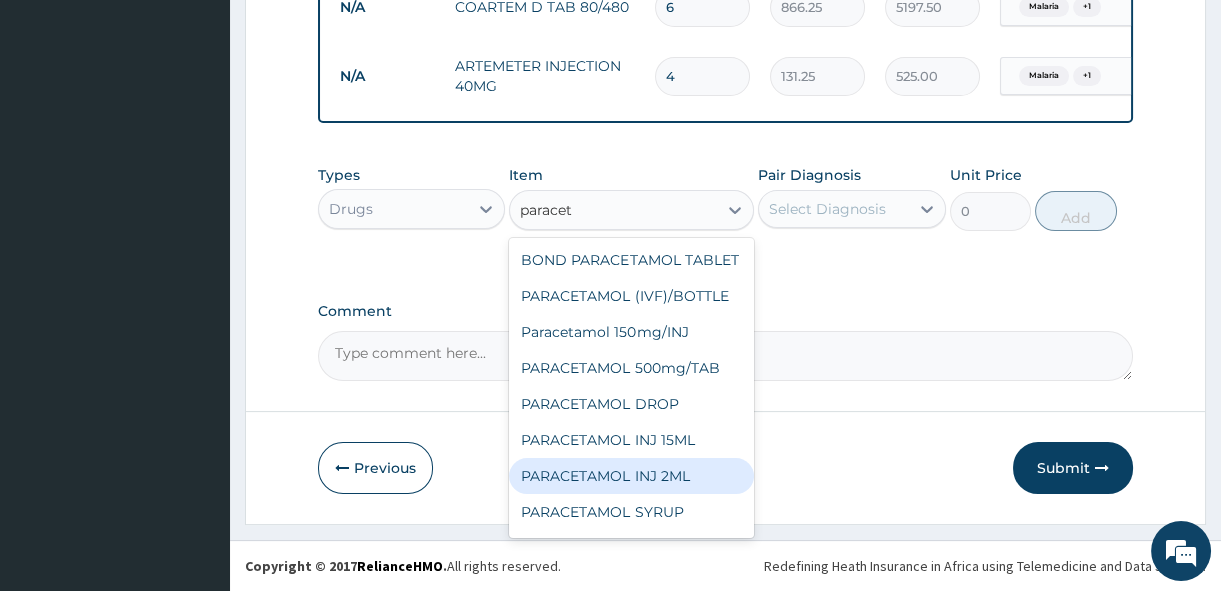 click on "PARACETAMOL INJ 2ML" at bounding box center (631, 476) 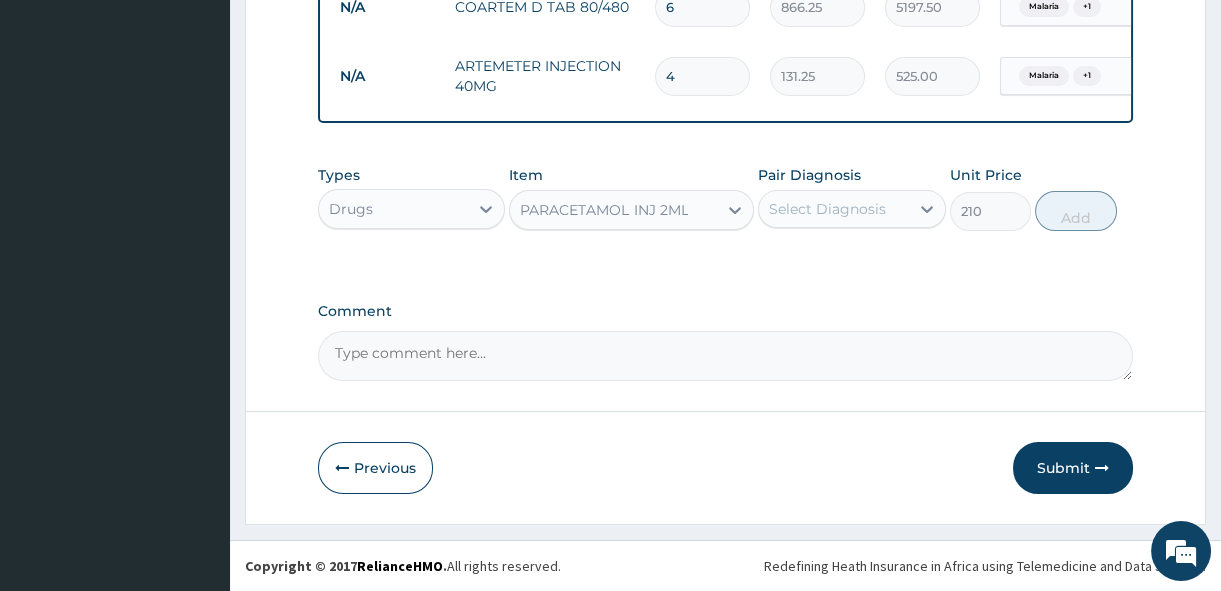 click on "Select Diagnosis" at bounding box center (827, 209) 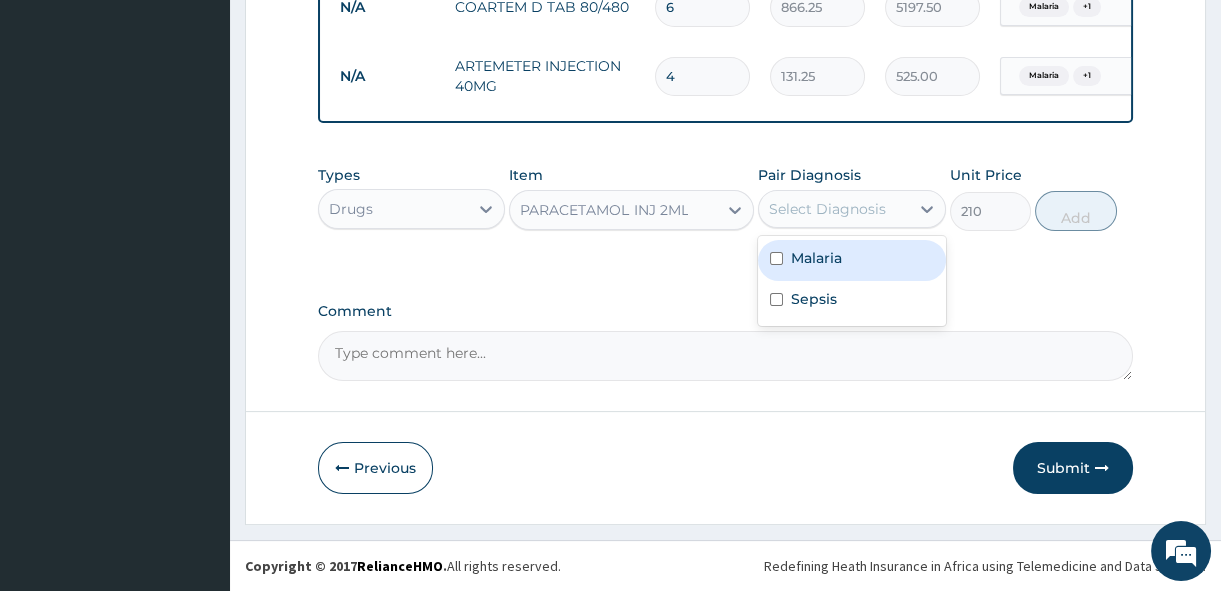 click on "Malaria" at bounding box center (851, 260) 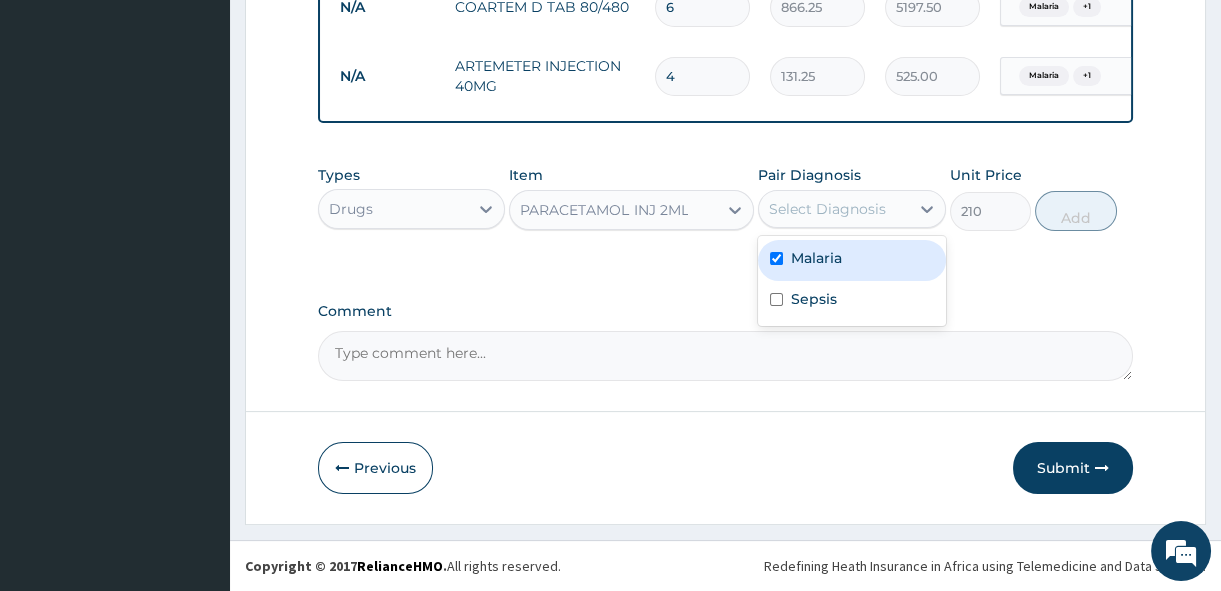 checkbox on "true" 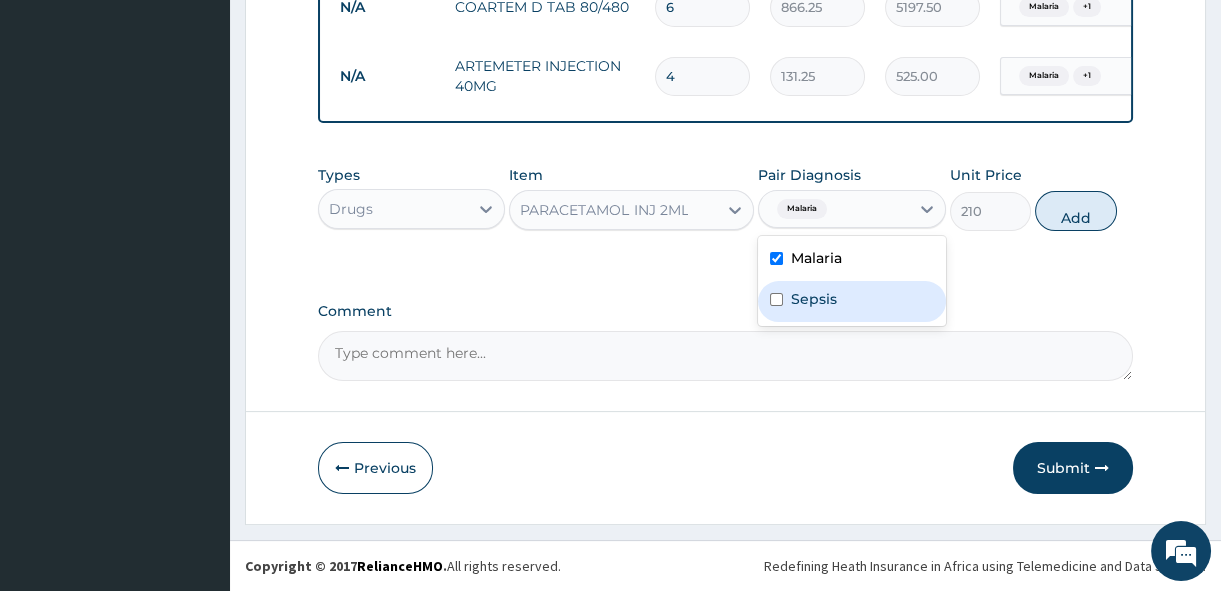 click on "Comment" at bounding box center [725, 342] 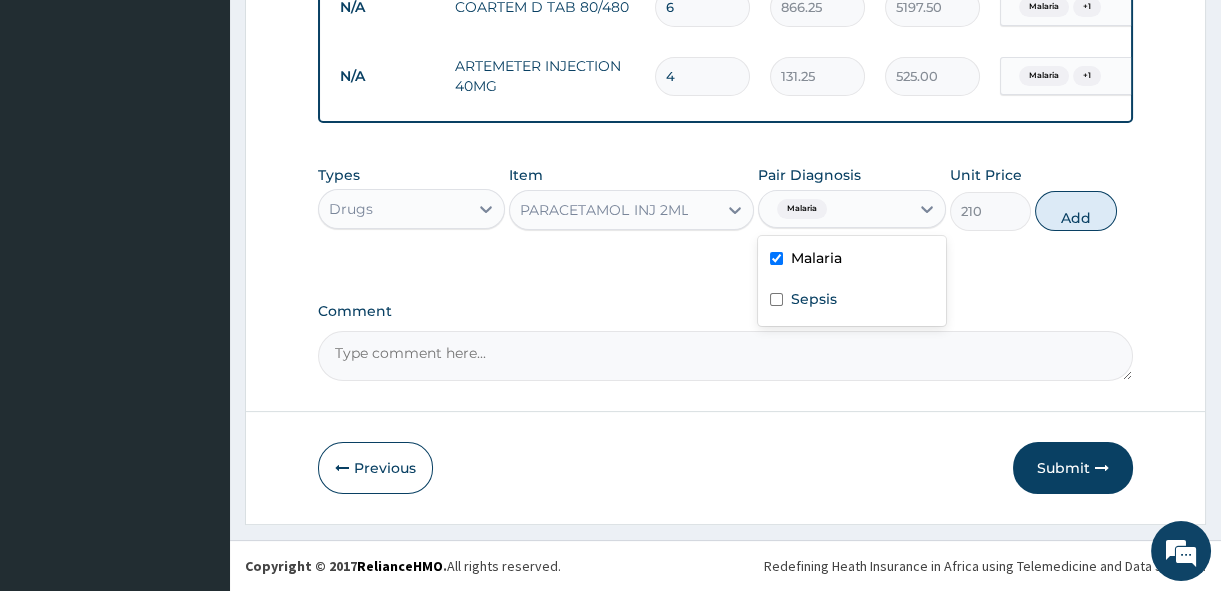click on "Malaria" at bounding box center (833, 209) 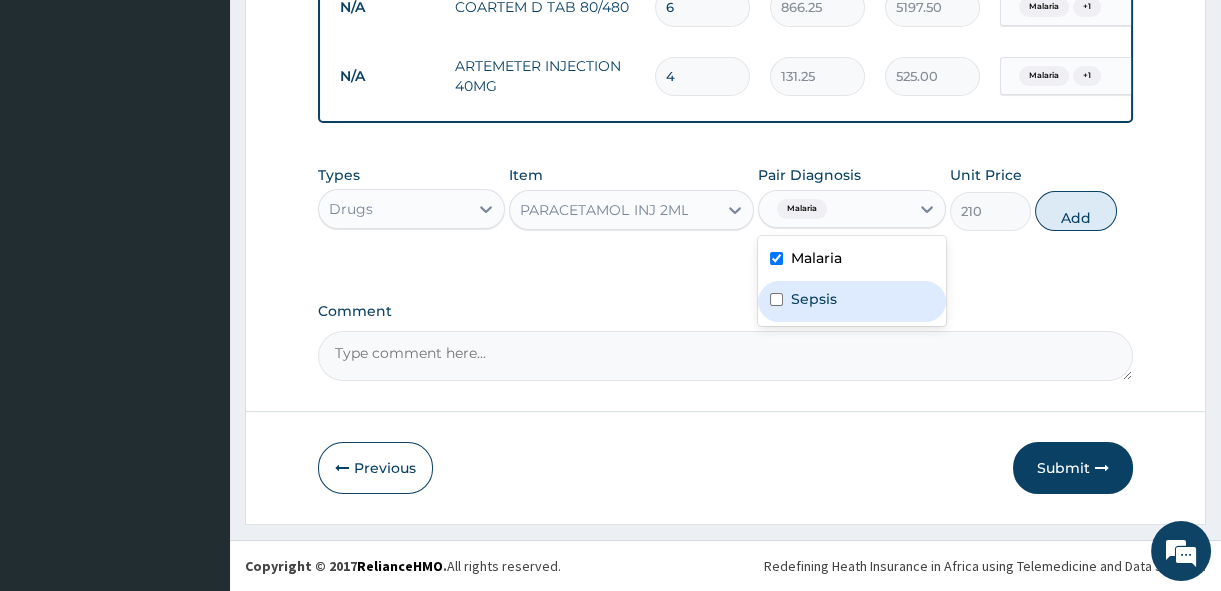 click on "Sepsis" at bounding box center (851, 301) 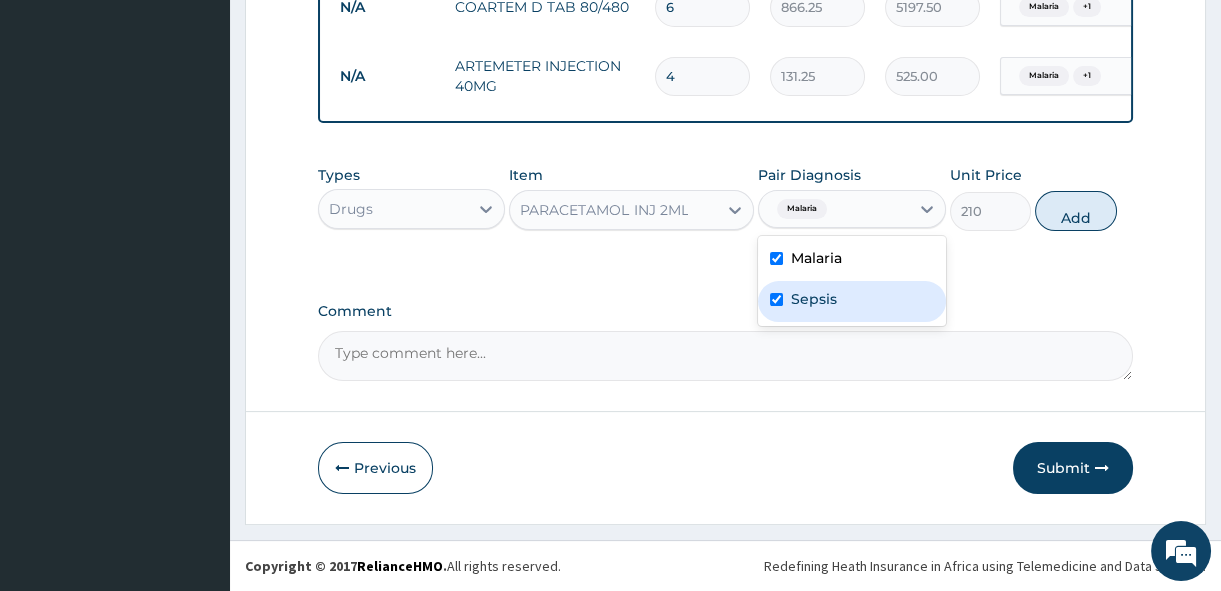 checkbox on "true" 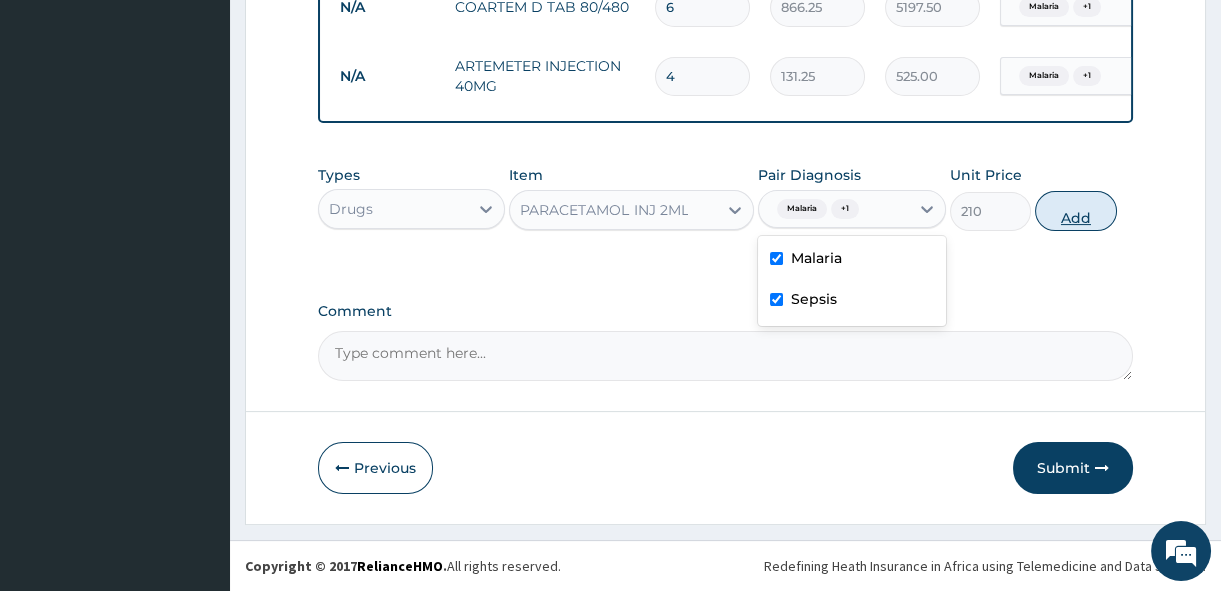 click on "Add" at bounding box center [1076, 211] 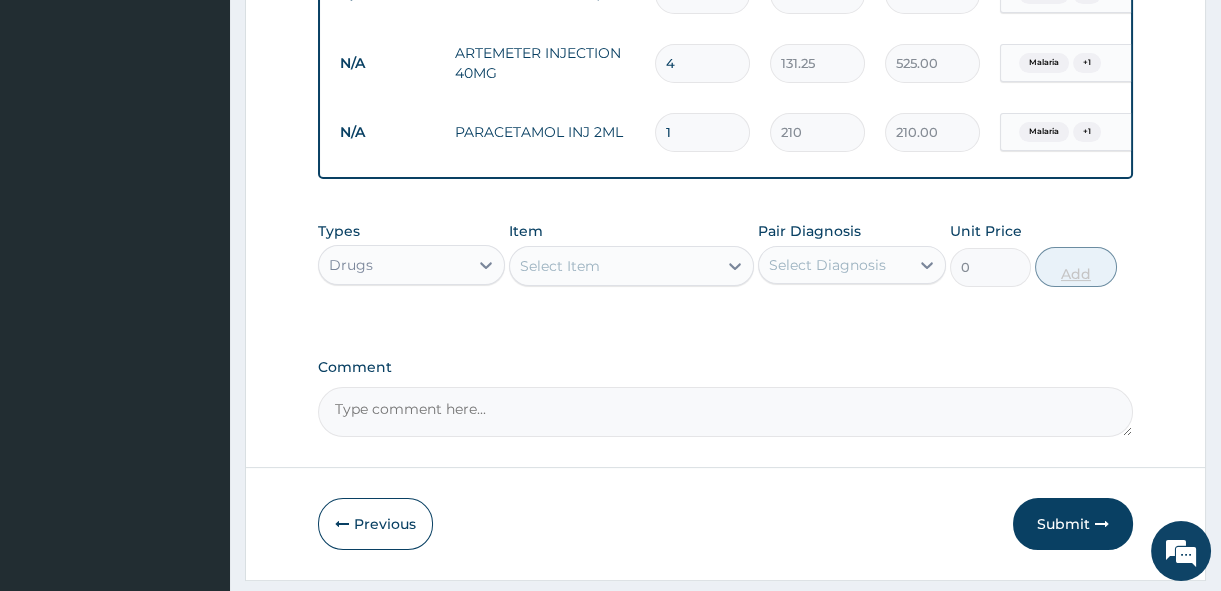 type on "15" 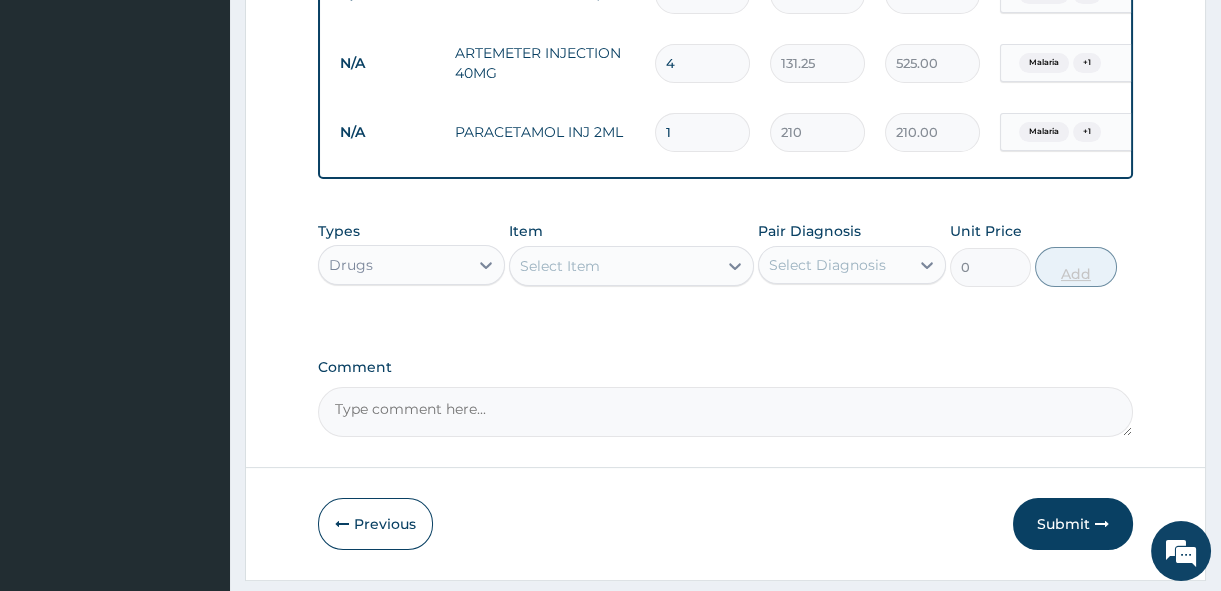 type on "3150.00" 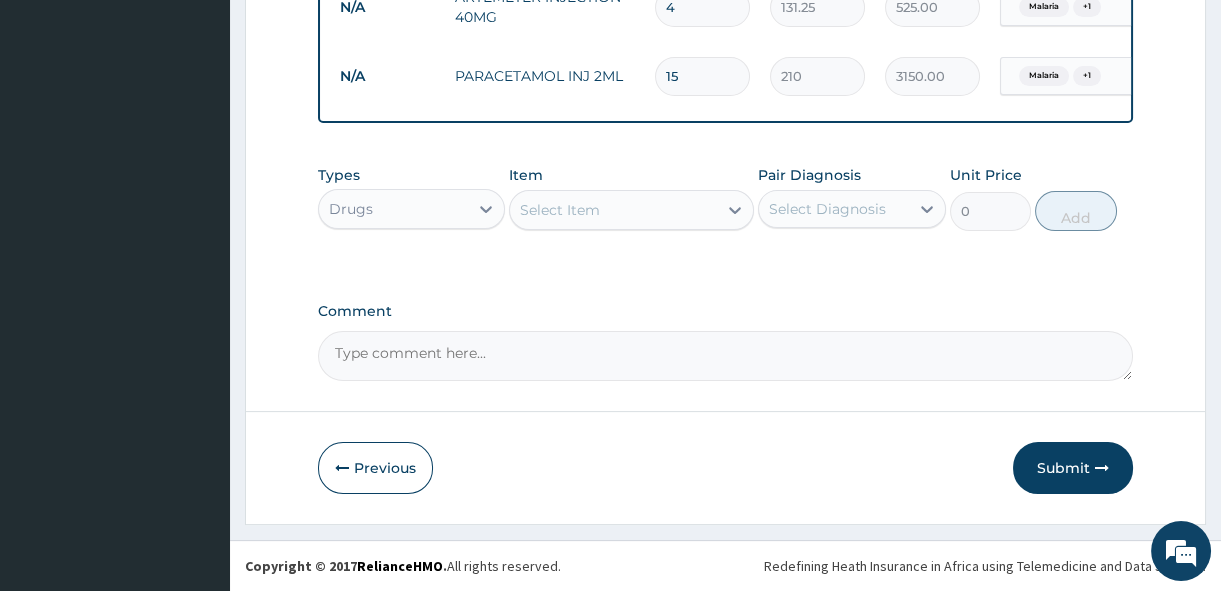 scroll, scrollTop: 1046, scrollLeft: 0, axis: vertical 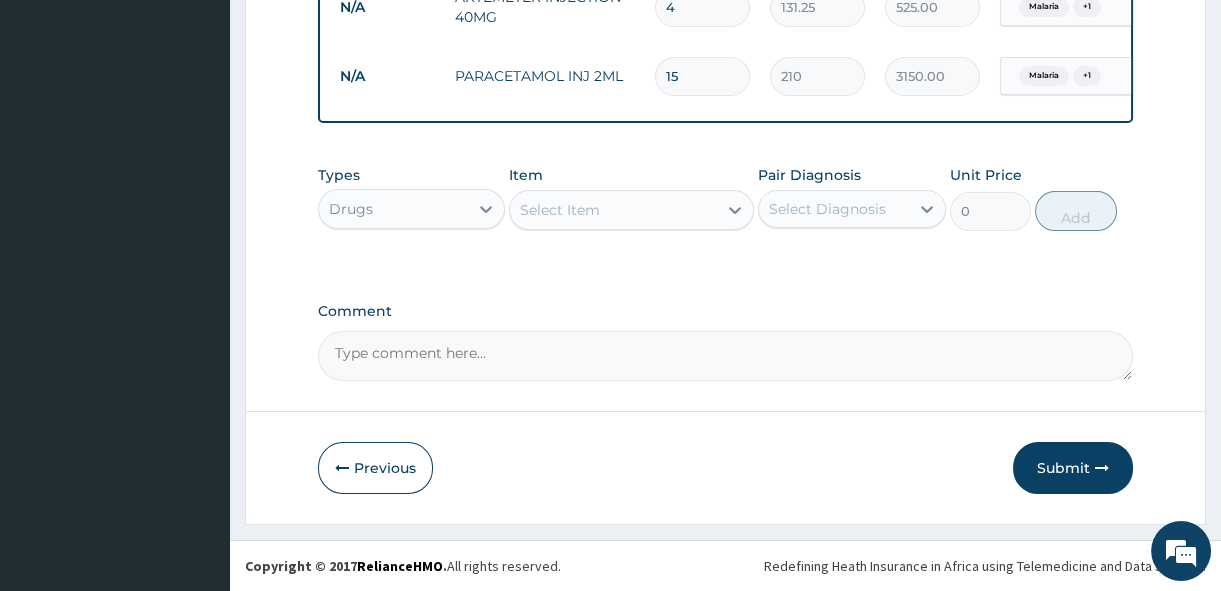 click on "Select Item" at bounding box center (560, 210) 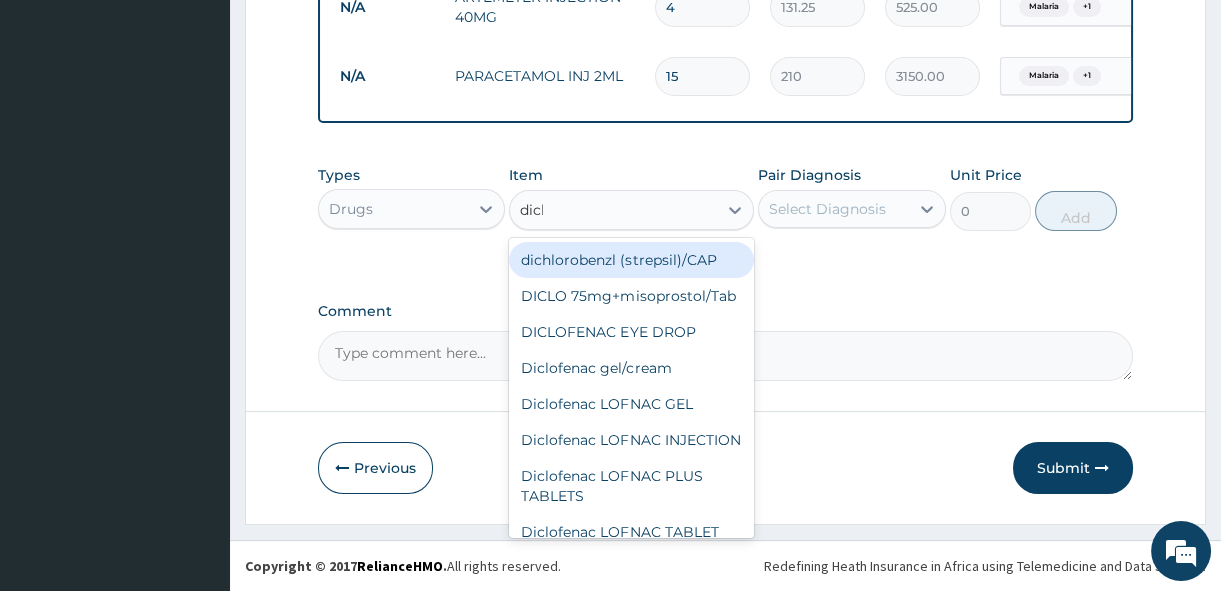type on "diclo" 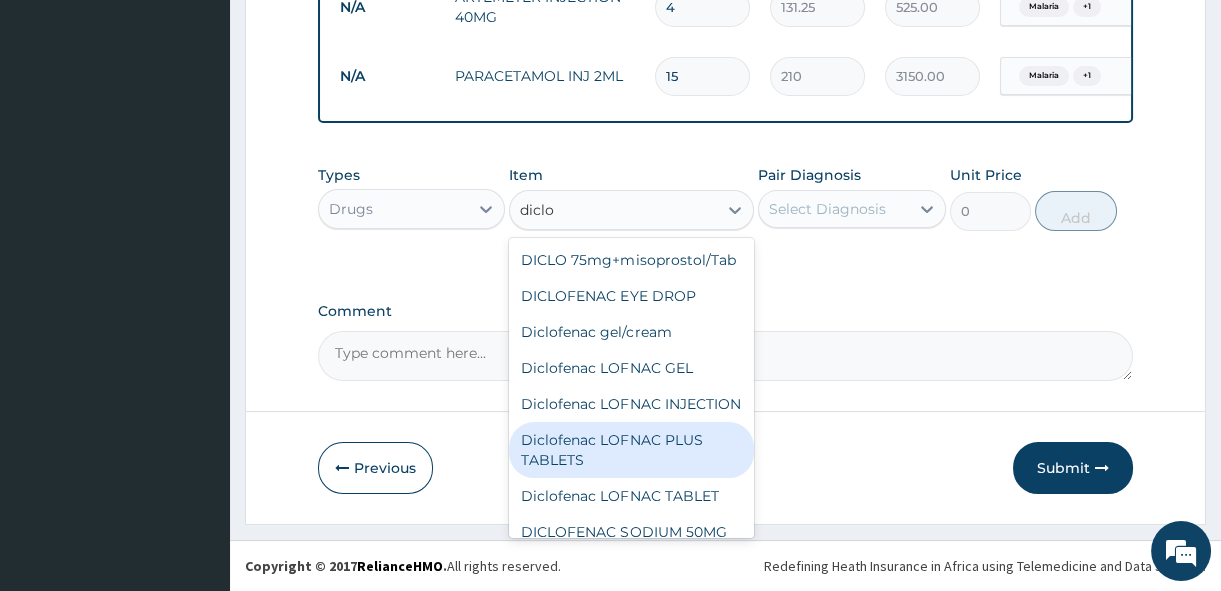 click on "Diclofenac LOFNAC PLUS TABLETS" at bounding box center (631, 450) 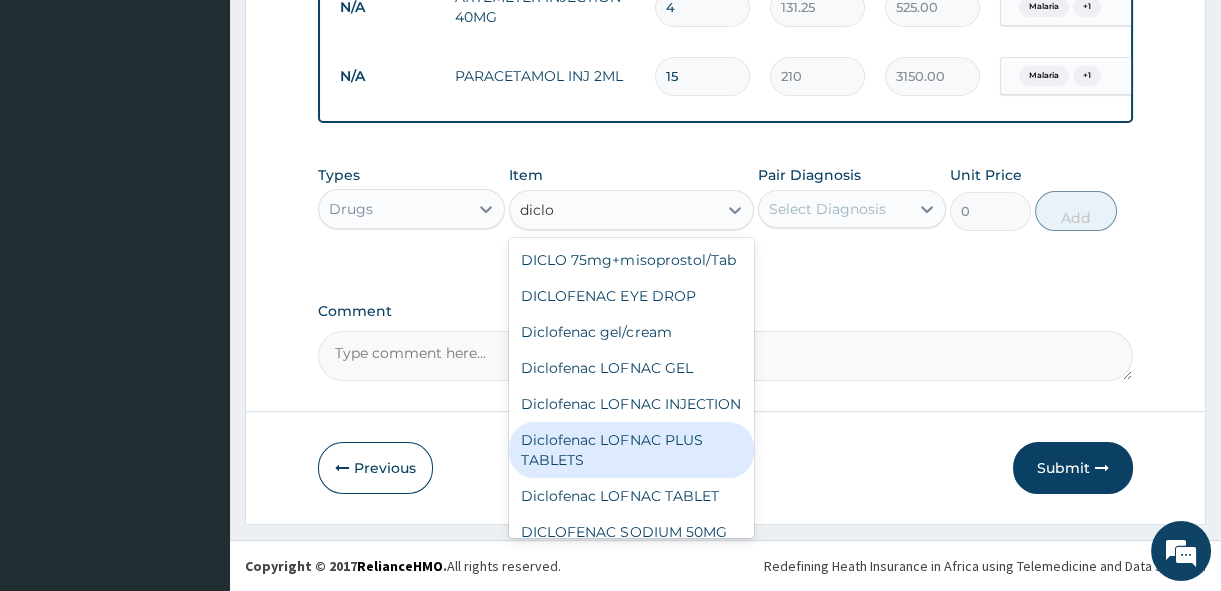 type 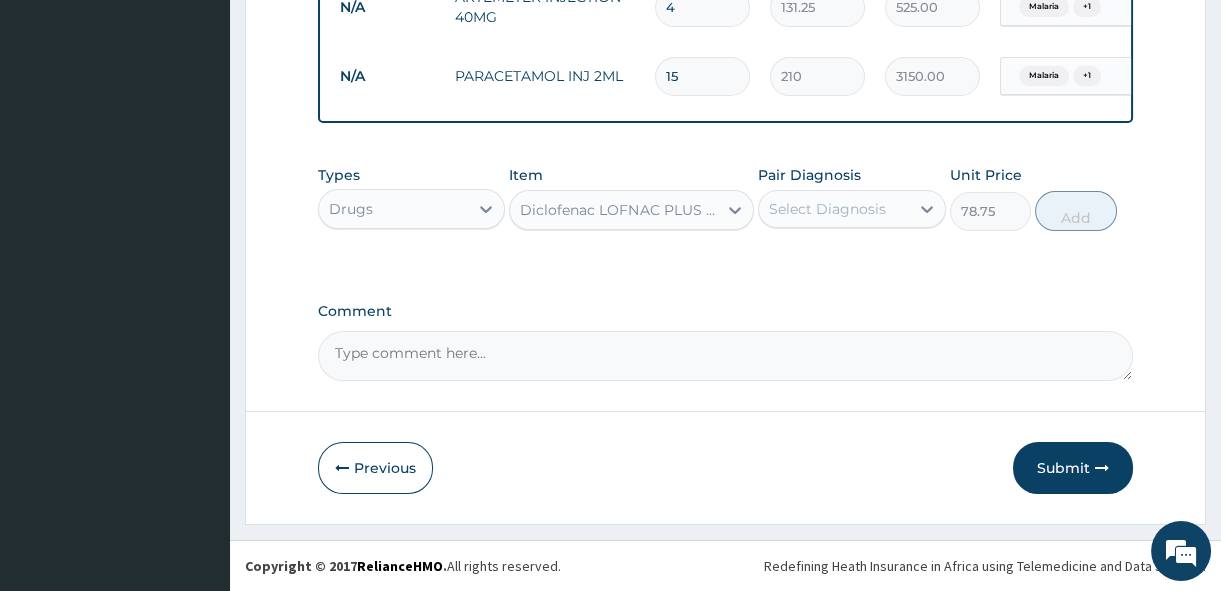 click on "Select Diagnosis" at bounding box center [833, 209] 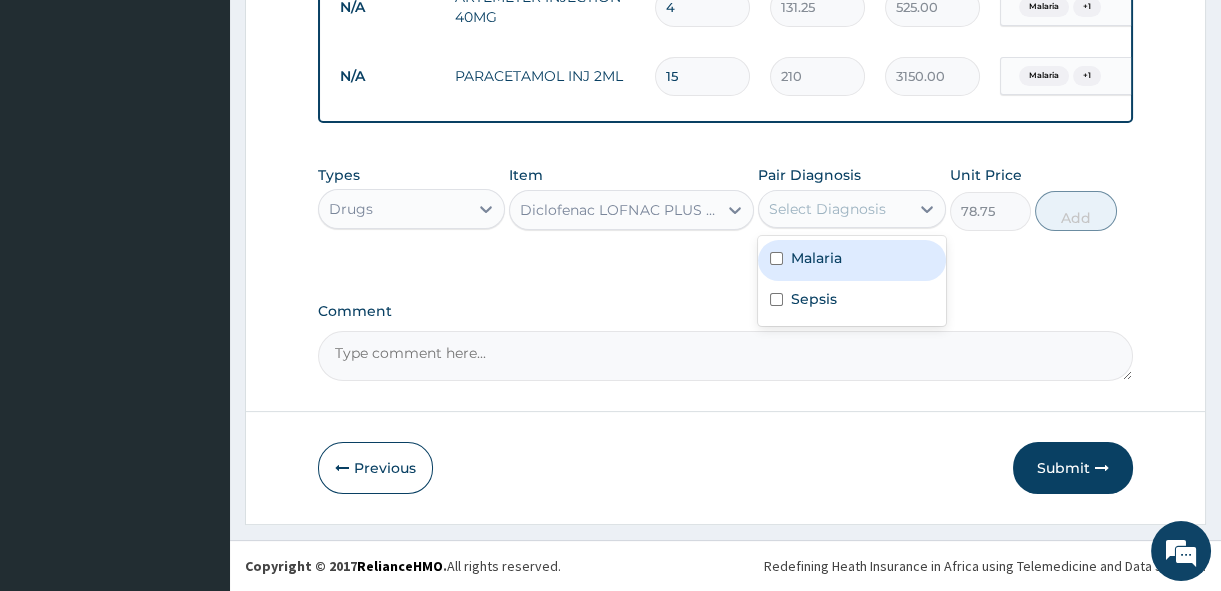 click on "Malaria" at bounding box center [851, 260] 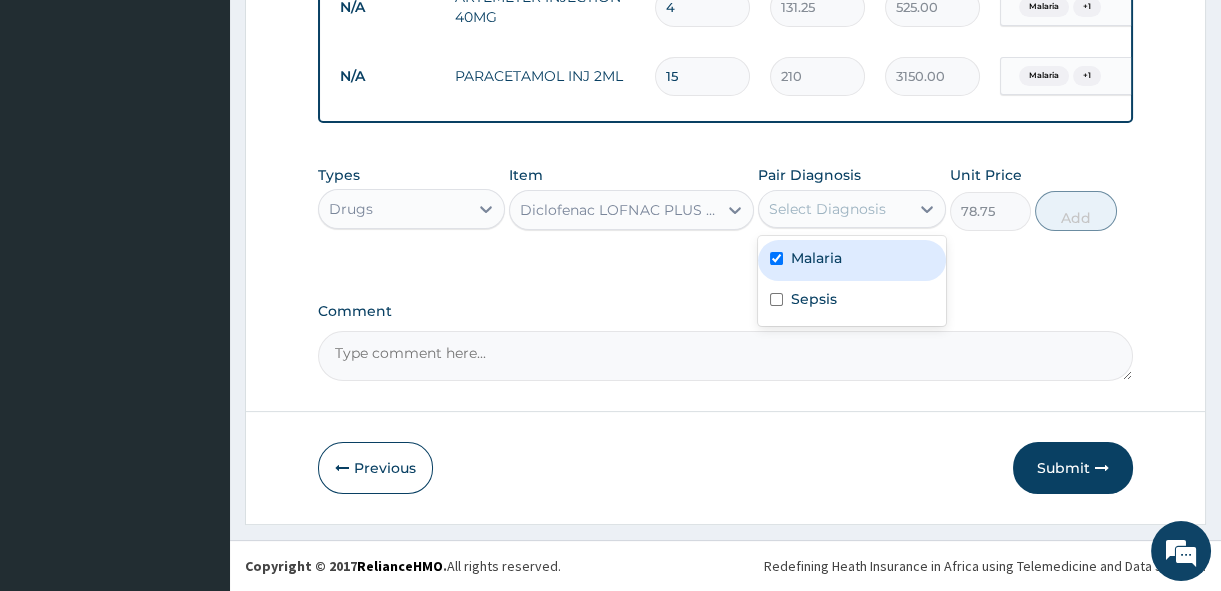 checkbox on "true" 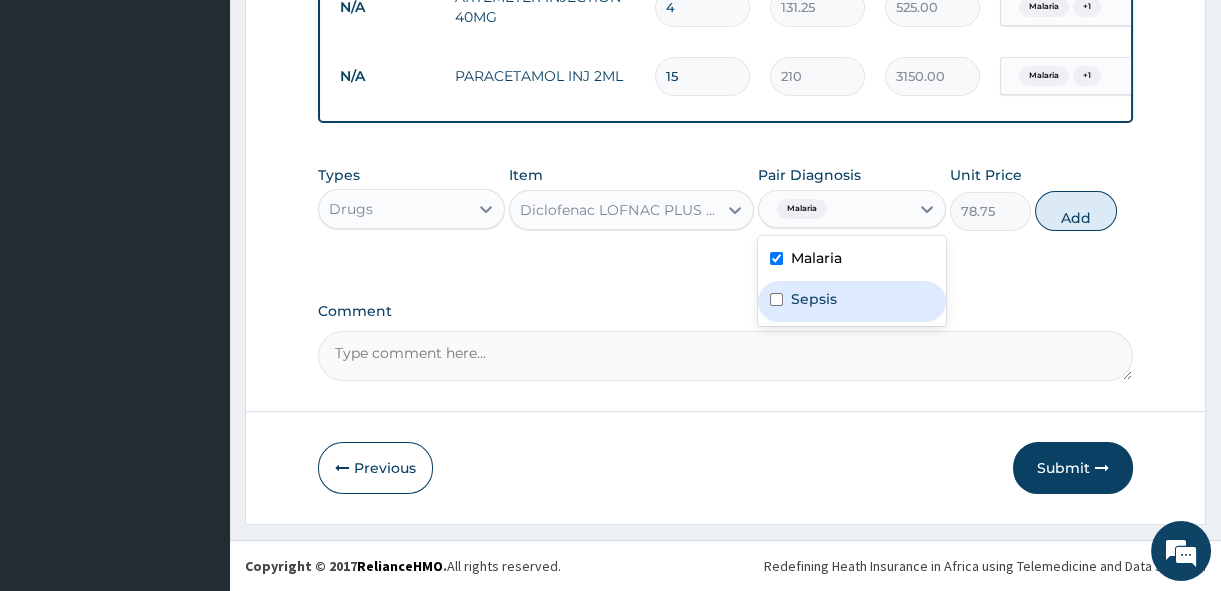 click on "Sepsis" at bounding box center (851, 301) 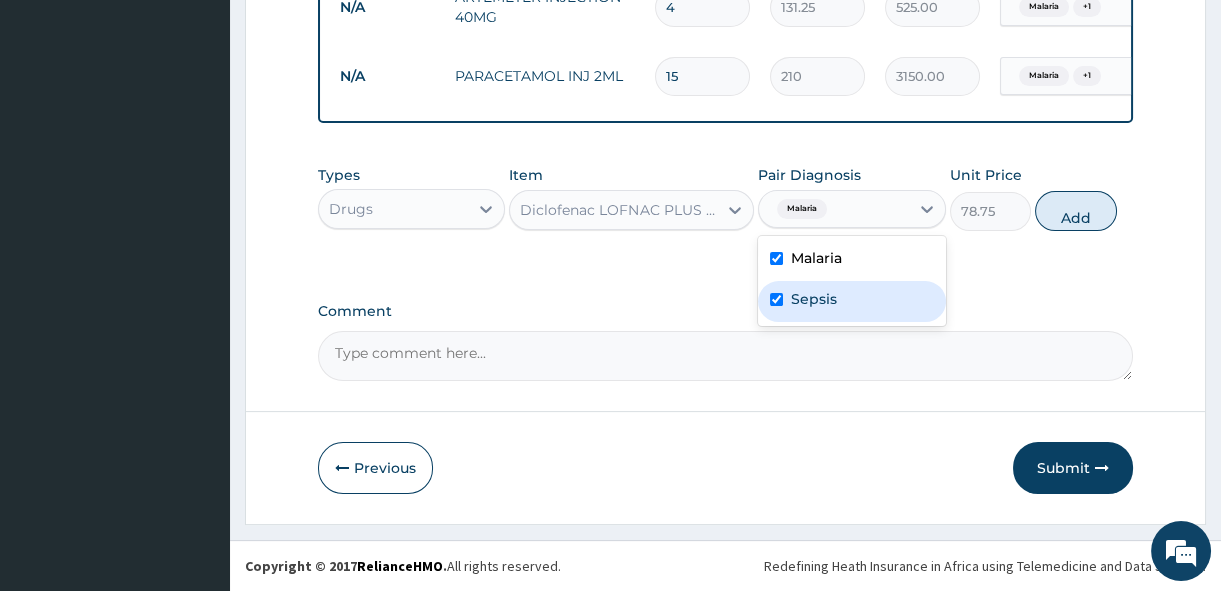 checkbox on "true" 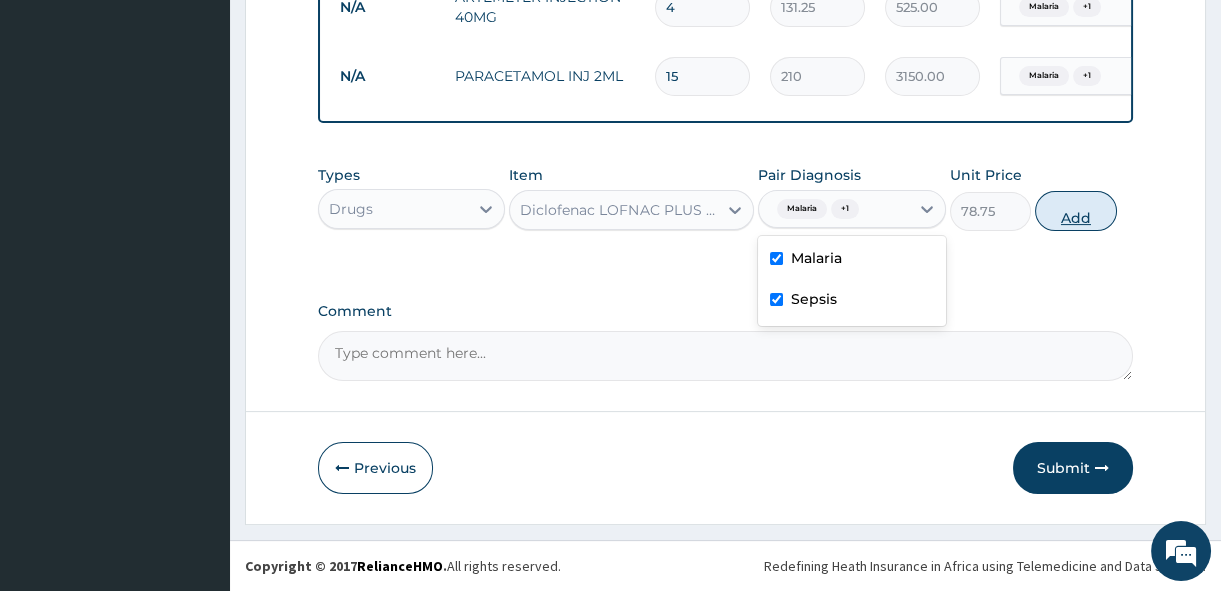 click on "Add" at bounding box center (1076, 211) 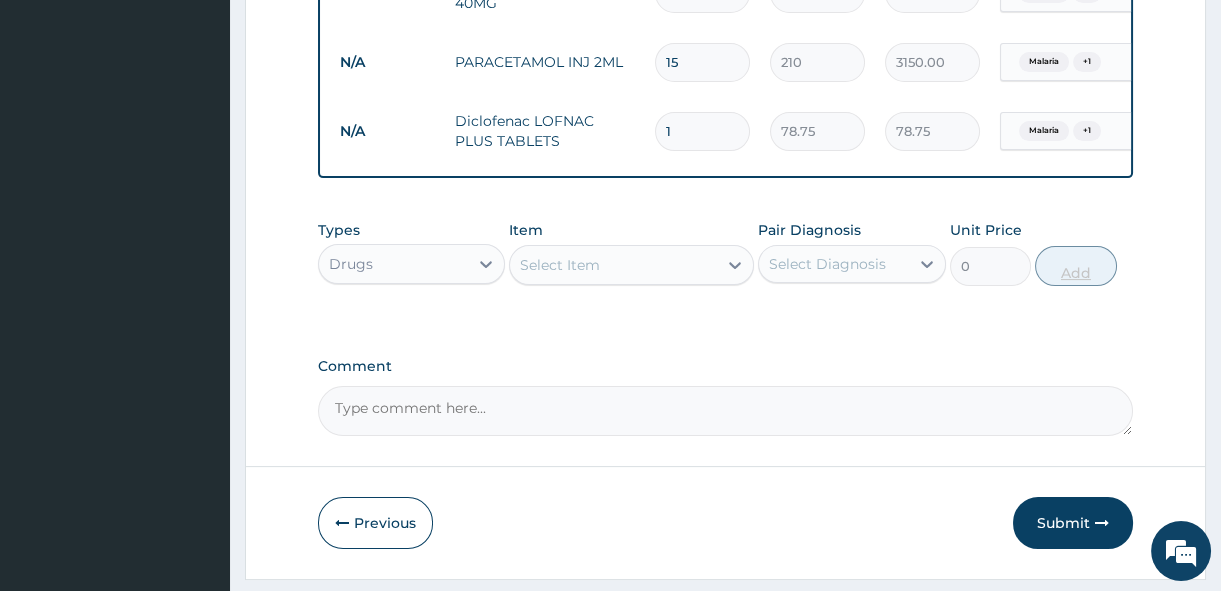 type on "21" 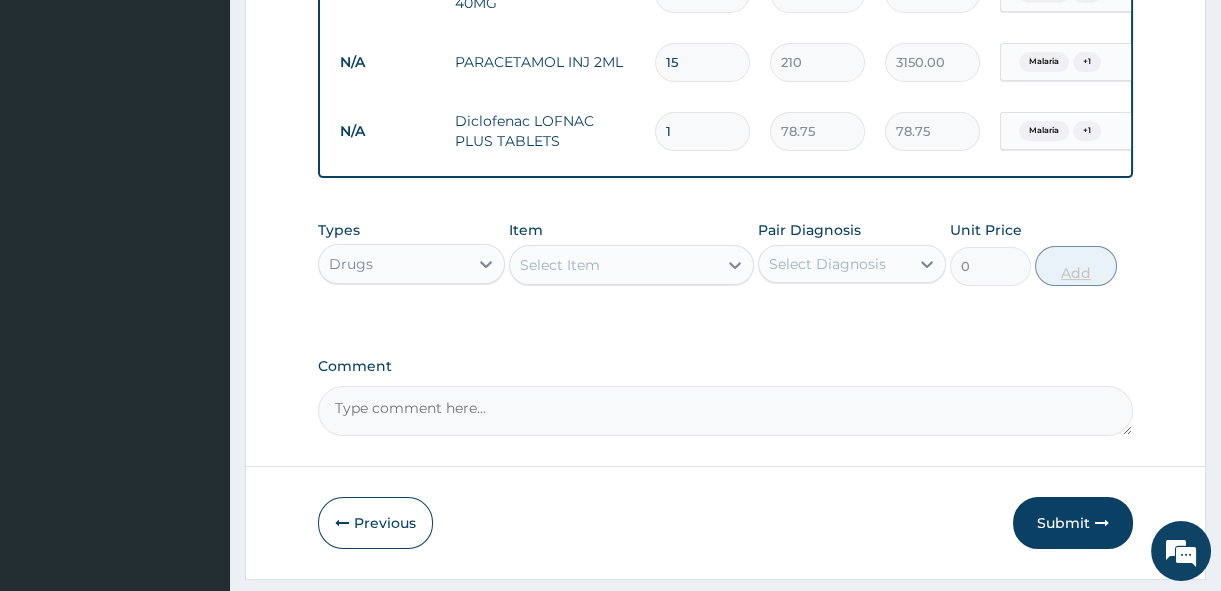 type on "1653.75" 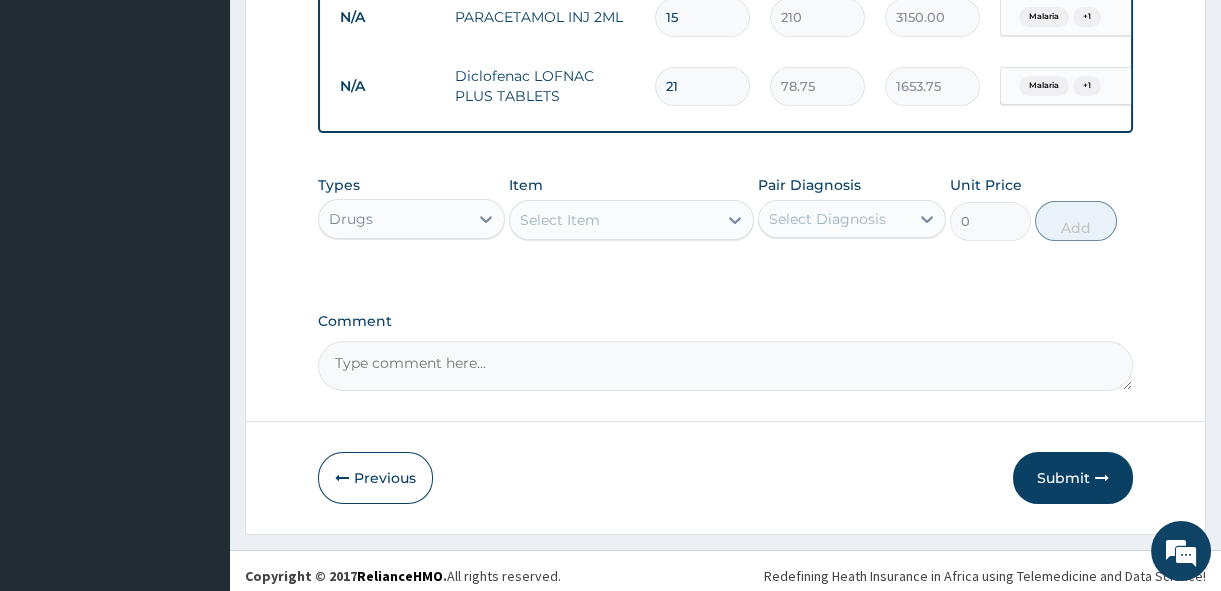 scroll, scrollTop: 1115, scrollLeft: 0, axis: vertical 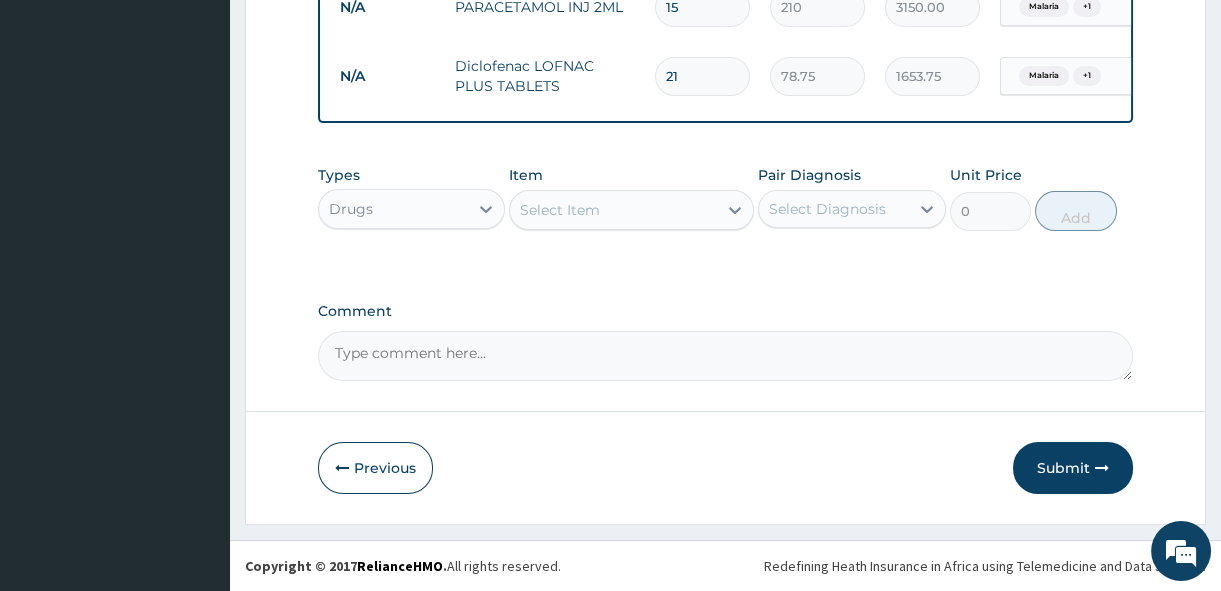 type on "21" 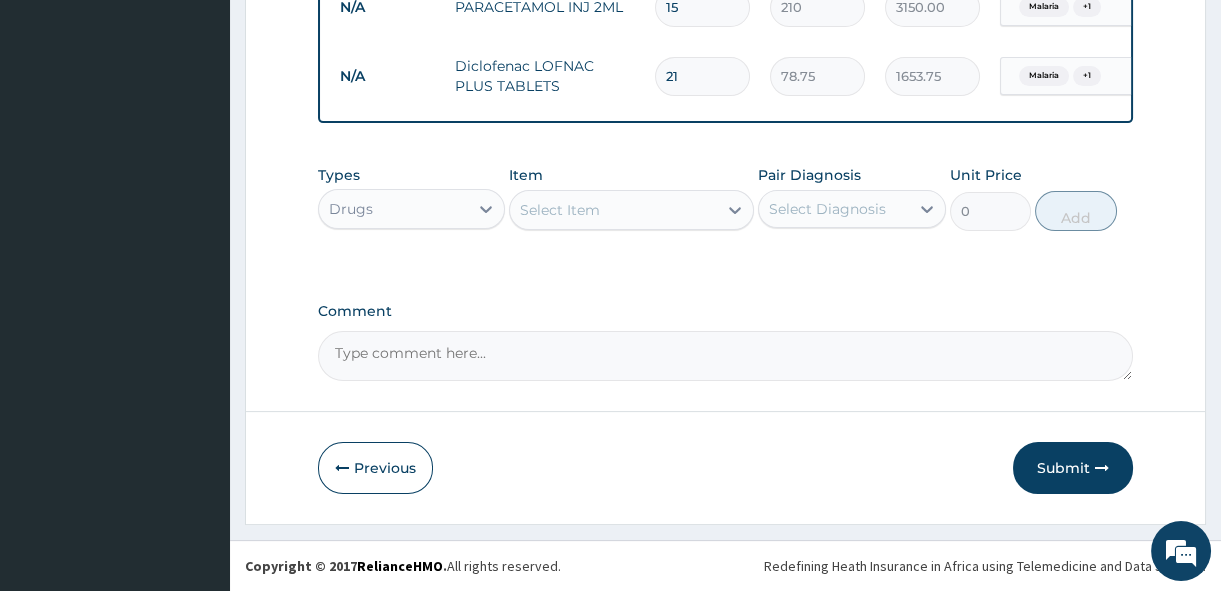 click on "PA Code / Prescription Code Enter Code(Secondary Care Only) Encounter Date 23-07-2025 Important Notice Please enter PA codes before entering items that are not attached to a PA code   All diagnoses entered must be linked to a claim item. Diagnosis & Claim Items that are visible but inactive cannot be edited because they were imported from an already approved PA code. Diagnosis Malaria Confirmed Sepsis Confirmed NB: All diagnosis must be linked to a claim item Claim Items Type Name Quantity Unit Price Total Price Pair Diagnosis Actions N/A General Practitioner (1st consultation) 1 1500 1500.00 Malaria  + 1 Delete N/A MALARIA PARASITE (MP) 1 560 560.00 Malaria  + 1 Delete N/A COARTEM D TAB 80/480 6 866.25 5197.50 Malaria  + 1 Delete N/A ARTEMETER INJECTION 40MG 4 131.25 525.00 Malaria  + 1 Delete N/A PARACETAMOL INJ 2ML 15 210 3150.00 Malaria  + 1 Delete N/A Diclofenac LOFNAC PLUS TABLETS 21 78.75 1653.75 Malaria  + 1 Delete Types Drugs Item Select Item Pair Diagnosis Select Diagnosis Unit Price 0 Add Comment" at bounding box center [725, -265] 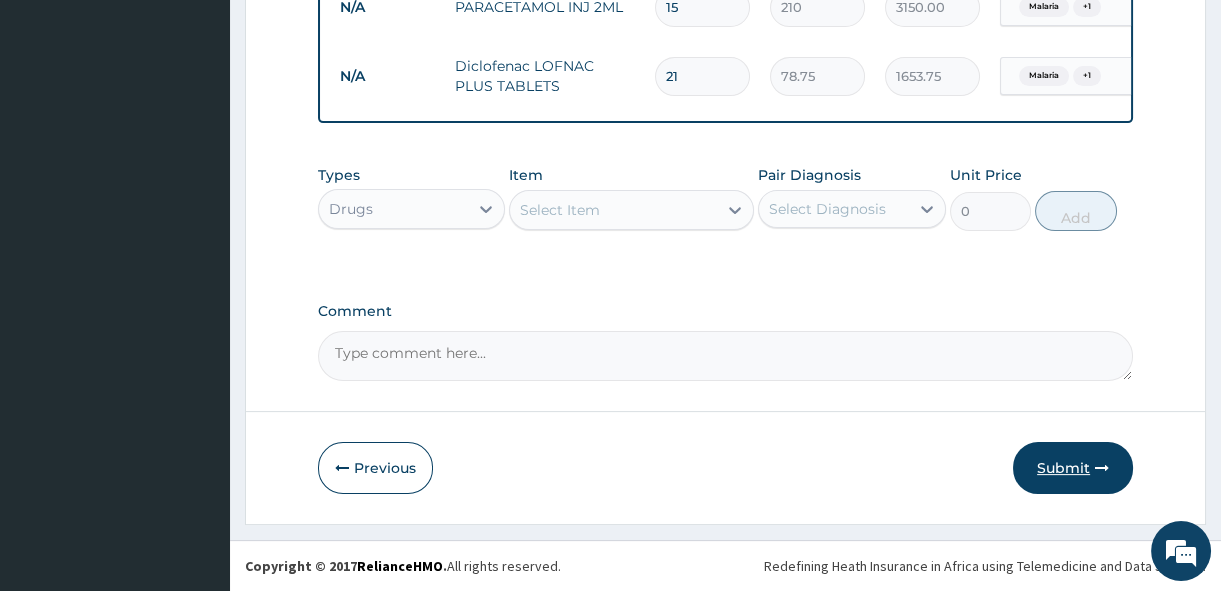click on "Submit" at bounding box center (1073, 468) 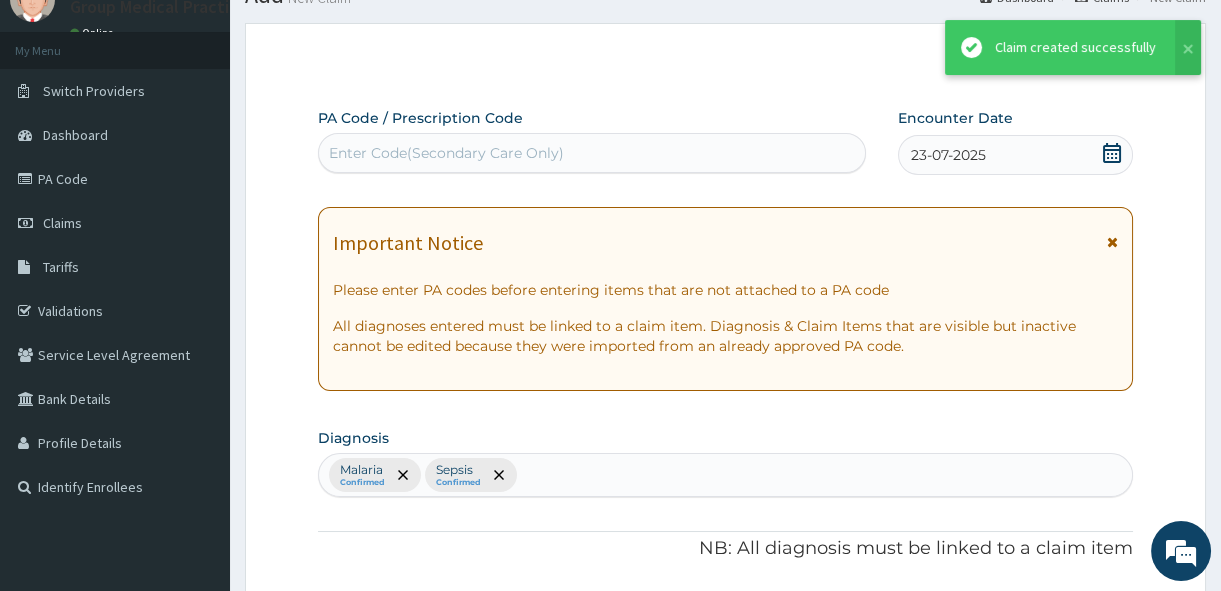 scroll, scrollTop: 1115, scrollLeft: 0, axis: vertical 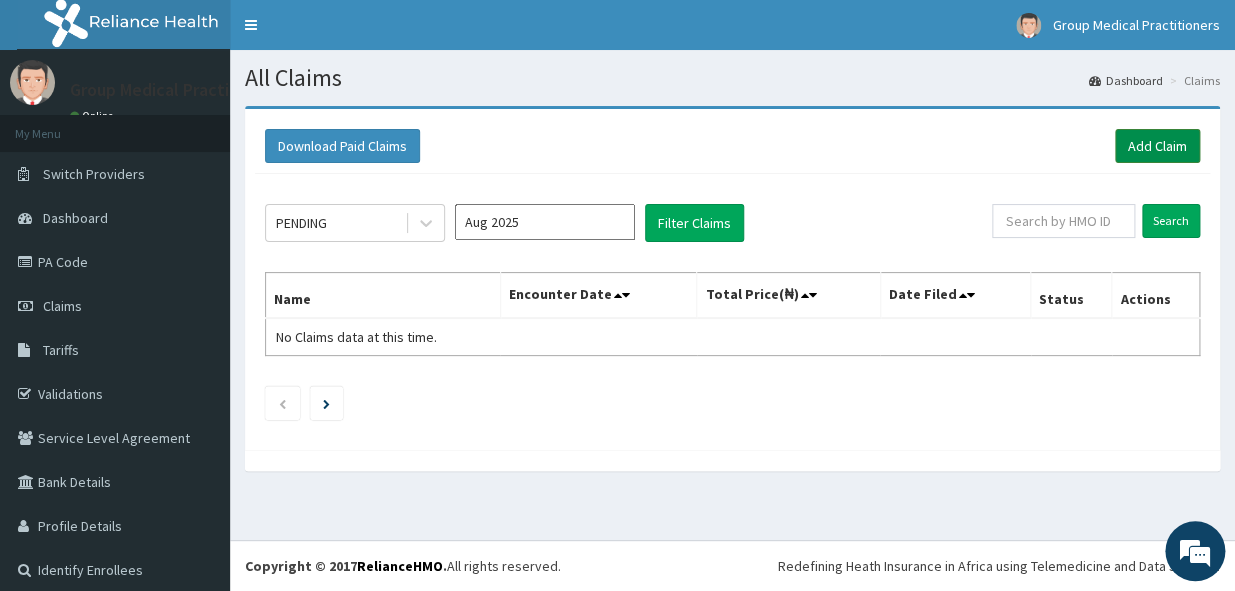 click on "Add Claim" at bounding box center [1157, 146] 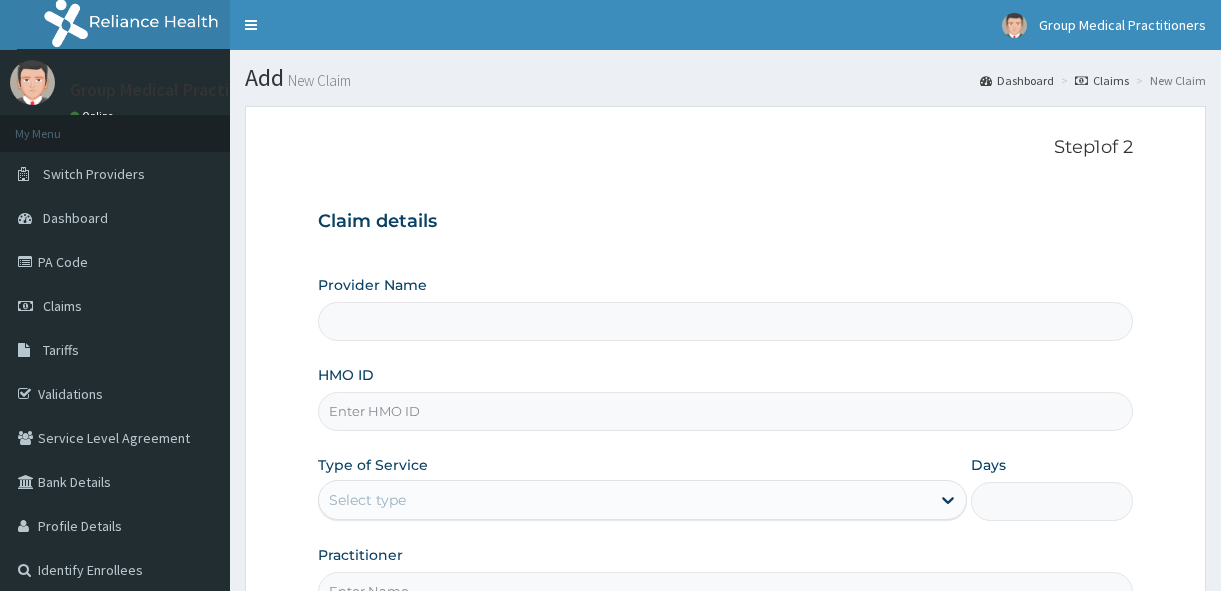 scroll, scrollTop: 0, scrollLeft: 0, axis: both 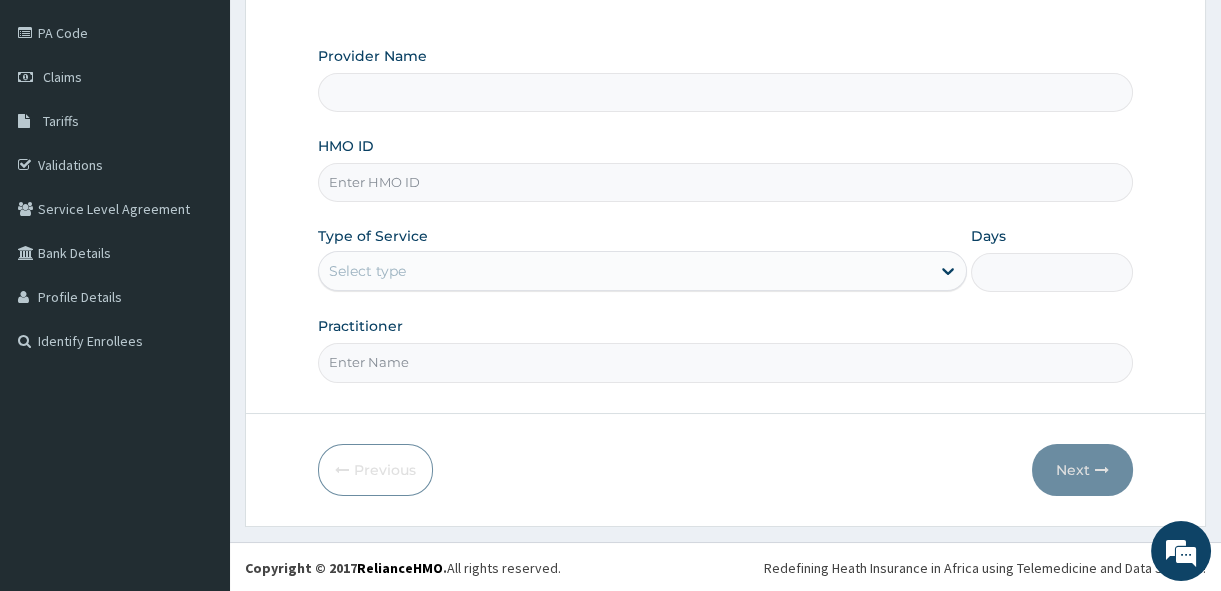 type on "Group Medical practitioners ltd Hospital" 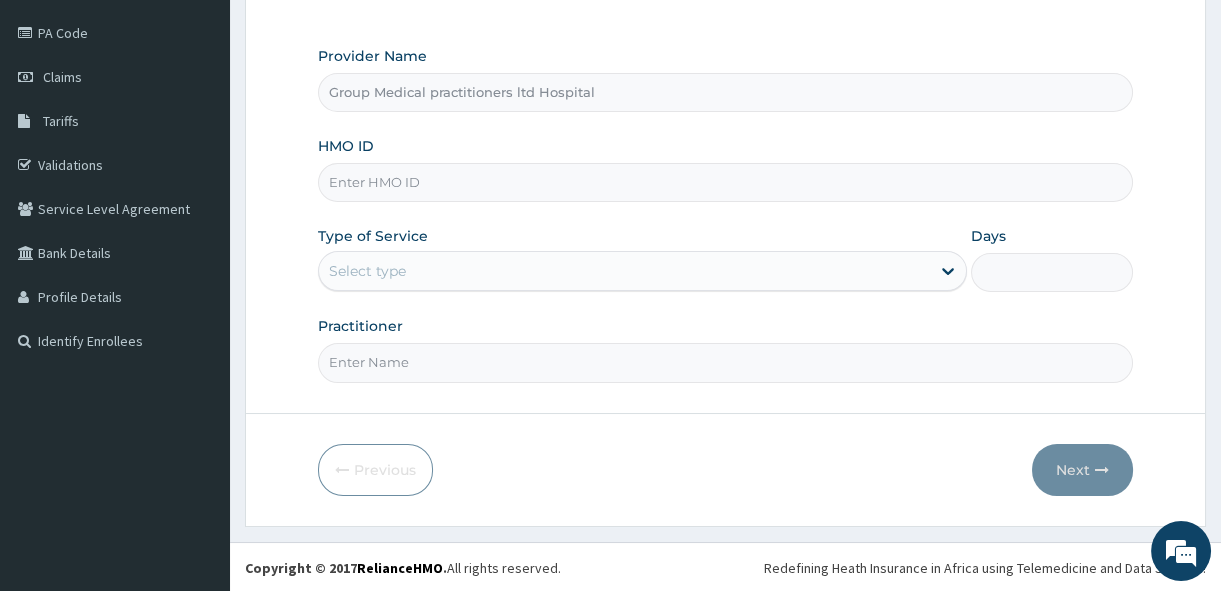 click on "HMO ID" at bounding box center [725, 182] 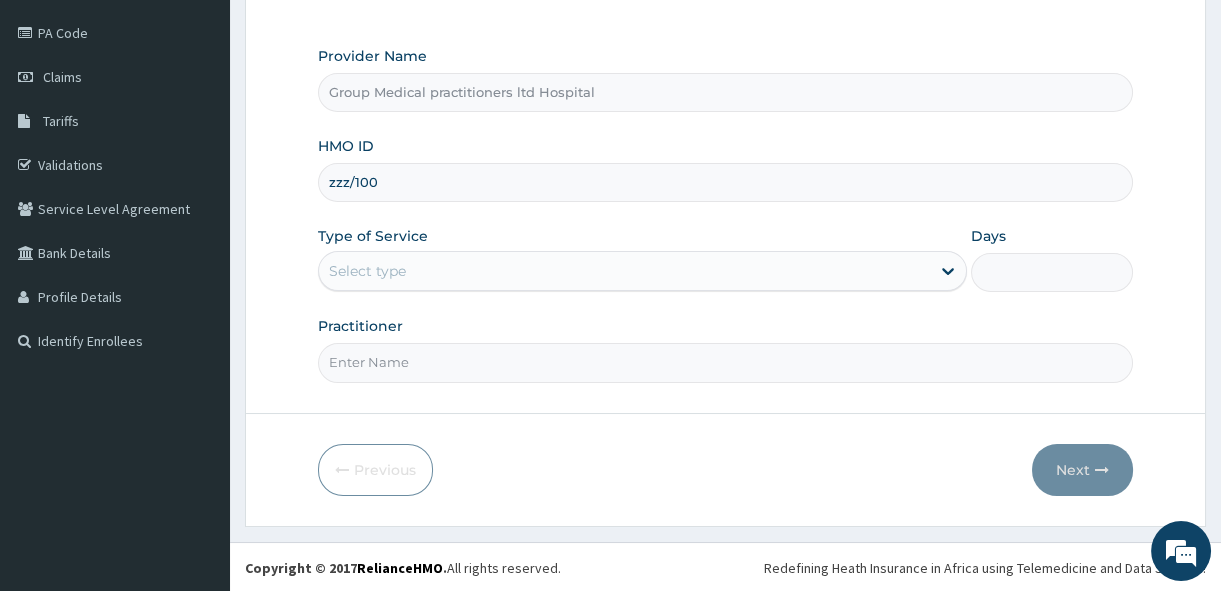 scroll, scrollTop: 0, scrollLeft: 0, axis: both 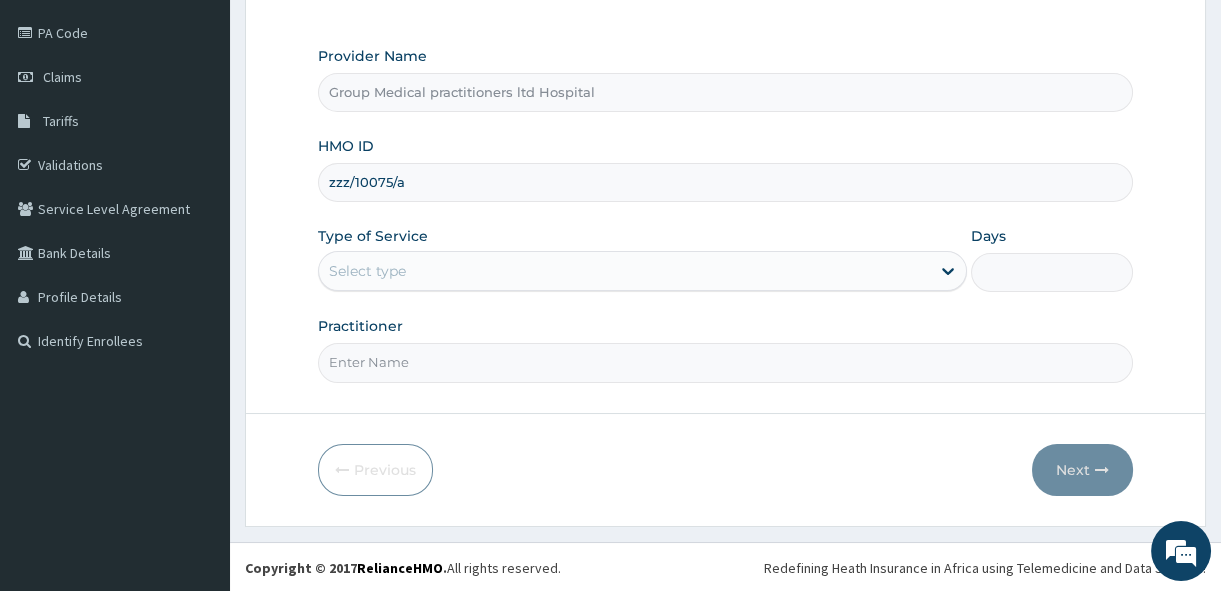type on "zzz/10075/a" 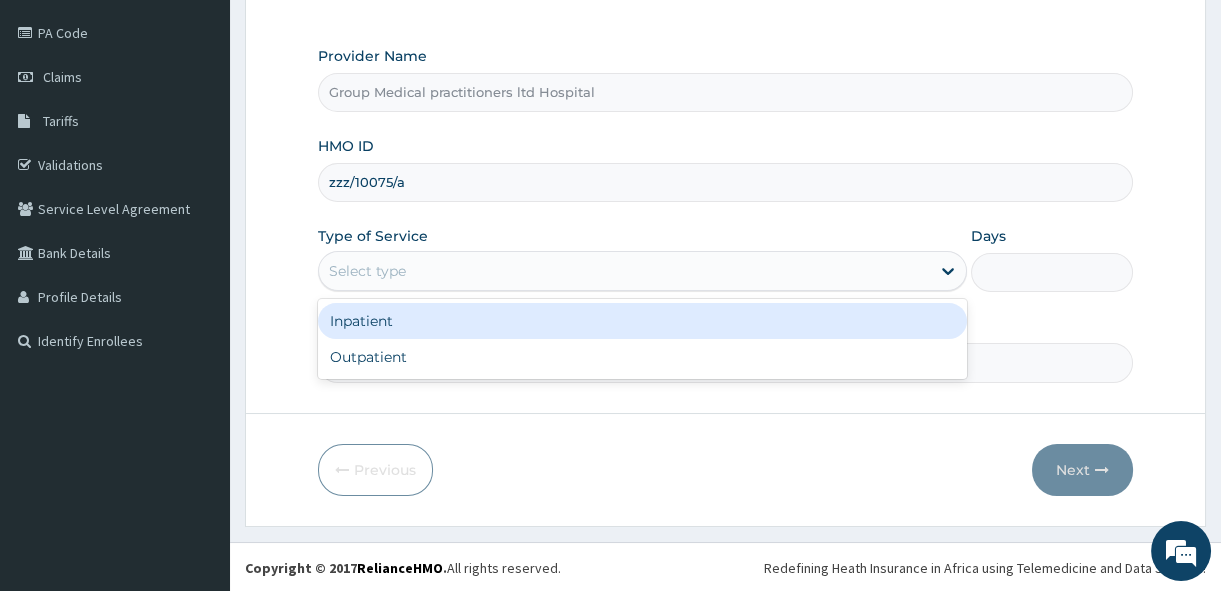 click on "Select type" at bounding box center [624, 271] 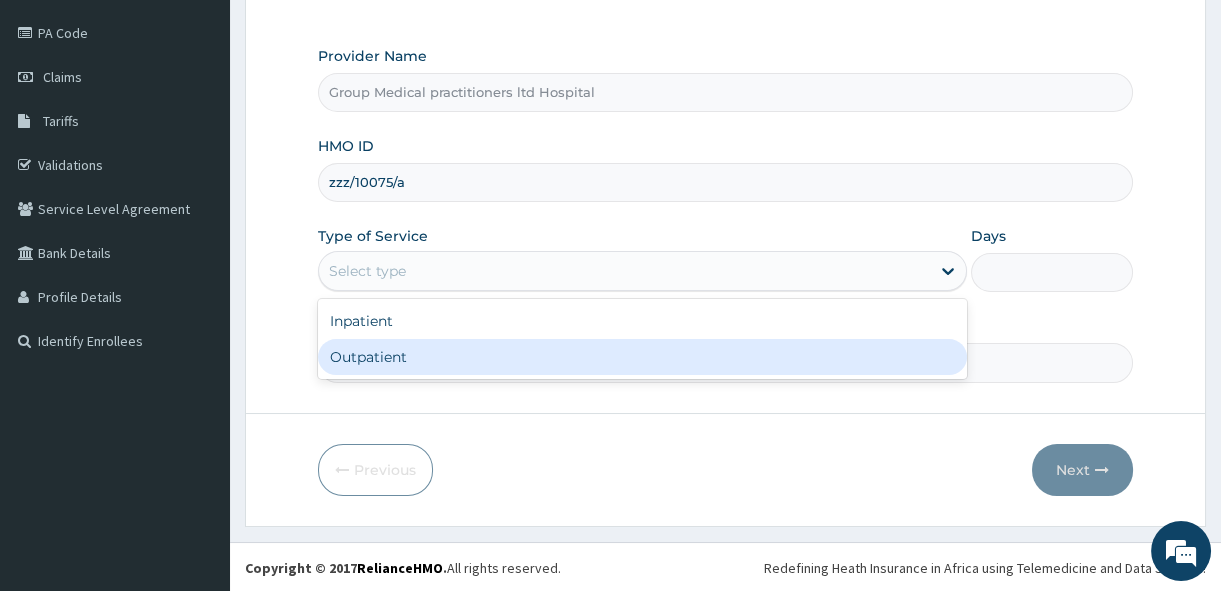 click on "Outpatient" at bounding box center [642, 357] 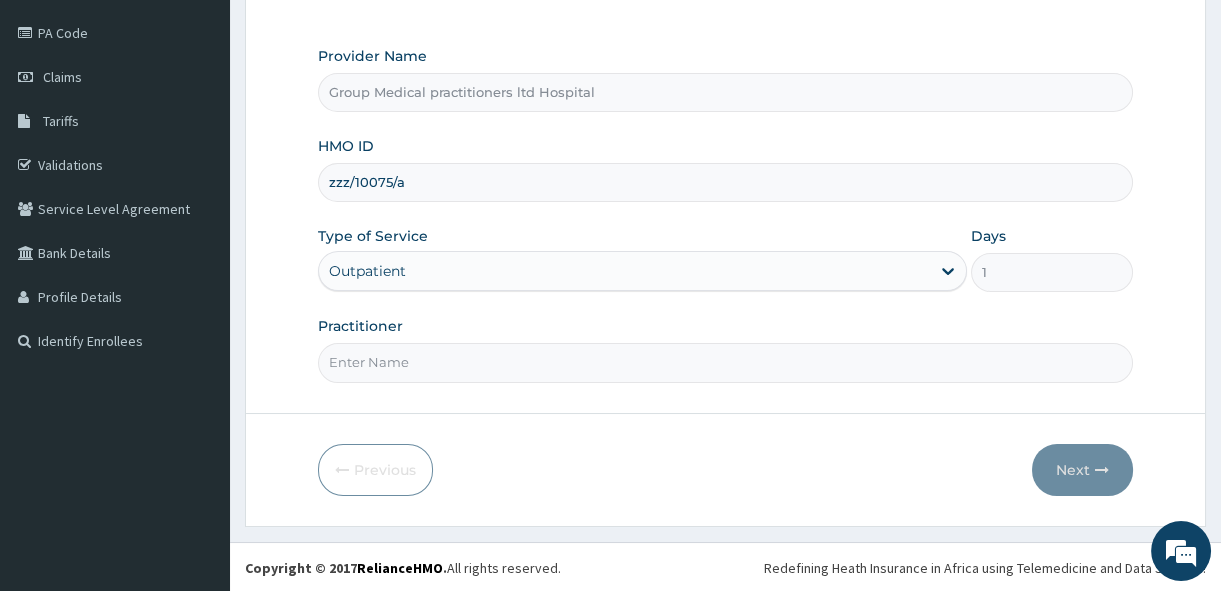click on "Practitioner" at bounding box center [725, 349] 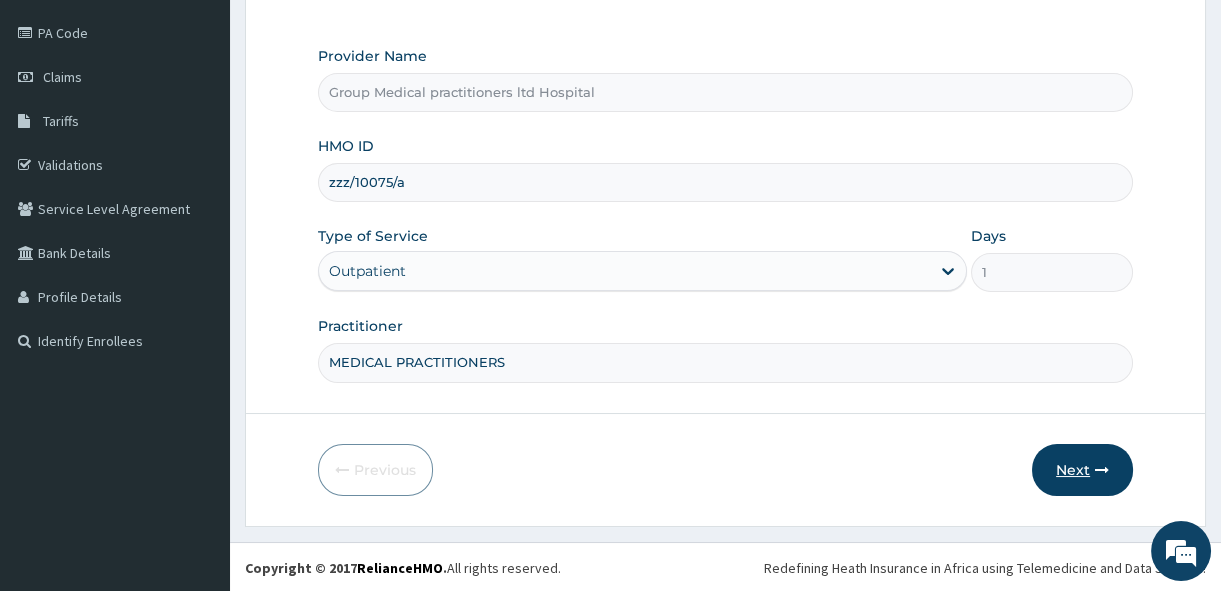 click on "Next" at bounding box center (1082, 470) 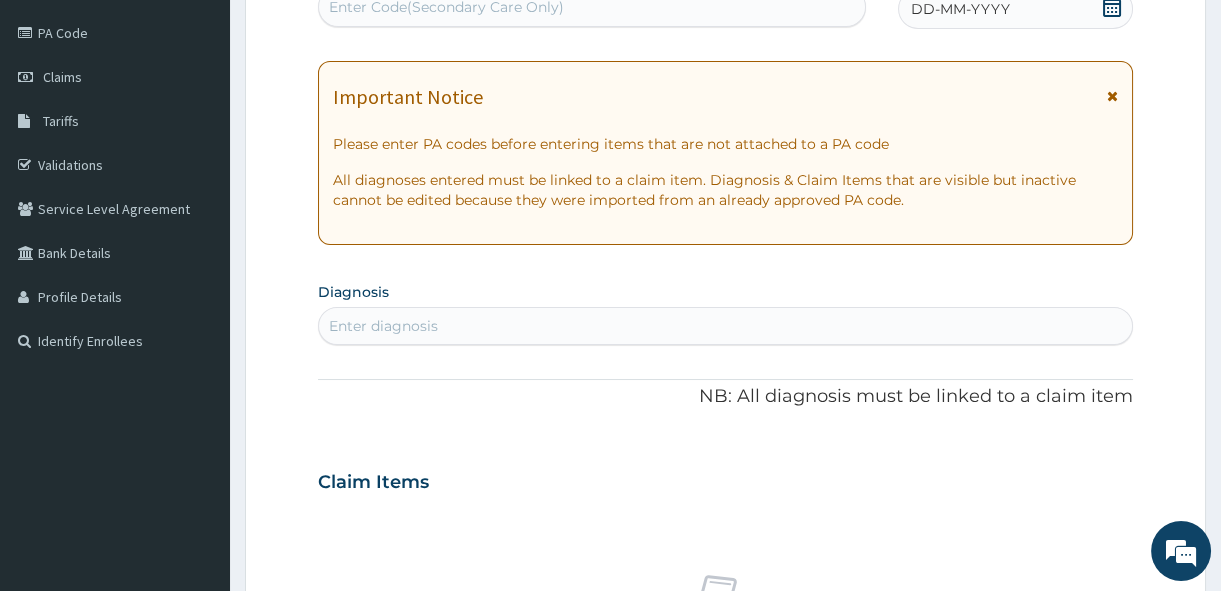 click 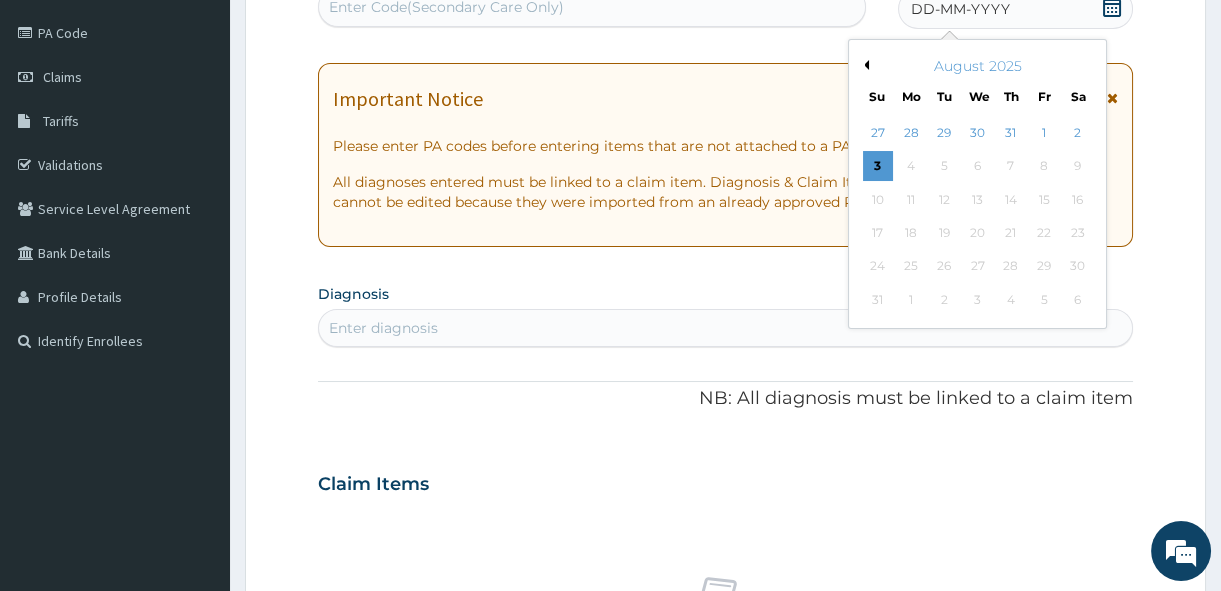 click on "Previous Month" at bounding box center [864, 65] 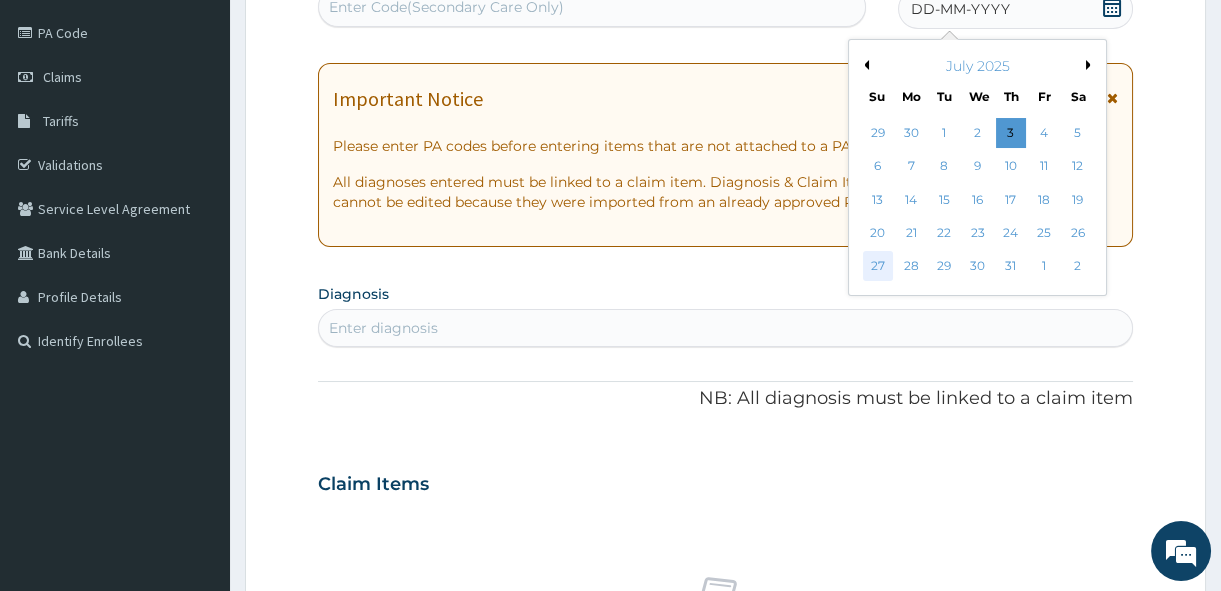 click on "27" at bounding box center [878, 267] 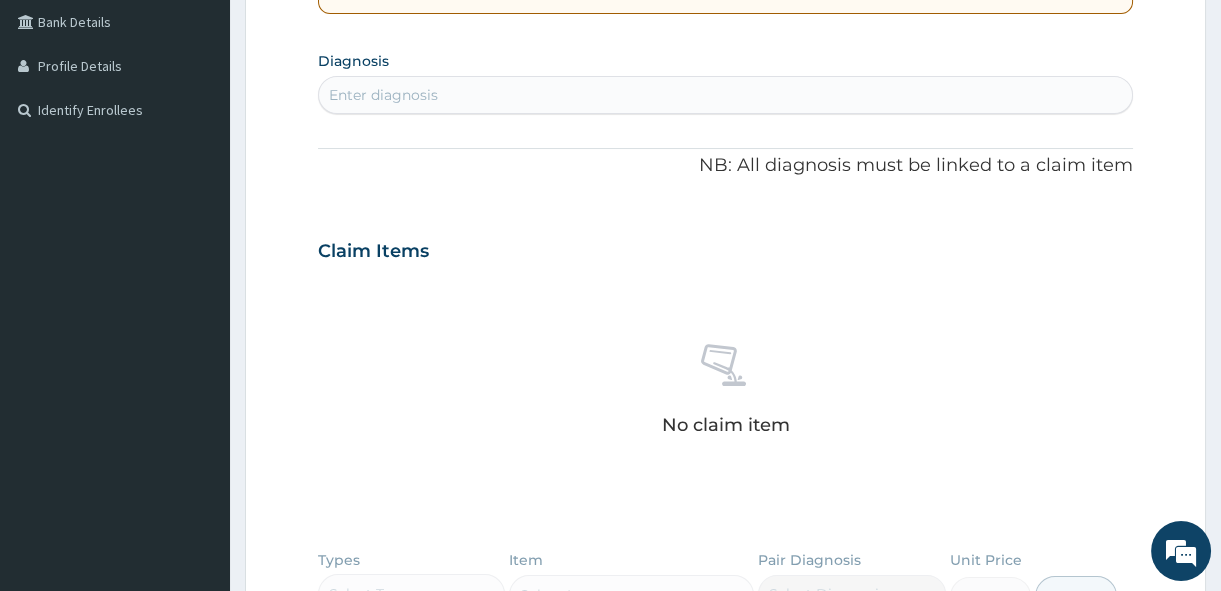 scroll, scrollTop: 501, scrollLeft: 0, axis: vertical 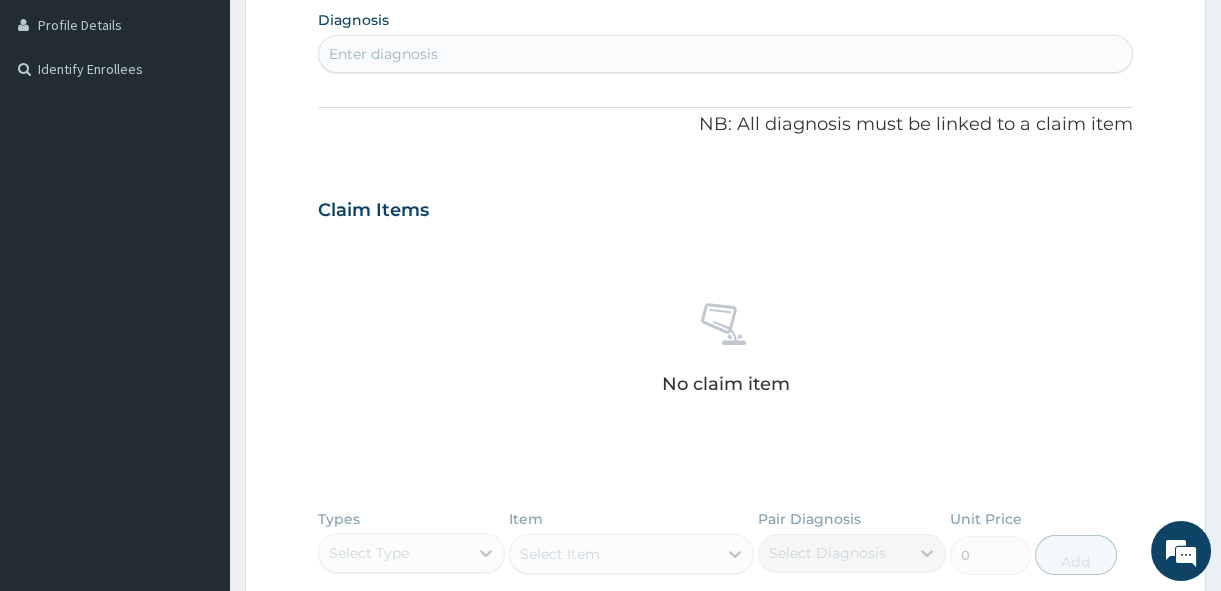 click on "Enter diagnosis" at bounding box center [725, 54] 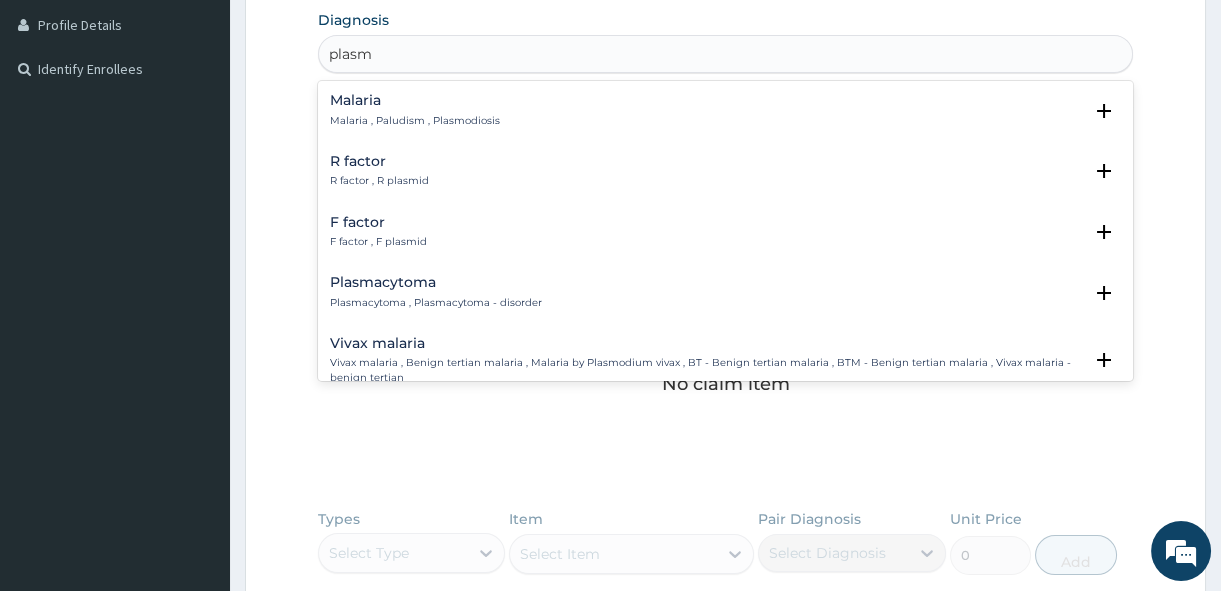 type on "plasmo" 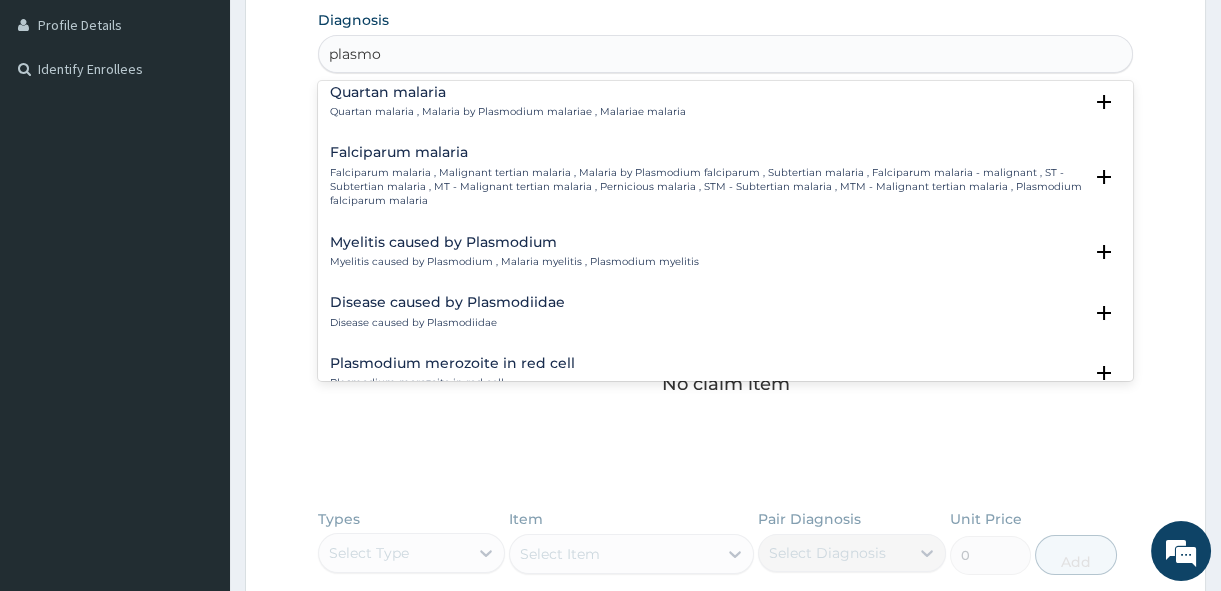 scroll, scrollTop: 272, scrollLeft: 0, axis: vertical 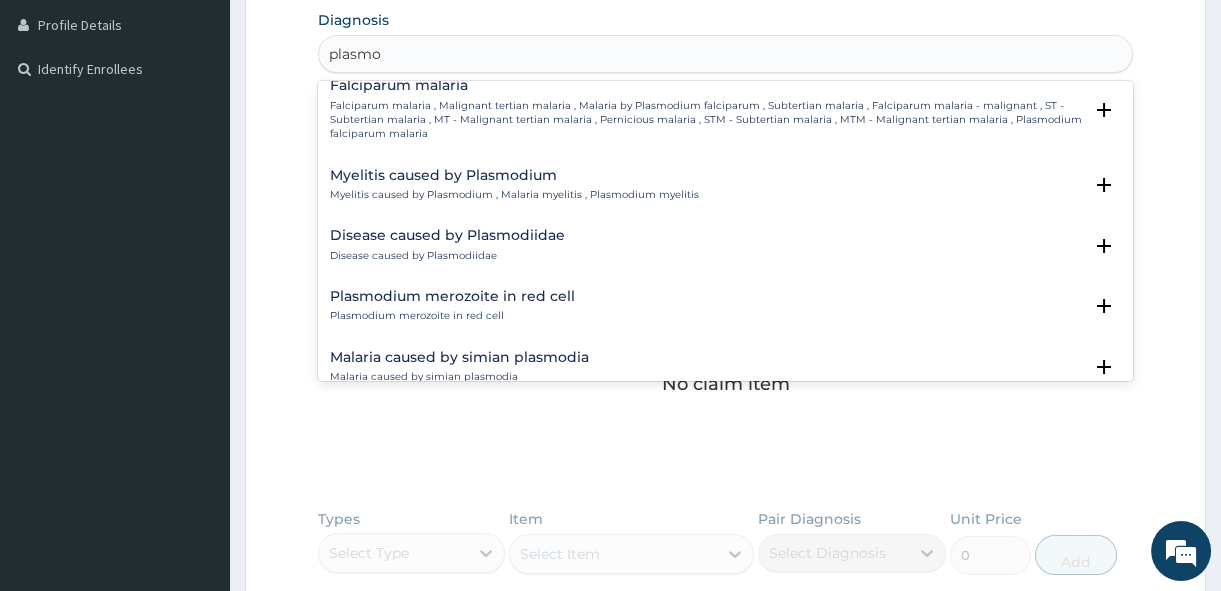click on "Falciparum malaria , Malignant tertian malaria , Malaria by Plasmodium falciparum , Subtertian malaria , Falciparum malaria - malignant , ST - Subtertian malaria , MT - Malignant tertian malaria , Pernicious malaria , STM - Subtertian malaria , MTM - Malignant tertian malaria , Plasmodium falciparum malaria" at bounding box center [706, 120] 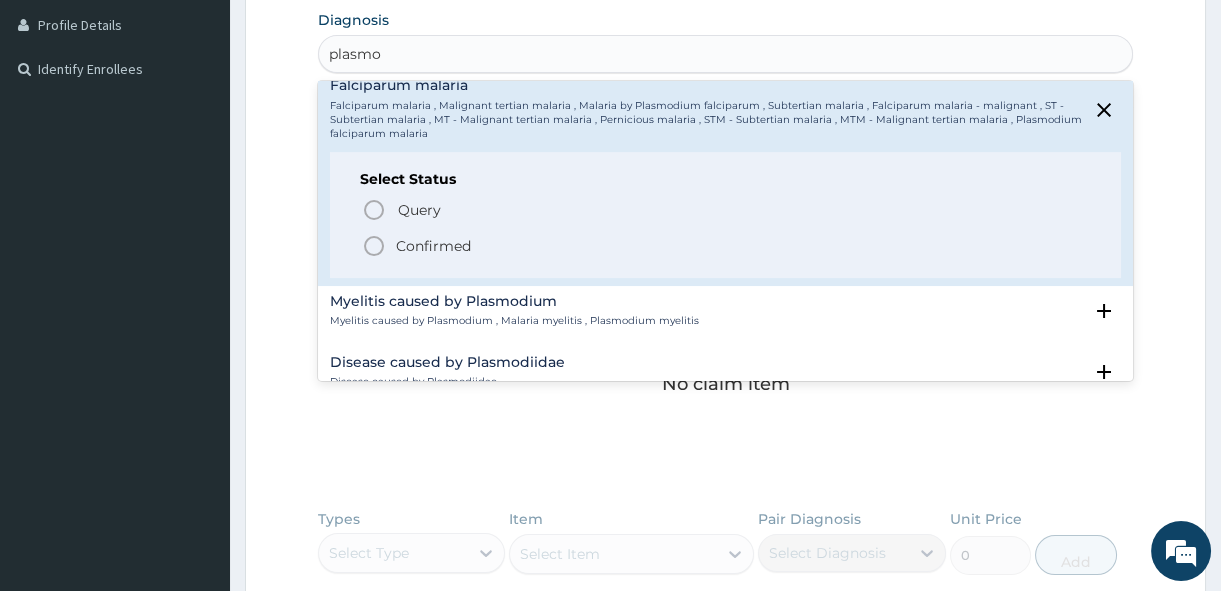 click 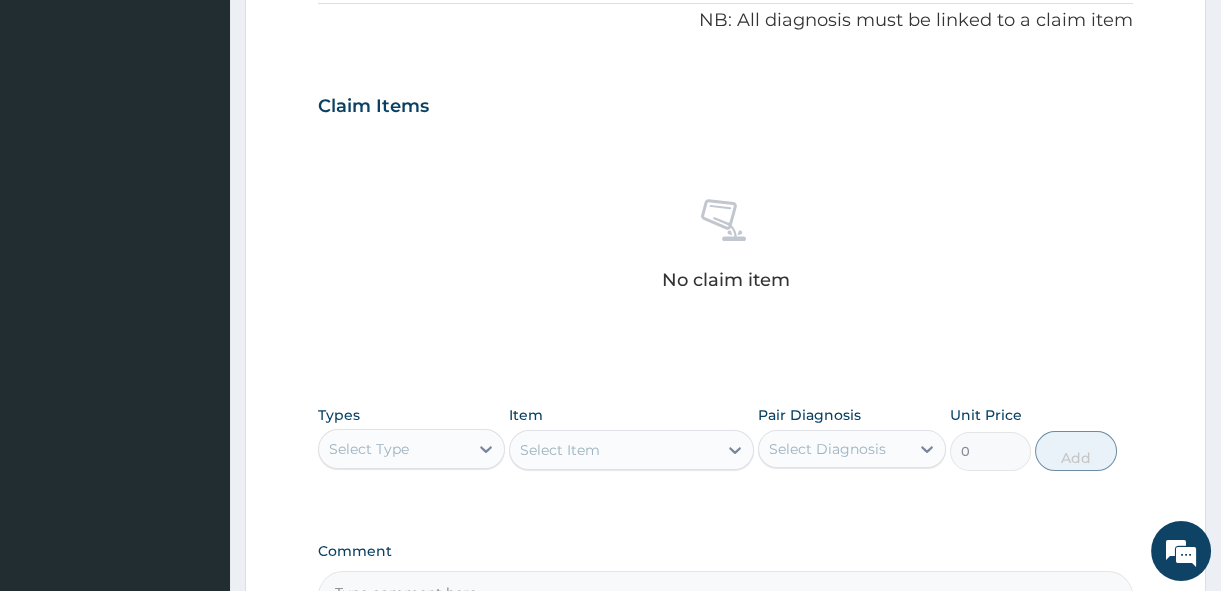 scroll, scrollTop: 501, scrollLeft: 0, axis: vertical 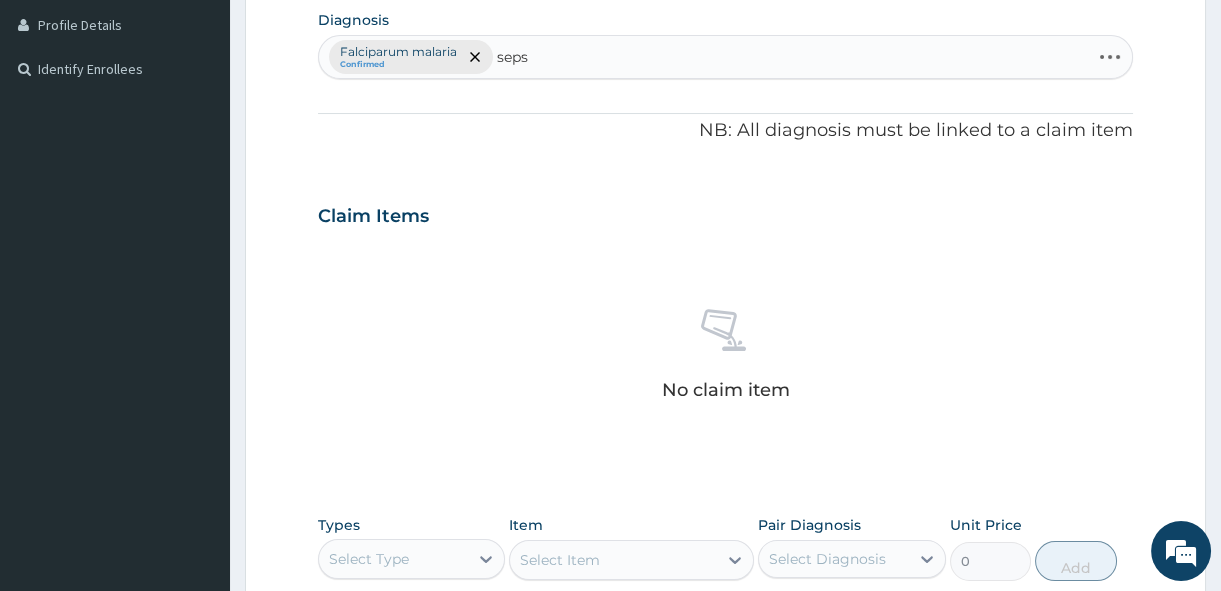 type on "sepsi" 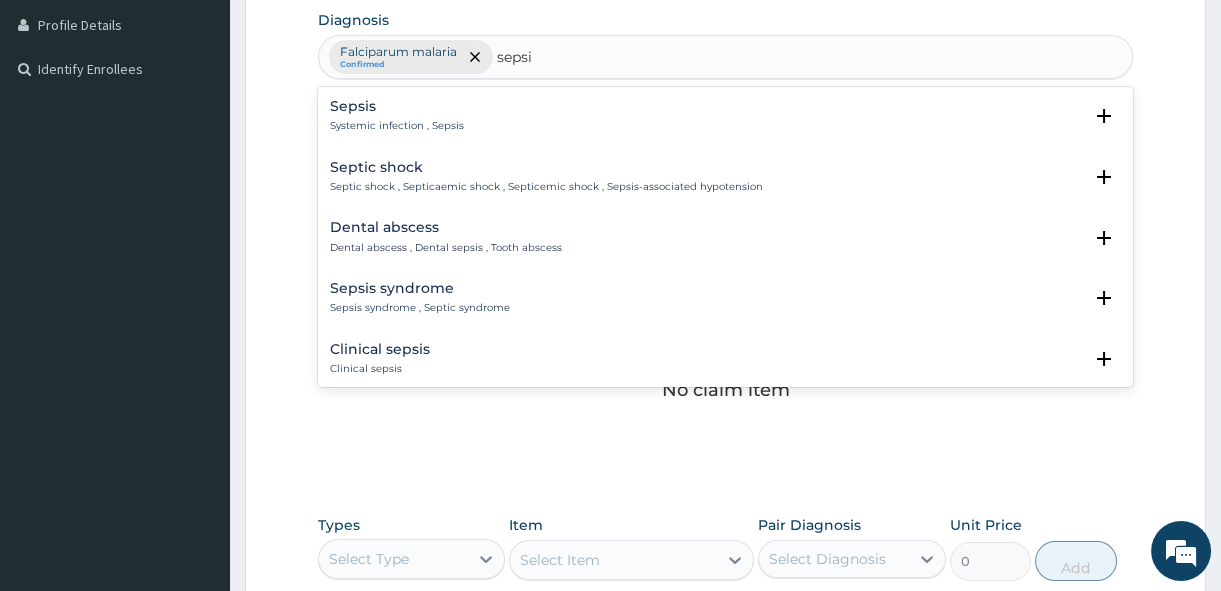 click on "Sepsis" at bounding box center [397, 106] 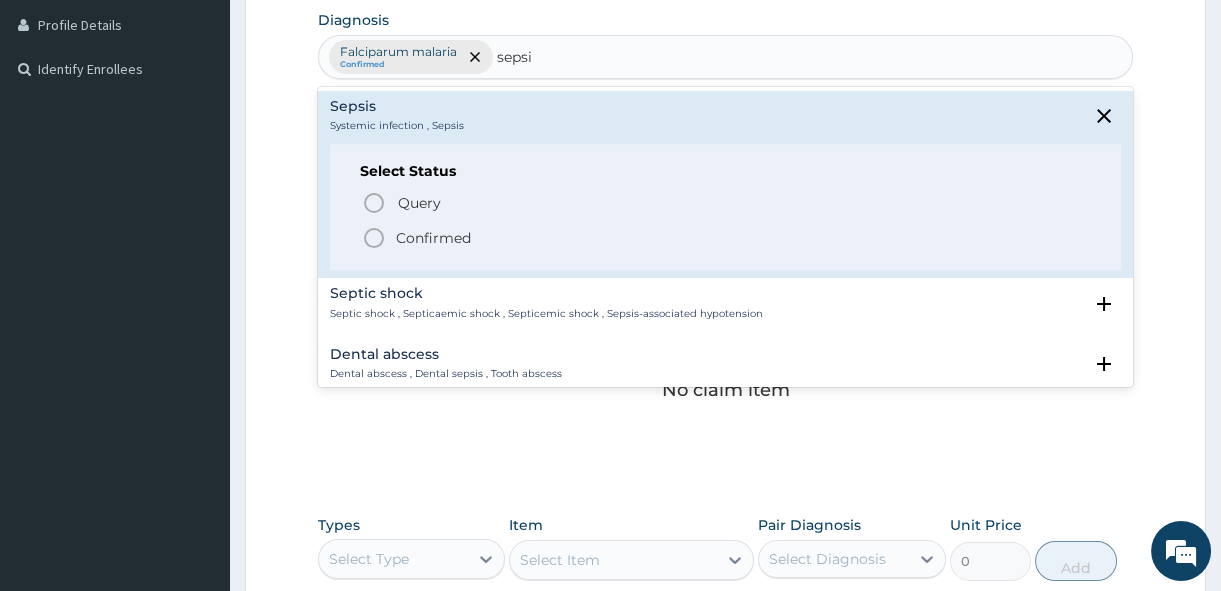 click 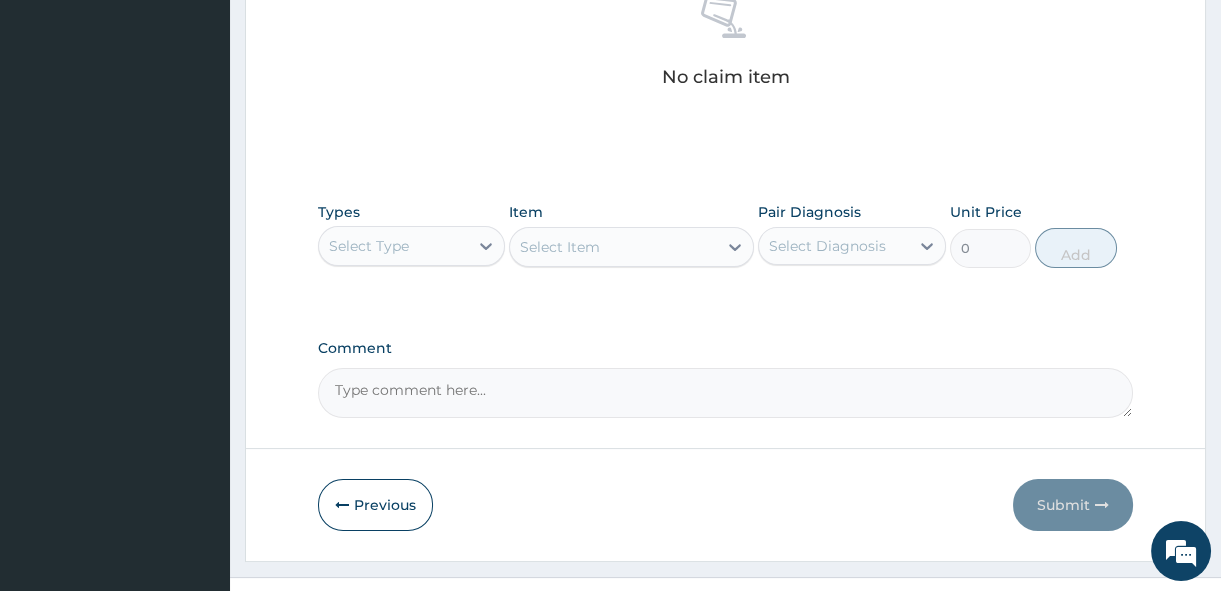 scroll, scrollTop: 850, scrollLeft: 0, axis: vertical 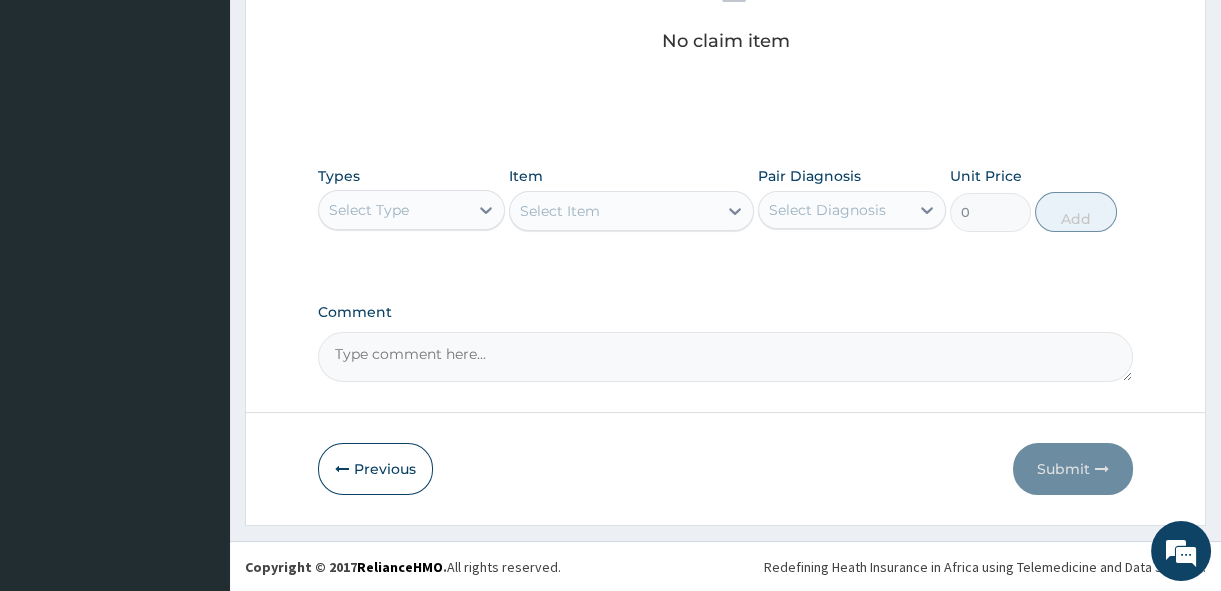 click on "Select Type" at bounding box center [369, 210] 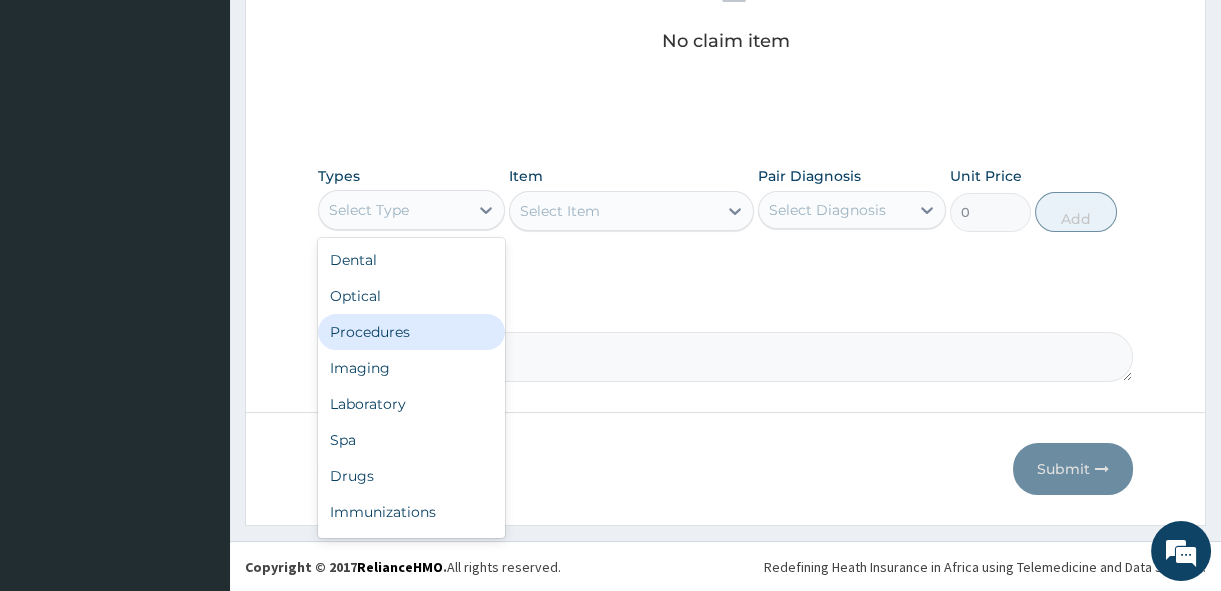 click on "Procedures" at bounding box center [411, 332] 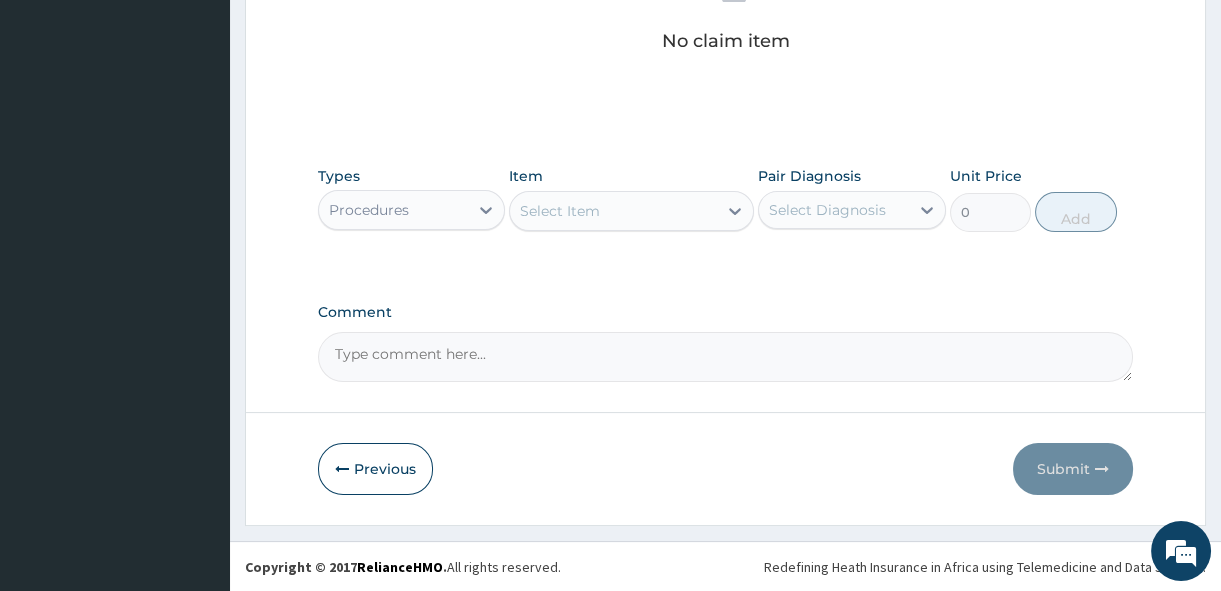 click on "Select Item" at bounding box center [560, 211] 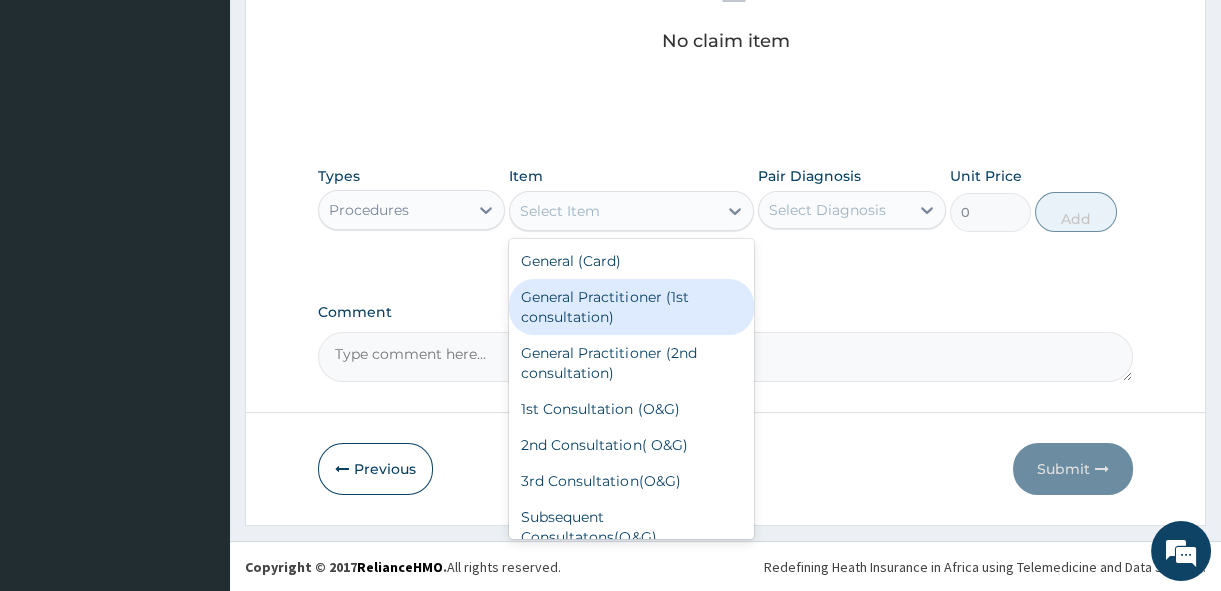 click on "General Practitioner (1st consultation)" at bounding box center [631, 307] 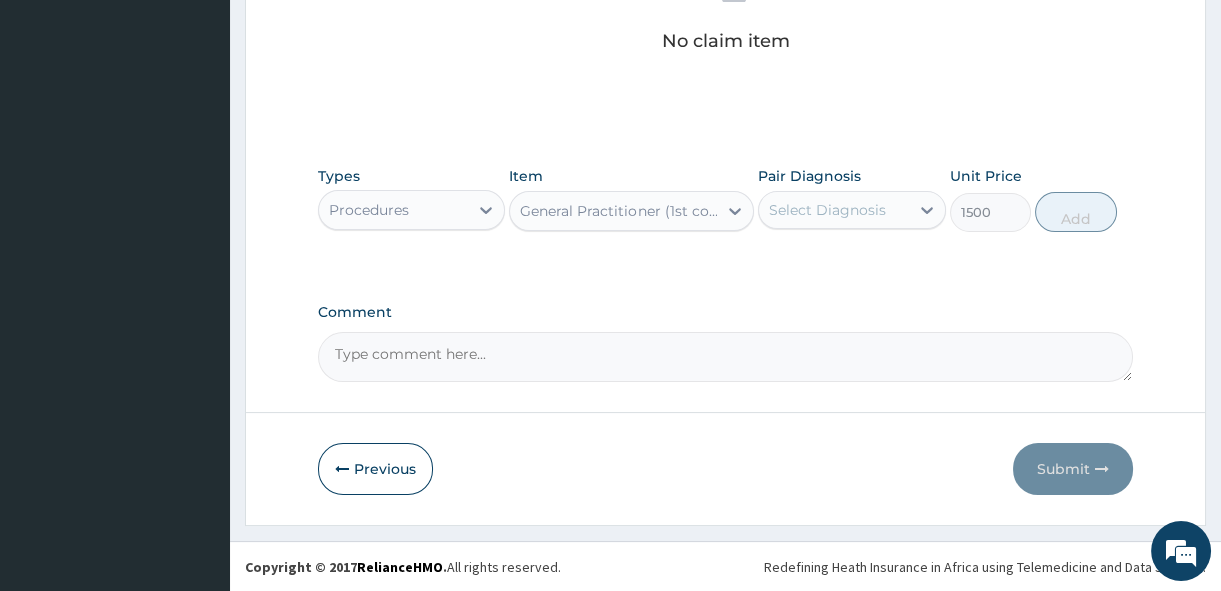 click on "Select Diagnosis" at bounding box center [827, 210] 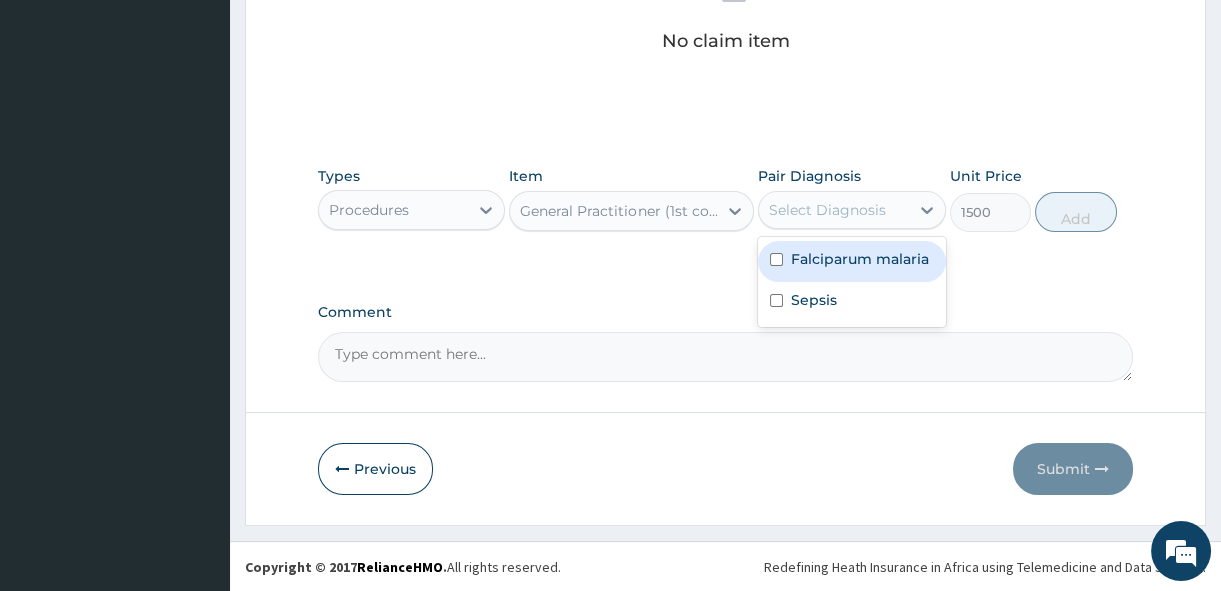 click on "Falciparum malaria" at bounding box center [860, 259] 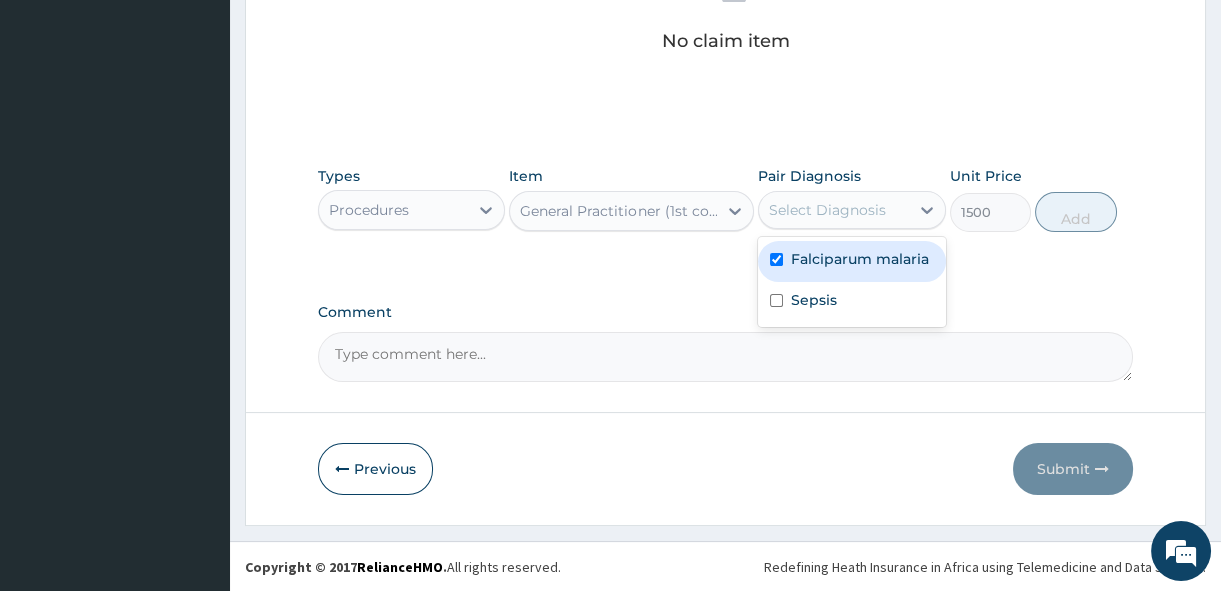checkbox on "true" 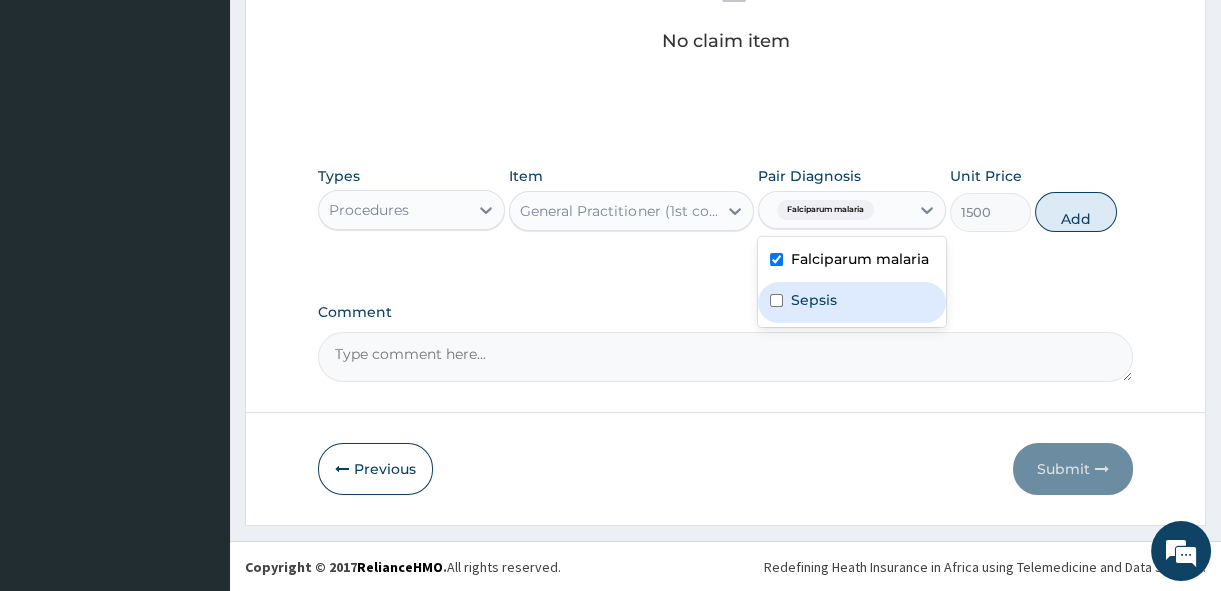 click on "Sepsis" at bounding box center [814, 300] 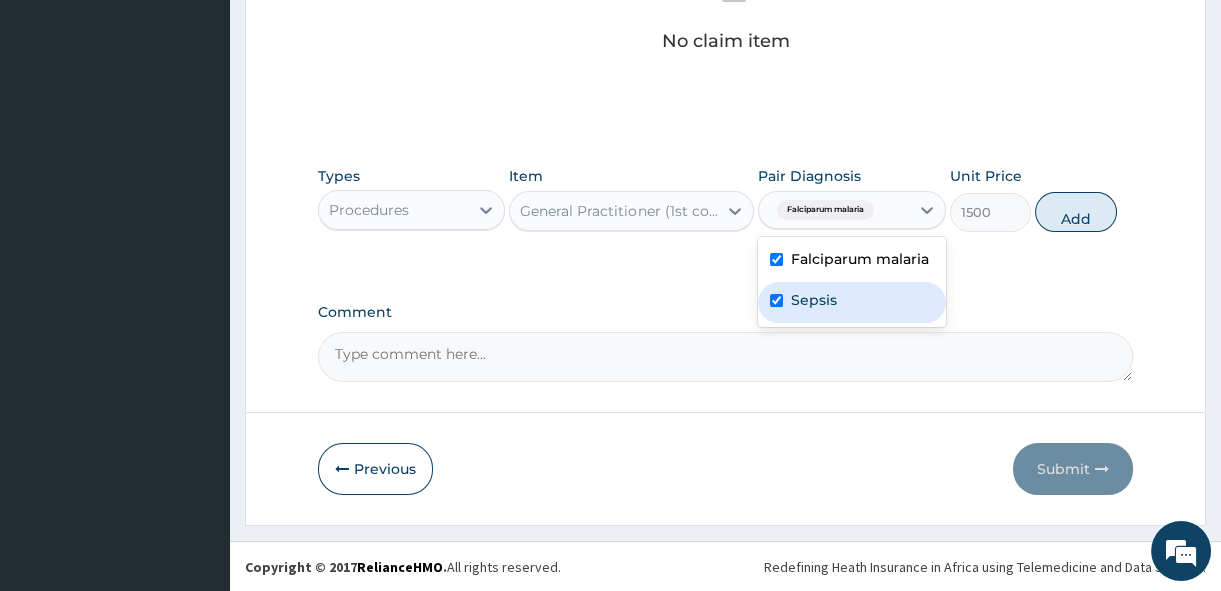 checkbox on "true" 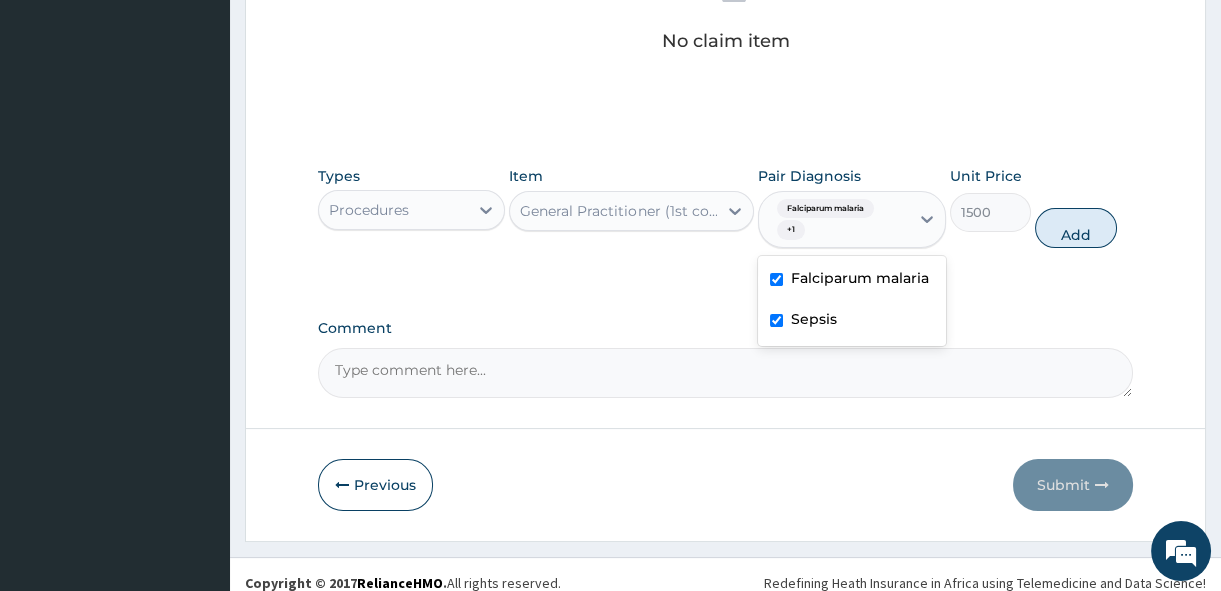 drag, startPoint x: 1058, startPoint y: 234, endPoint x: 1046, endPoint y: 234, distance: 12 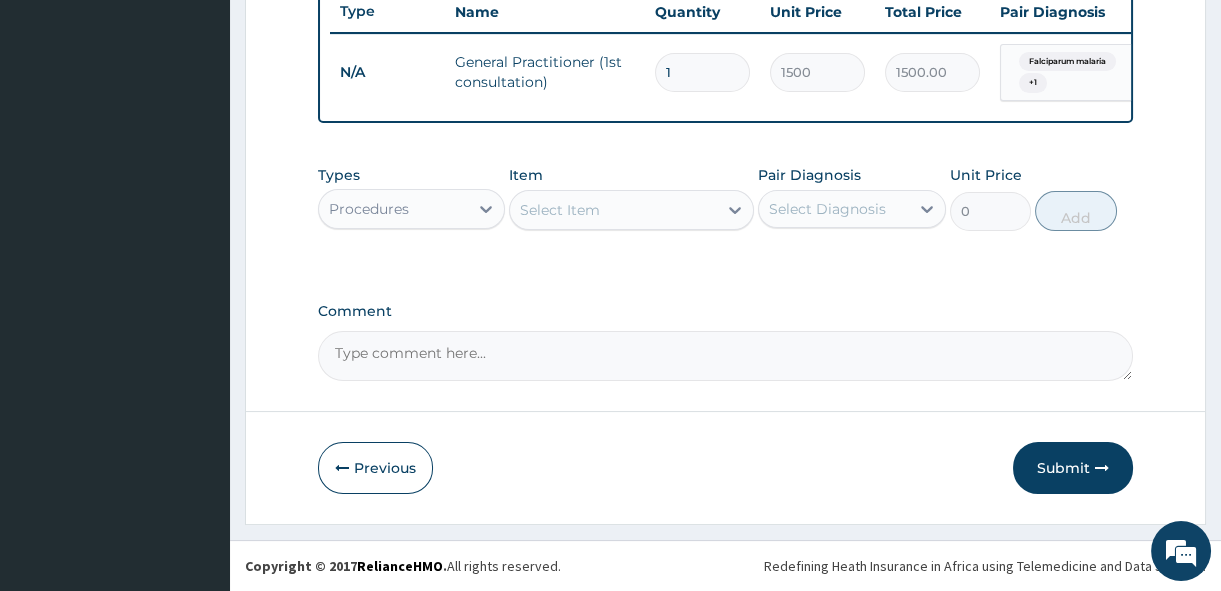 scroll, scrollTop: 776, scrollLeft: 0, axis: vertical 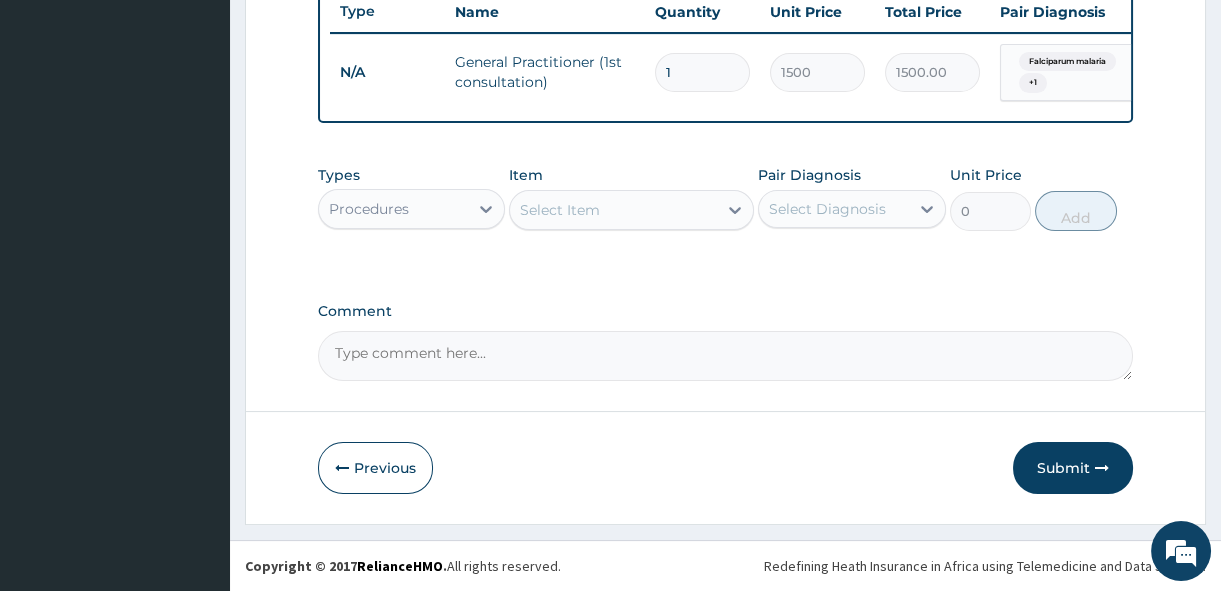 click on "Procedures" at bounding box center [369, 209] 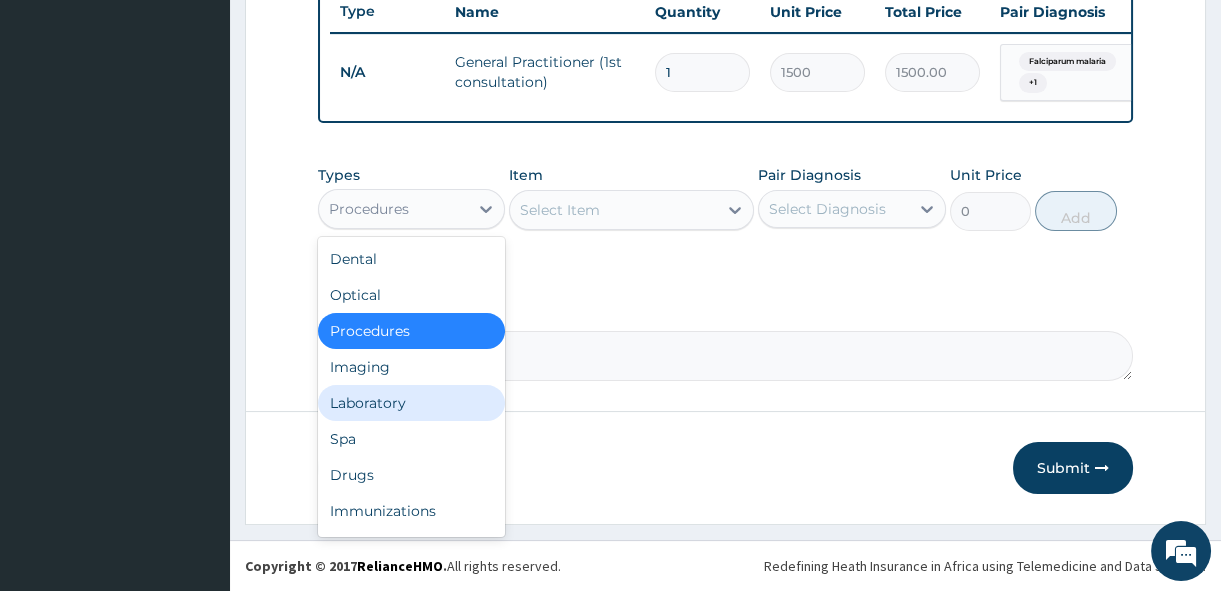 click on "Laboratory" at bounding box center [411, 403] 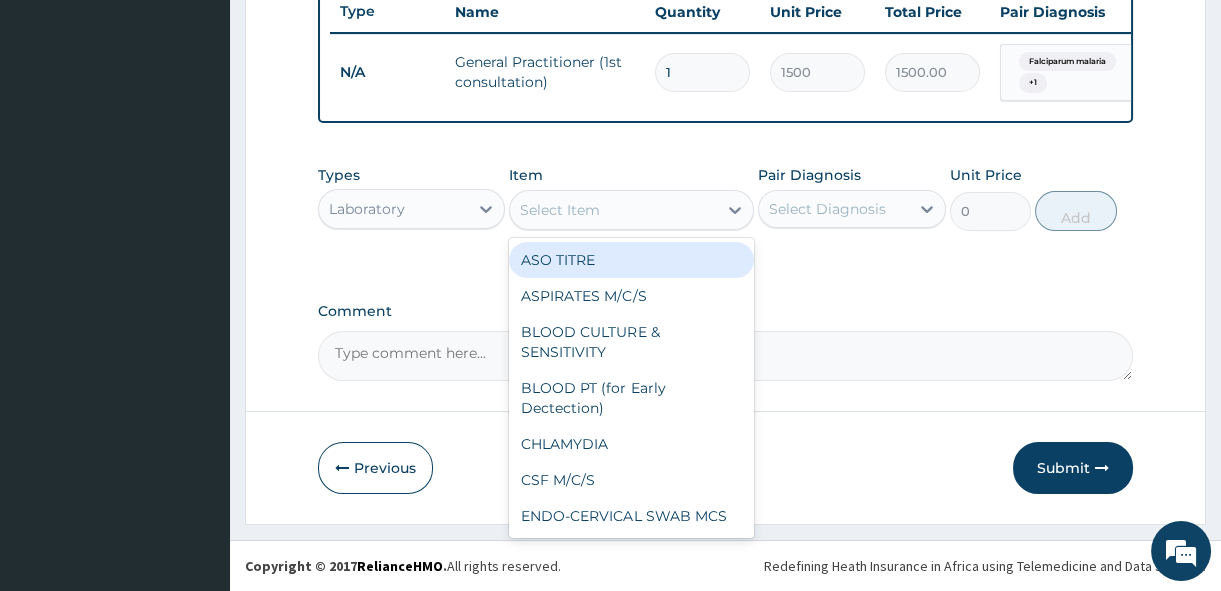click on "Select Item" at bounding box center [560, 210] 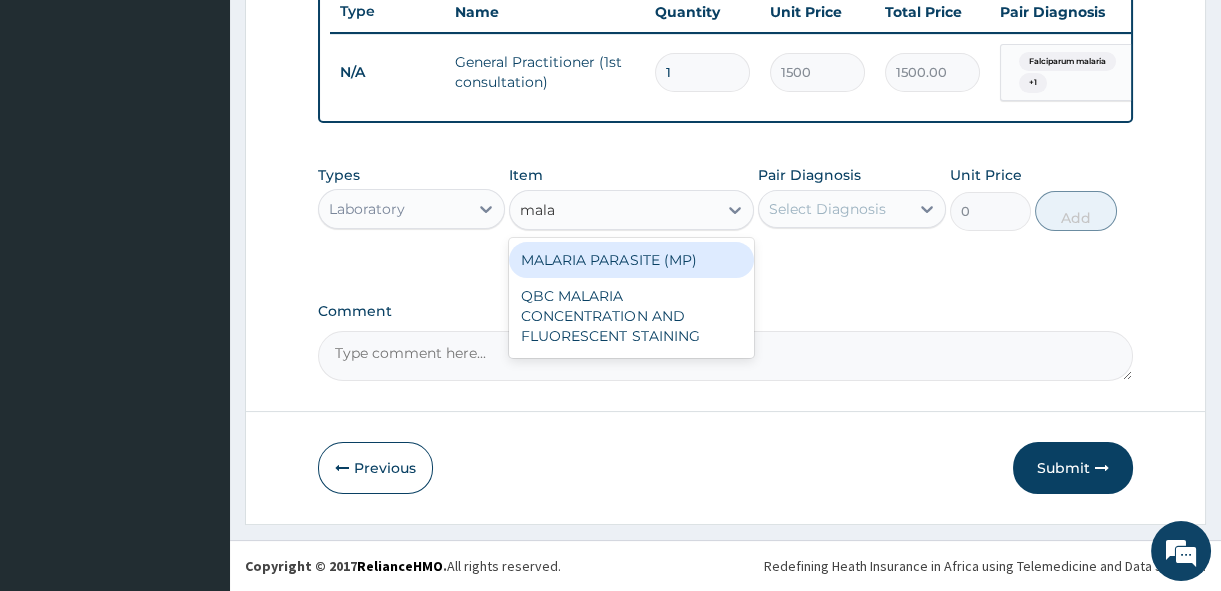 type on "malar" 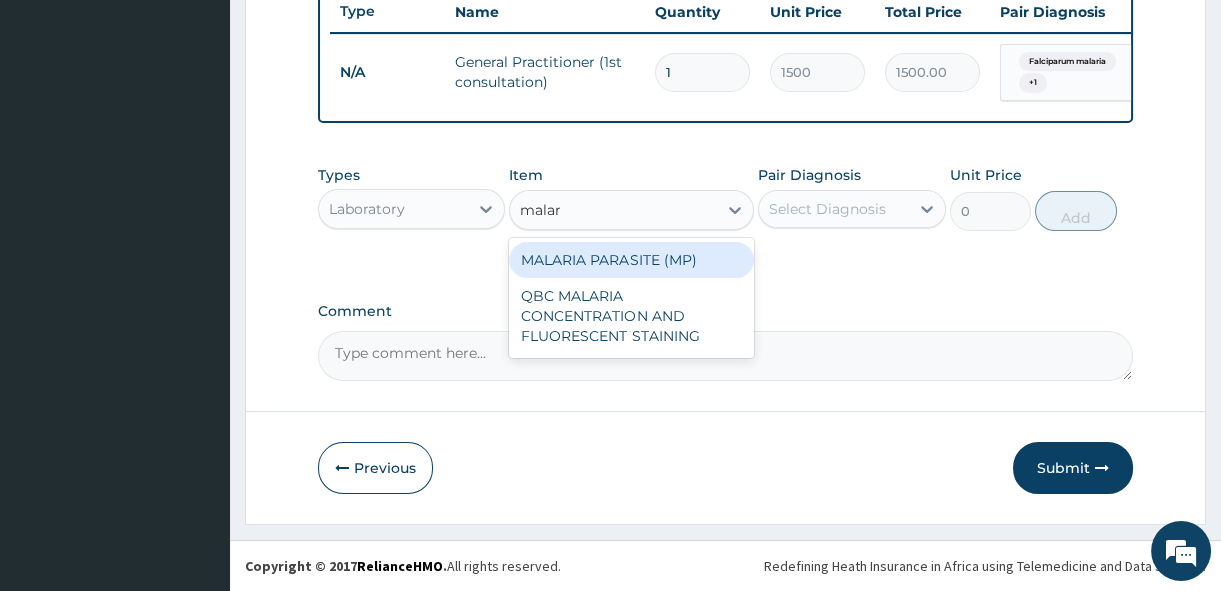click on "MALARIA PARASITE (MP)" at bounding box center [631, 260] 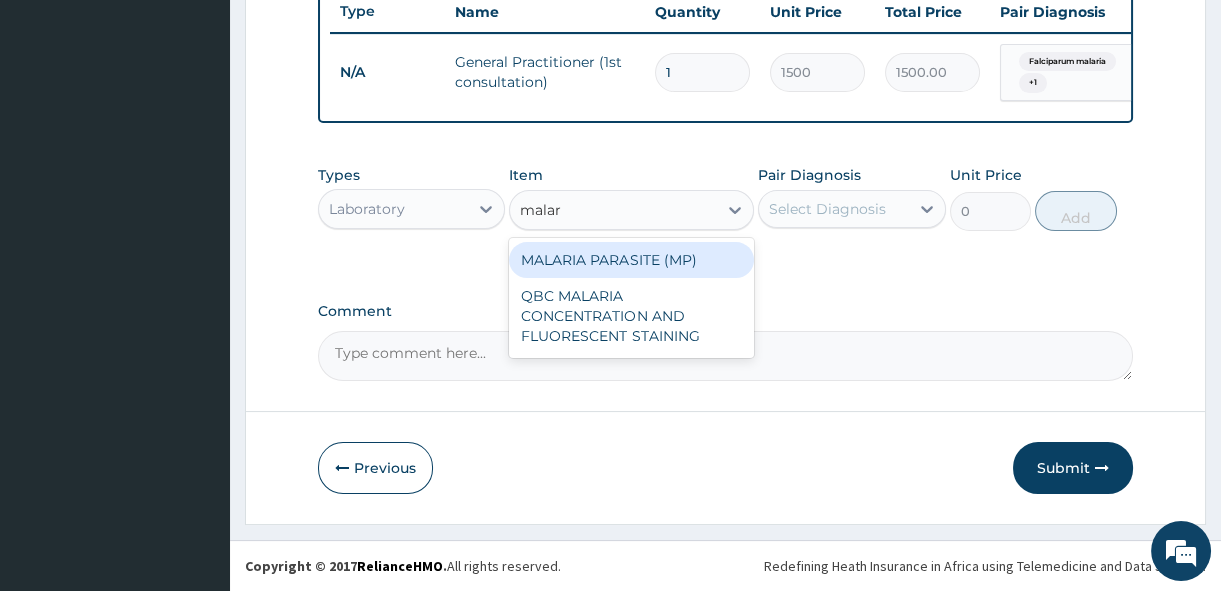 type 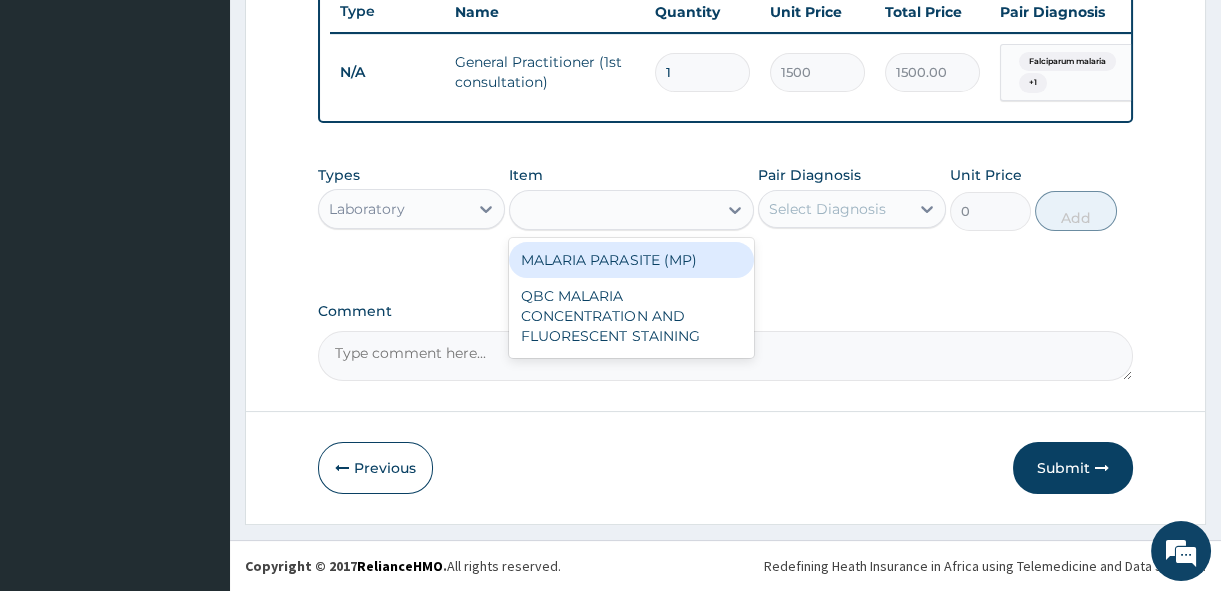 type on "560" 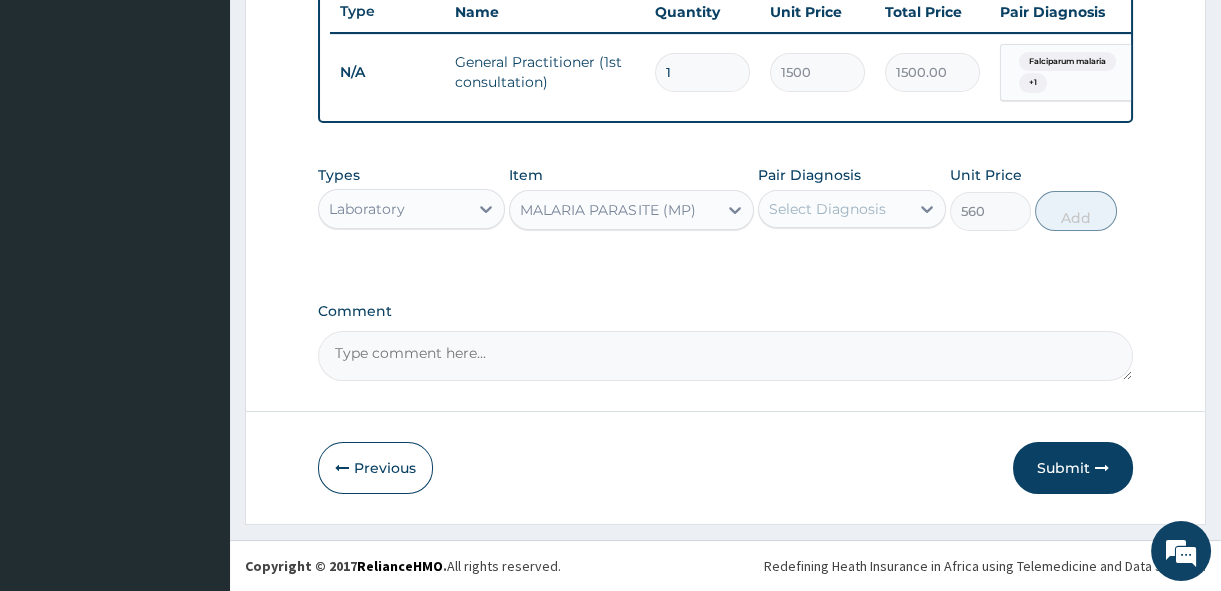 click on "Select Diagnosis" at bounding box center (827, 209) 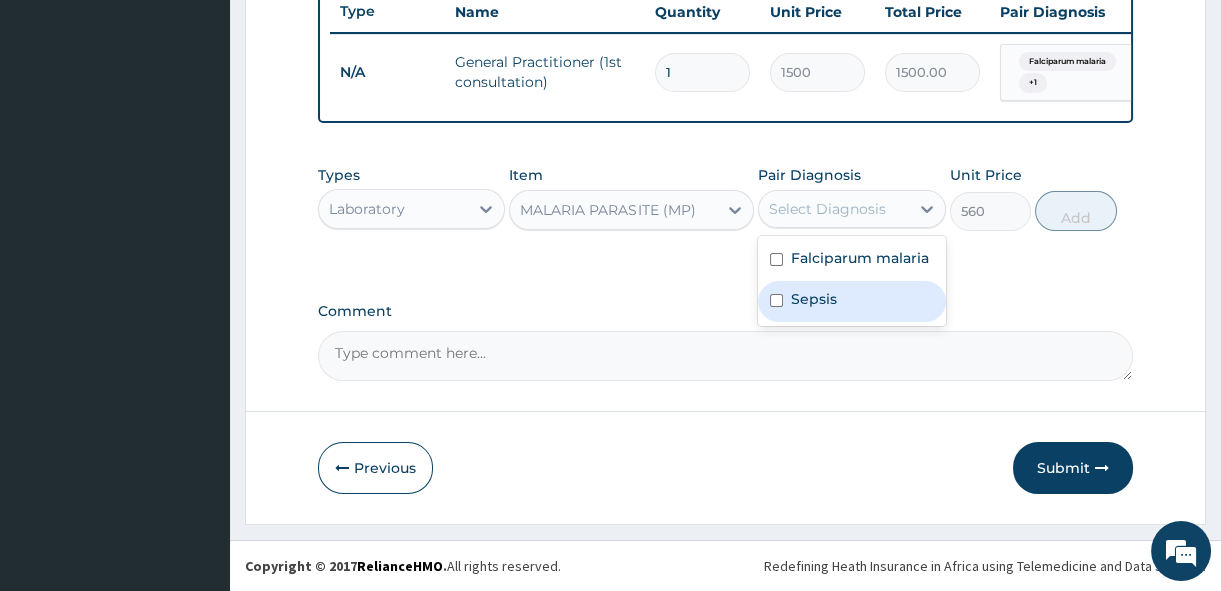 click on "Sepsis" at bounding box center (814, 299) 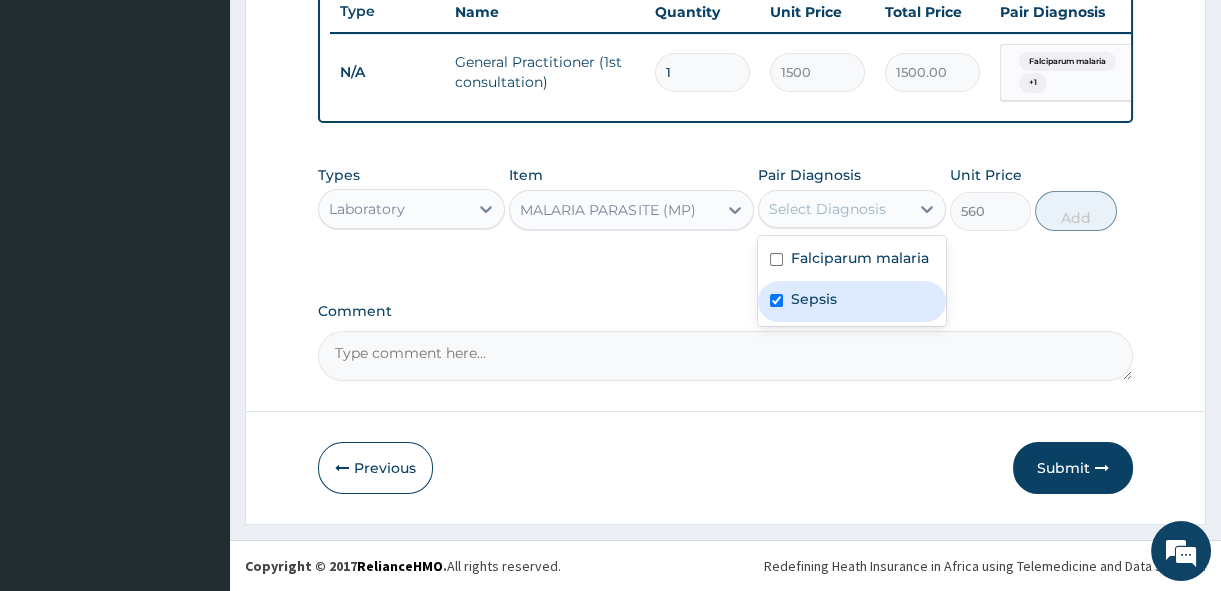 checkbox on "true" 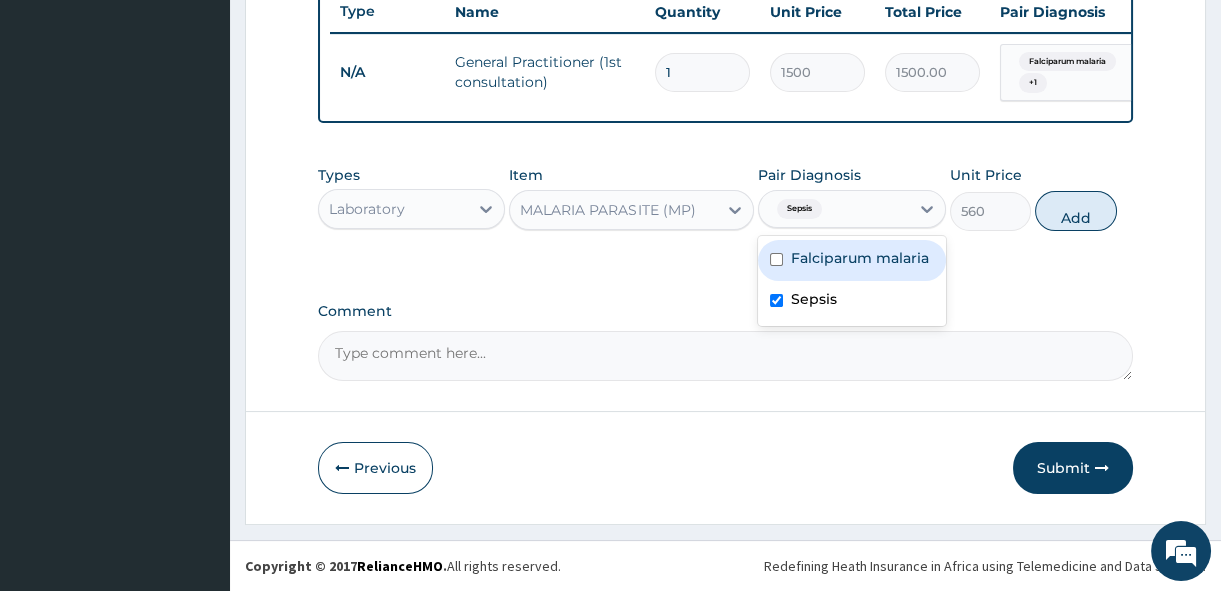 click on "Falciparum malaria" at bounding box center [851, 260] 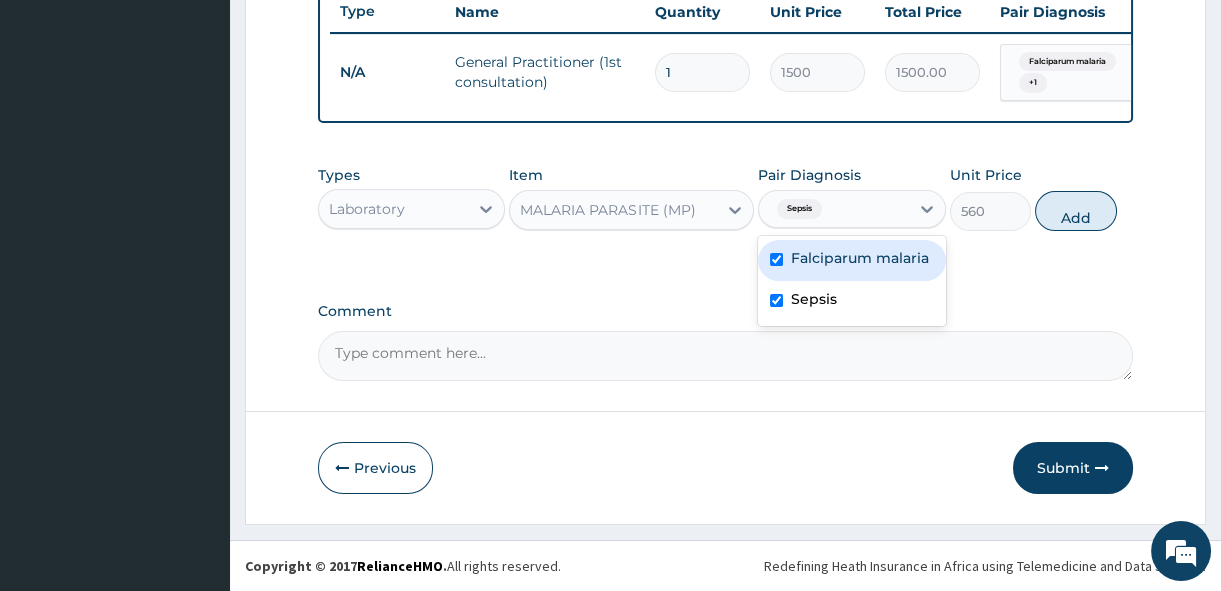 checkbox on "true" 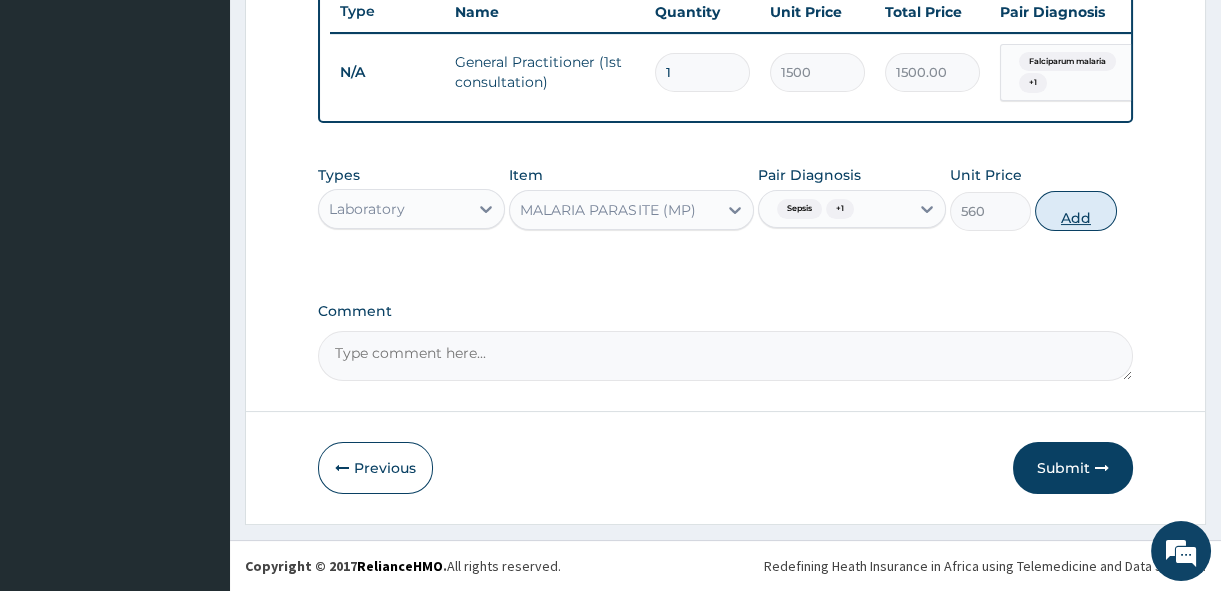 click on "Add" at bounding box center [1076, 211] 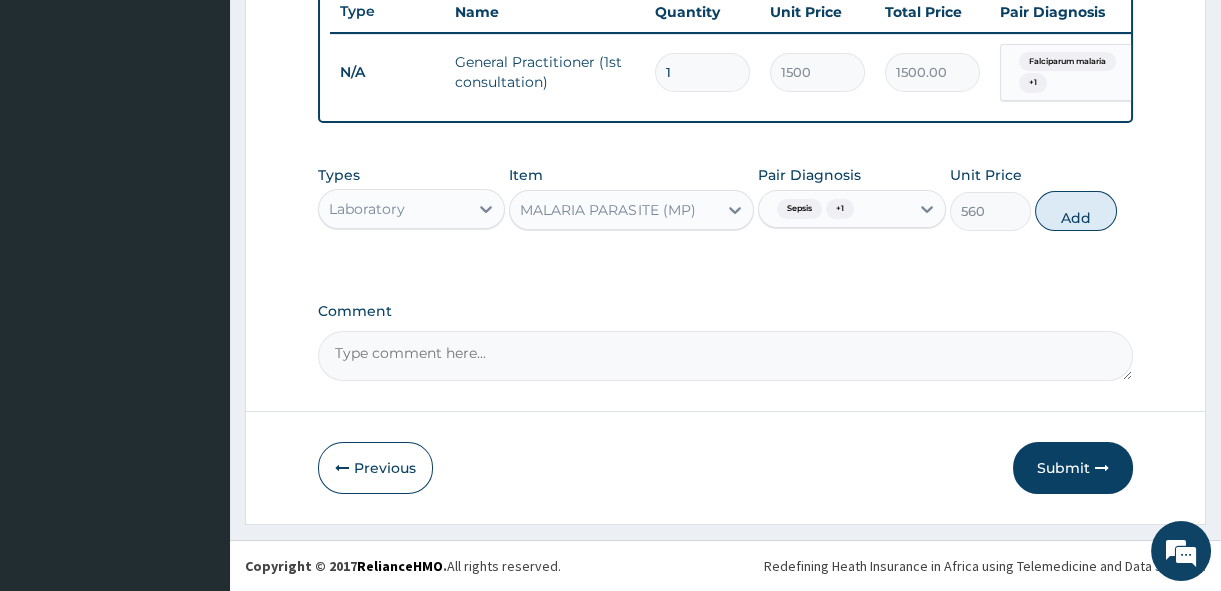 type on "0" 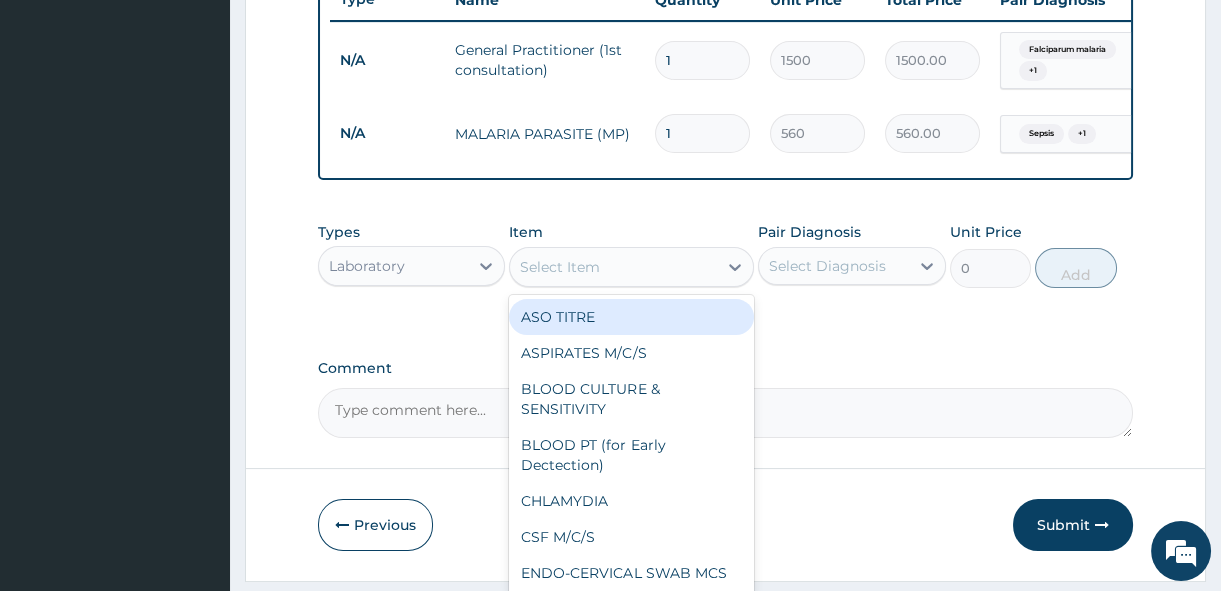 click on "Select Item" at bounding box center [613, 267] 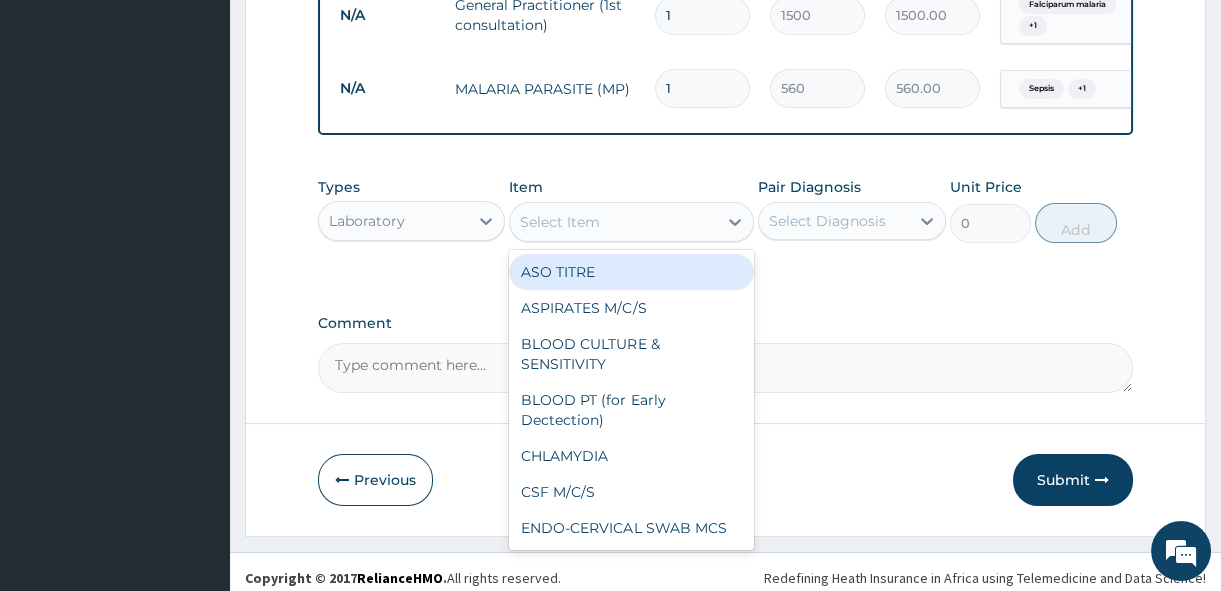 scroll, scrollTop: 845, scrollLeft: 0, axis: vertical 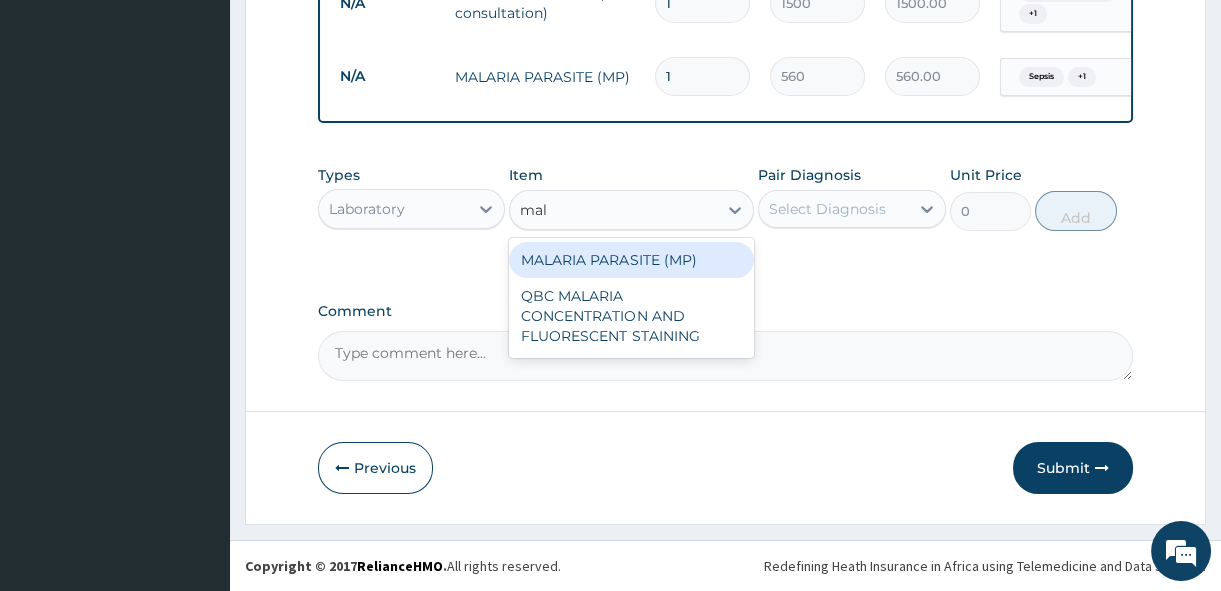 type on "mala" 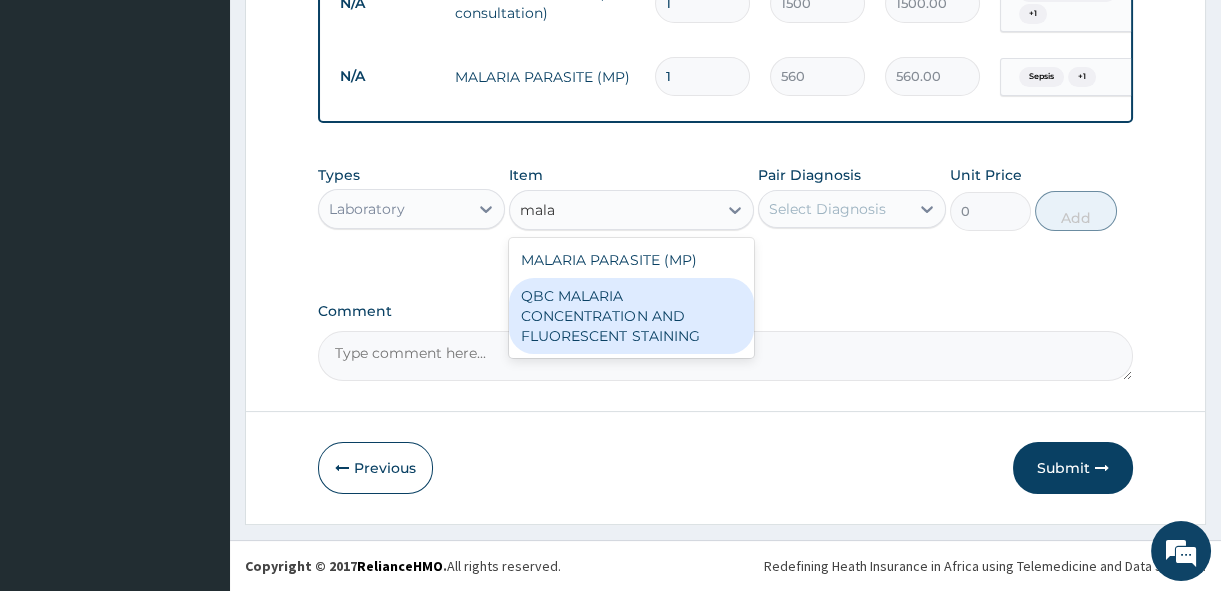 click on "QBC MALARIA CONCENTRATION AND FLUORESCENT STAINING" at bounding box center (631, 316) 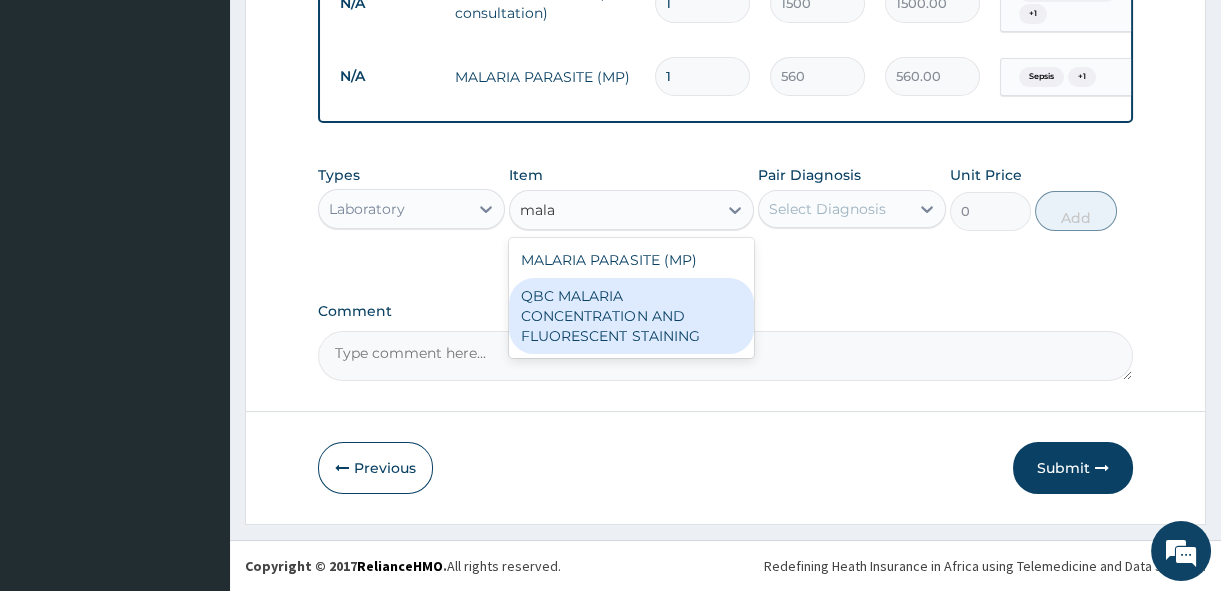 type 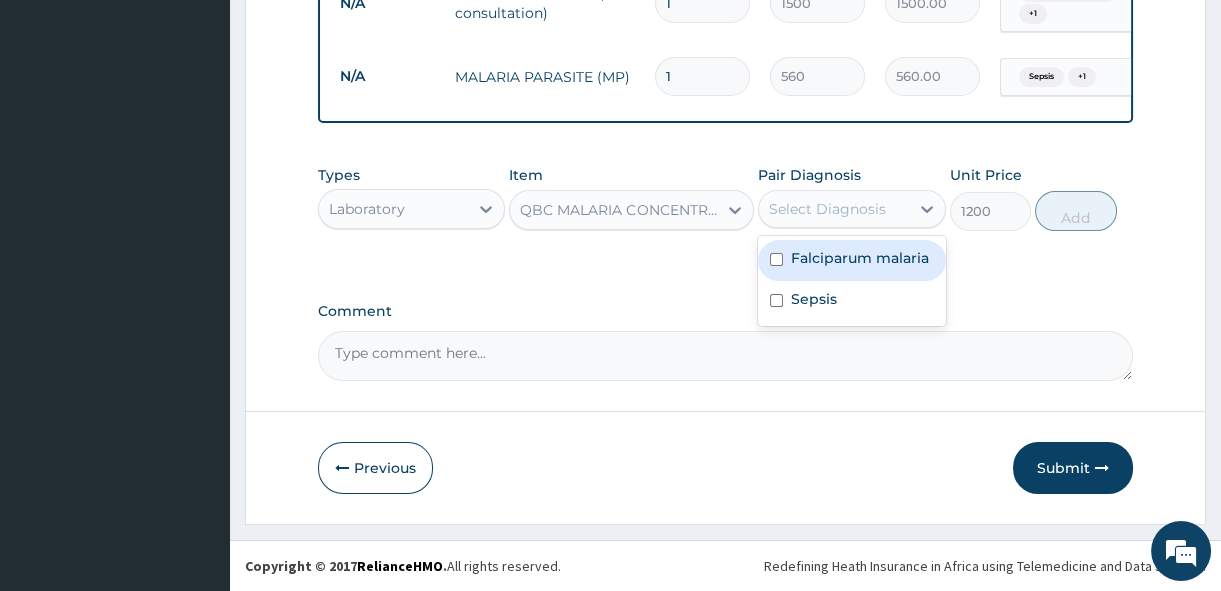 click on "Select Diagnosis" at bounding box center (827, 209) 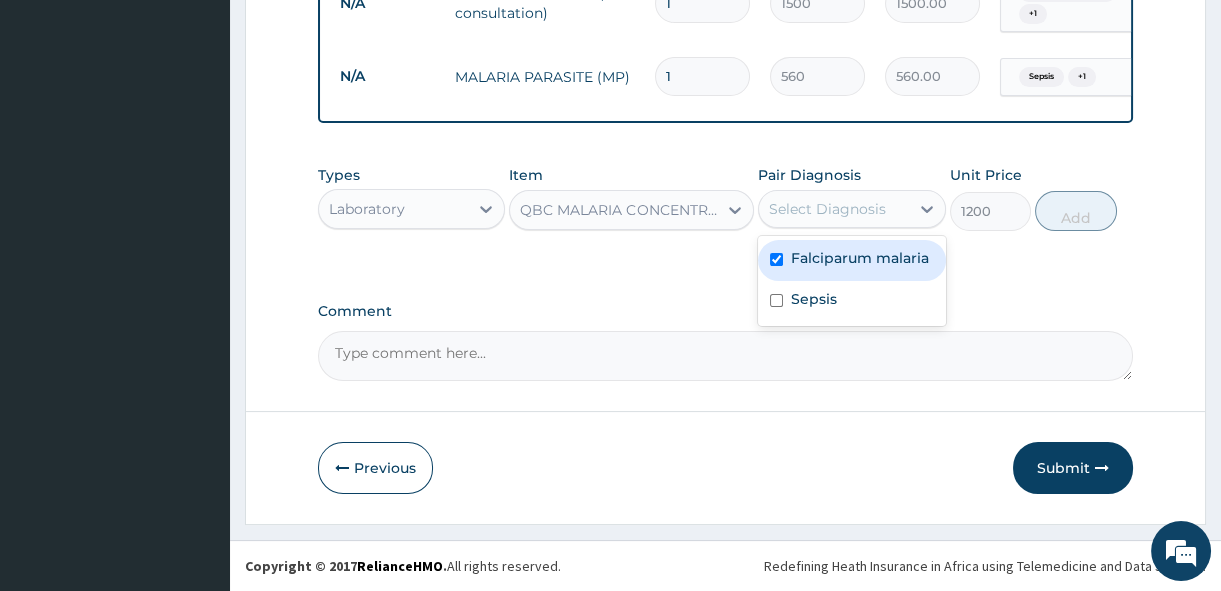 checkbox on "true" 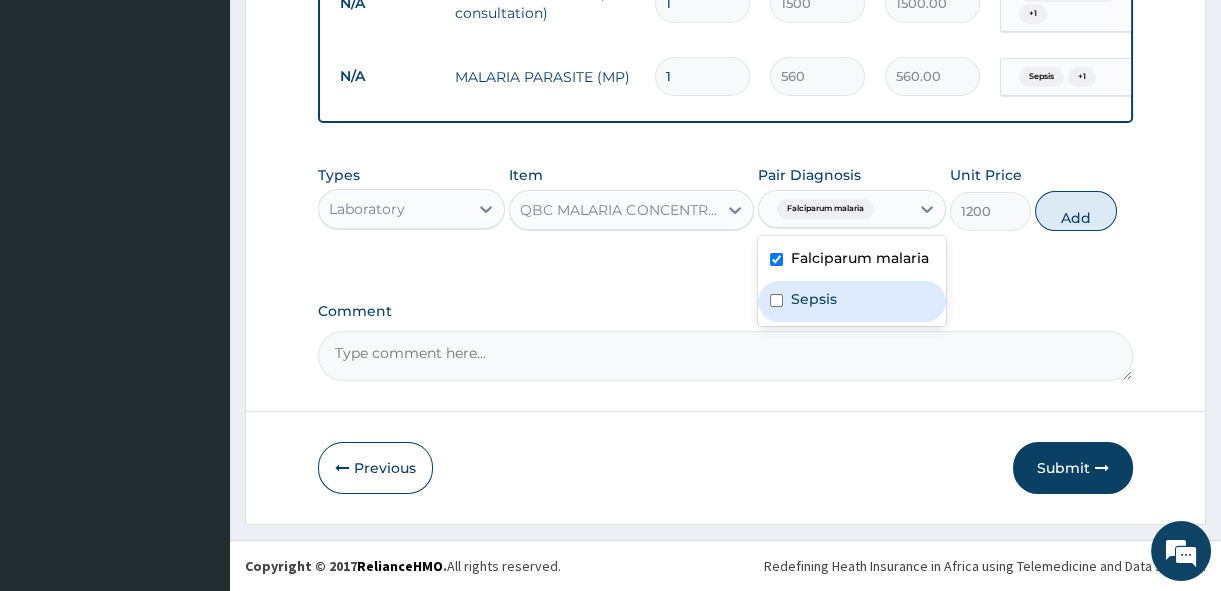 click on "Sepsis" at bounding box center (851, 301) 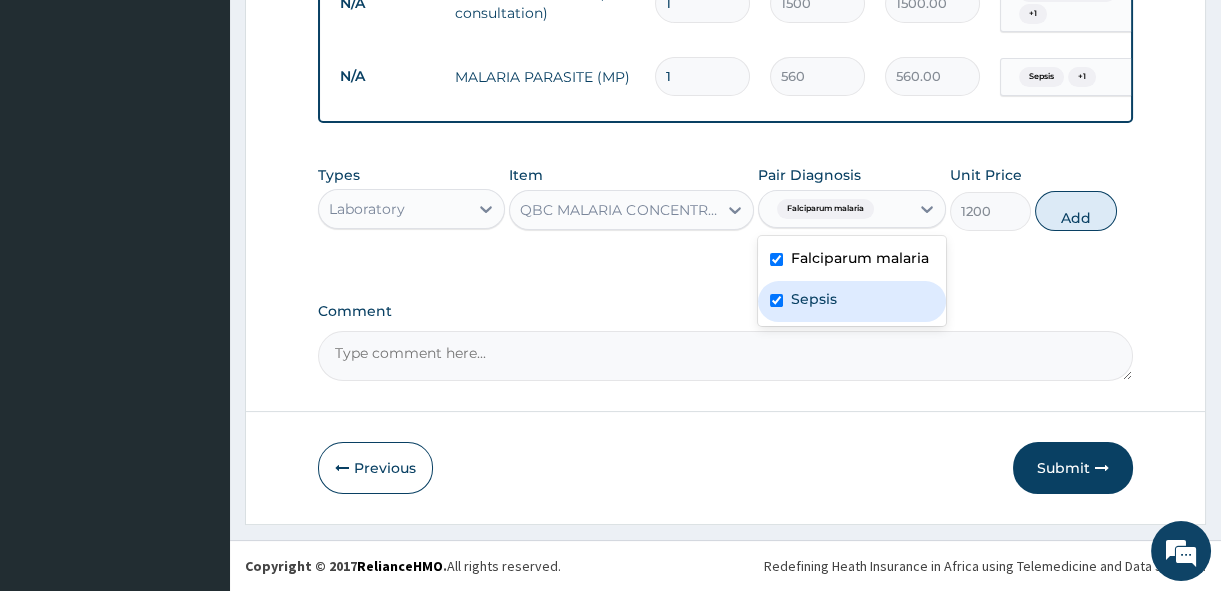 checkbox on "true" 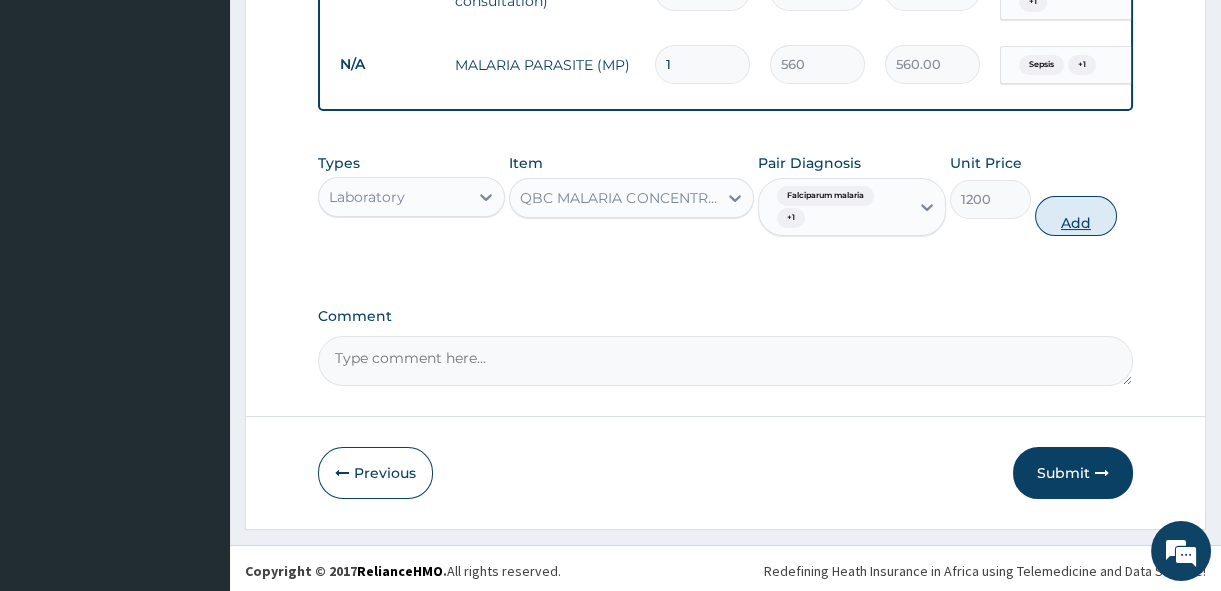 click on "Add" at bounding box center (1076, 216) 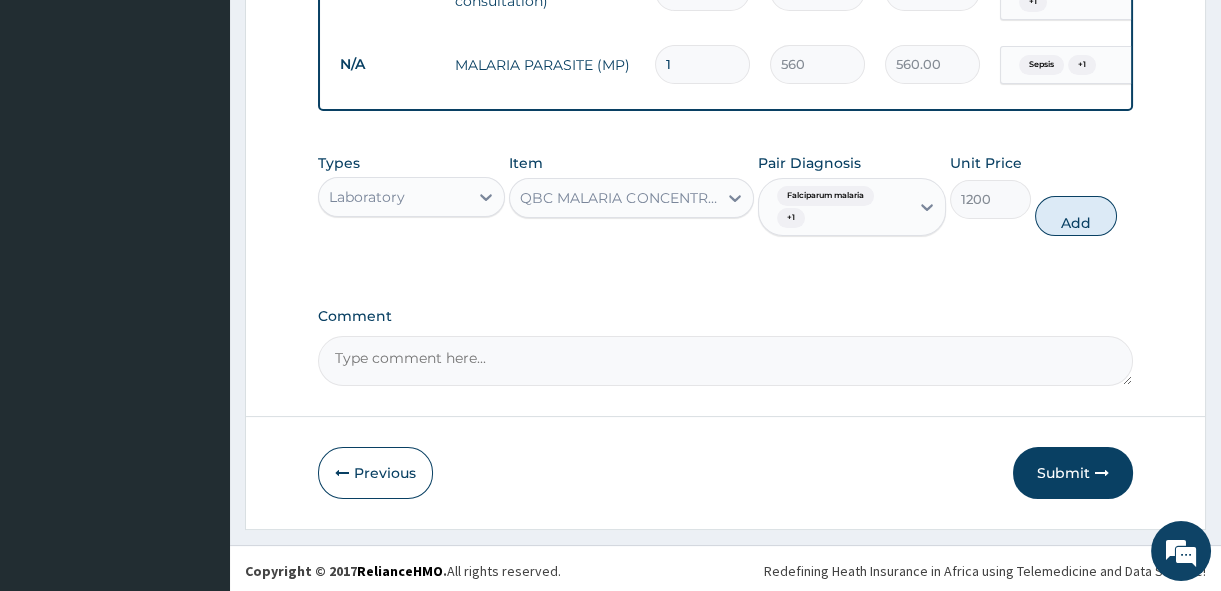 type on "0" 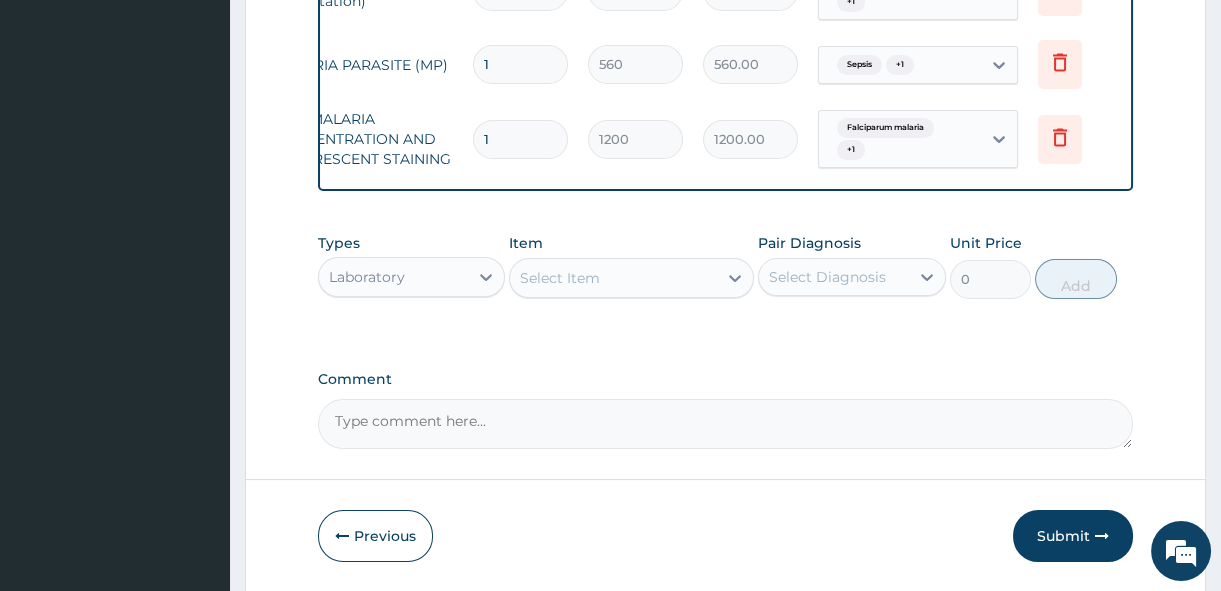 scroll, scrollTop: 0, scrollLeft: 188, axis: horizontal 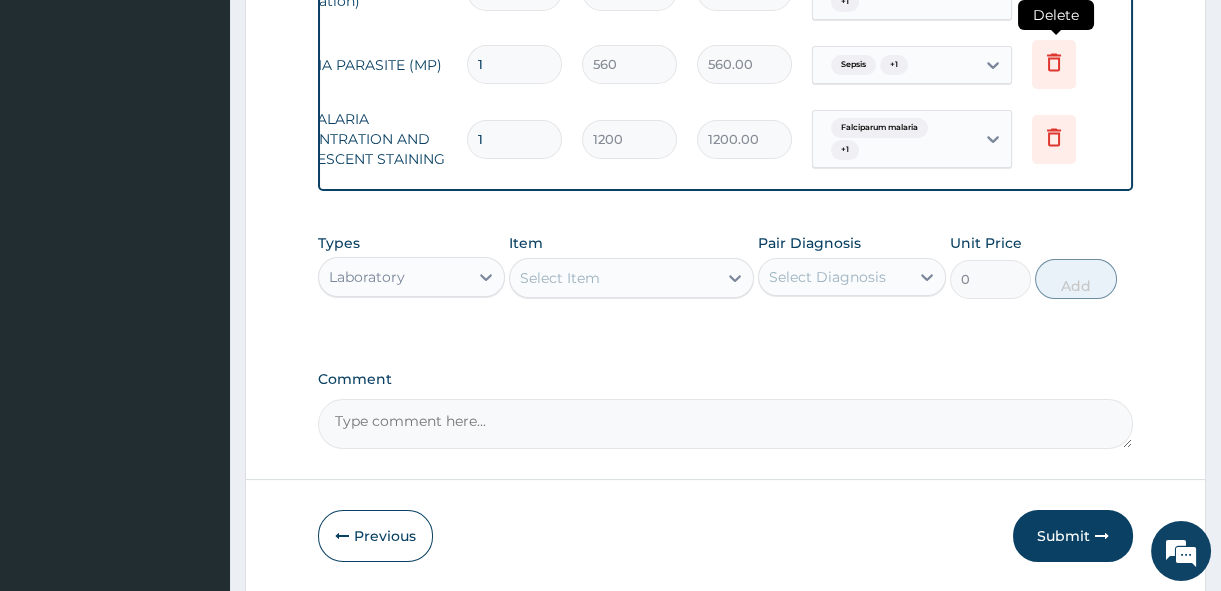 click 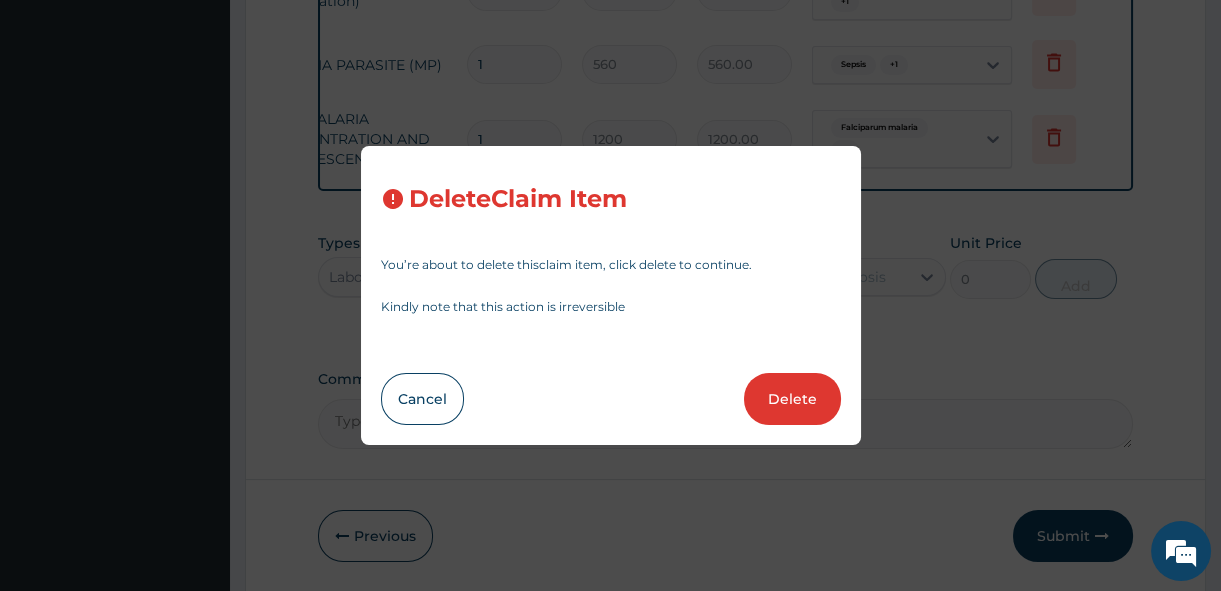 click on "Delete" at bounding box center (792, 399) 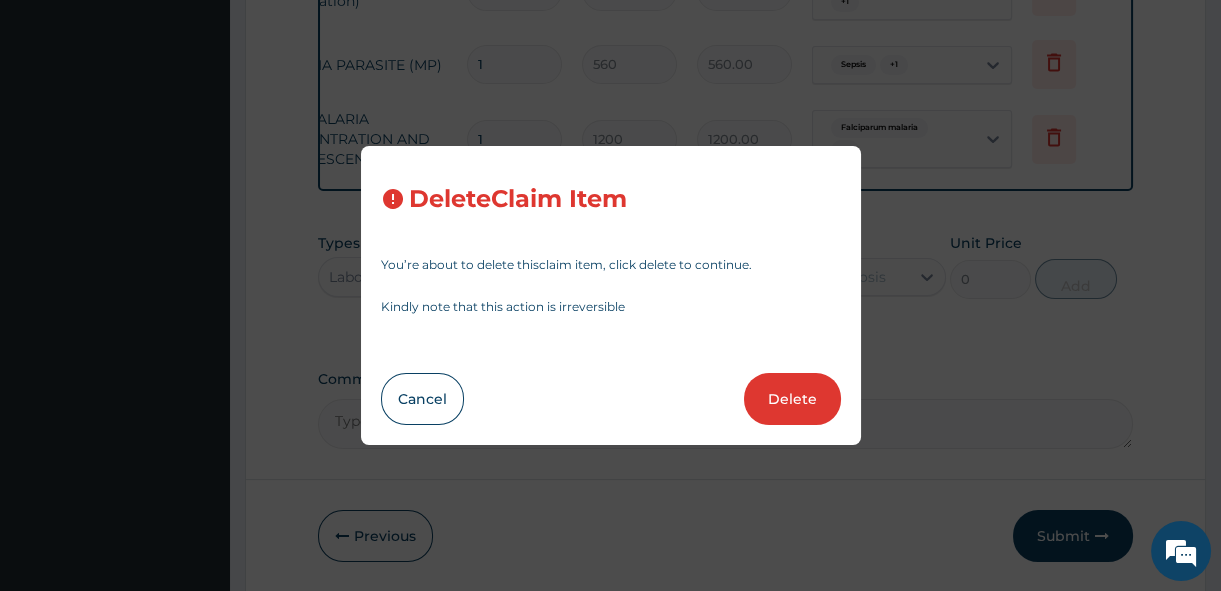 type on "1200" 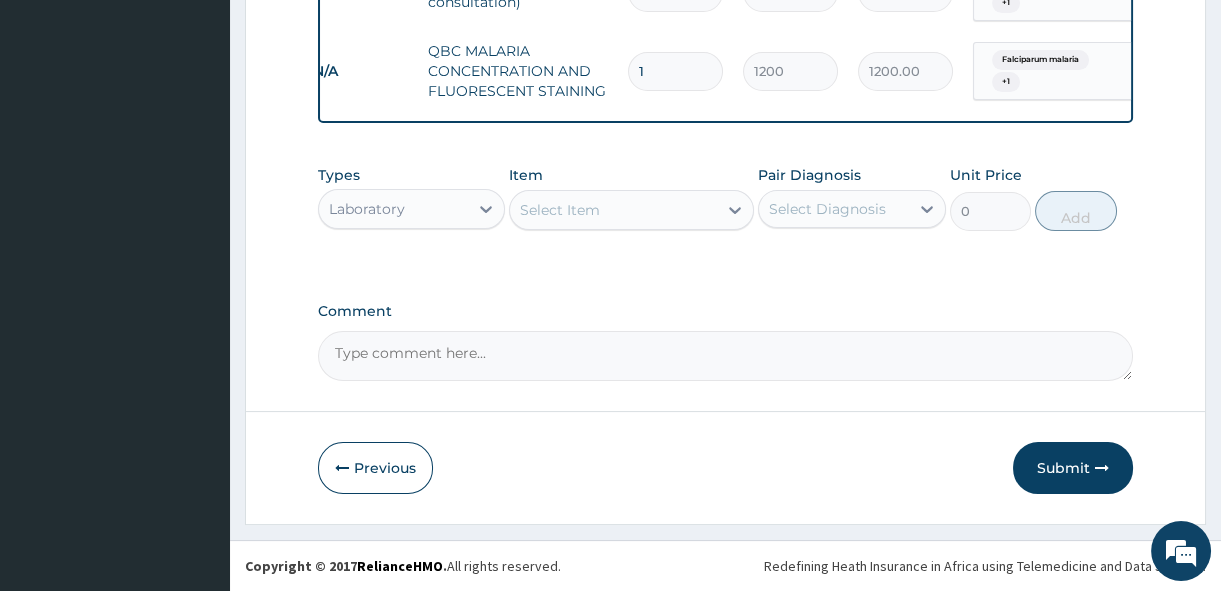 scroll, scrollTop: 0, scrollLeft: 0, axis: both 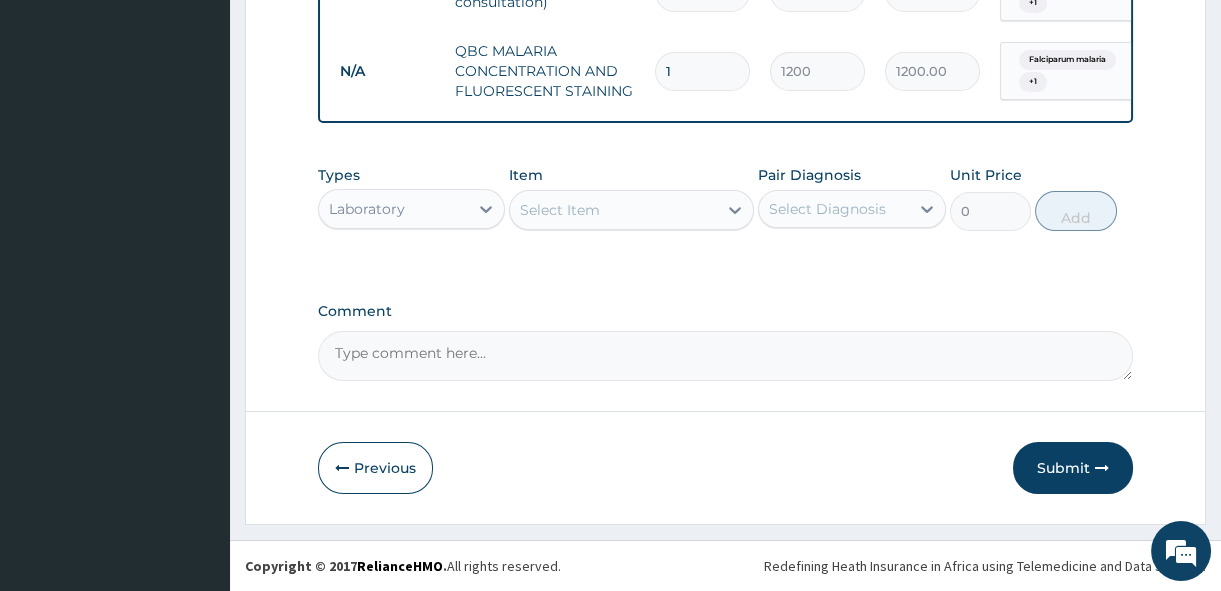 click on "Select Item" at bounding box center [613, 210] 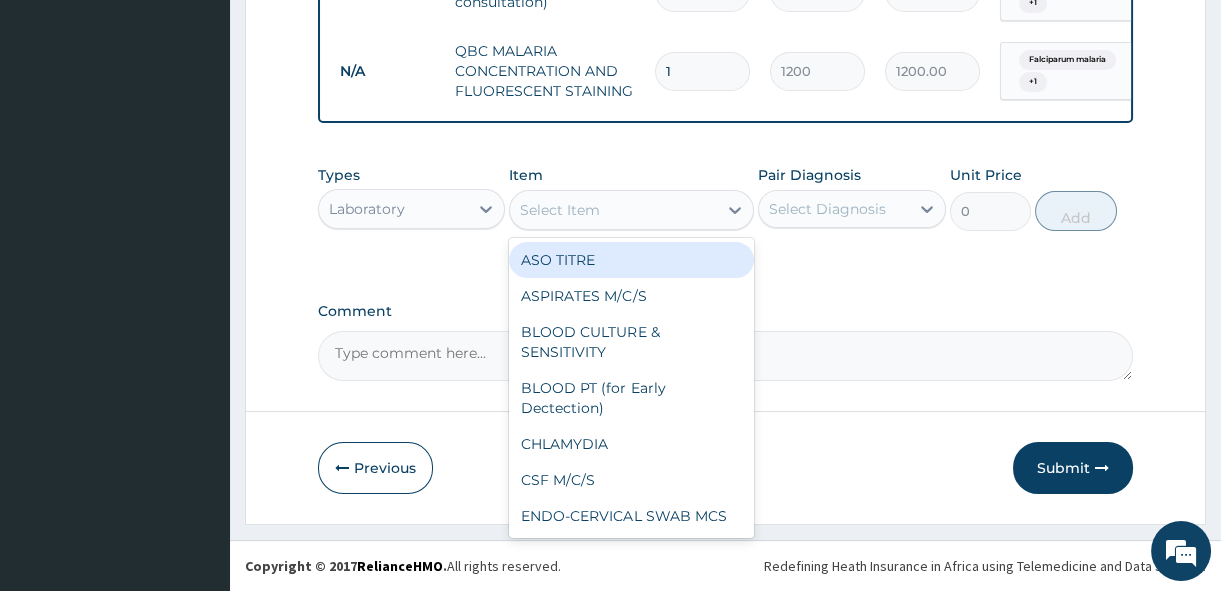 click on "Laboratory" at bounding box center (393, 209) 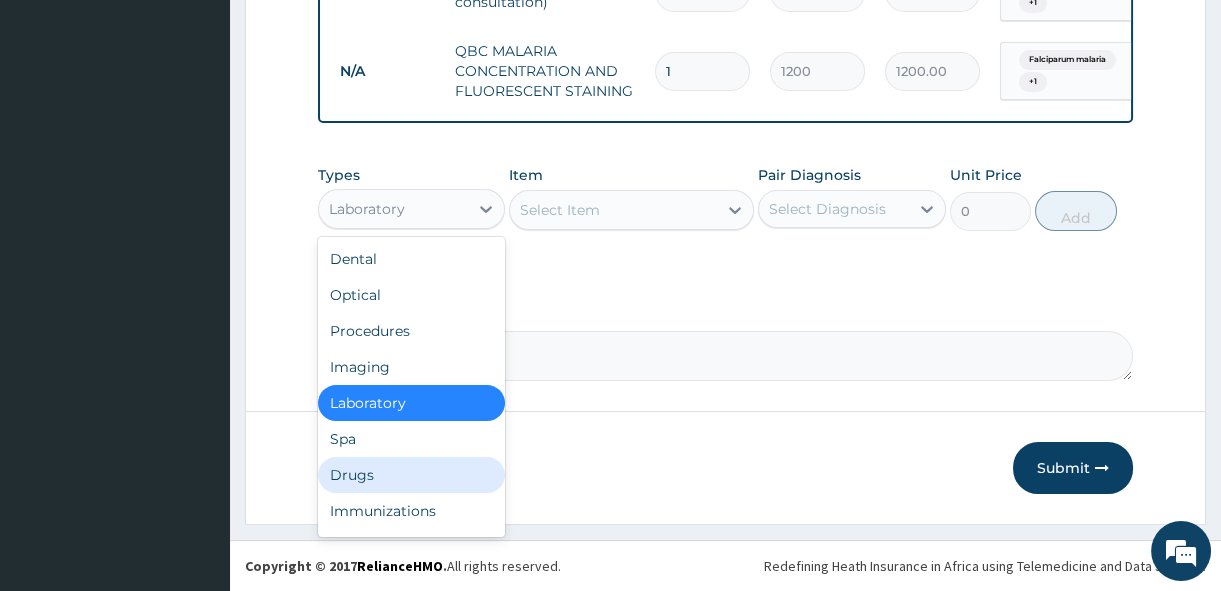 click on "Drugs" at bounding box center (411, 475) 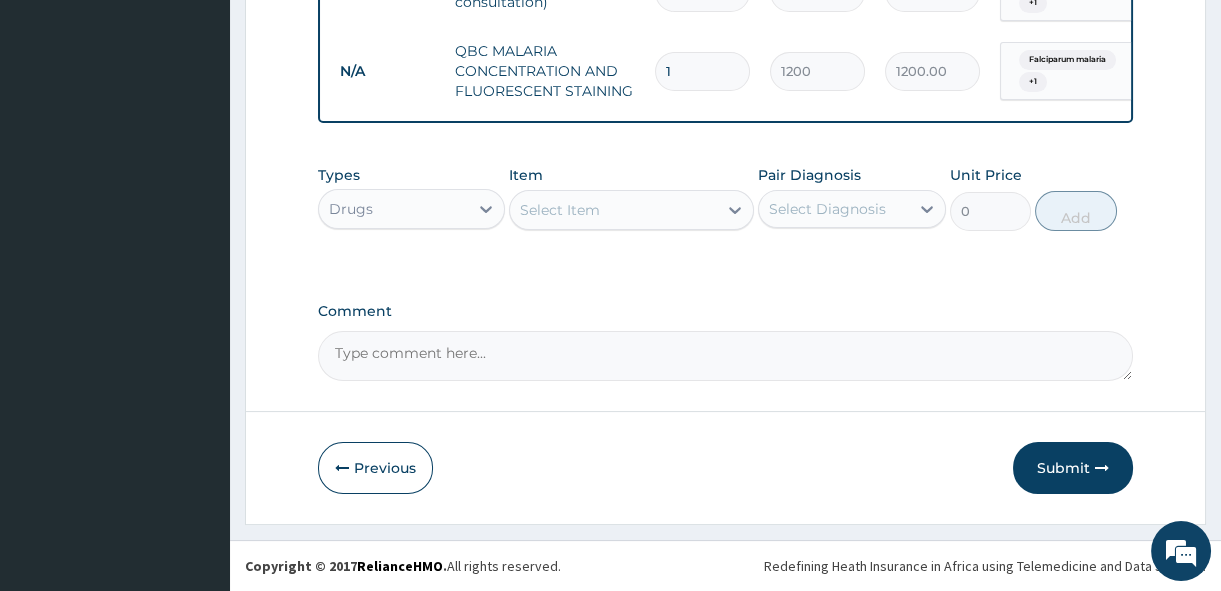 click on "Select Item" at bounding box center [613, 210] 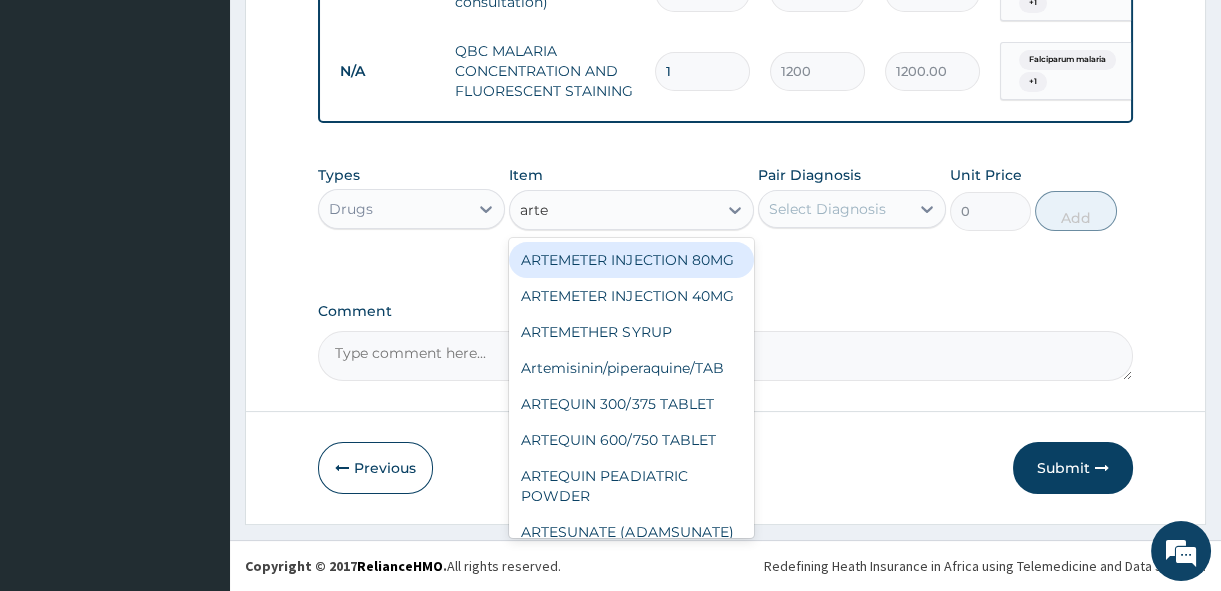 type on "artem" 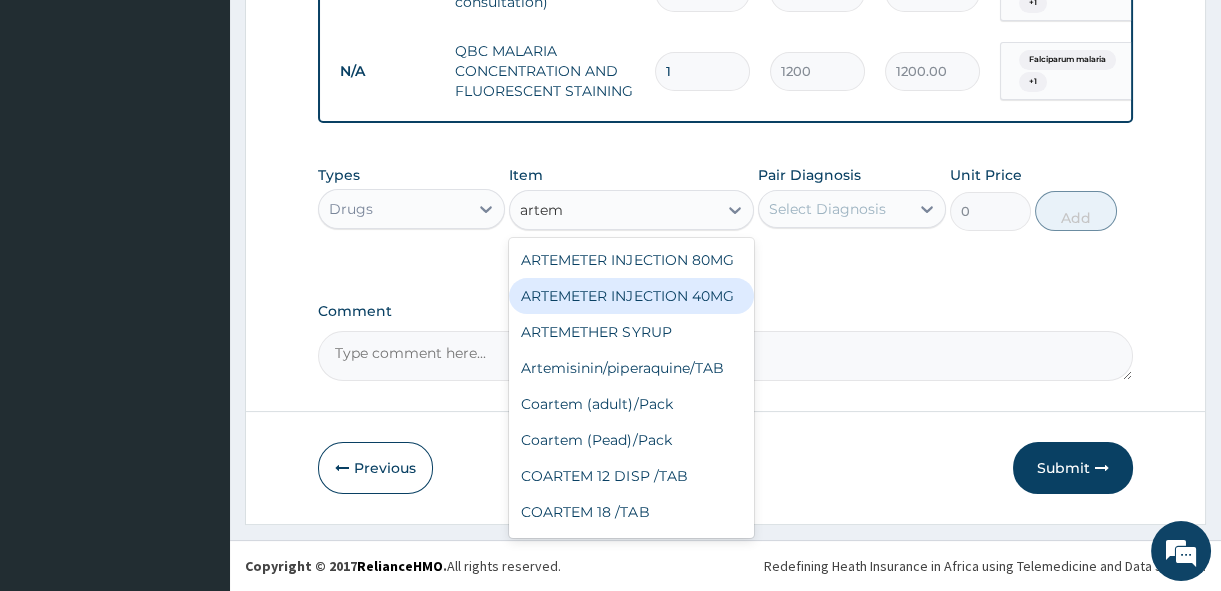 click on "ARTEMETER INJECTION 40MG" at bounding box center [631, 296] 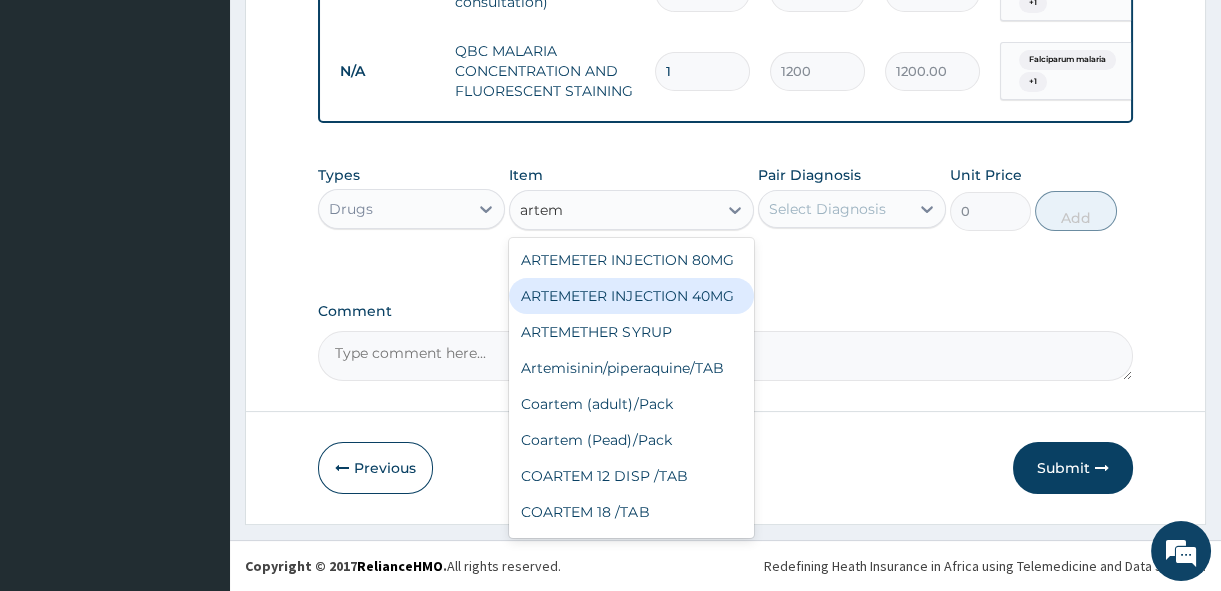 type 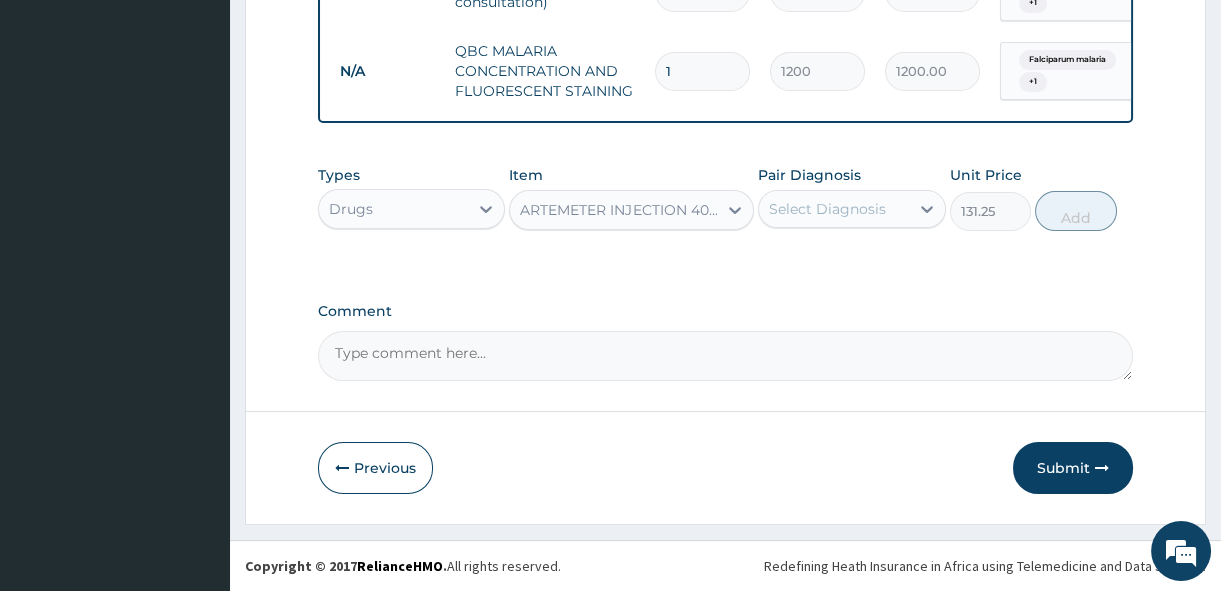 click on "Select Diagnosis" at bounding box center (827, 209) 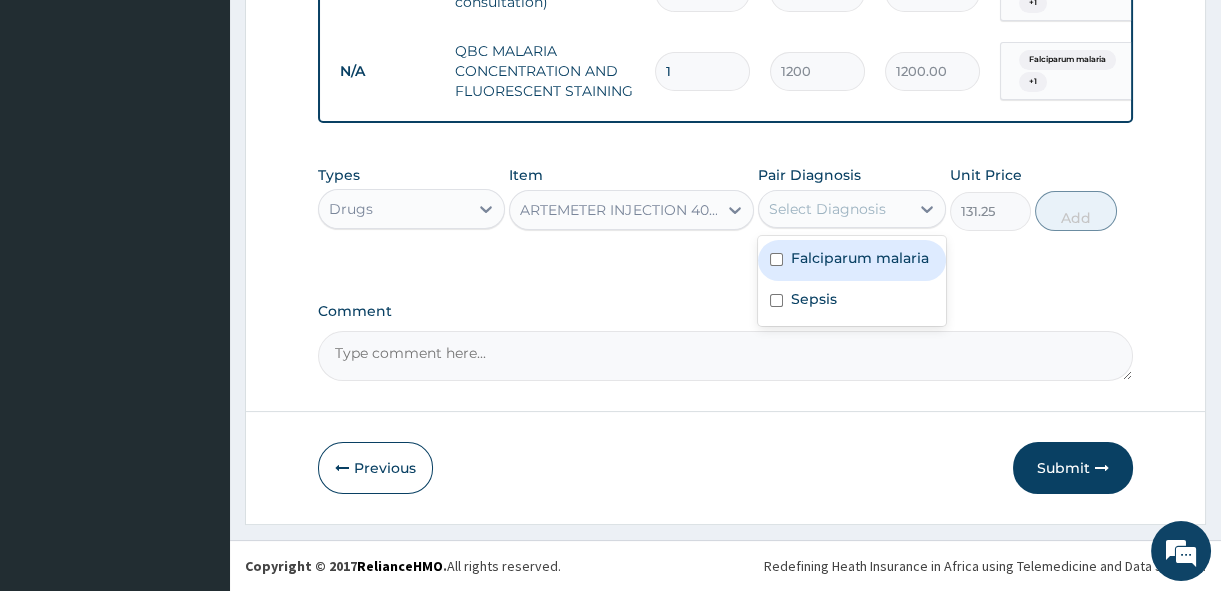 click on "Falciparum malaria" at bounding box center [851, 260] 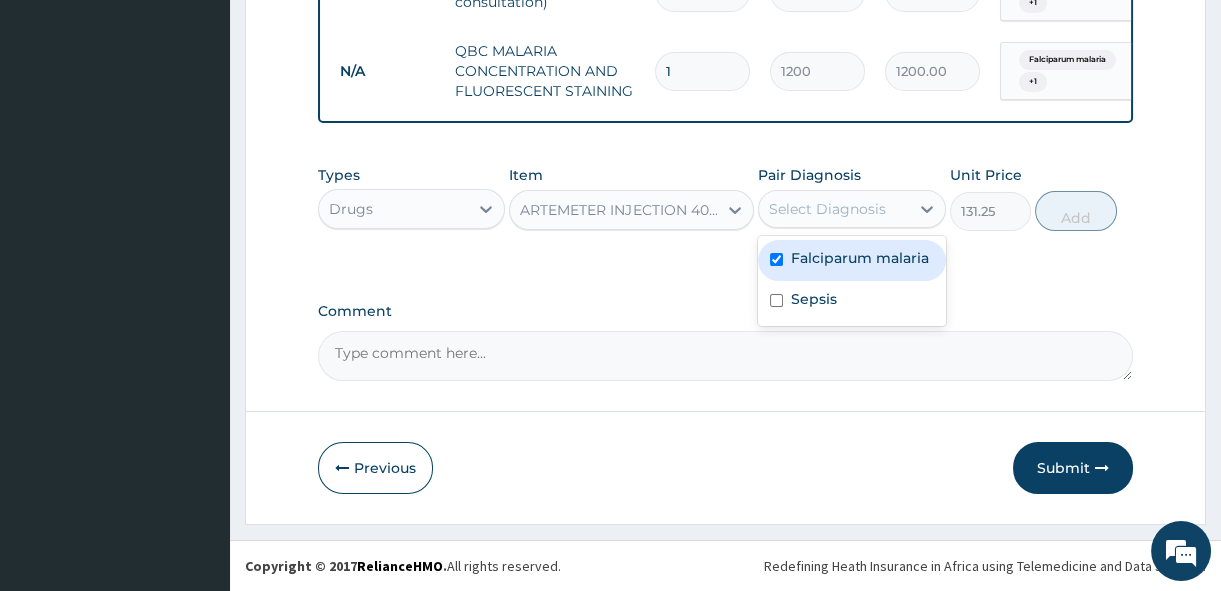 checkbox on "true" 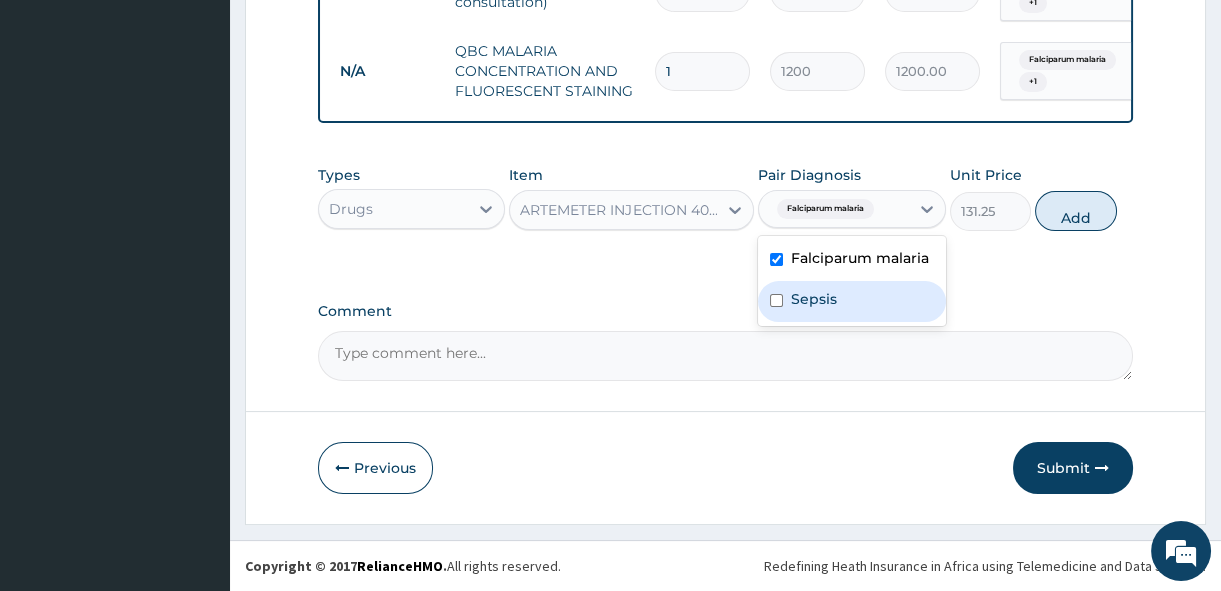 click on "Sepsis" at bounding box center [814, 299] 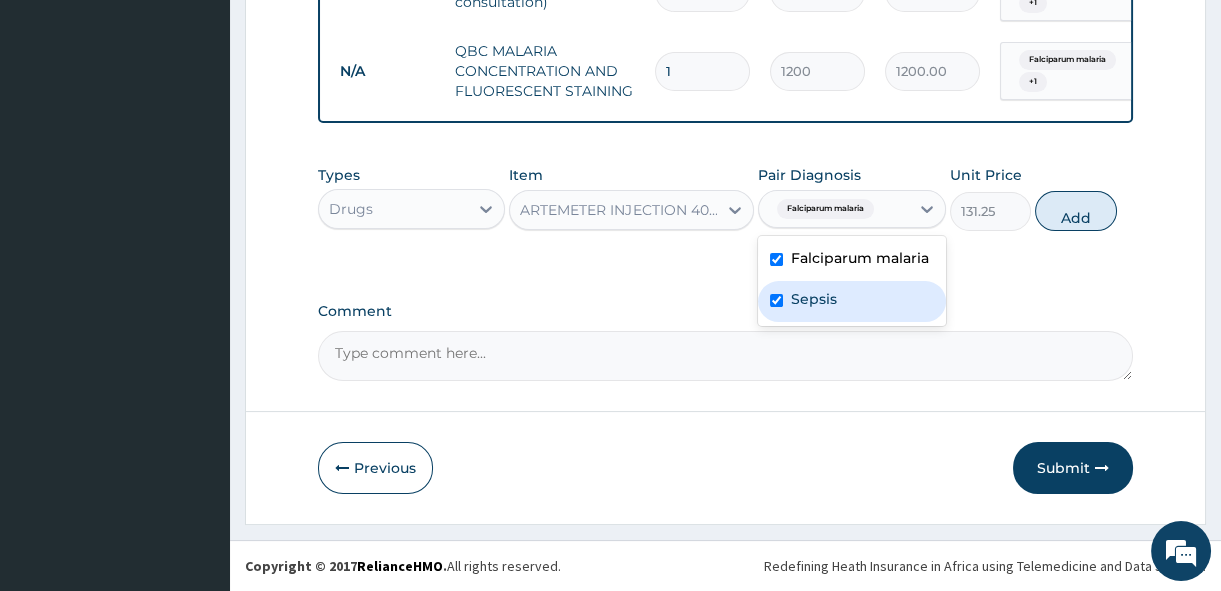 checkbox on "true" 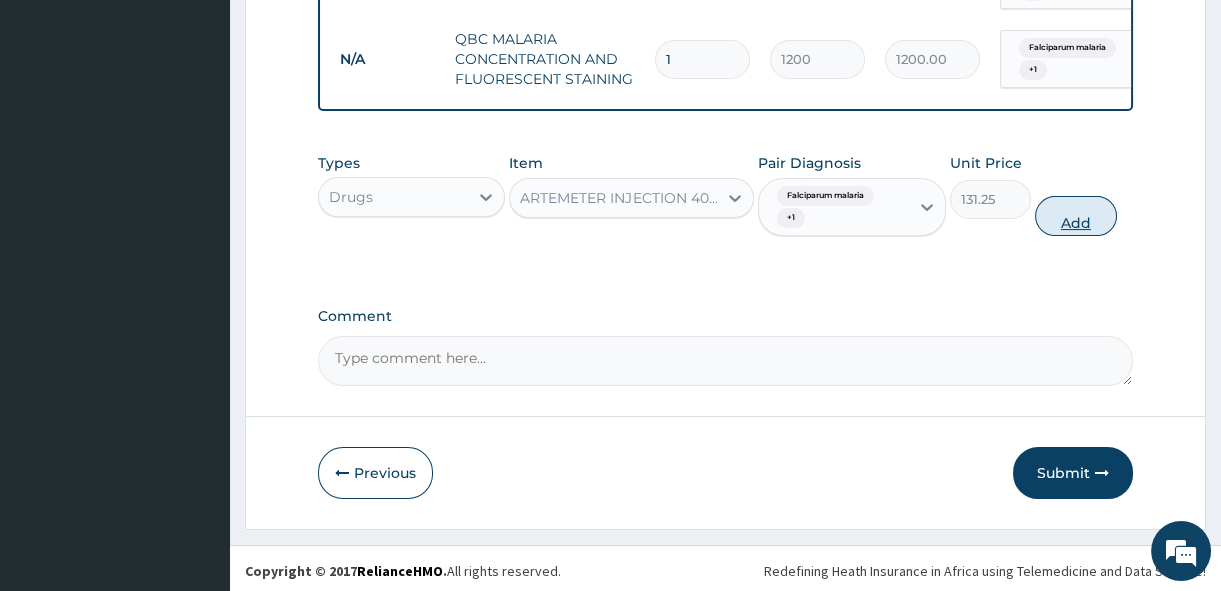 click on "Add" at bounding box center (1076, 216) 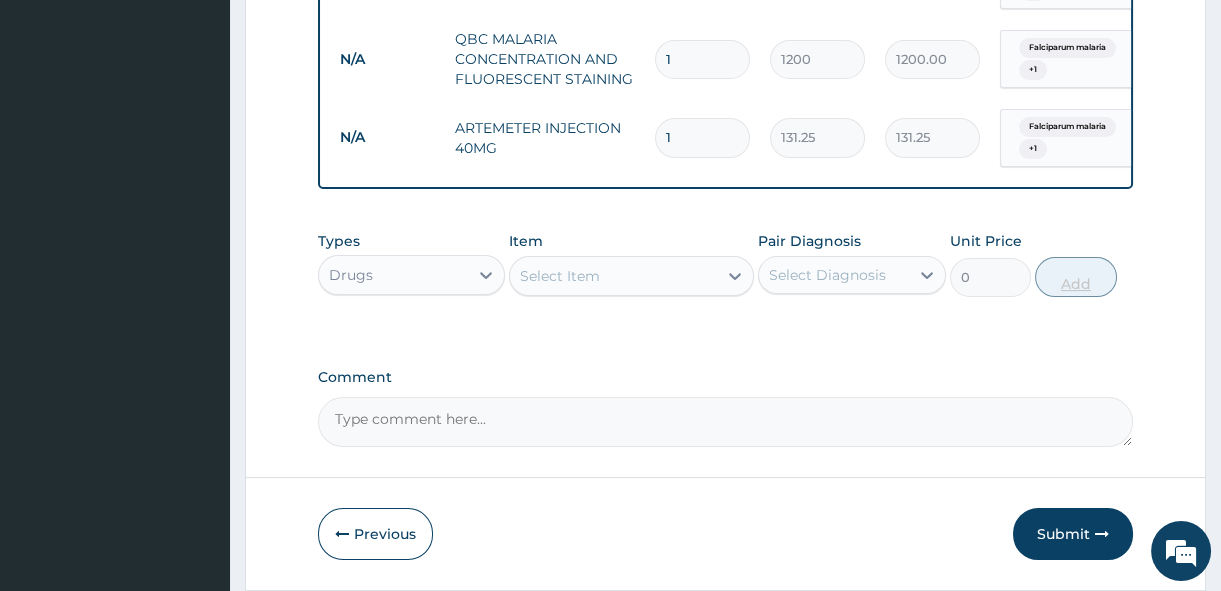 type 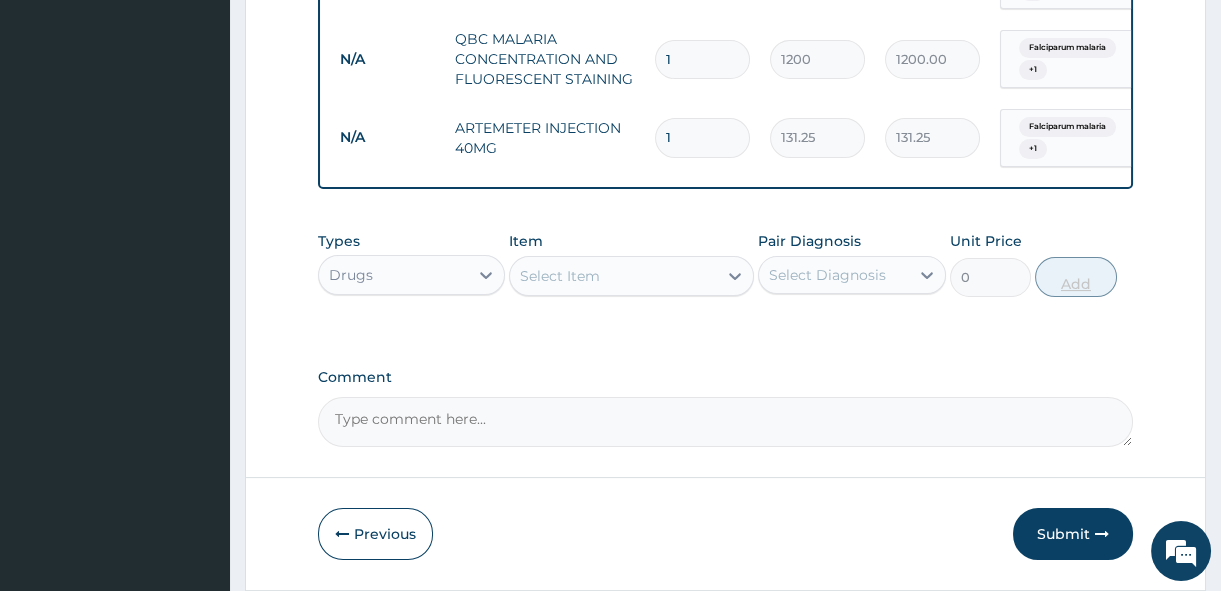 type on "0.00" 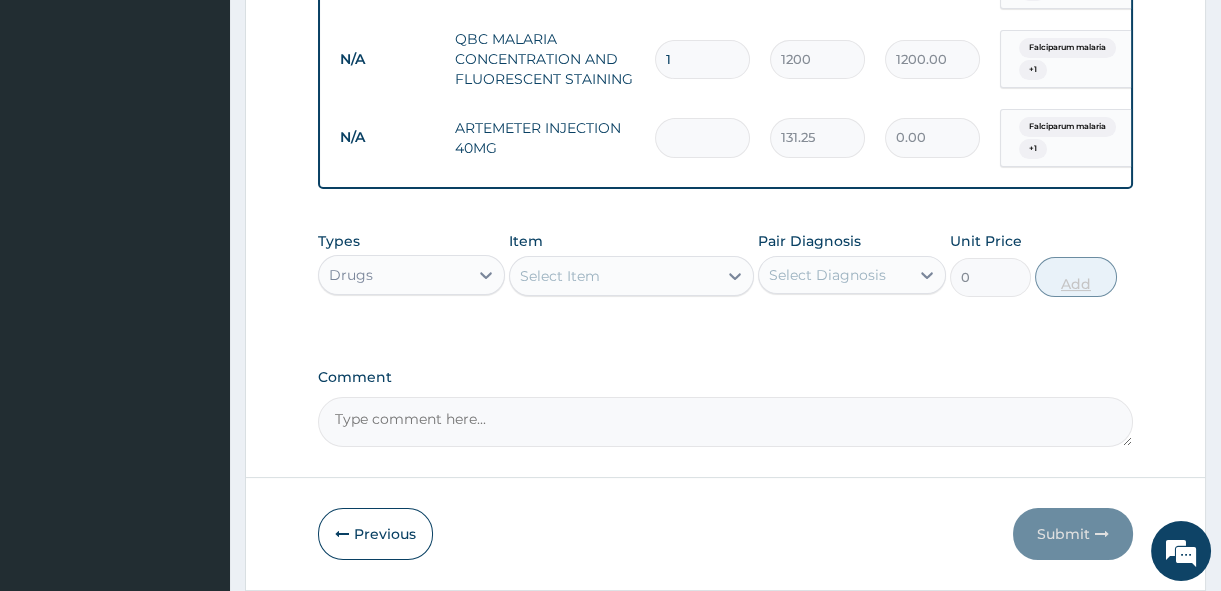 type on "4" 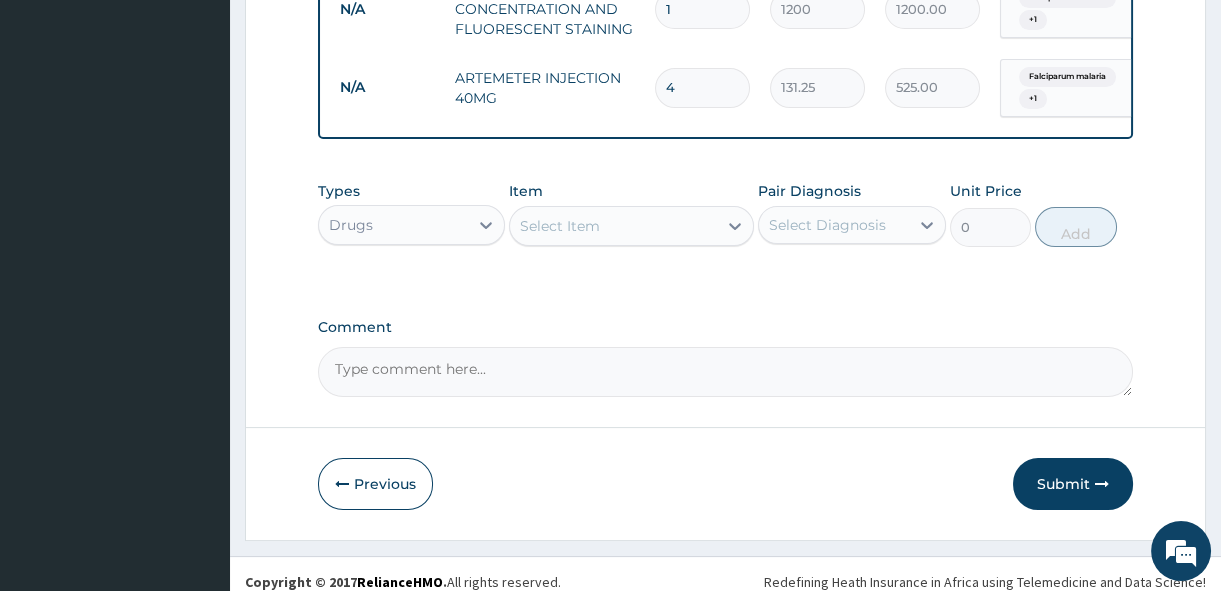 scroll, scrollTop: 933, scrollLeft: 0, axis: vertical 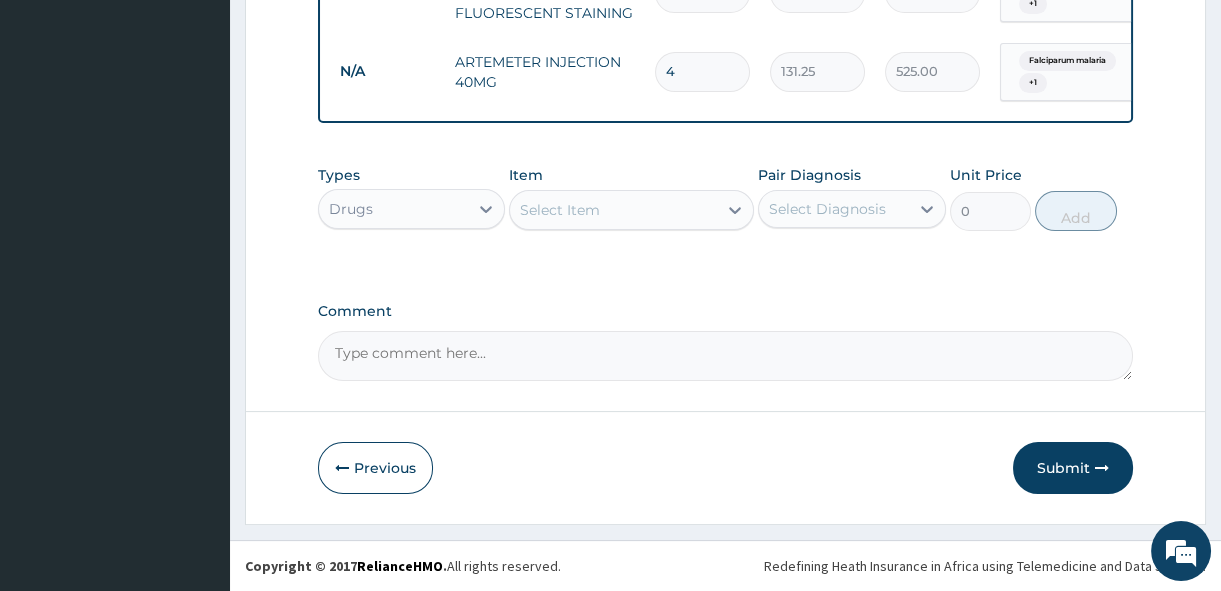 type on "4" 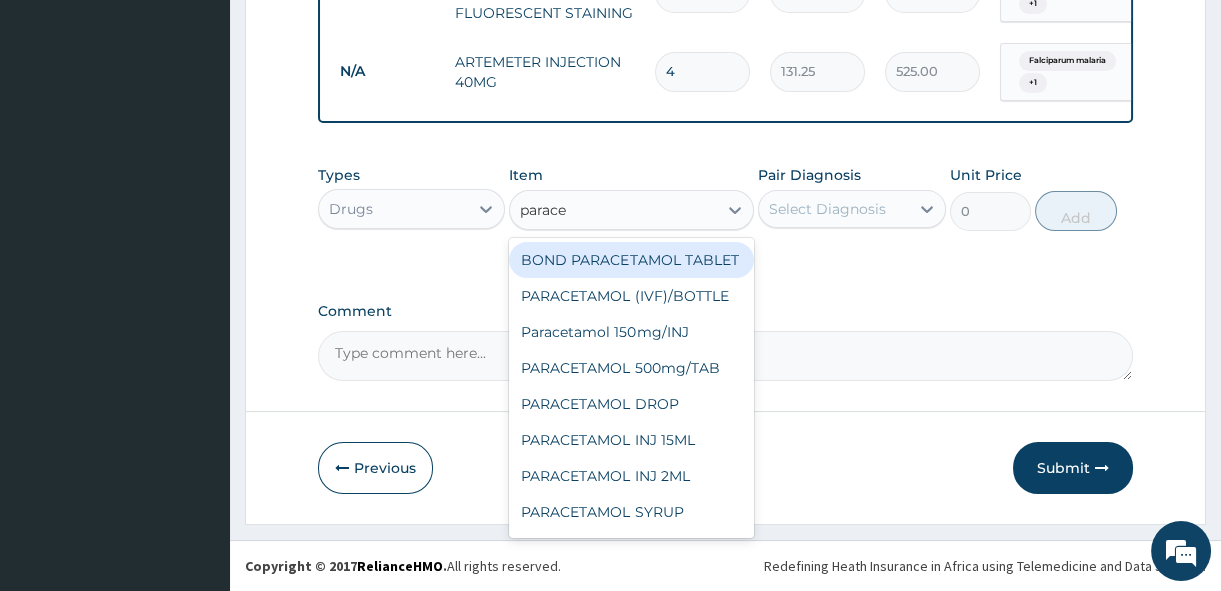 type on "paracet" 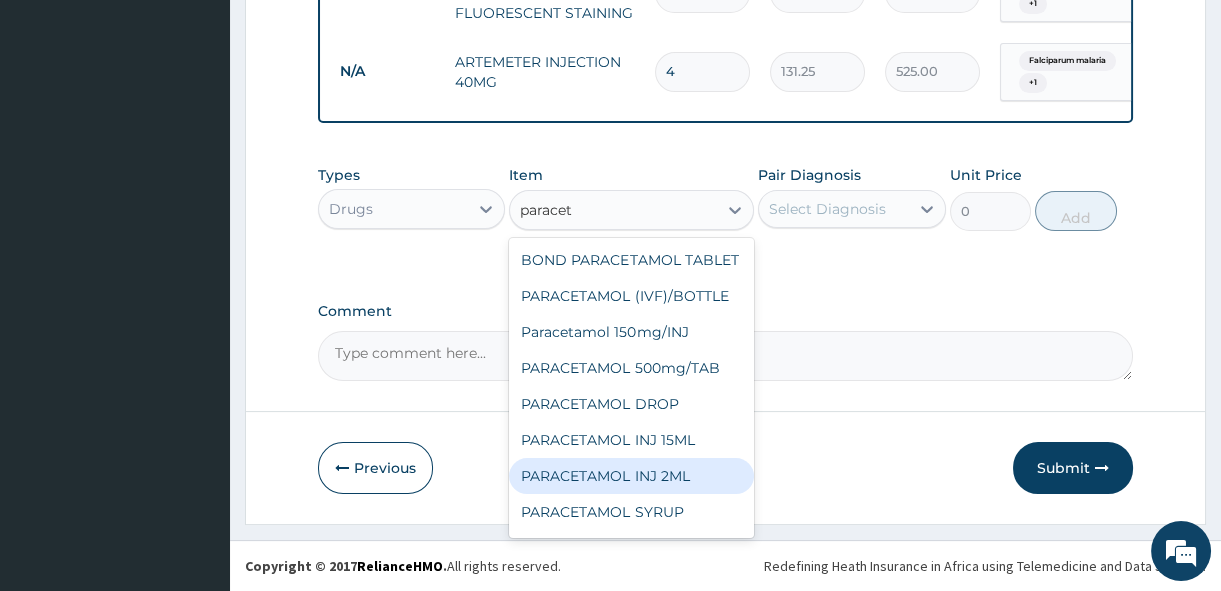 drag, startPoint x: 594, startPoint y: 491, endPoint x: 602, endPoint y: 445, distance: 46.69047 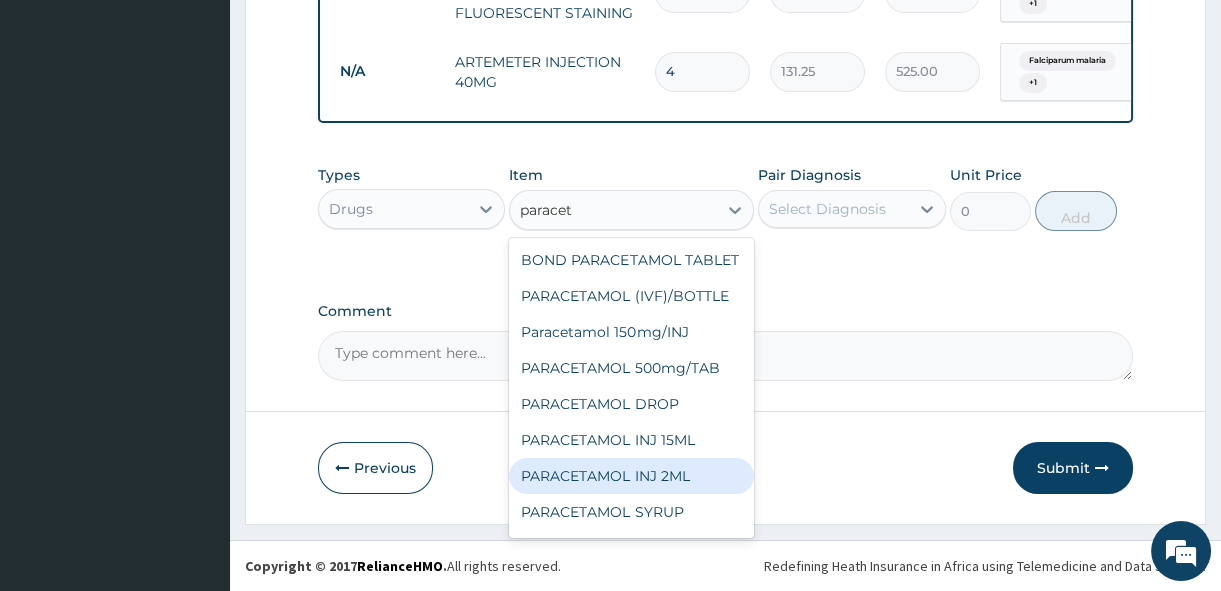 click on "PARACETAMOL INJ 2ML" at bounding box center (631, 476) 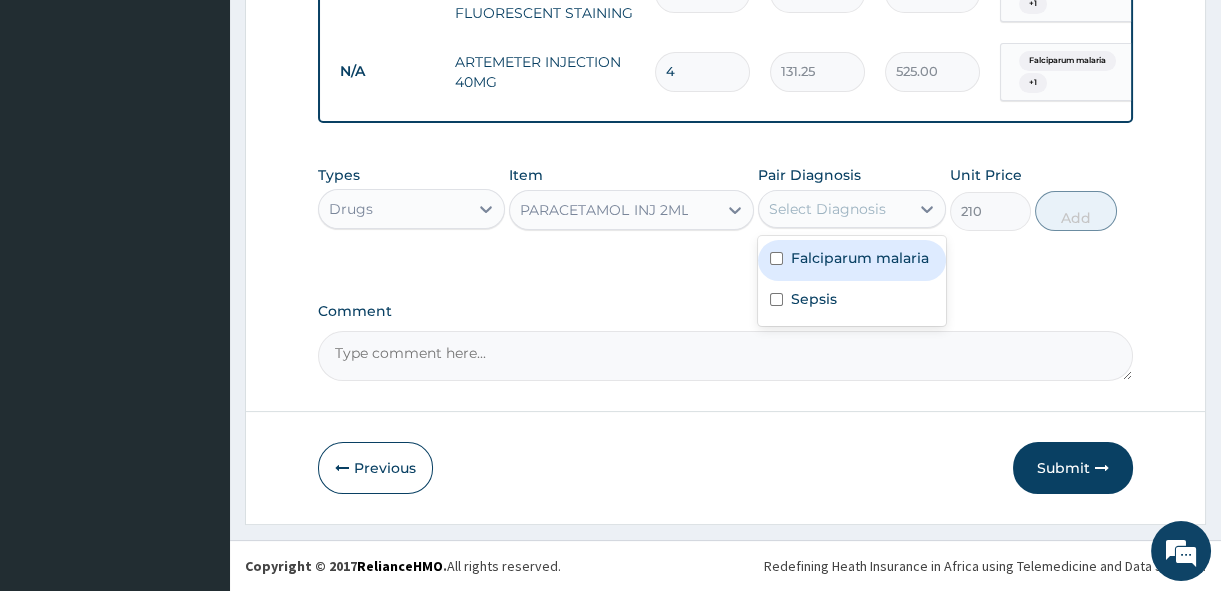 click on "Select Diagnosis" at bounding box center [827, 209] 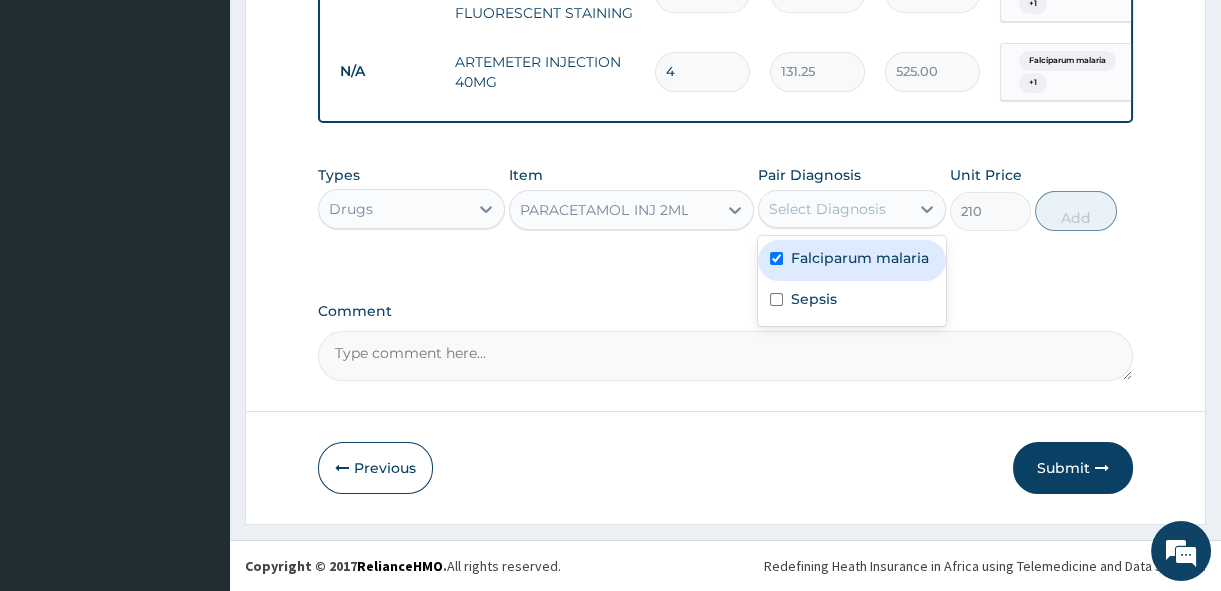checkbox on "true" 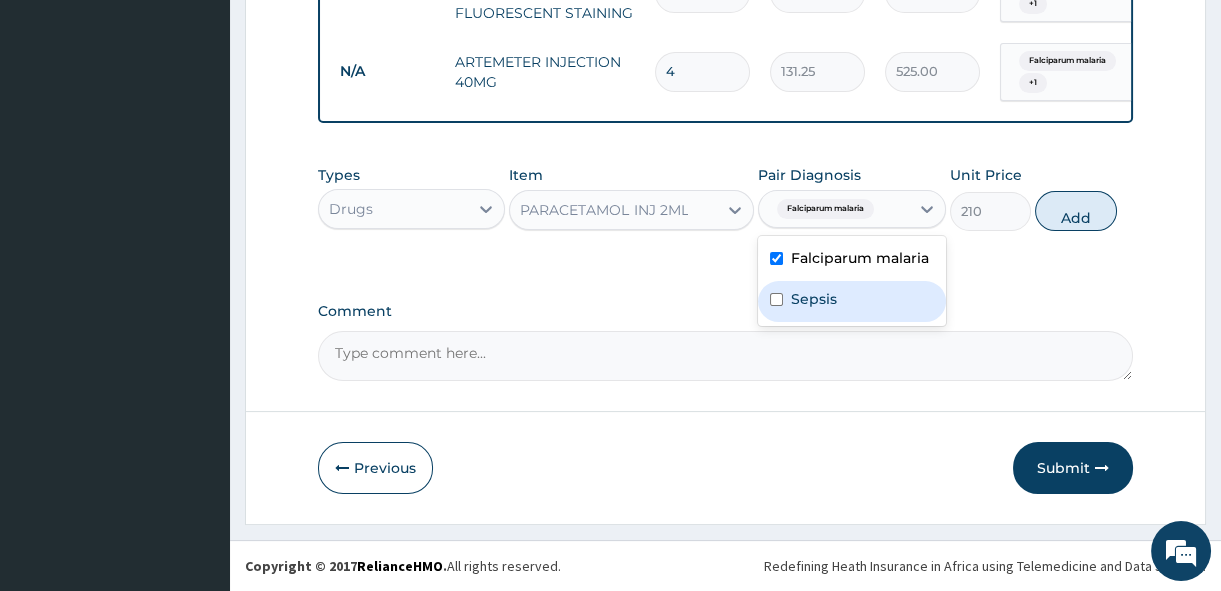 click on "Sepsis" at bounding box center [814, 299] 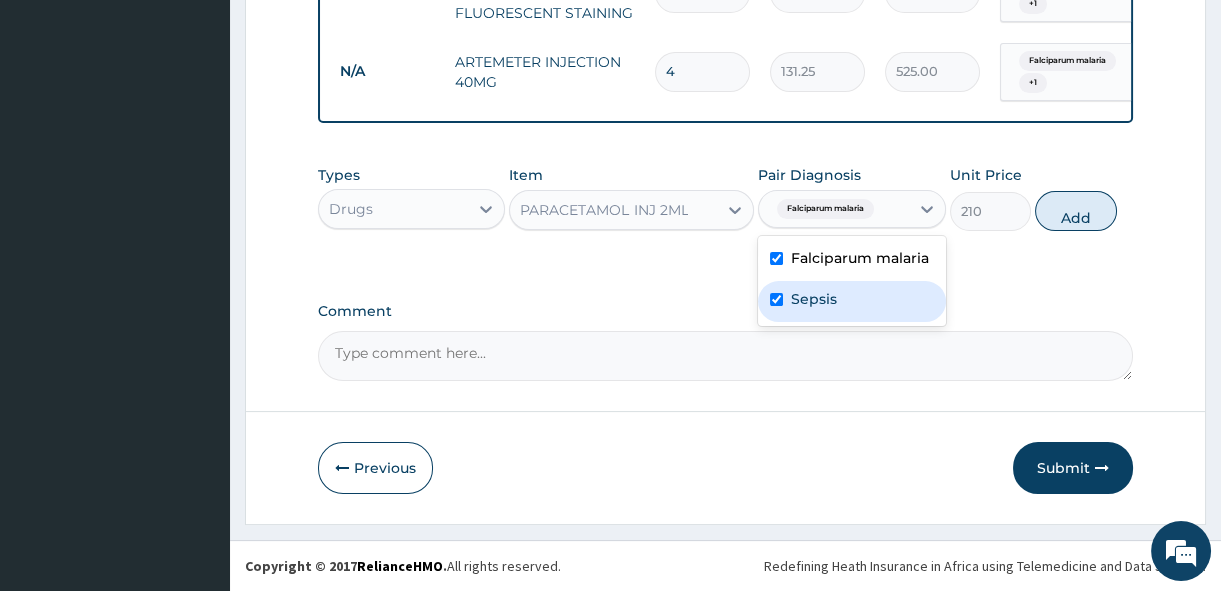 checkbox on "true" 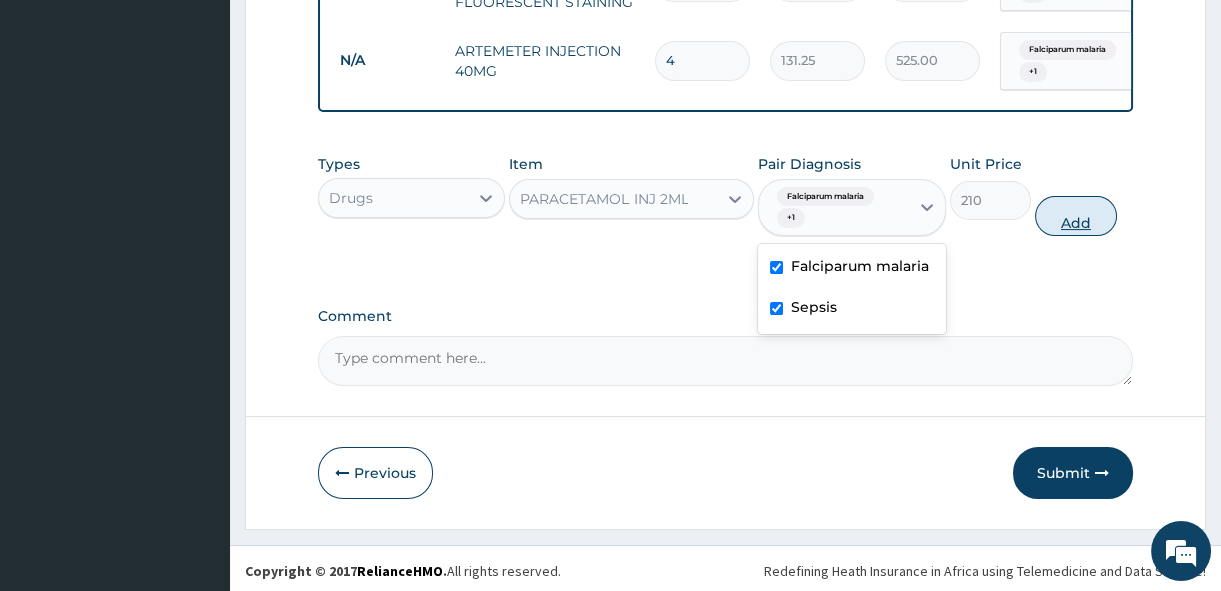 click on "Add" at bounding box center (1076, 216) 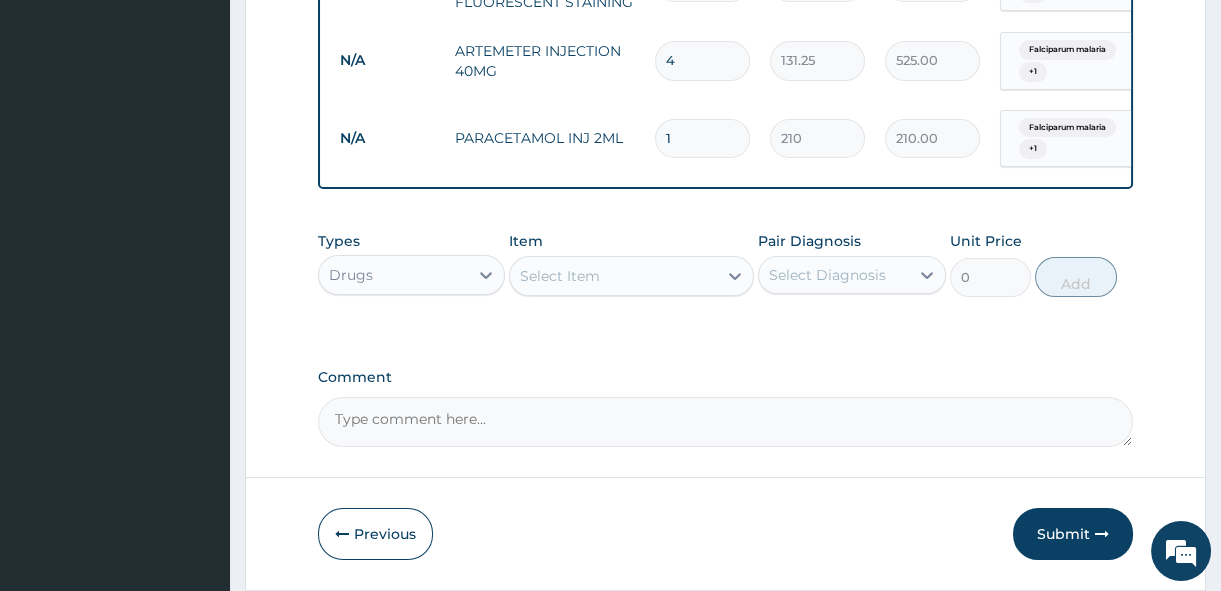 type on "15" 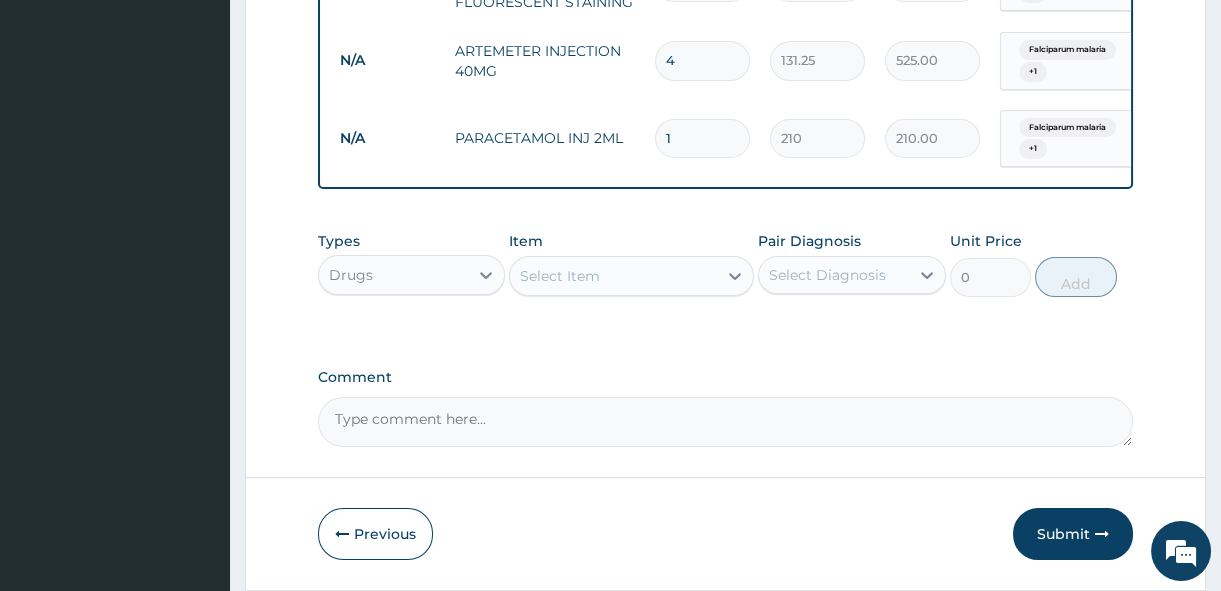 type on "3150.00" 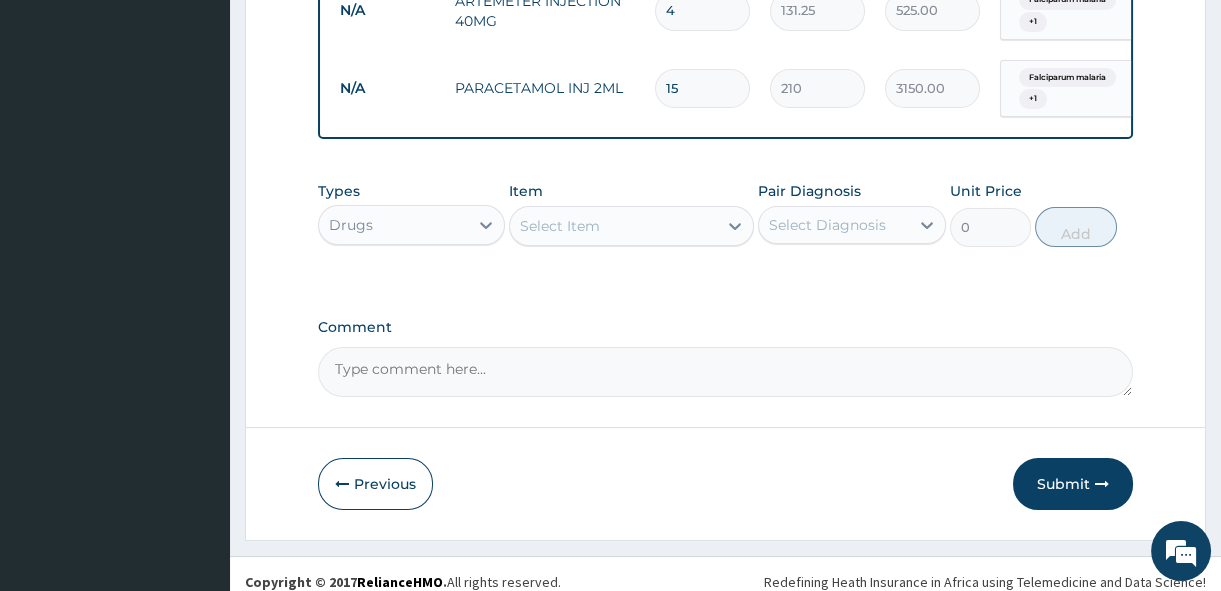 scroll, scrollTop: 1010, scrollLeft: 0, axis: vertical 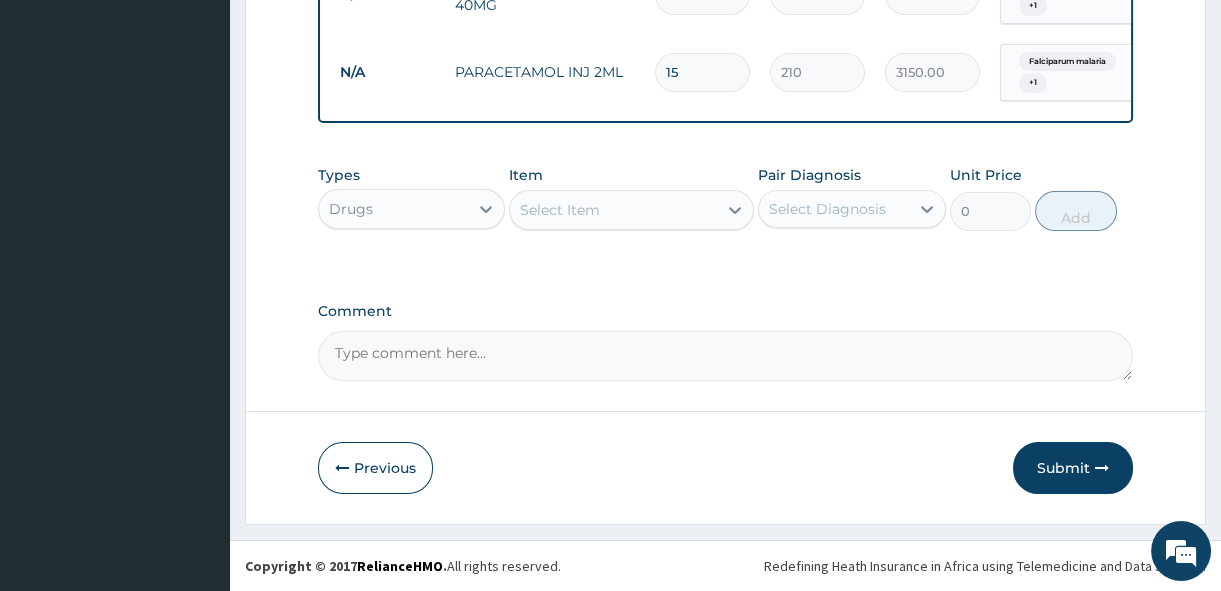 type on "15" 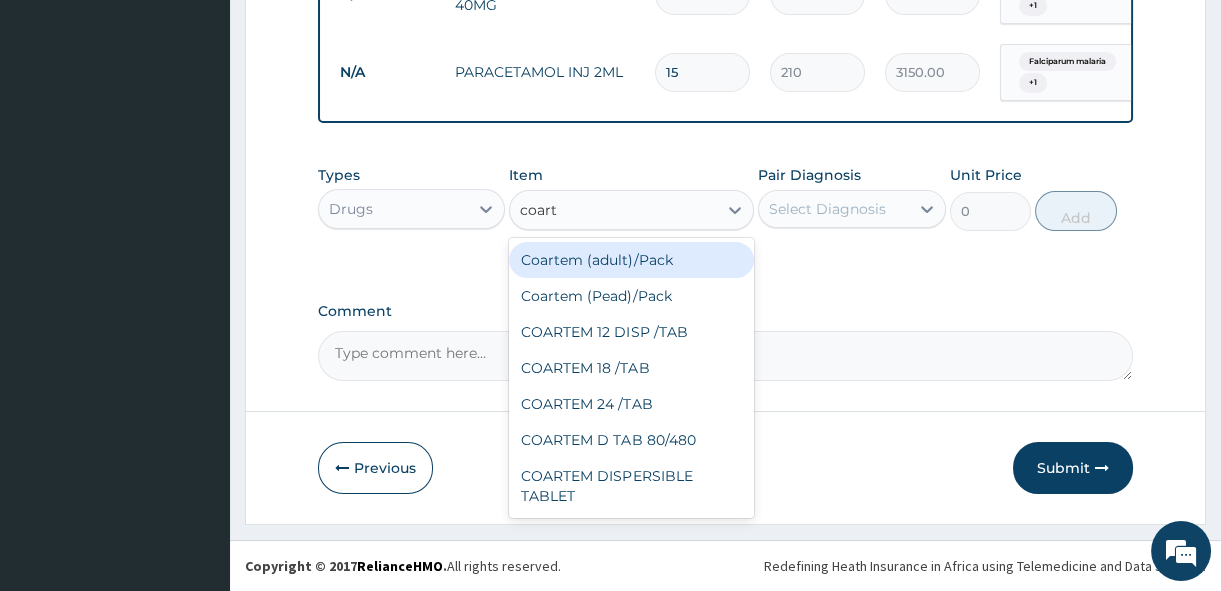 type on "coarte" 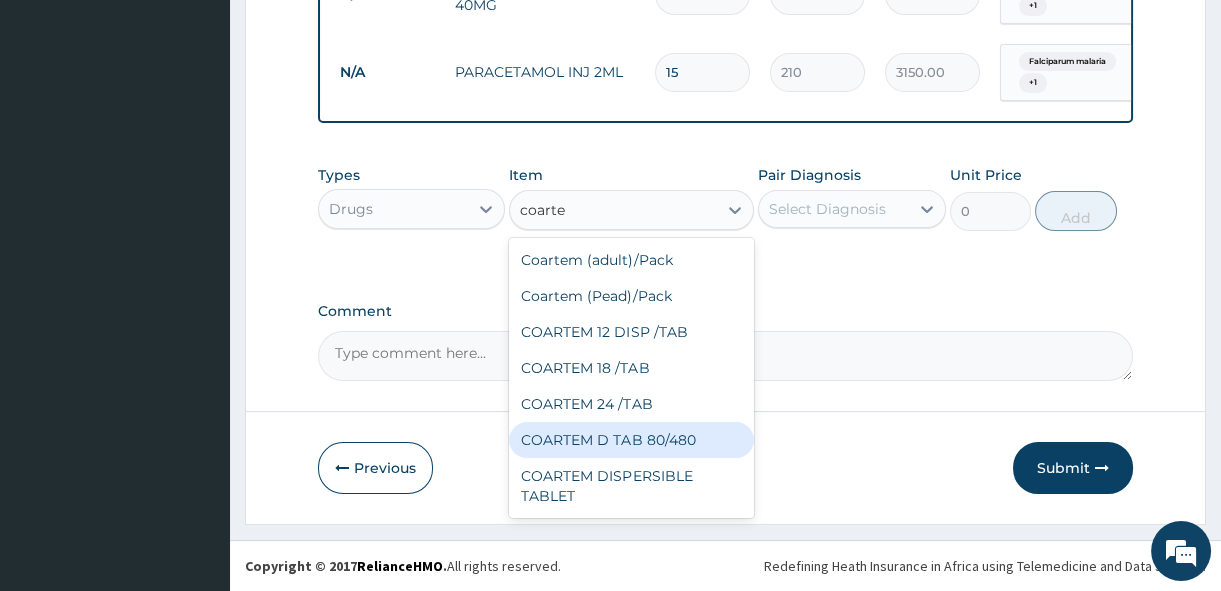 click on "COARTEM D TAB 80/480" at bounding box center [631, 440] 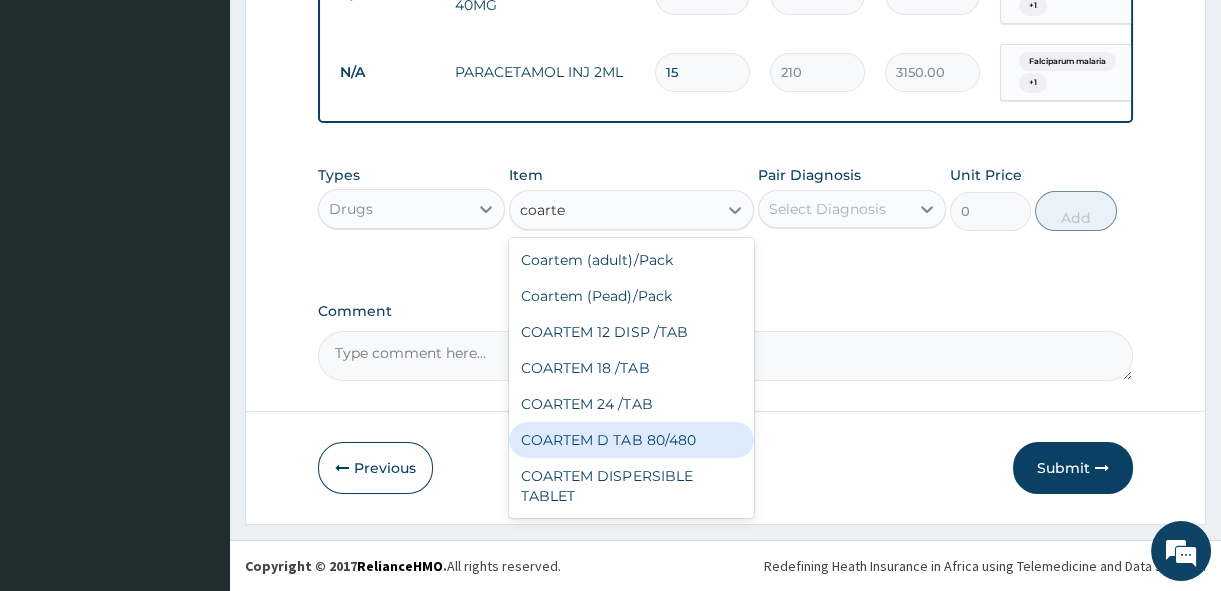 type 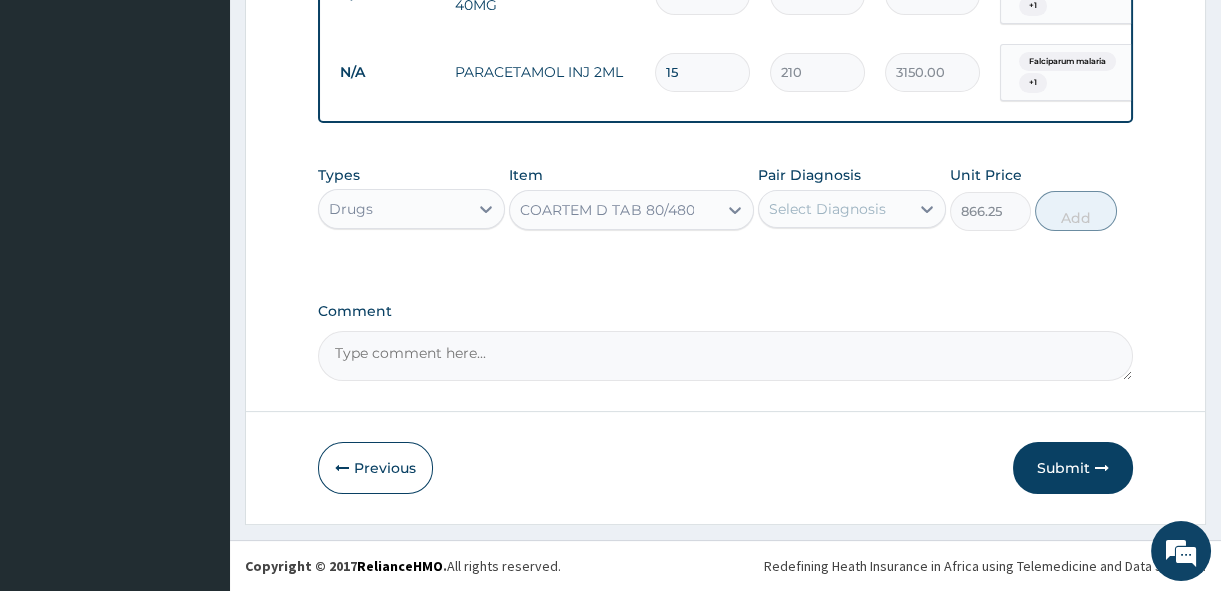 click on "Select Diagnosis" at bounding box center [827, 209] 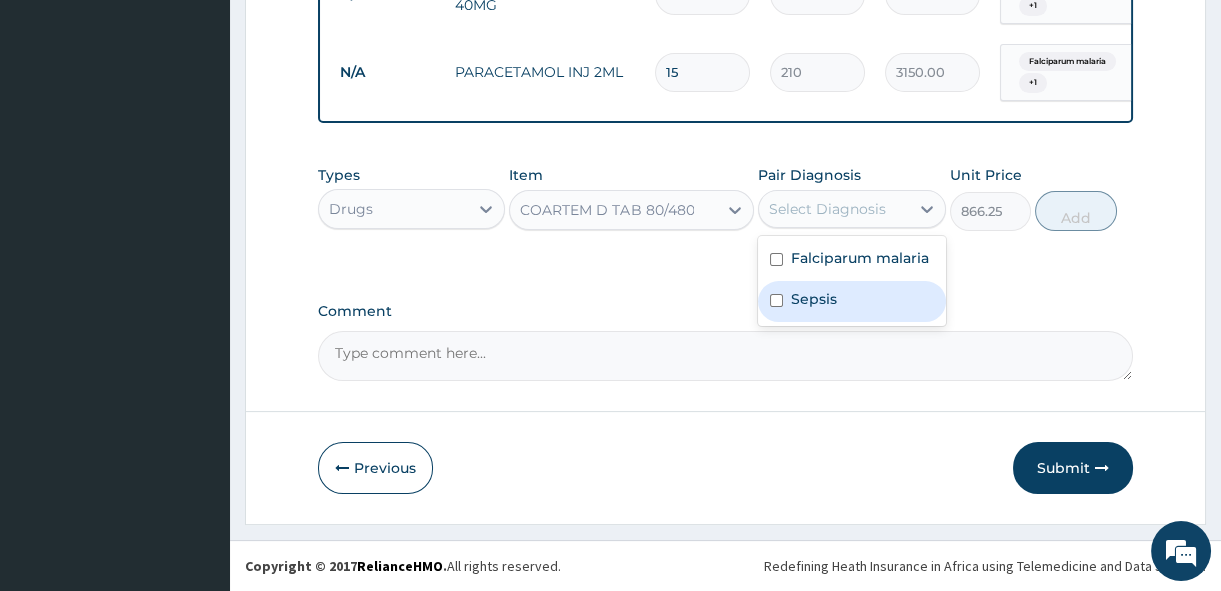 click on "Sepsis" at bounding box center (851, 301) 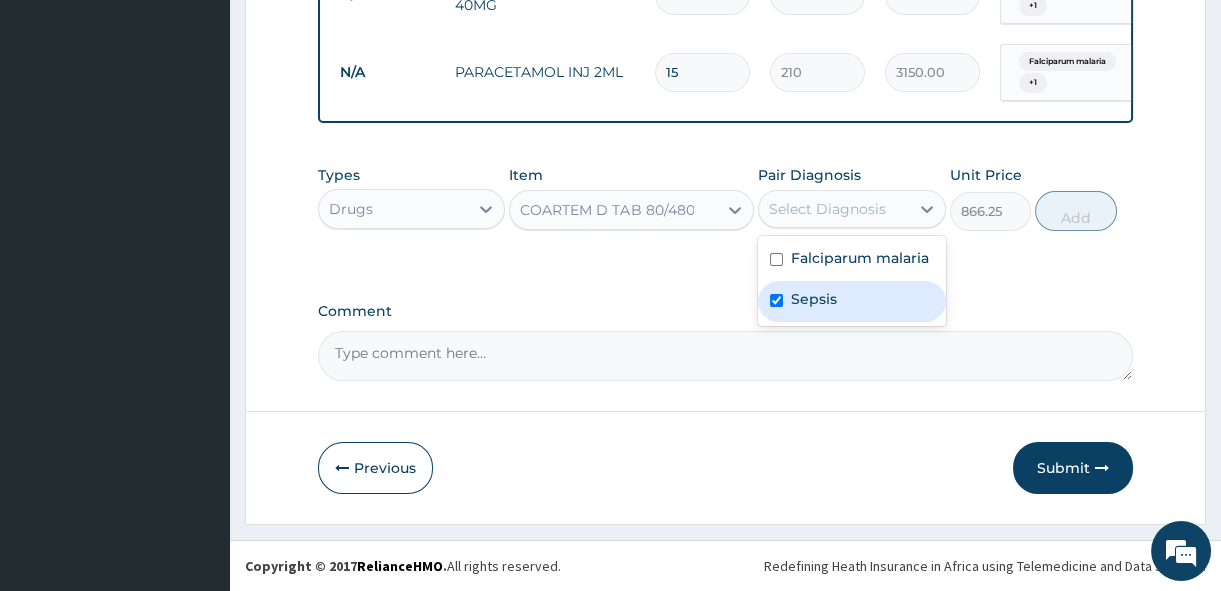 checkbox on "true" 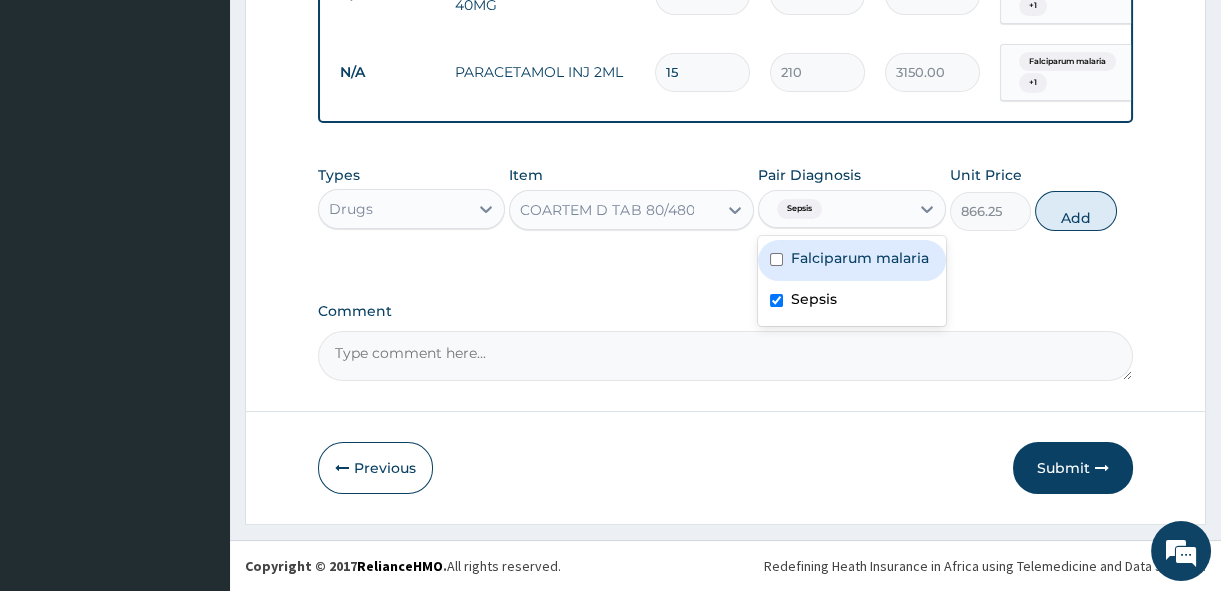 click on "Falciparum malaria" at bounding box center [860, 258] 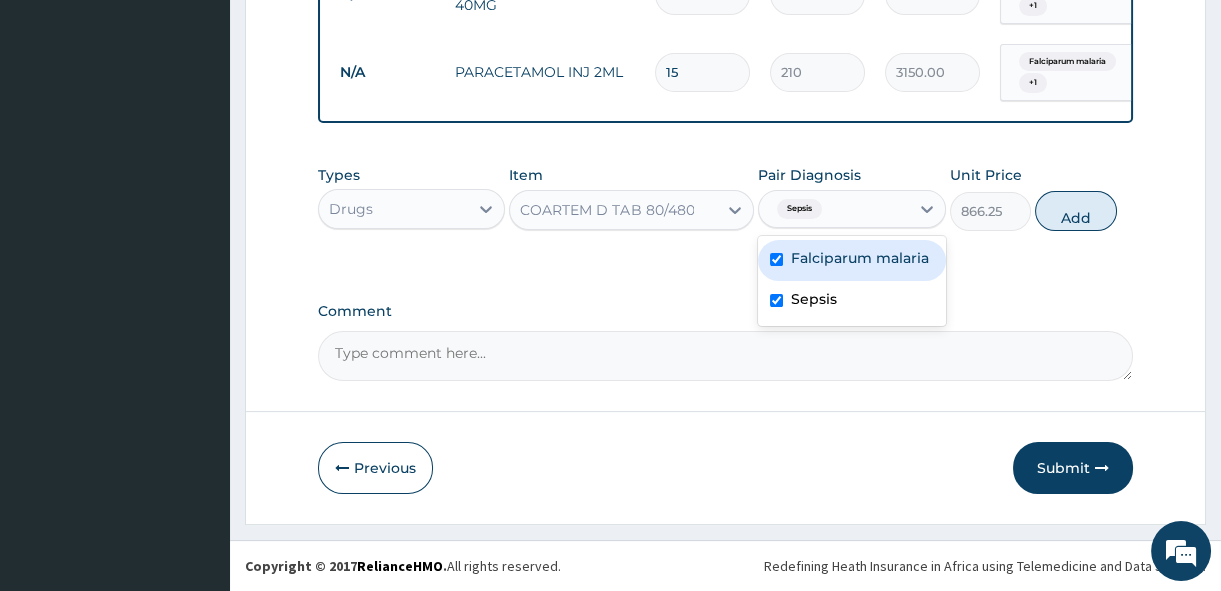 checkbox on "true" 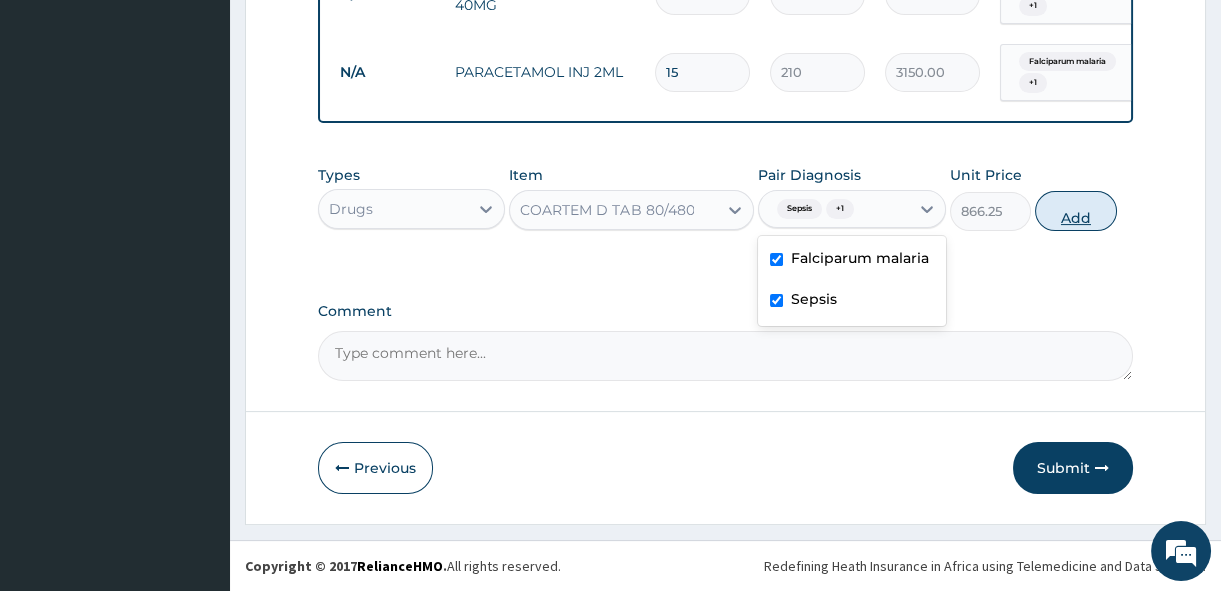 click on "Add" at bounding box center (1076, 211) 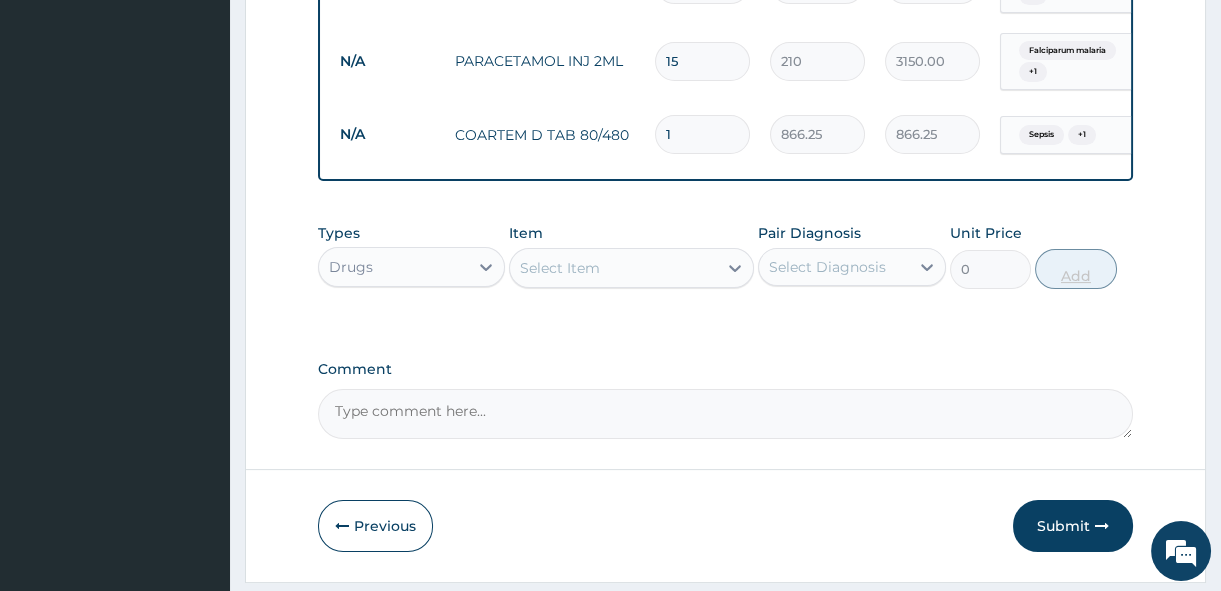type 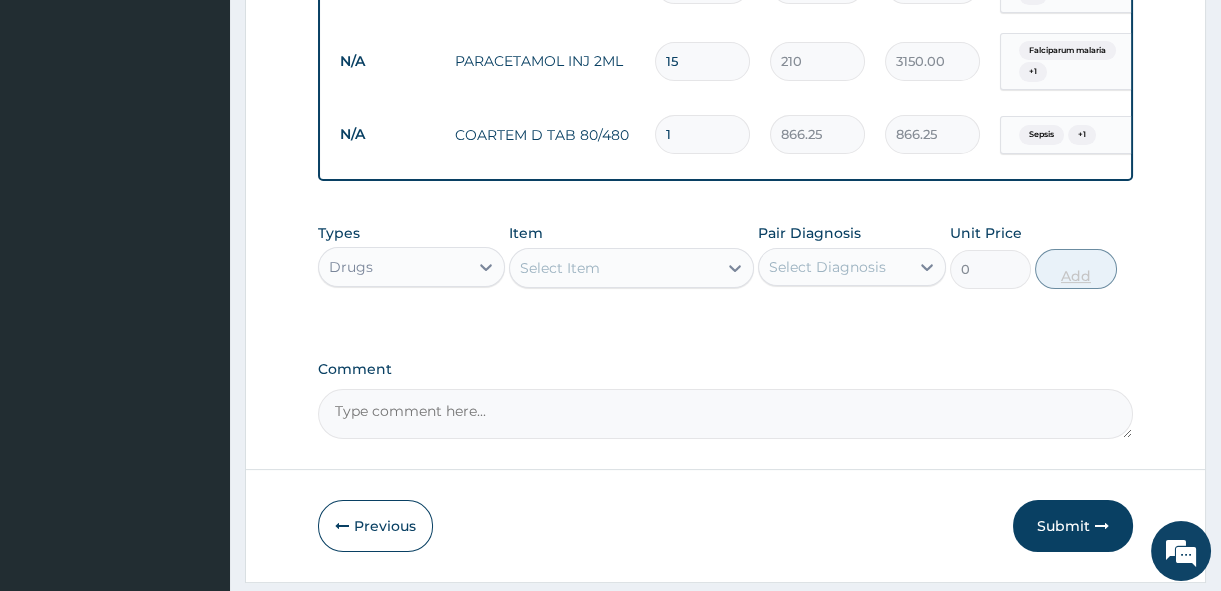 type on "0.00" 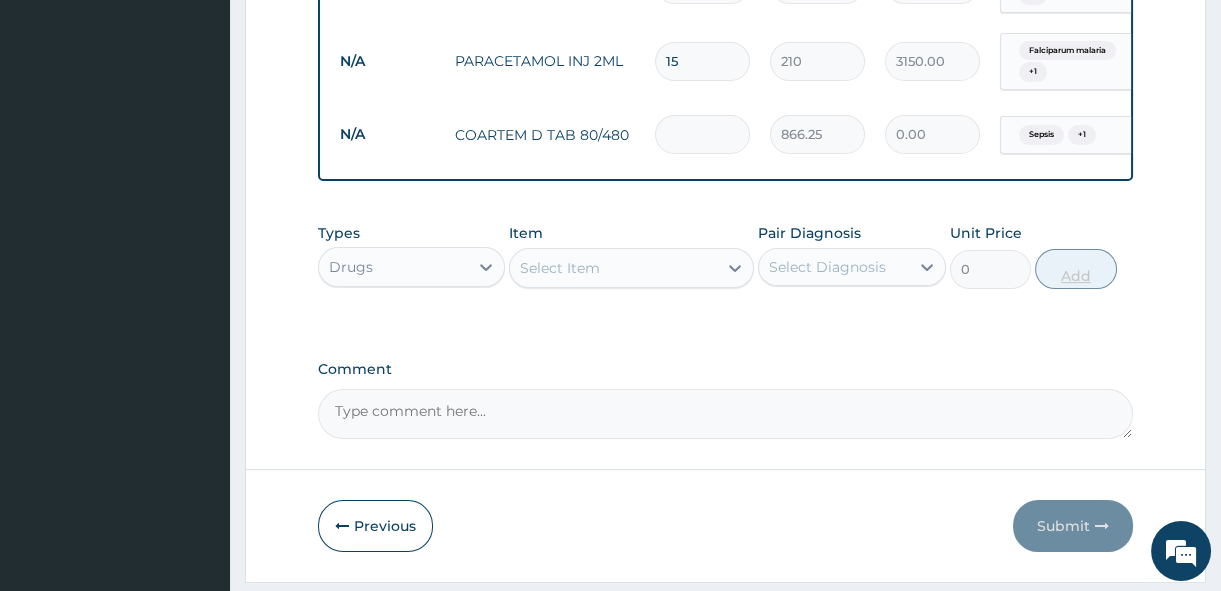 type on "6" 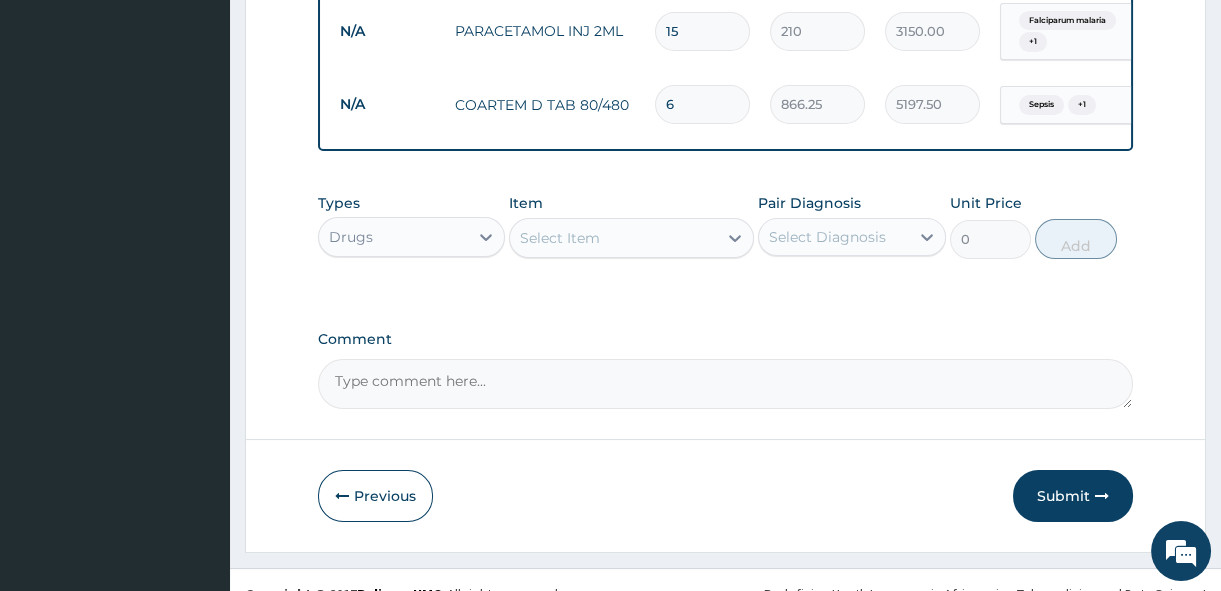 scroll, scrollTop: 1080, scrollLeft: 0, axis: vertical 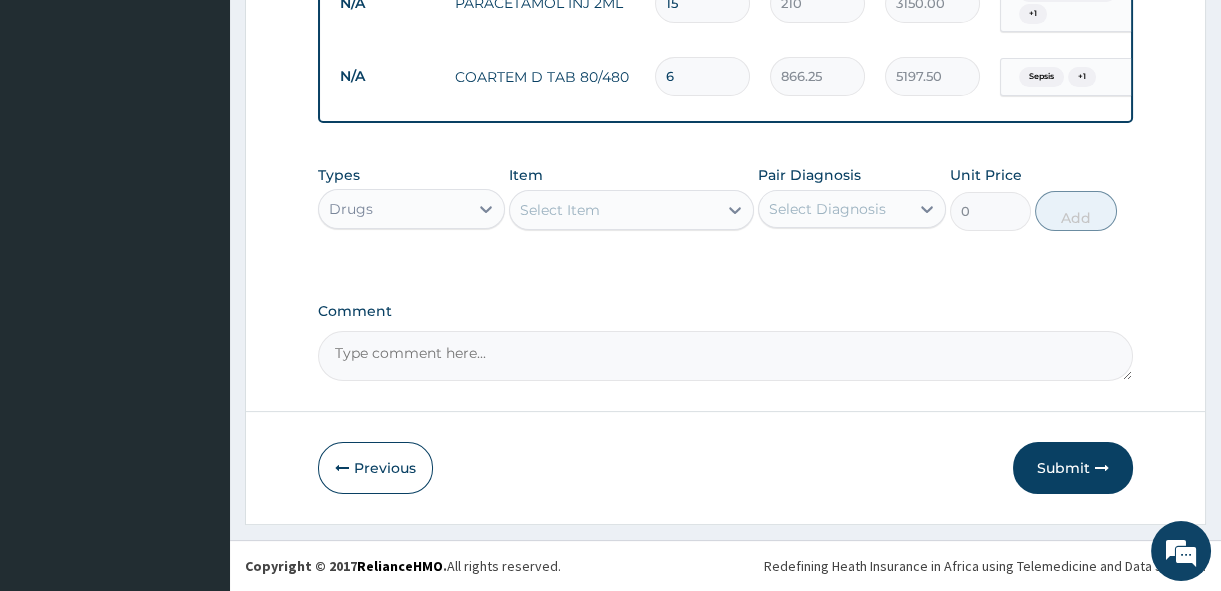 type on "6" 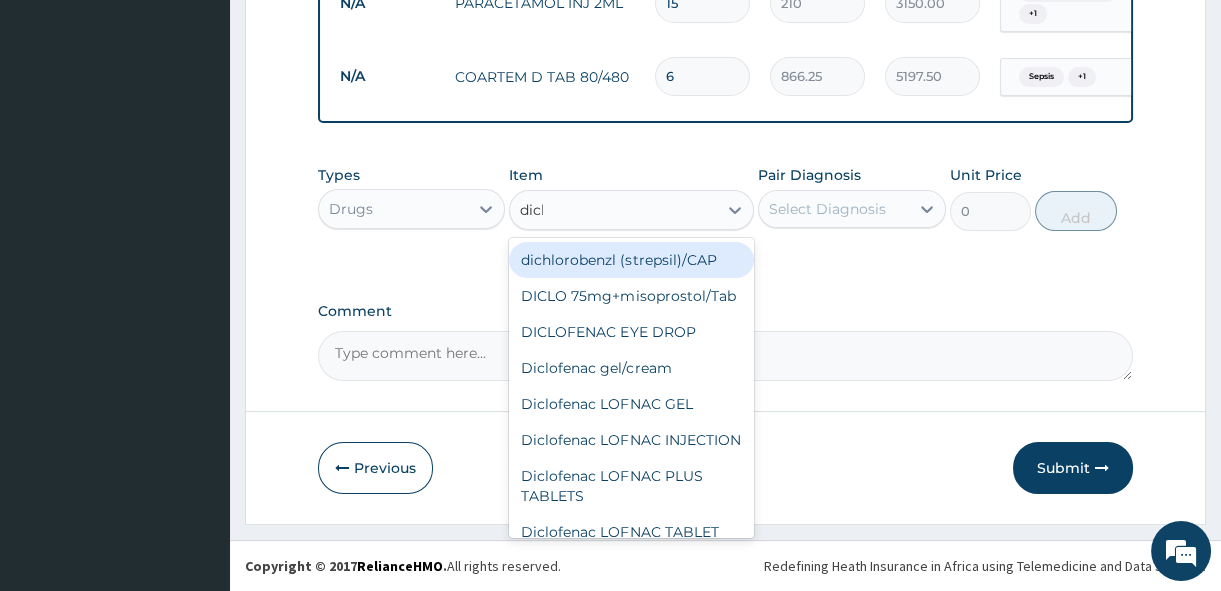 type on "diclo" 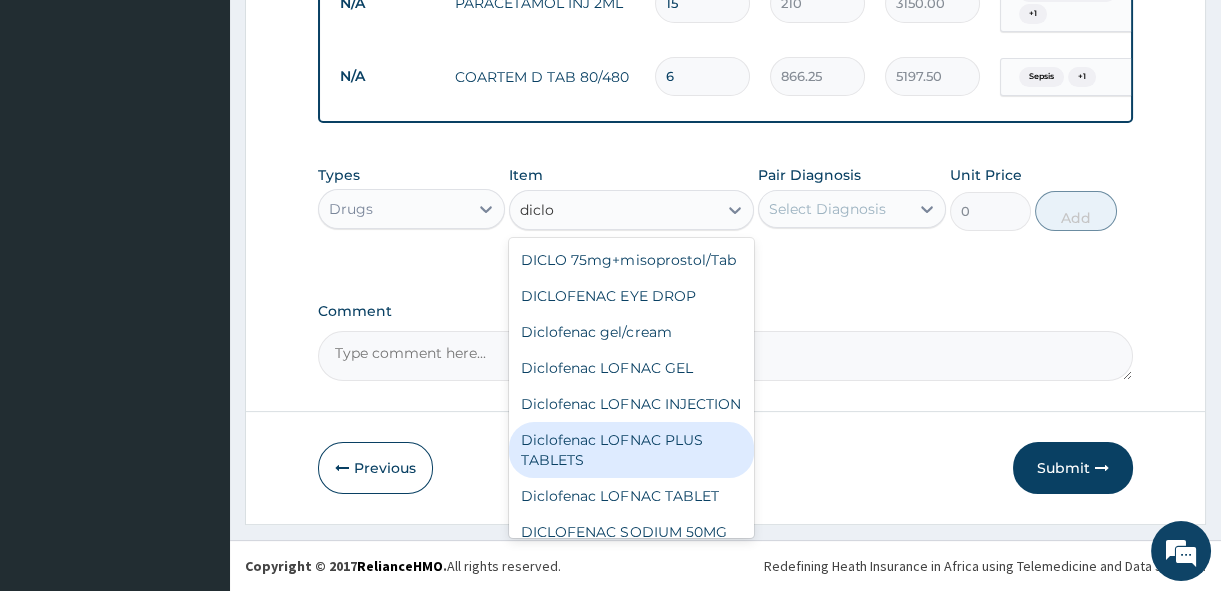 click on "Diclofenac LOFNAC PLUS TABLETS" at bounding box center (631, 450) 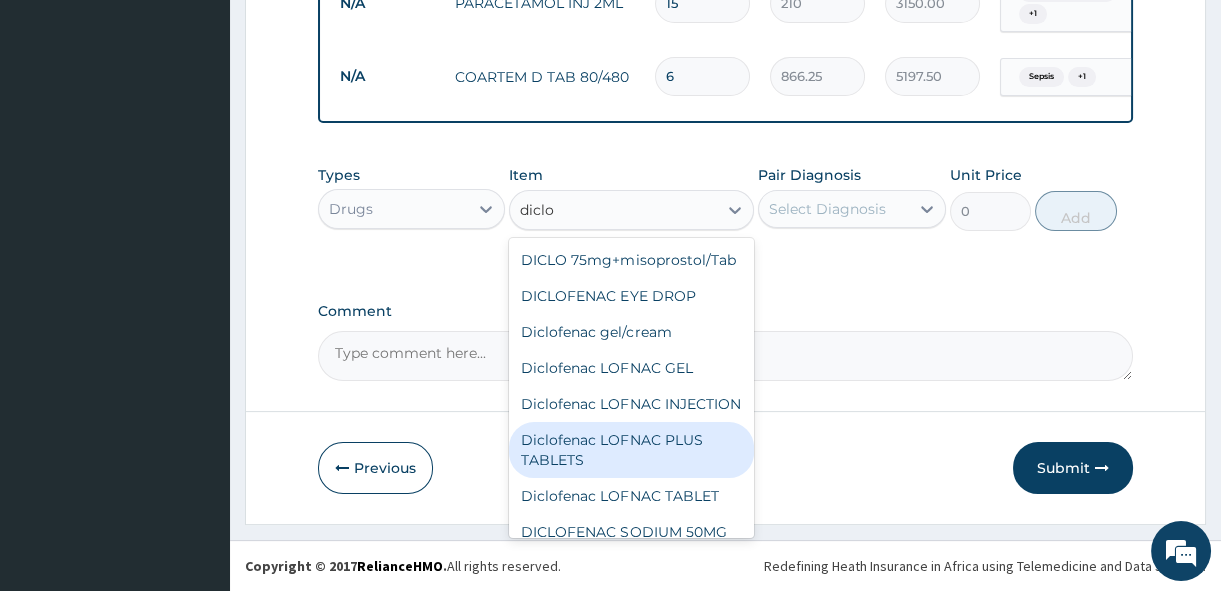 type 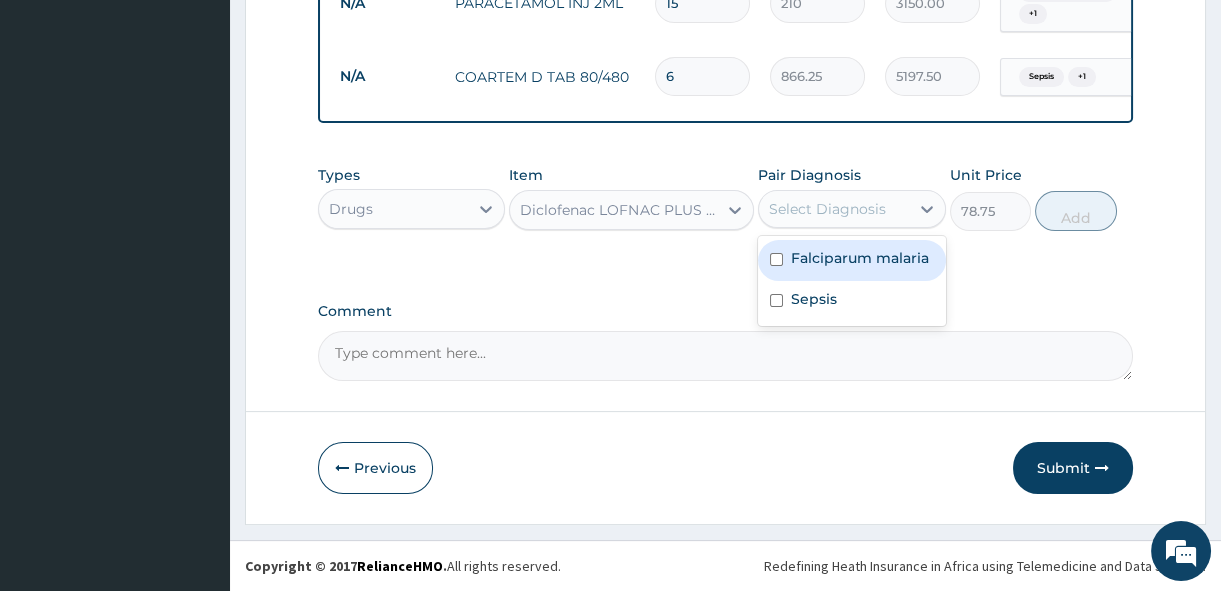click on "Select Diagnosis" at bounding box center (827, 209) 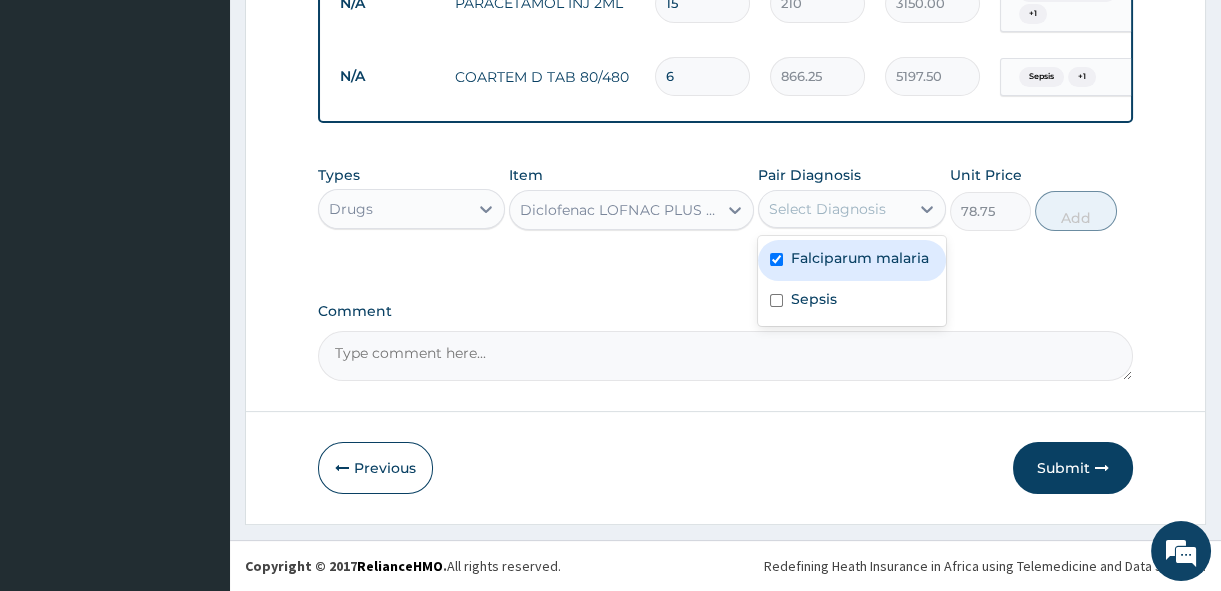 checkbox on "true" 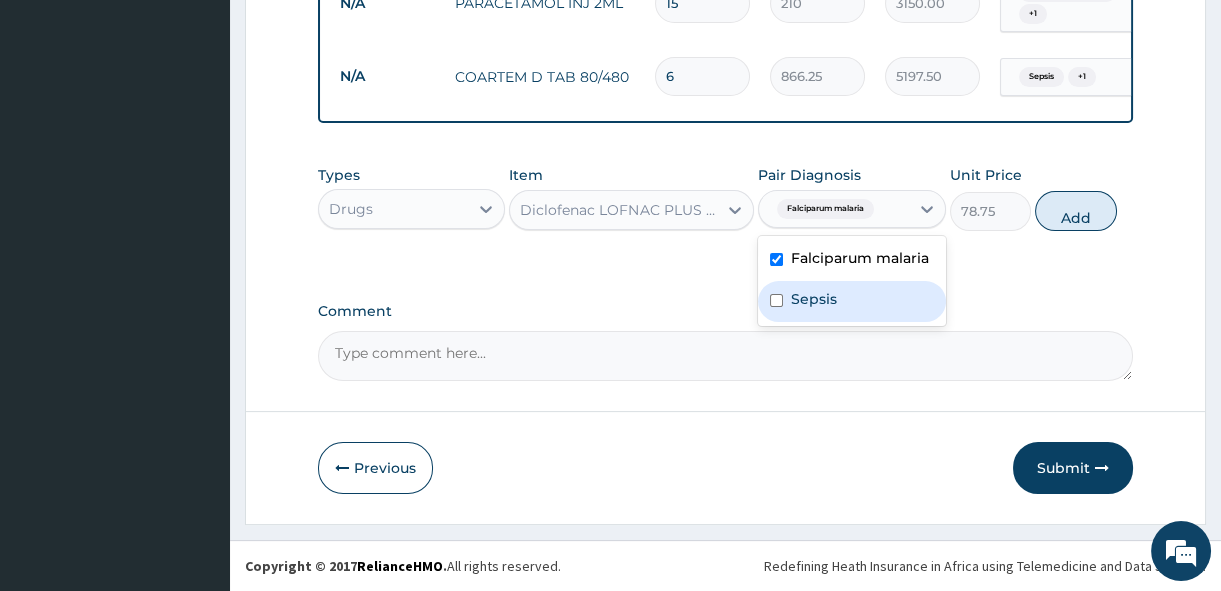click on "Sepsis" at bounding box center [814, 299] 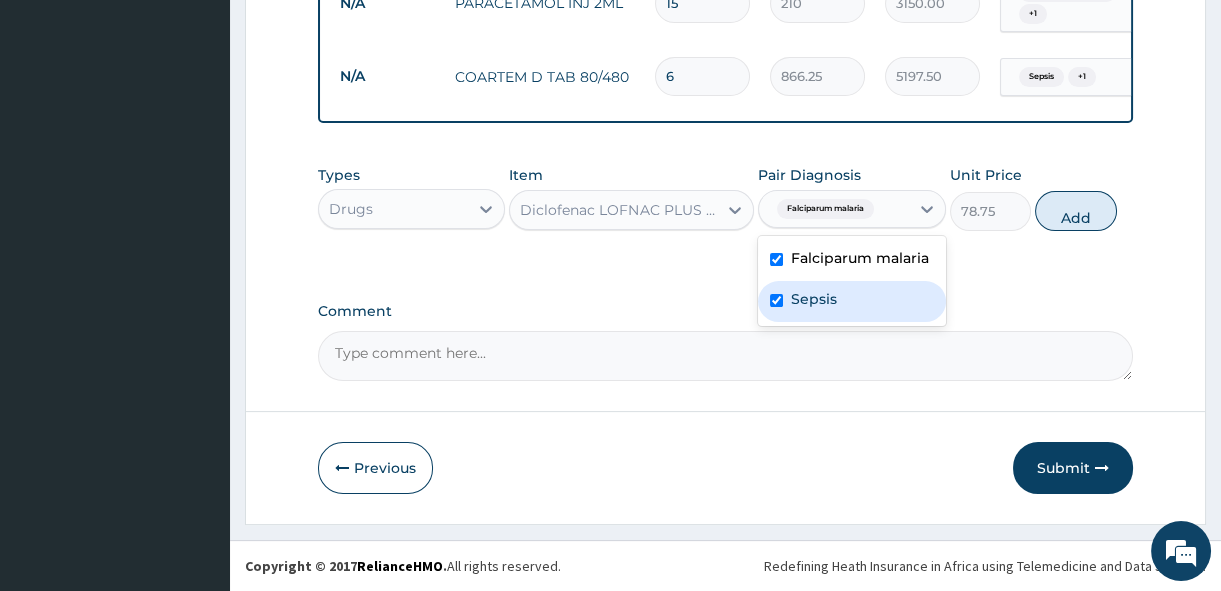 checkbox on "true" 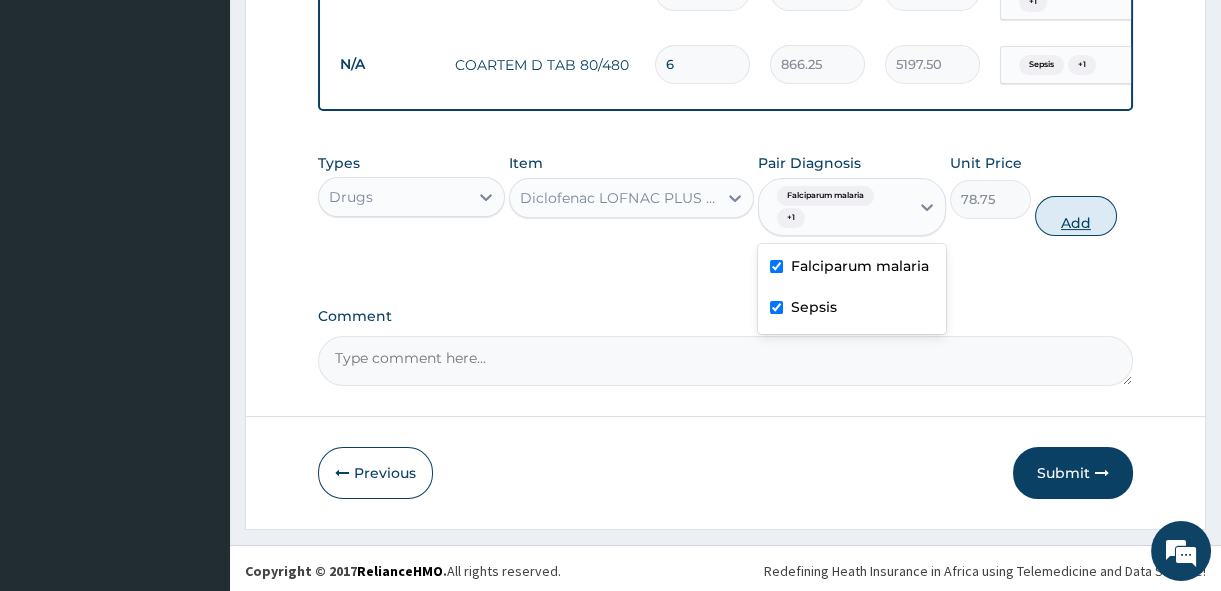 click on "Add" at bounding box center [1076, 216] 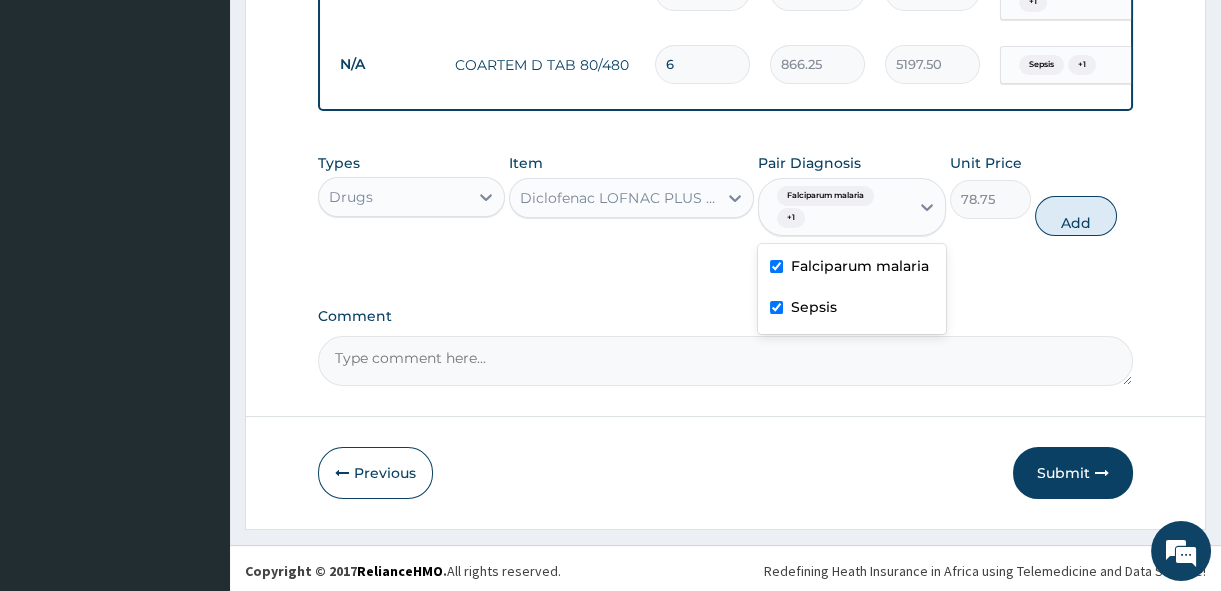 type on "0" 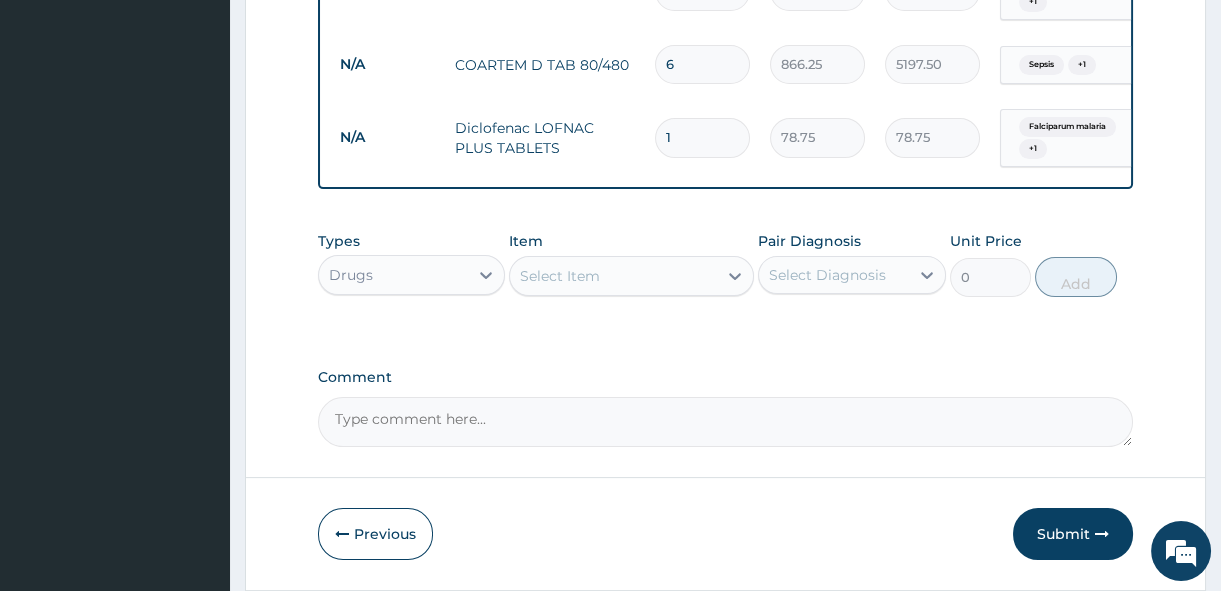 type on "21" 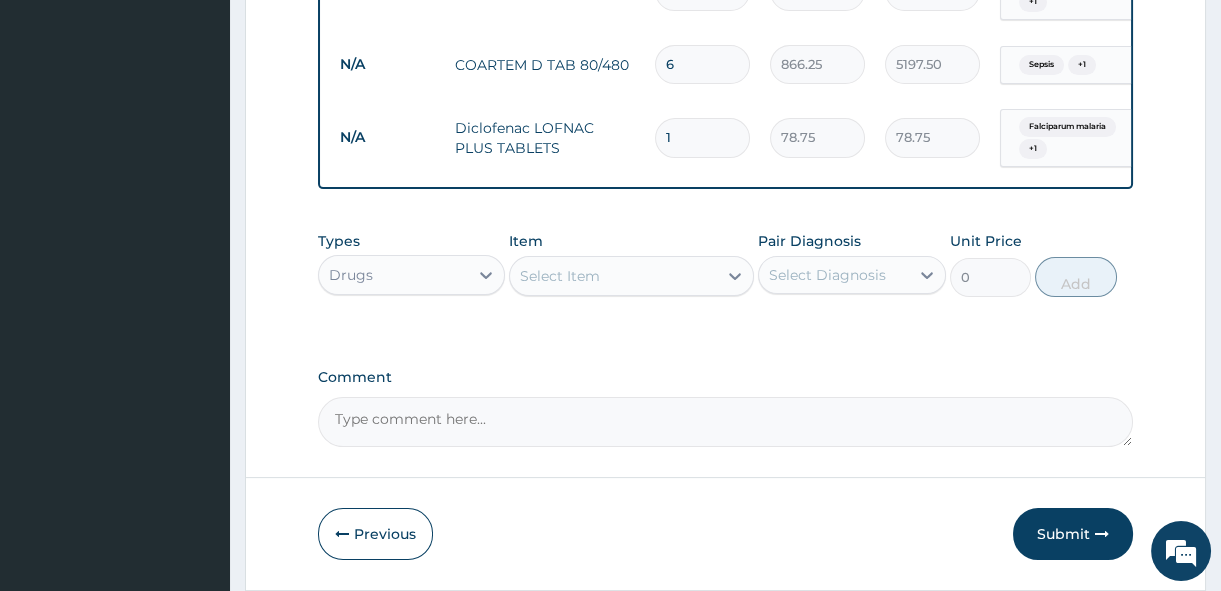 type on "1653.75" 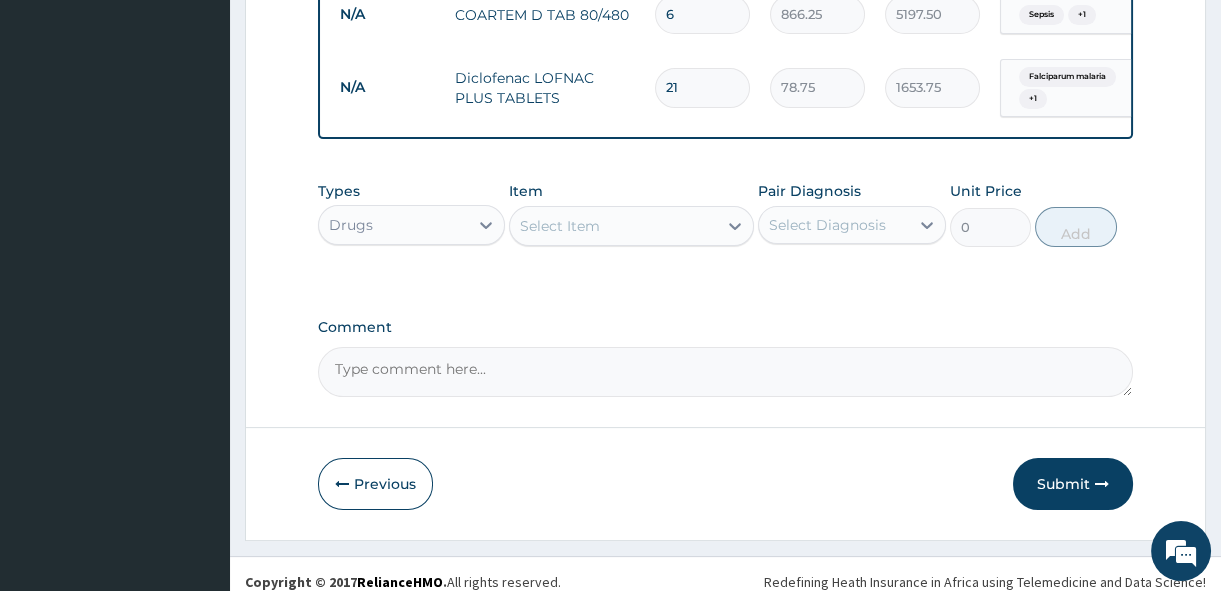 scroll, scrollTop: 1157, scrollLeft: 0, axis: vertical 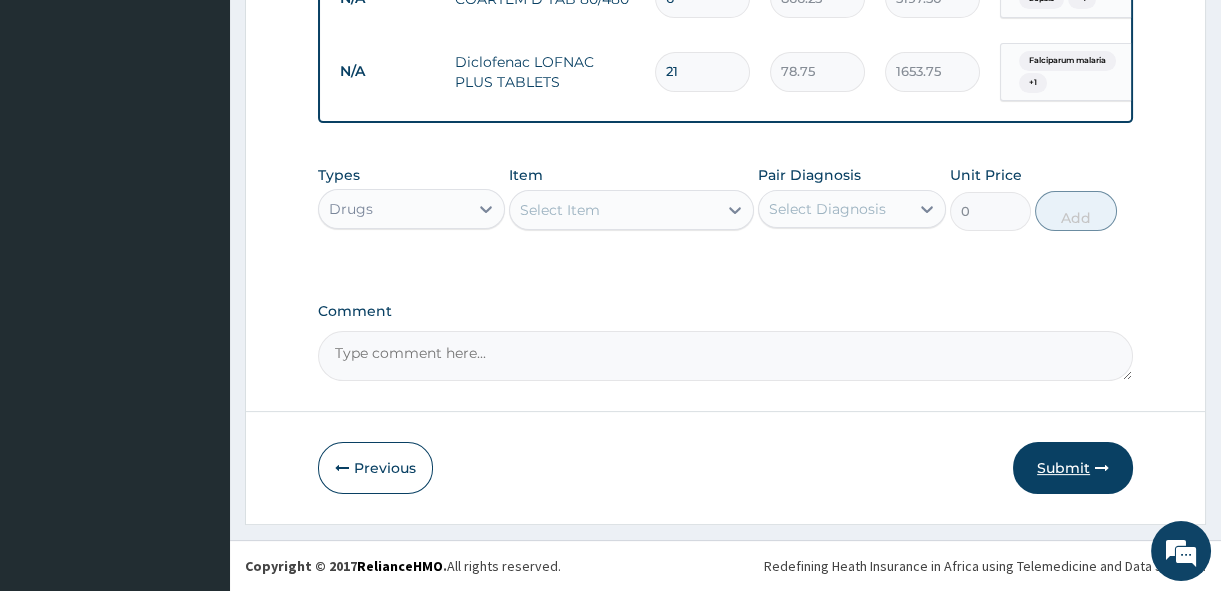 type on "21" 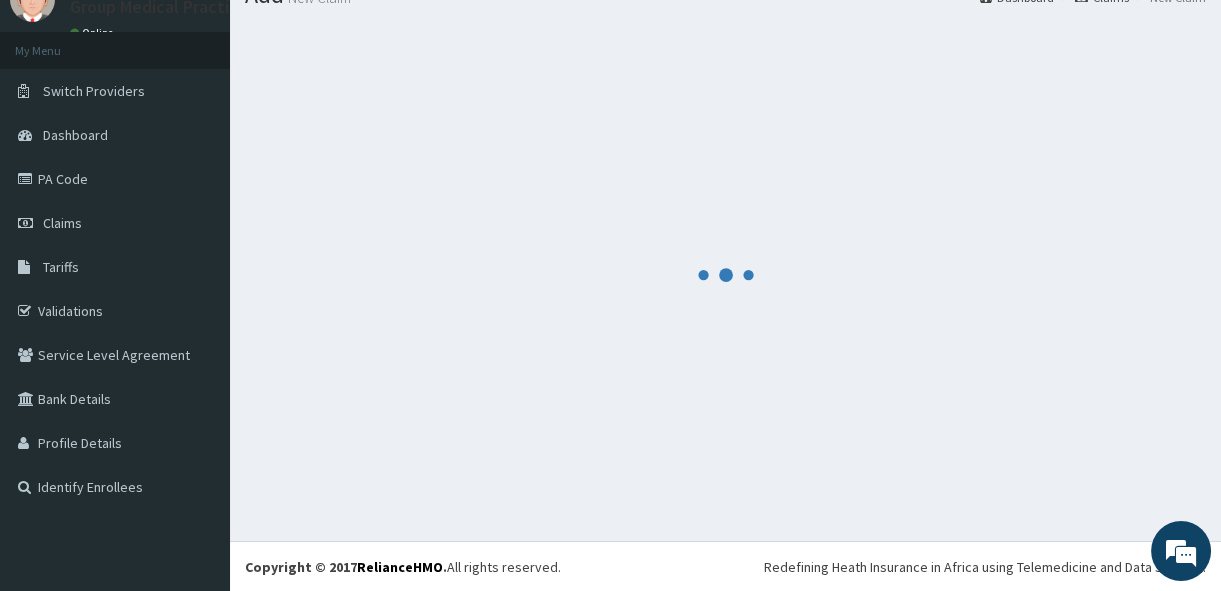 scroll, scrollTop: 1157, scrollLeft: 0, axis: vertical 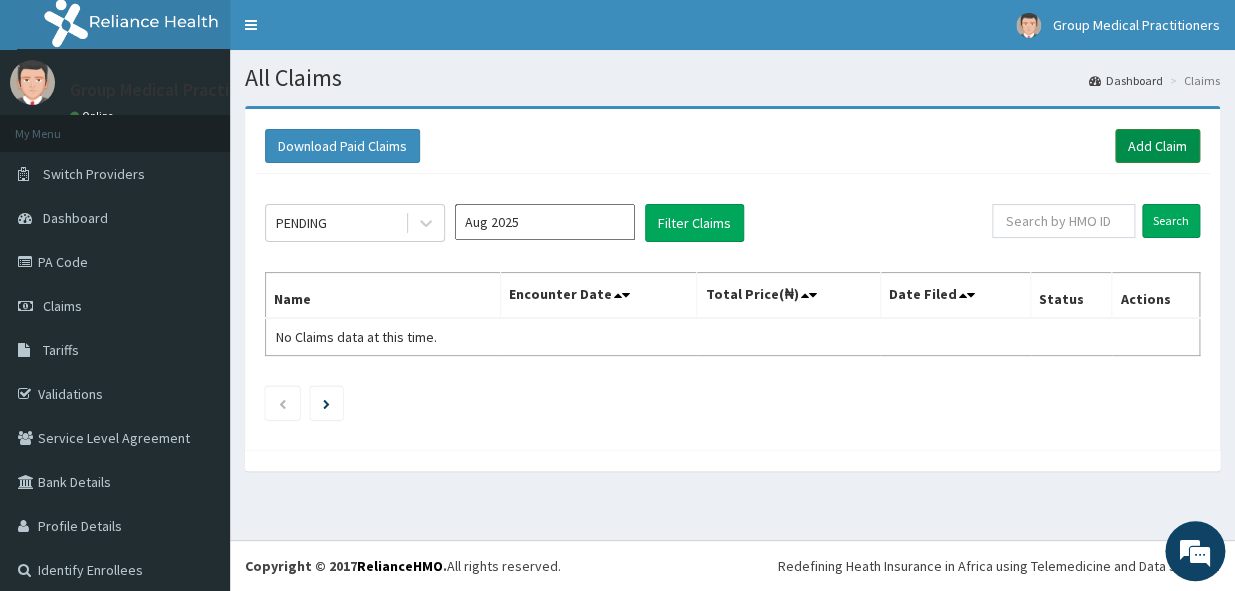 click on "Add Claim" at bounding box center [1157, 146] 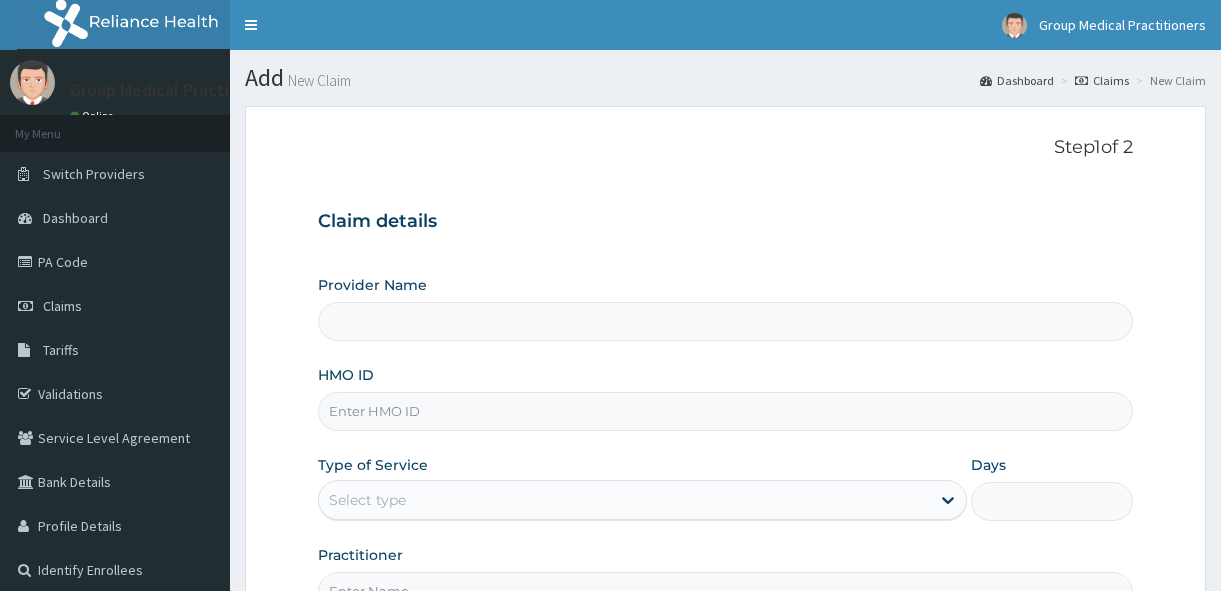 scroll, scrollTop: 0, scrollLeft: 0, axis: both 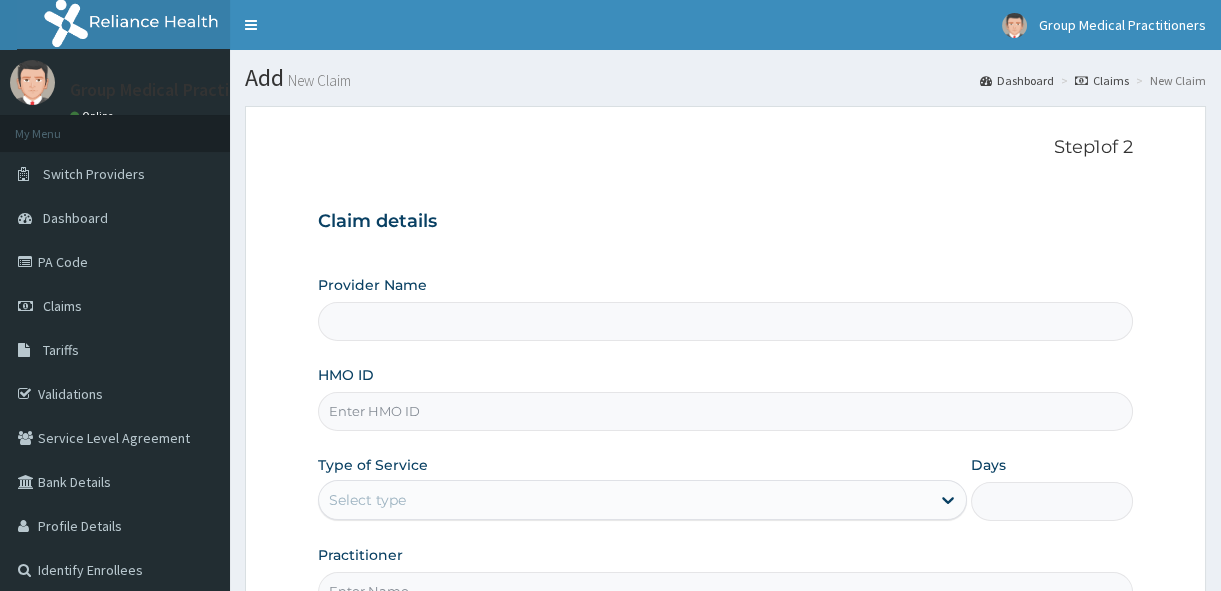 type on "Group Medical practitioners ltd Hospital" 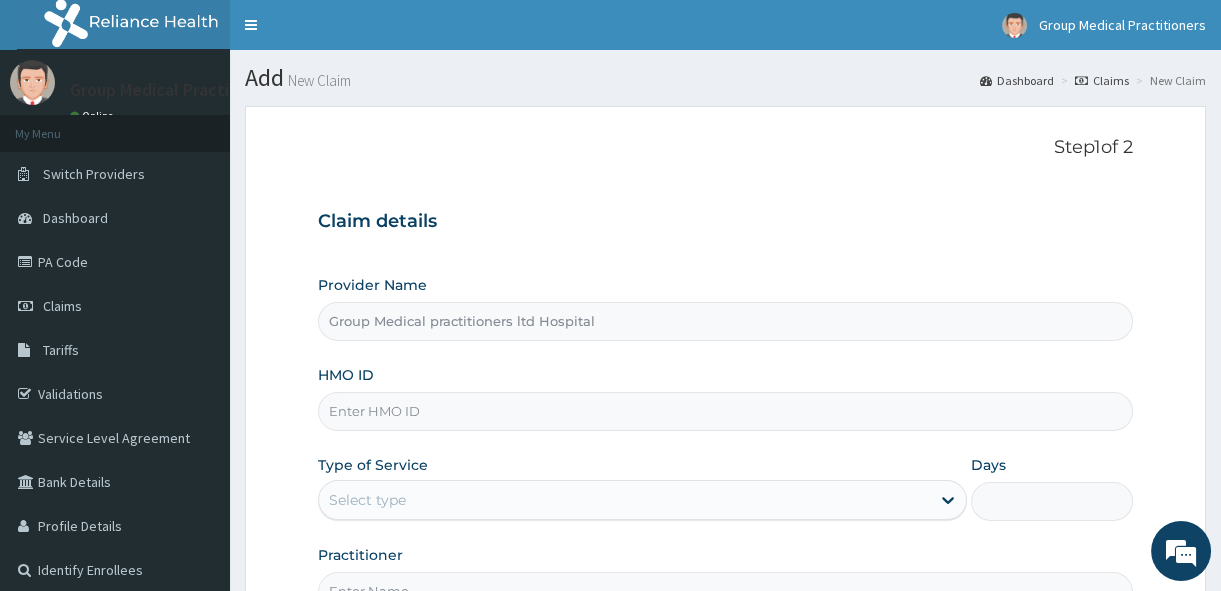 scroll, scrollTop: 0, scrollLeft: 0, axis: both 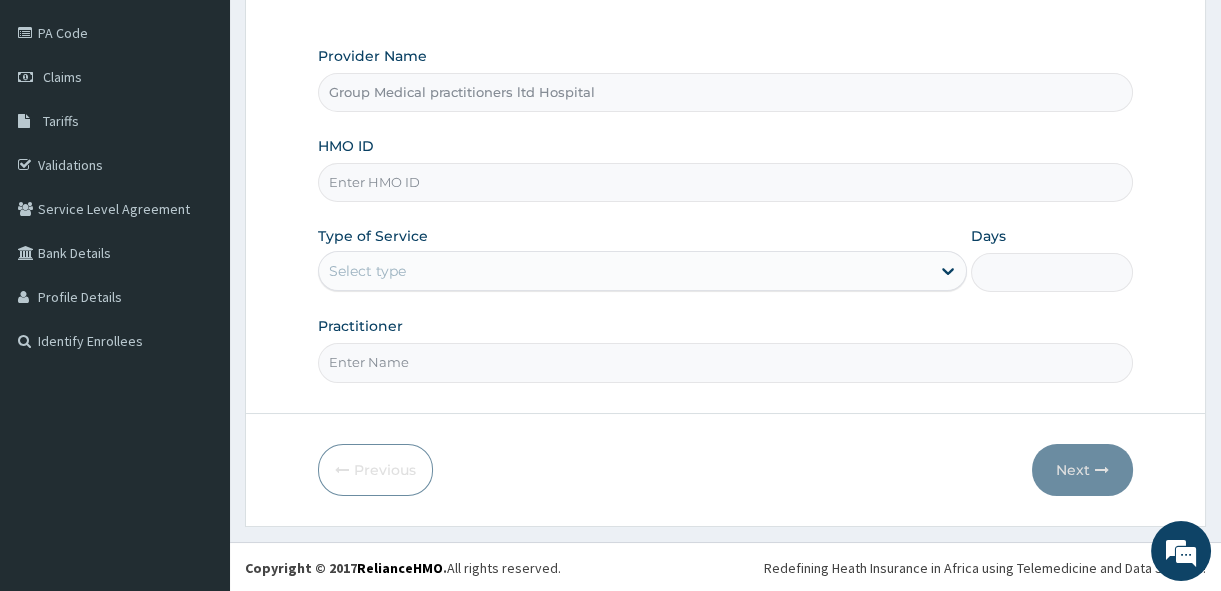 click on "HMO ID" at bounding box center [725, 182] 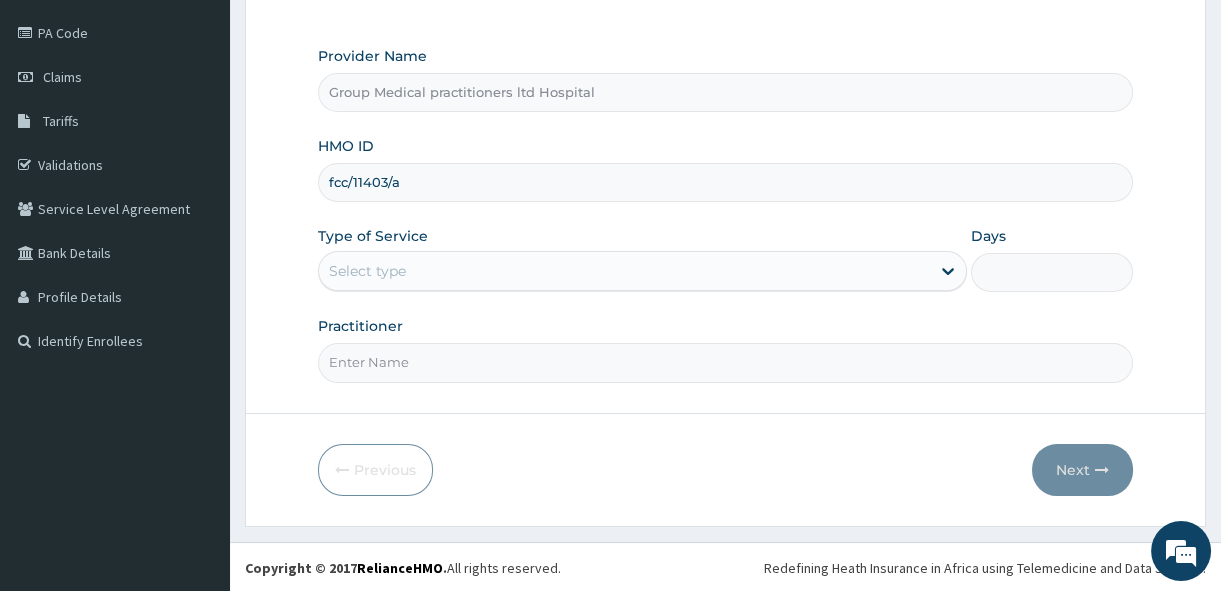 type on "fcc/11403/a" 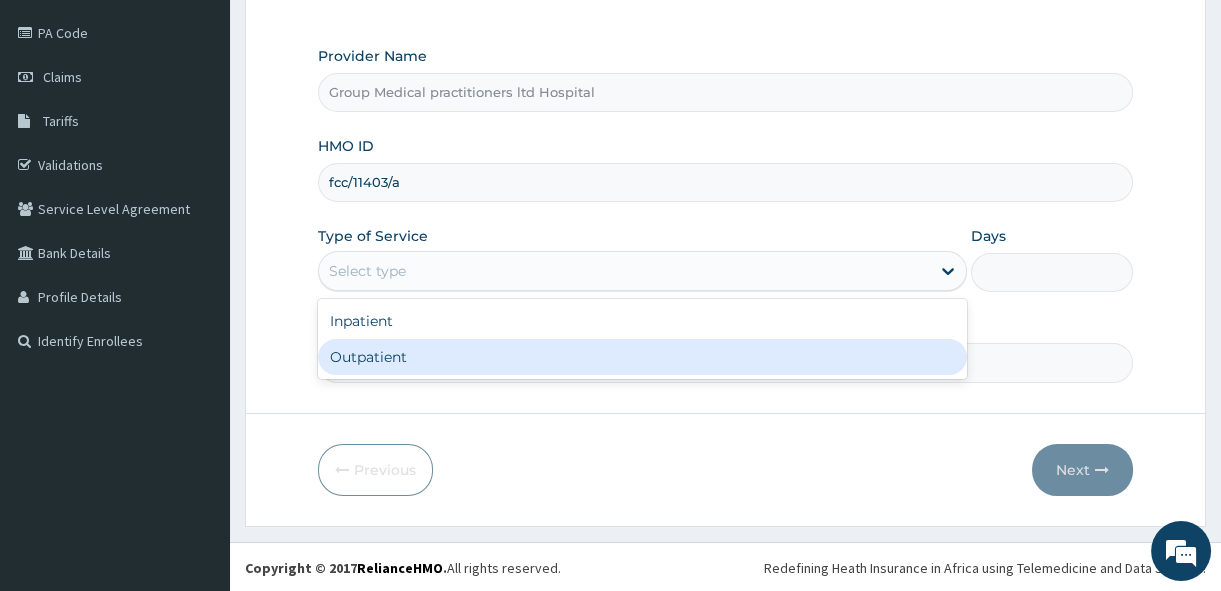 click on "Outpatient" at bounding box center [642, 357] 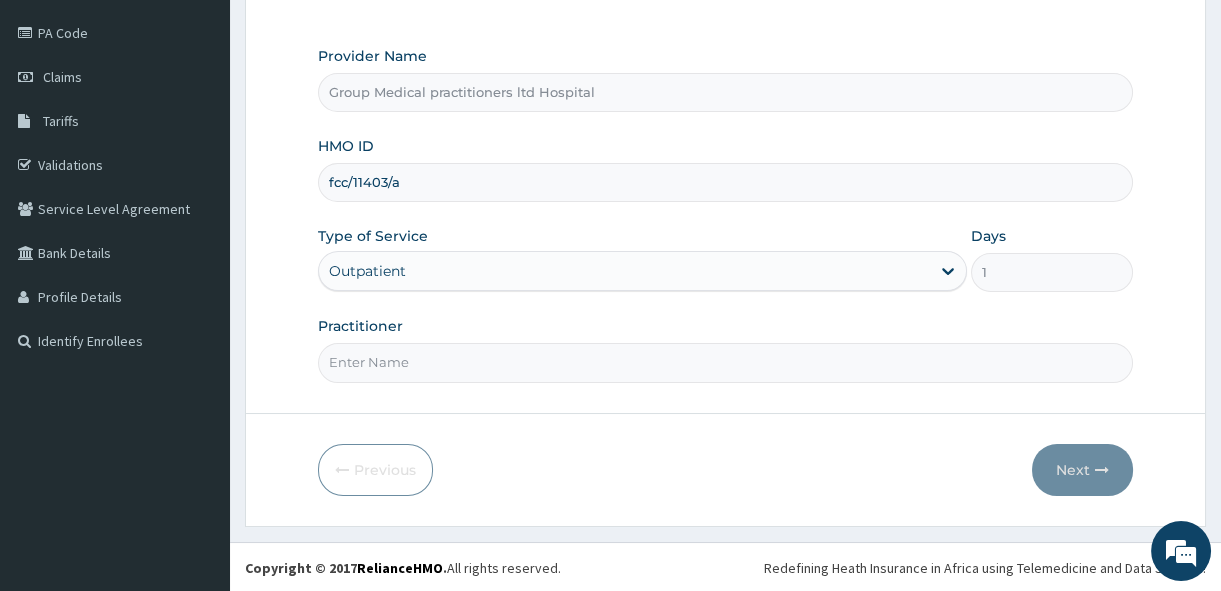 click on "Practitioner" at bounding box center (725, 362) 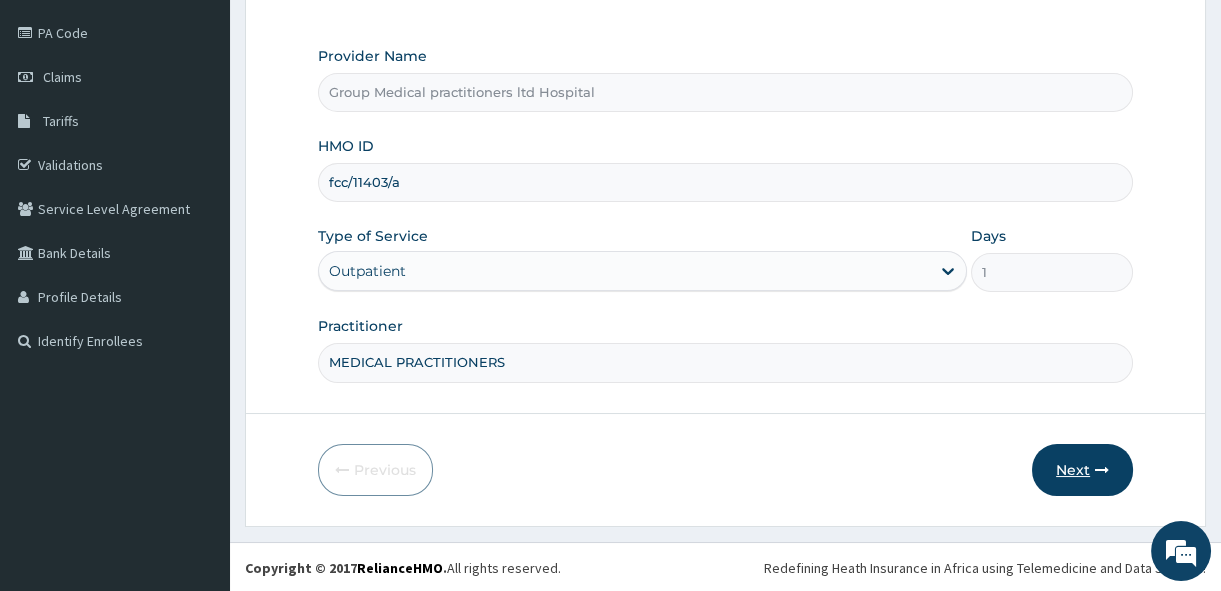 click on "Next" at bounding box center [1082, 470] 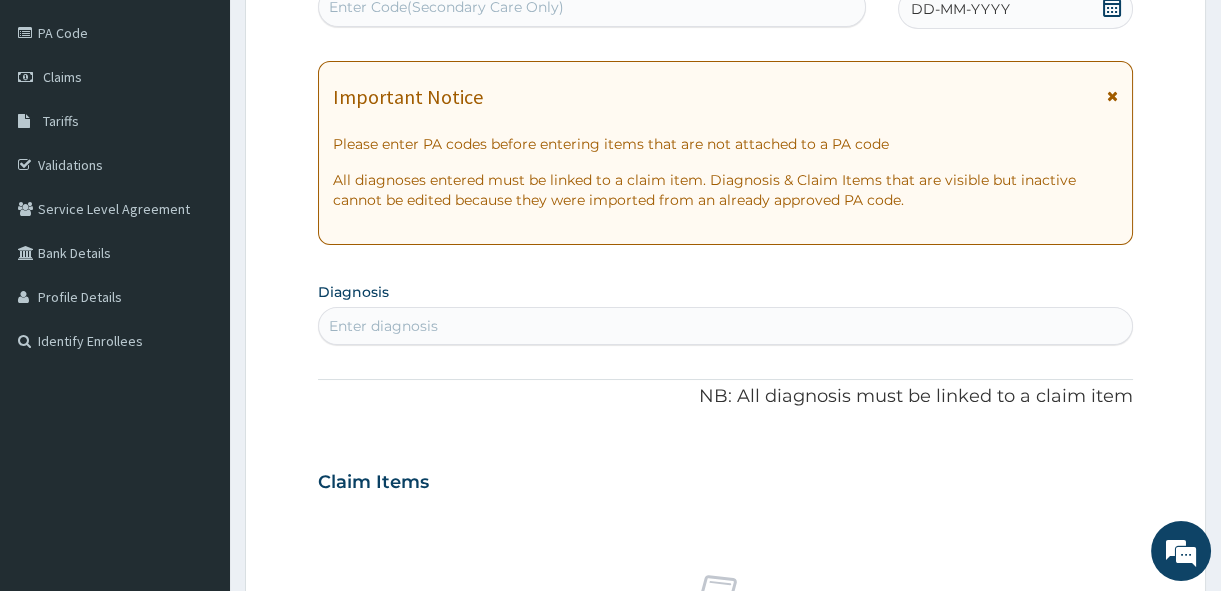 click 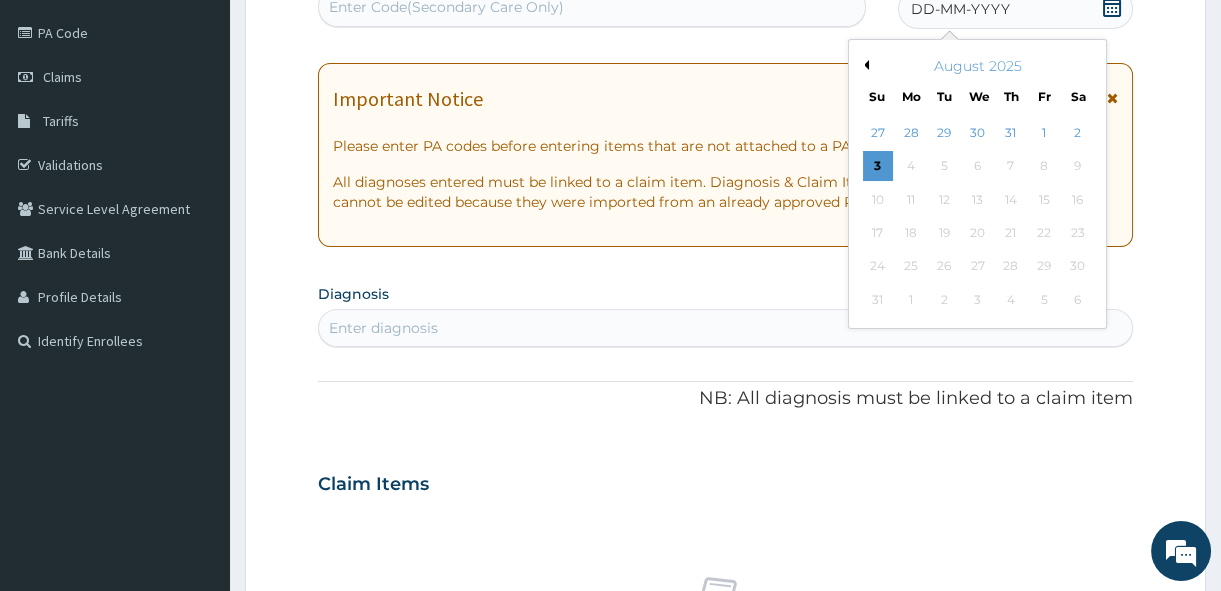 click on "Previous Month" at bounding box center [864, 65] 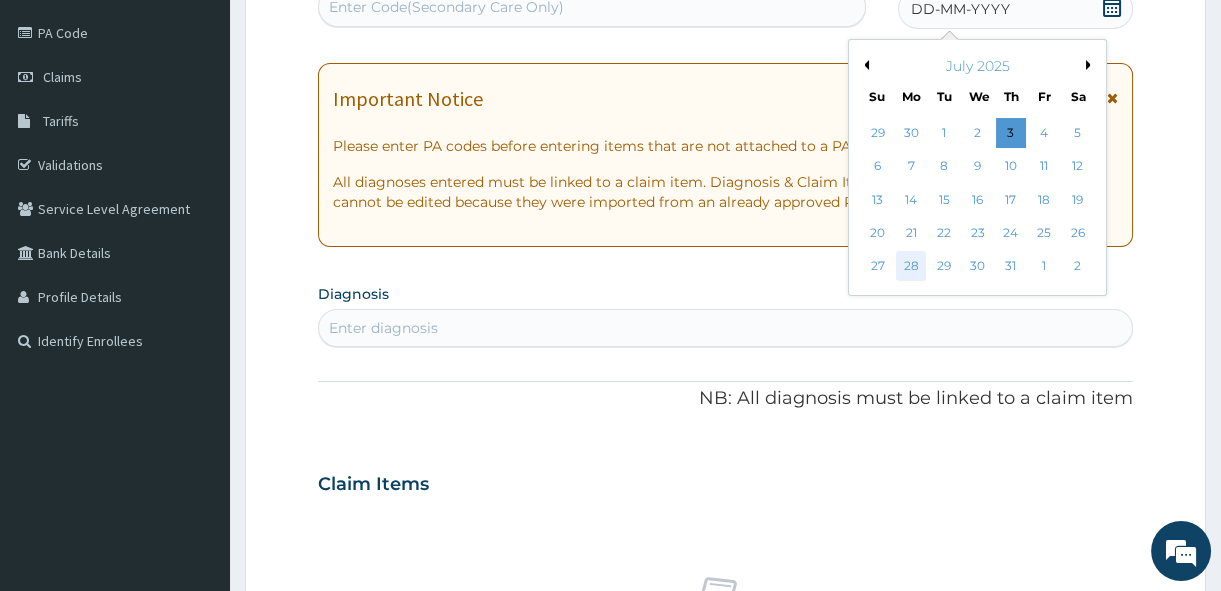 click on "28" at bounding box center [911, 267] 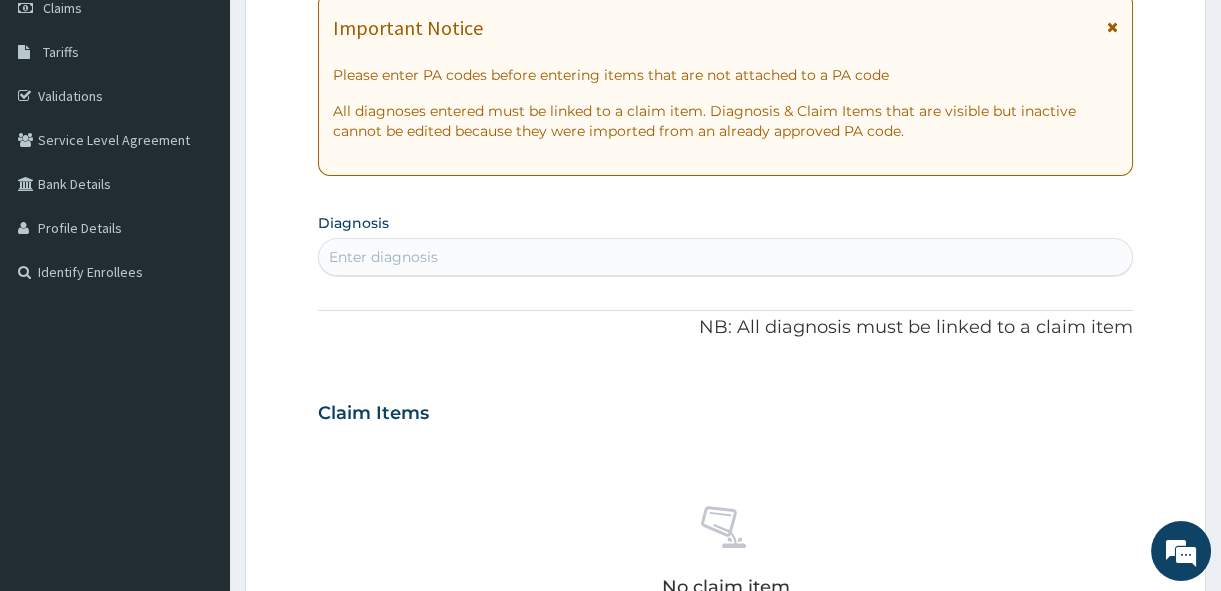 scroll, scrollTop: 501, scrollLeft: 0, axis: vertical 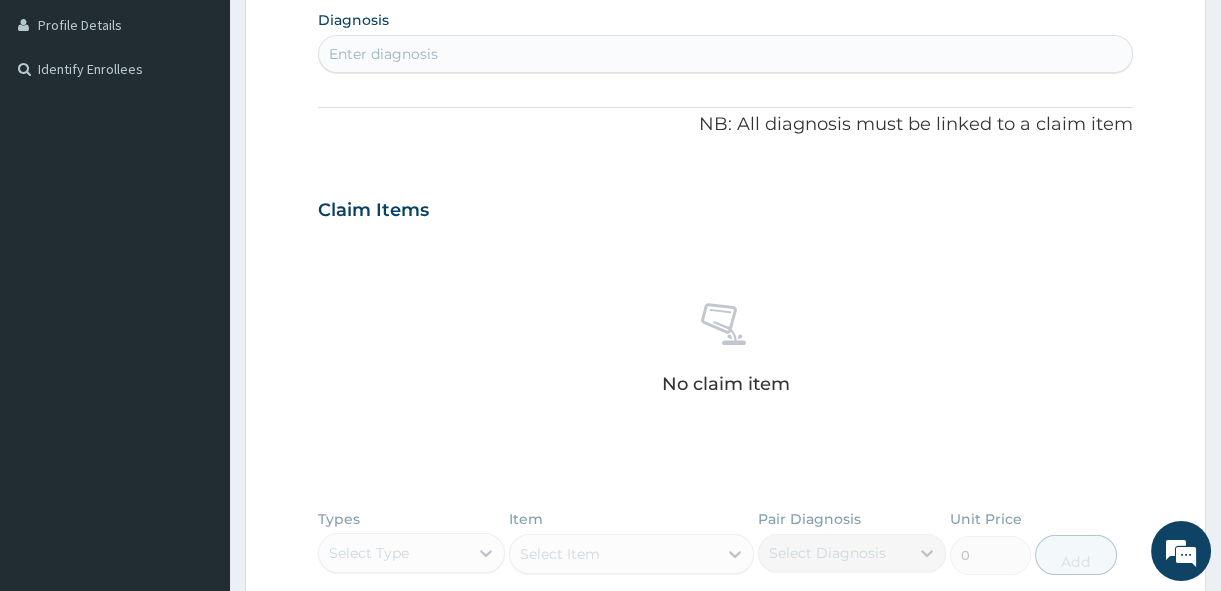 click on "Enter diagnosis" at bounding box center (725, 54) 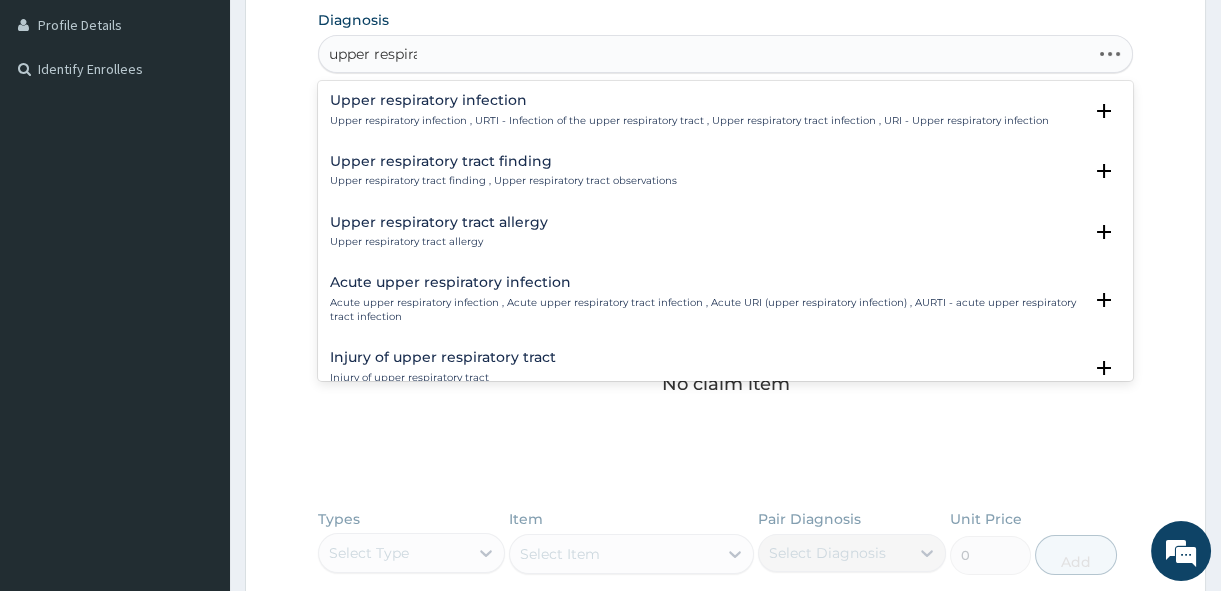 type on "upper respirat" 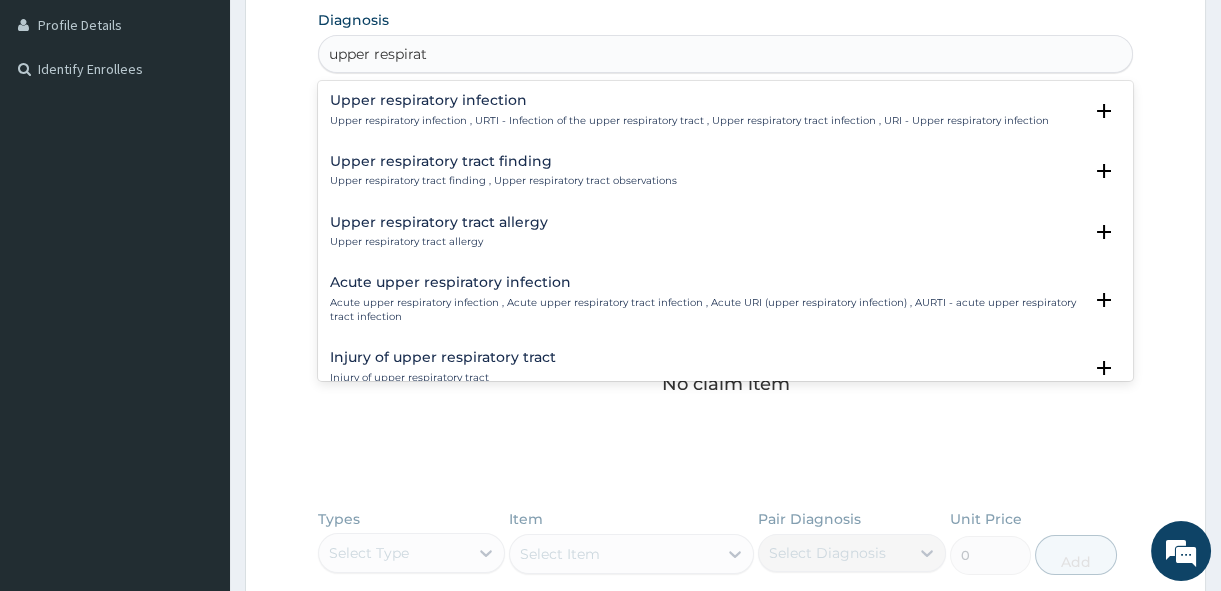 click on "Upper respiratory infection Upper respiratory infection , URTI - Infection of the upper respiratory tract , Upper respiratory tract infection , URI - Upper respiratory infection Select Status Query Query covers suspected (?), Keep in view (kiv), Ruled out (r/o) Confirmed" at bounding box center (725, 115) 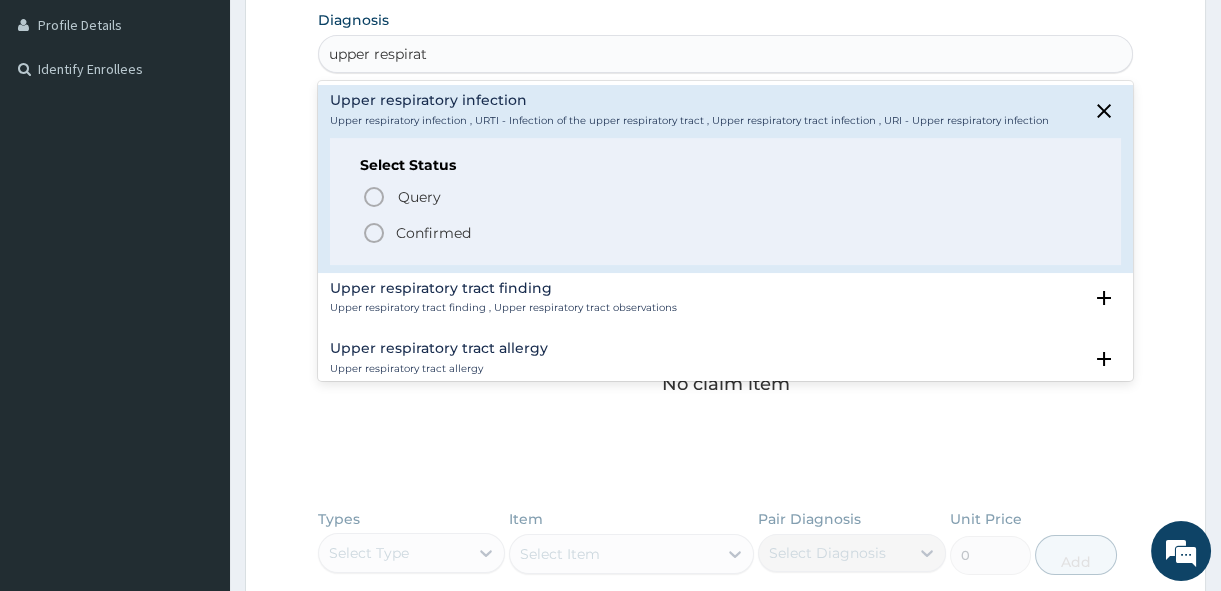 click 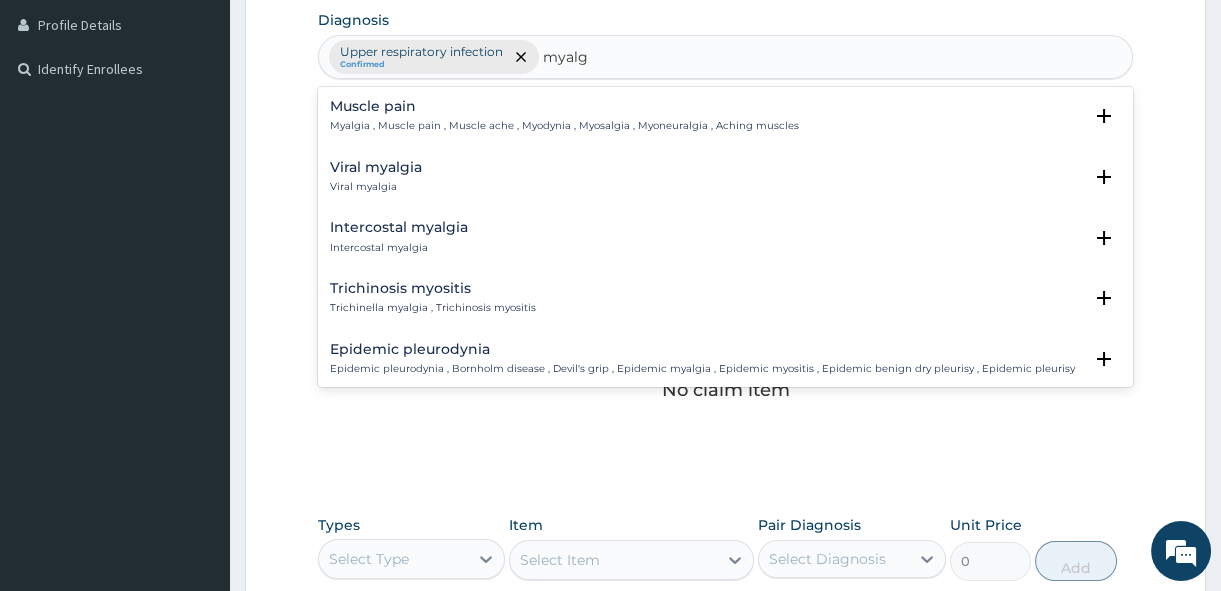 type on "myalgi" 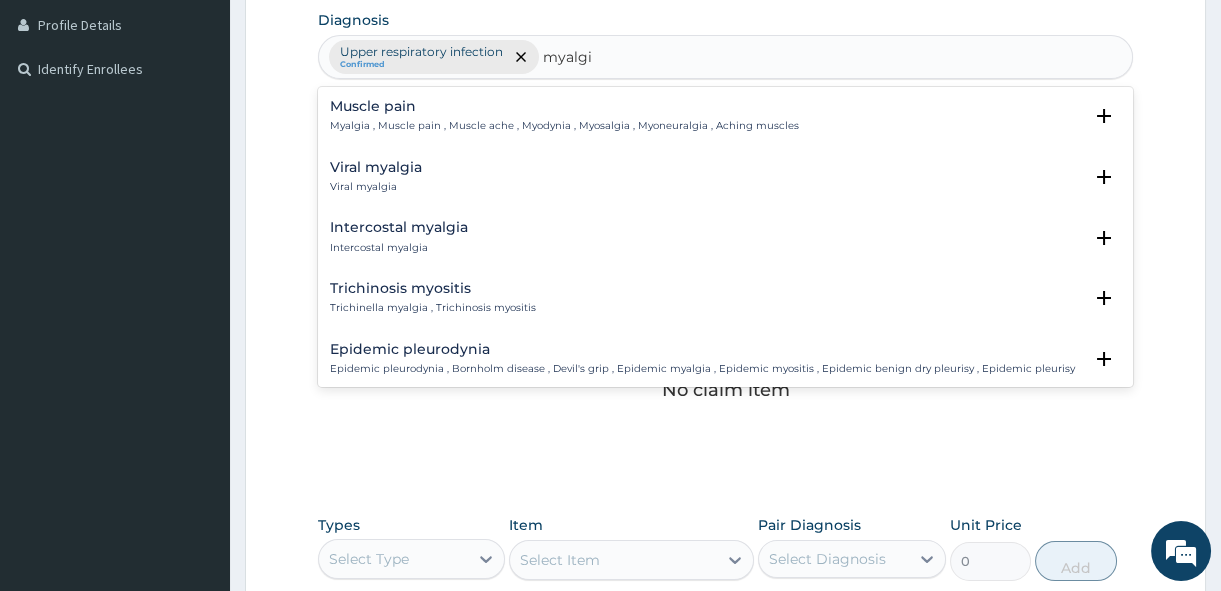click on "Muscle pain" at bounding box center (564, 106) 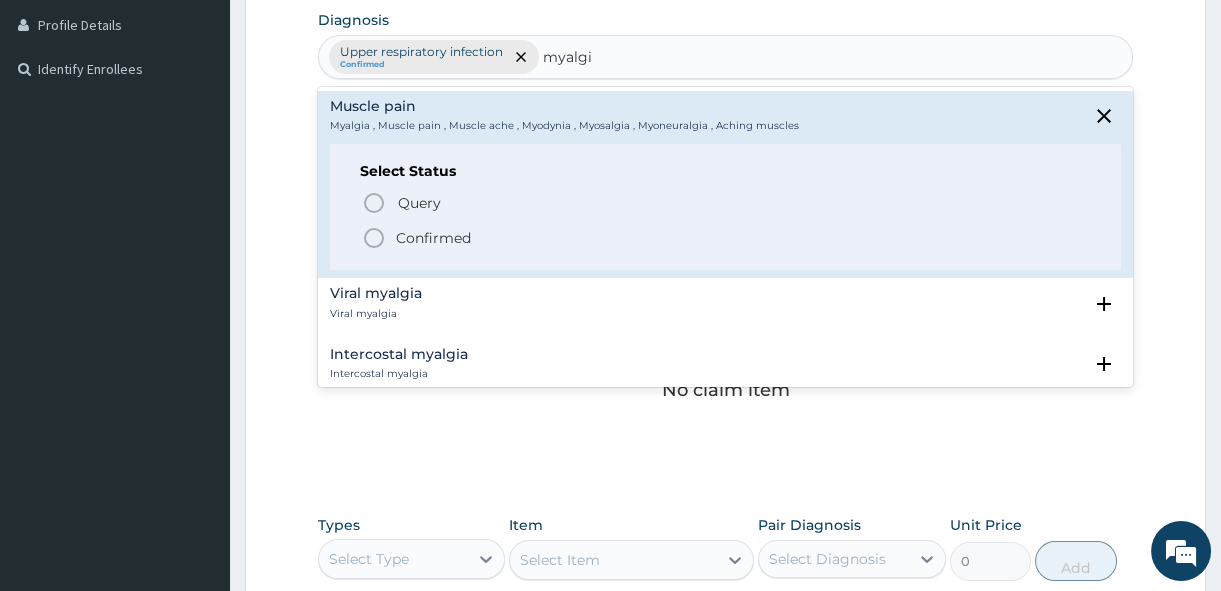 click 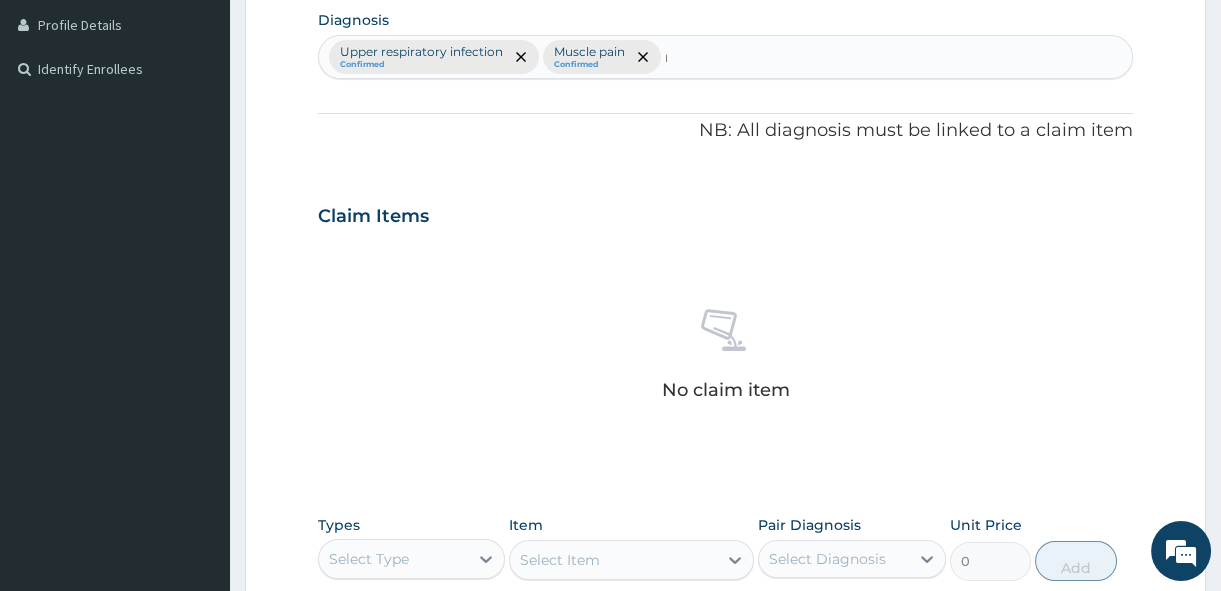 type 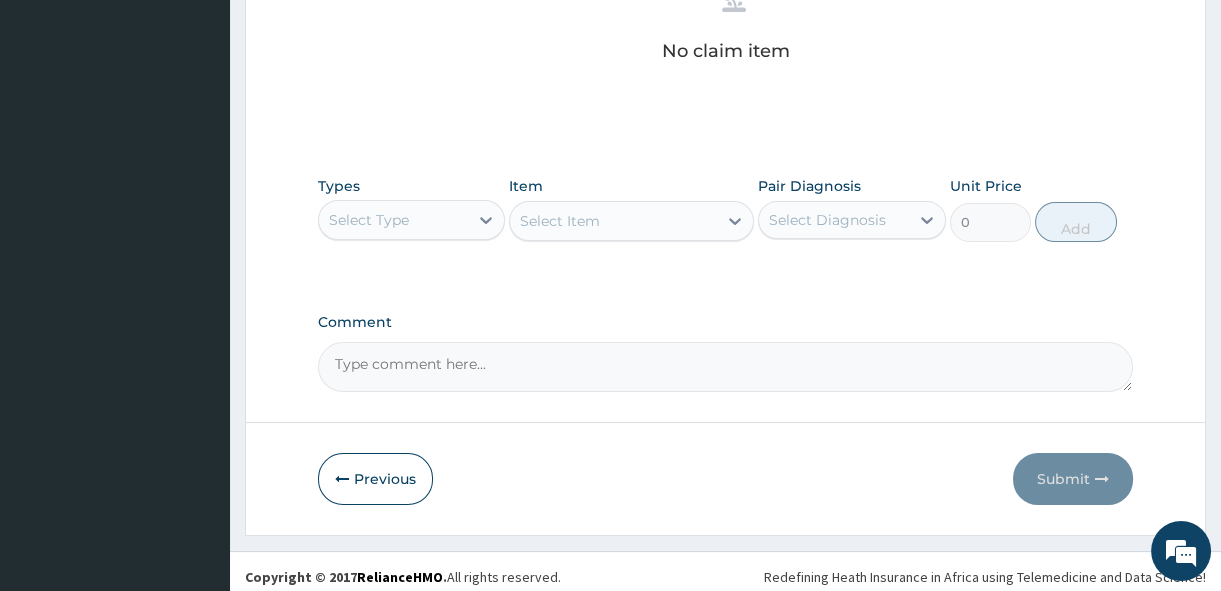 scroll, scrollTop: 850, scrollLeft: 0, axis: vertical 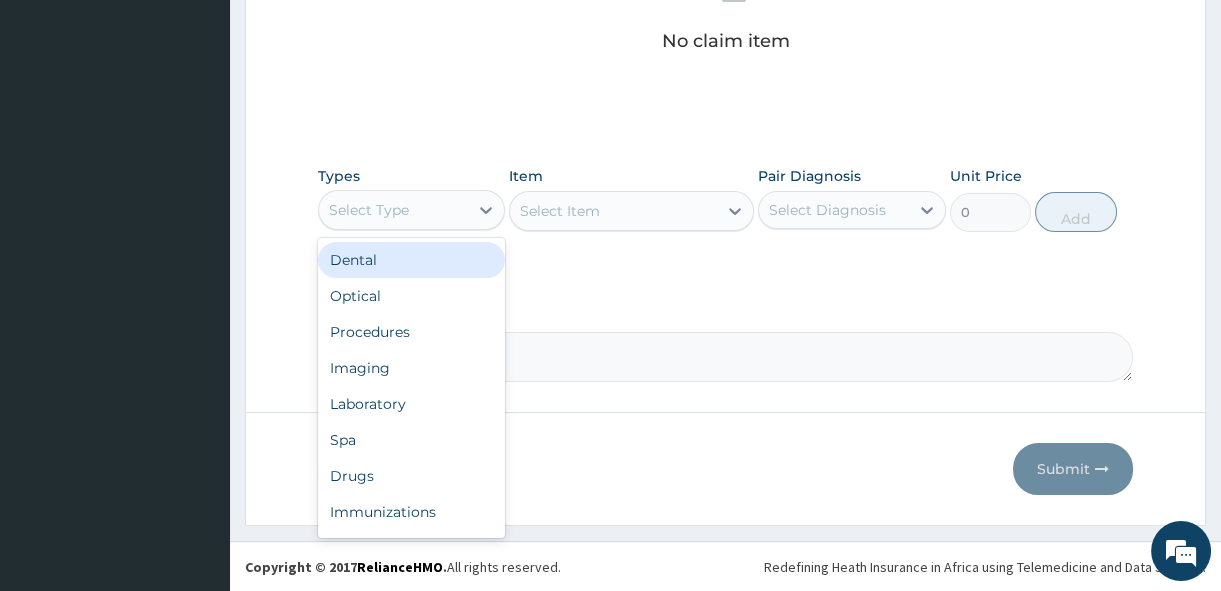 click on "Select Type" at bounding box center [369, 210] 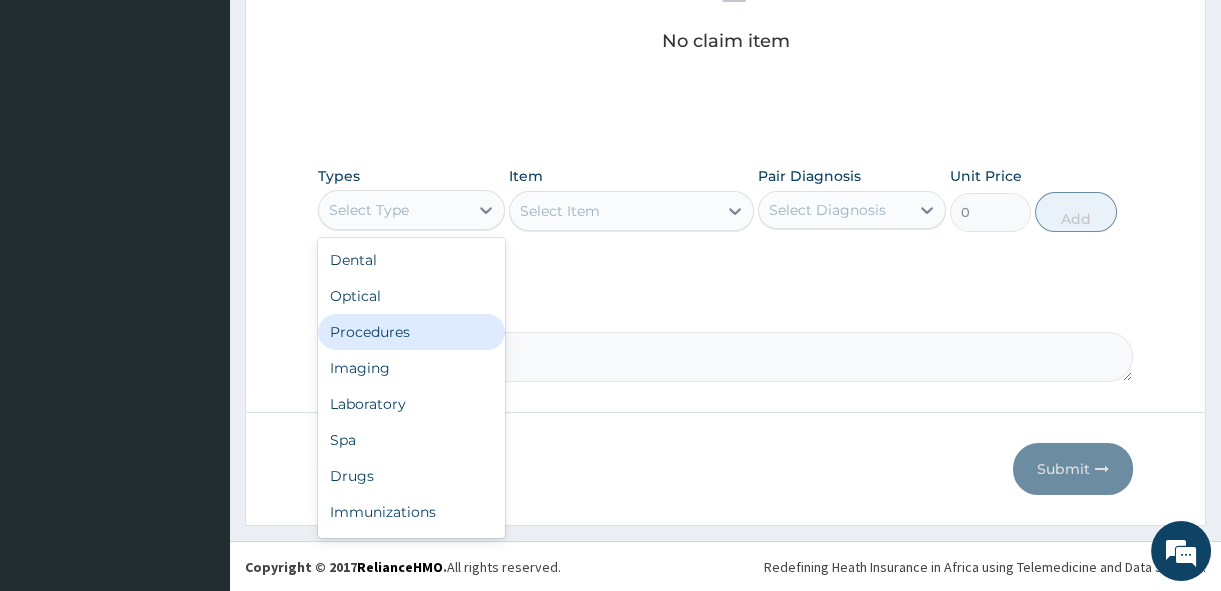 click on "Procedures" at bounding box center [411, 332] 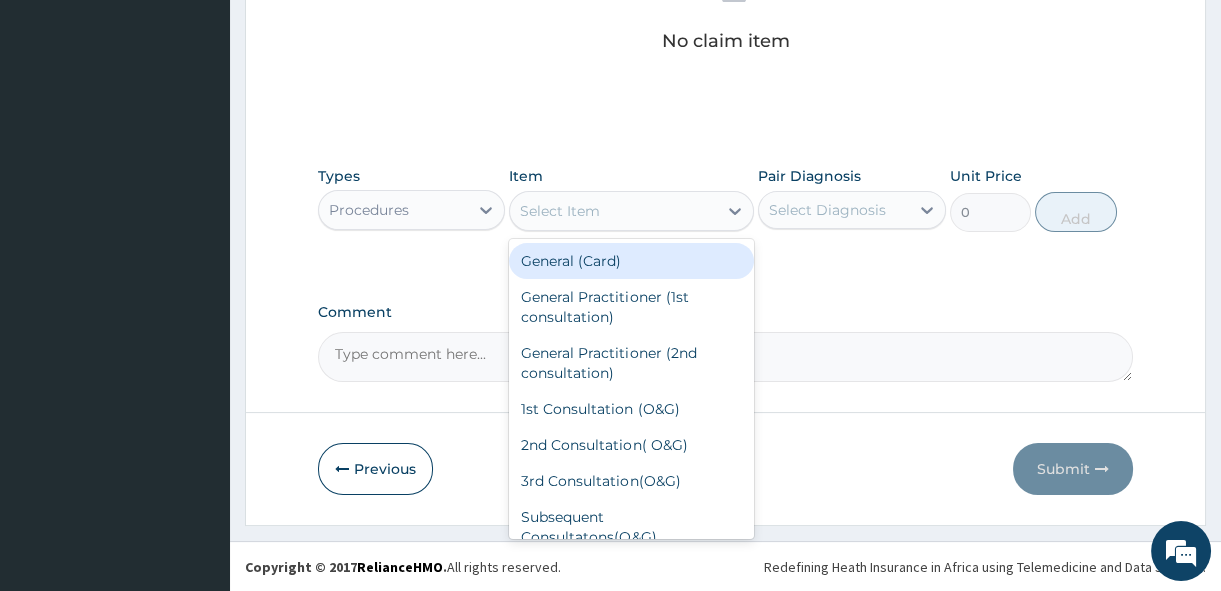click on "Select Item" at bounding box center [613, 211] 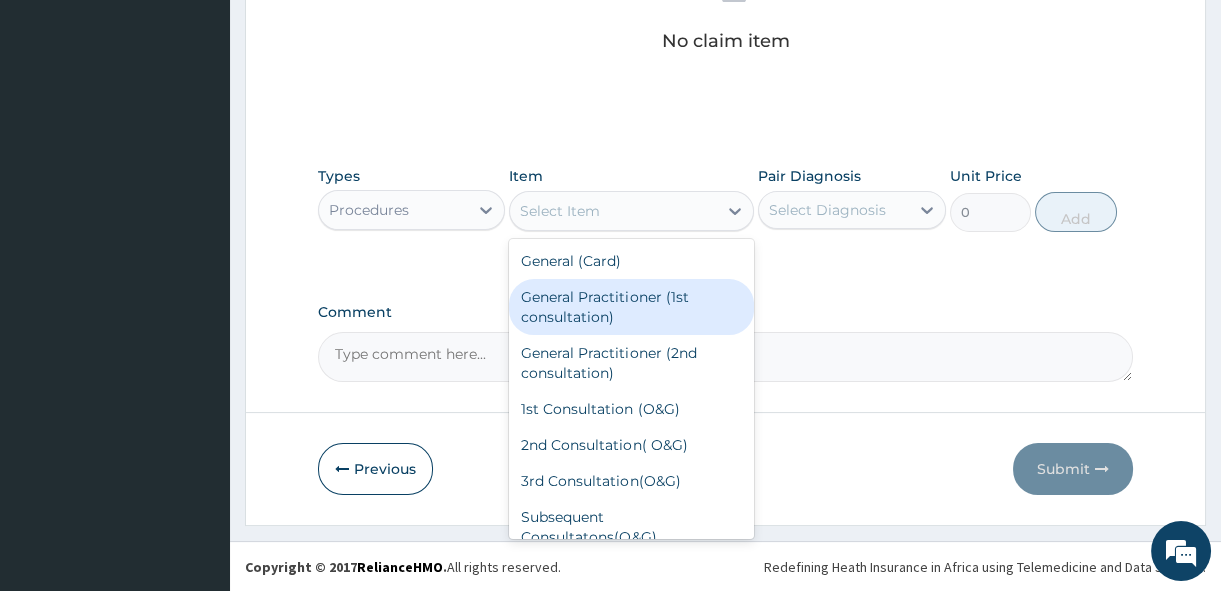 click on "General Practitioner (1st consultation)" at bounding box center (631, 307) 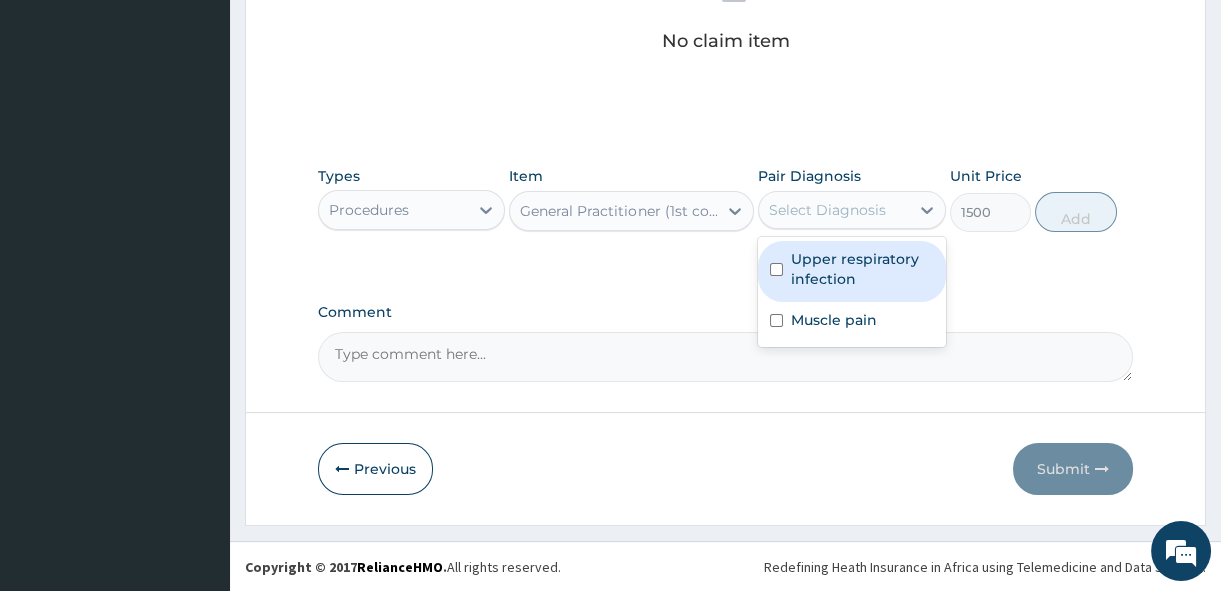 drag, startPoint x: 893, startPoint y: 210, endPoint x: 890, endPoint y: 200, distance: 10.440307 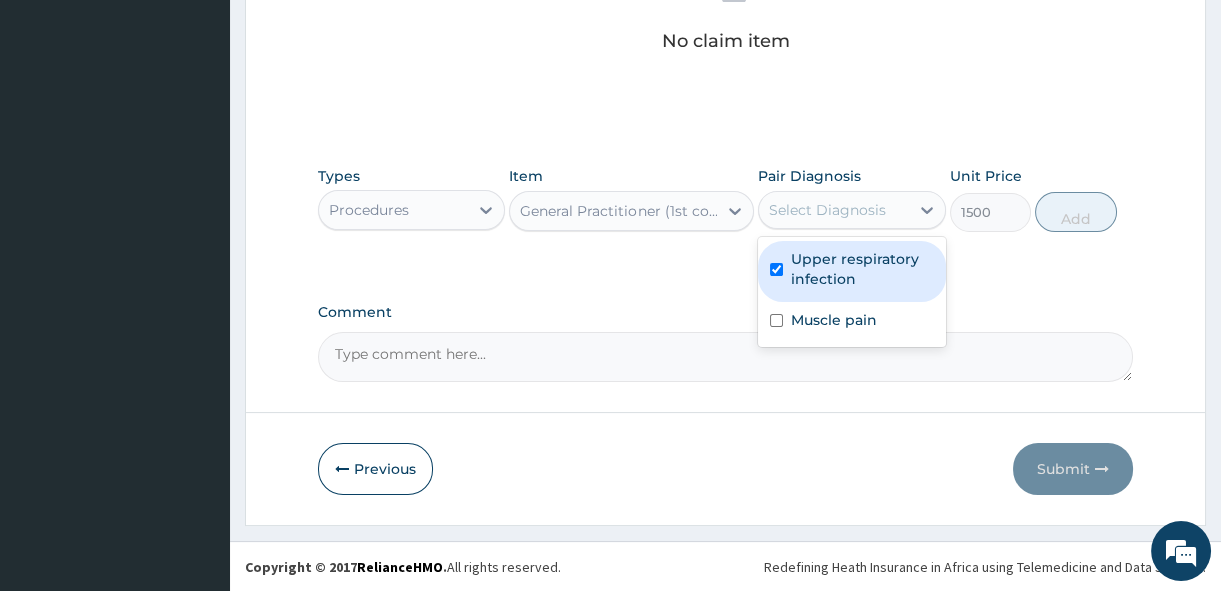 checkbox on "true" 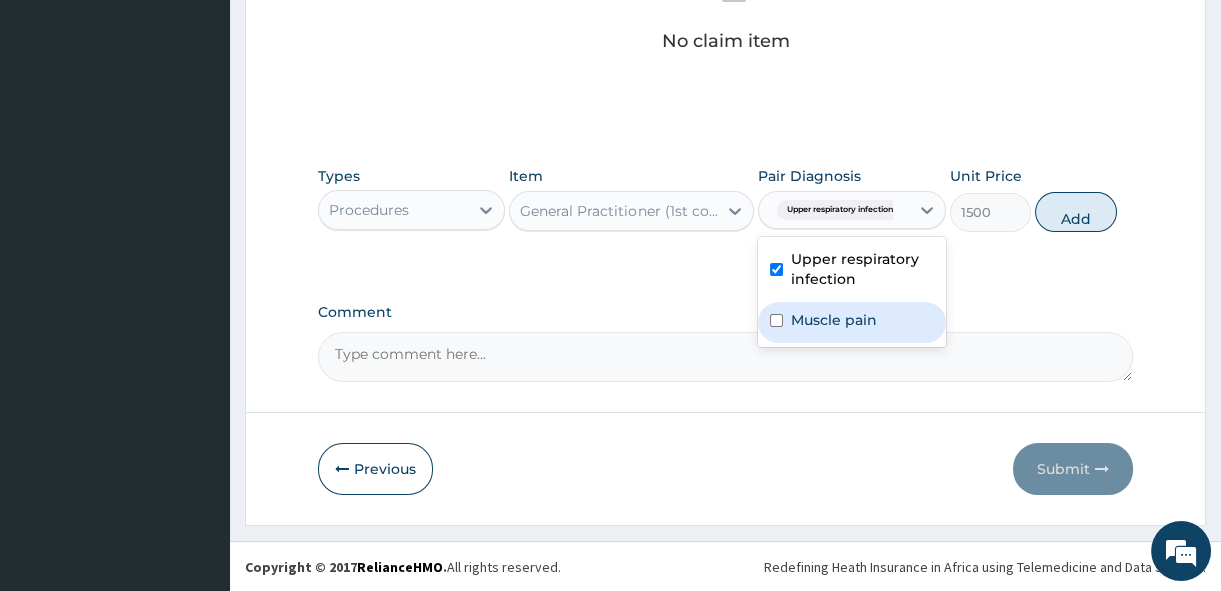click on "Muscle pain" at bounding box center [834, 320] 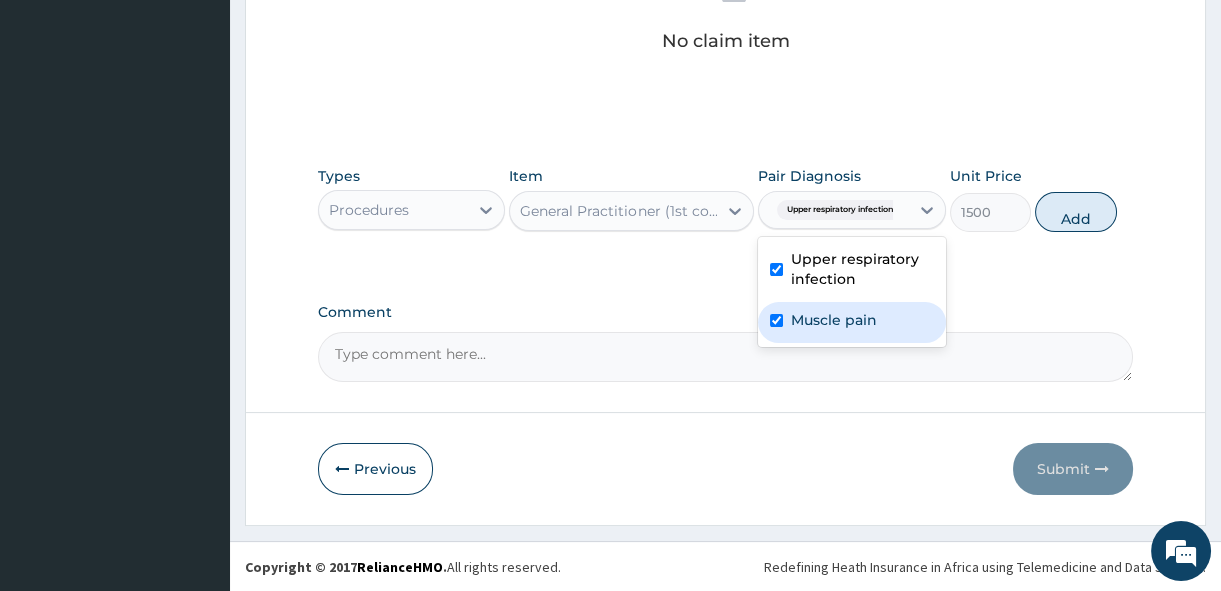 checkbox on "true" 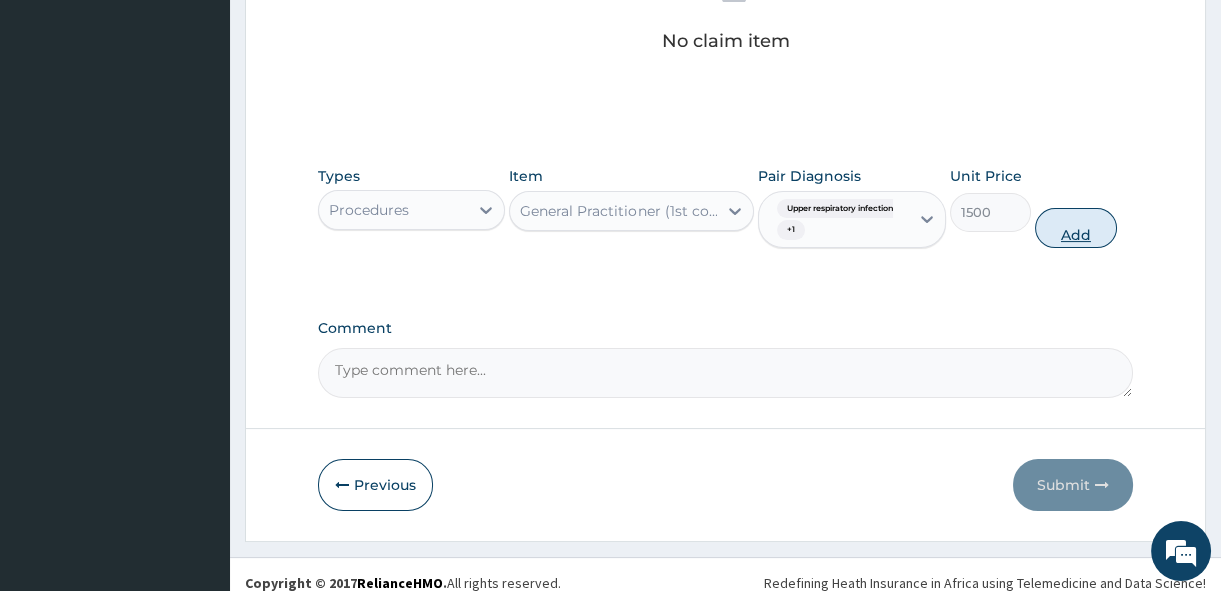 click on "Add" at bounding box center (1076, 228) 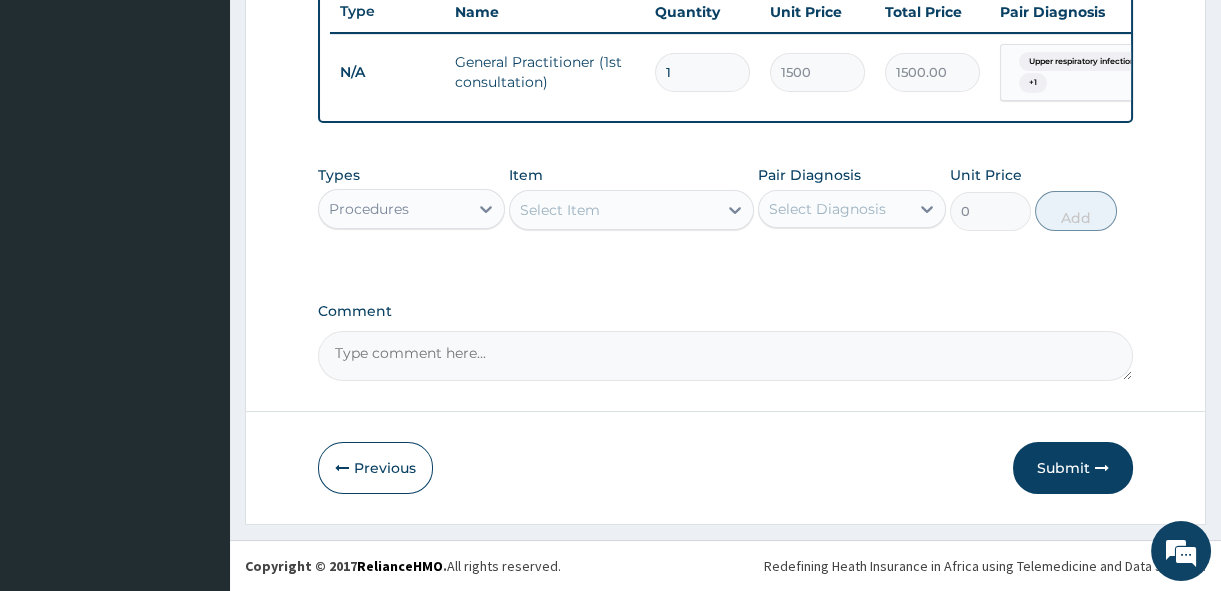 scroll, scrollTop: 776, scrollLeft: 0, axis: vertical 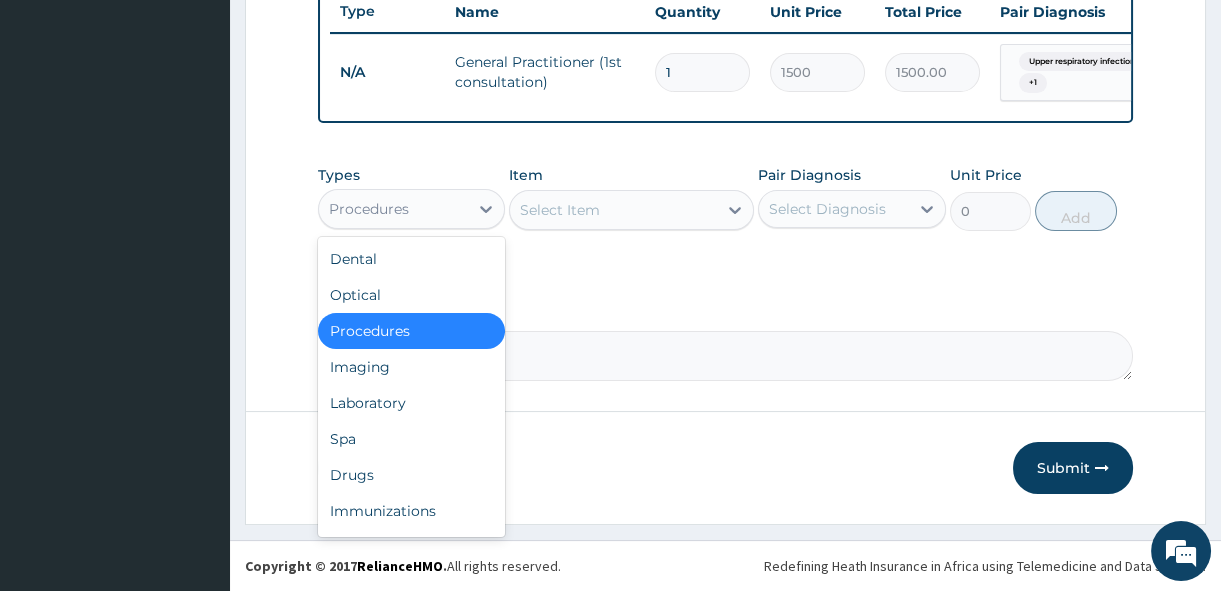click on "Procedures" at bounding box center [393, 209] 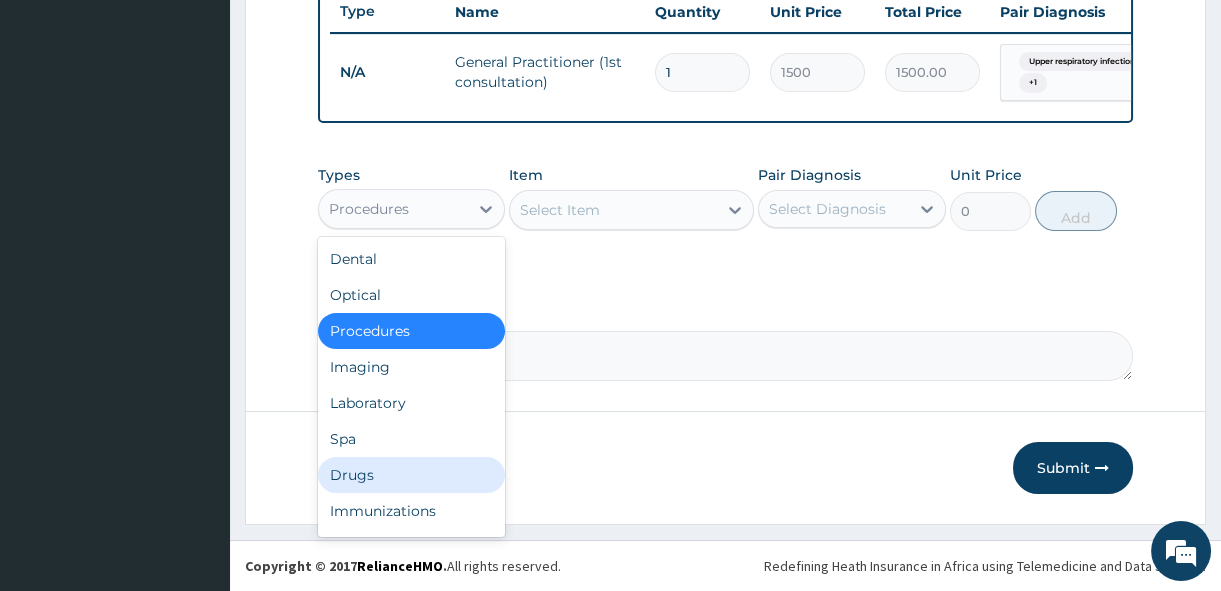 click on "Drugs" at bounding box center [411, 475] 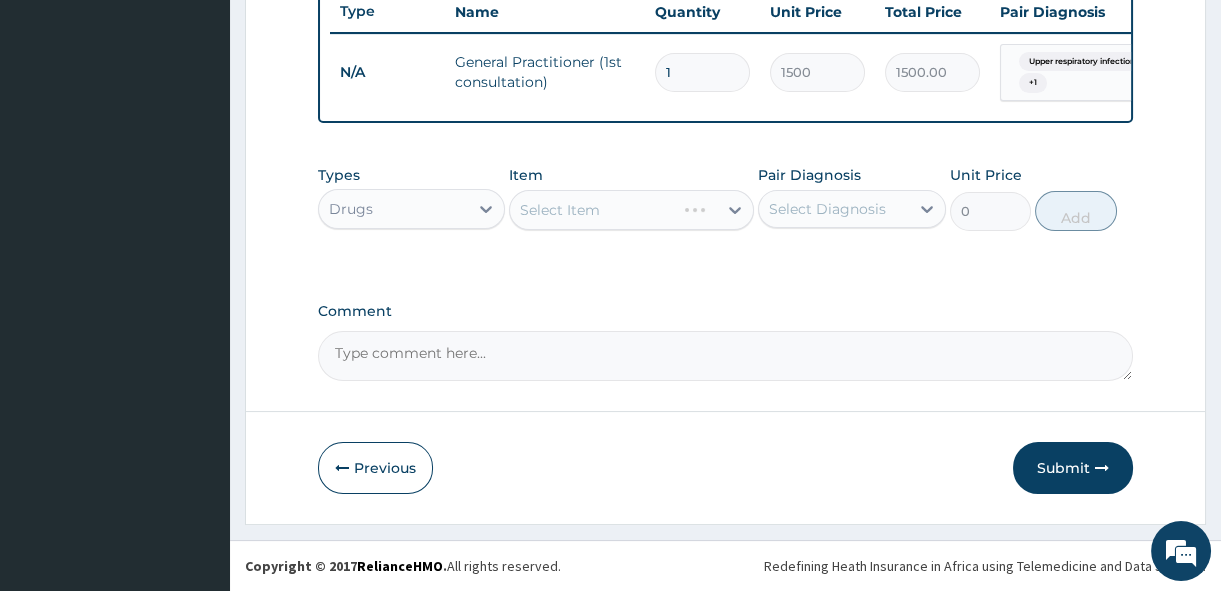 click on "Select Item" at bounding box center (631, 210) 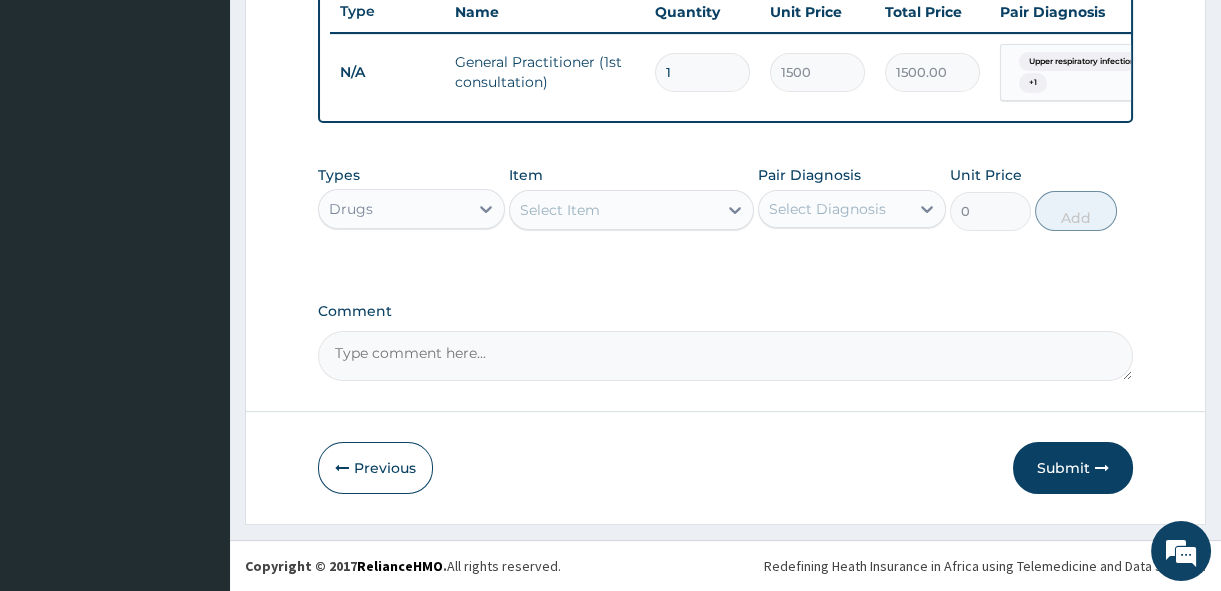 click on "Select Item" at bounding box center [560, 210] 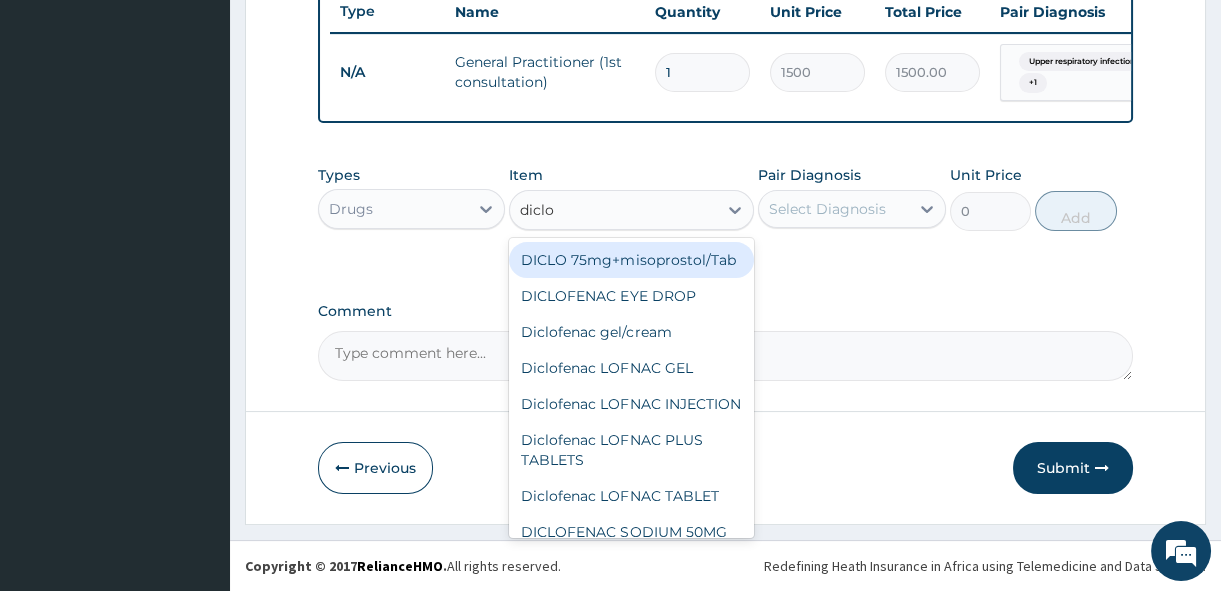 type on "diclof" 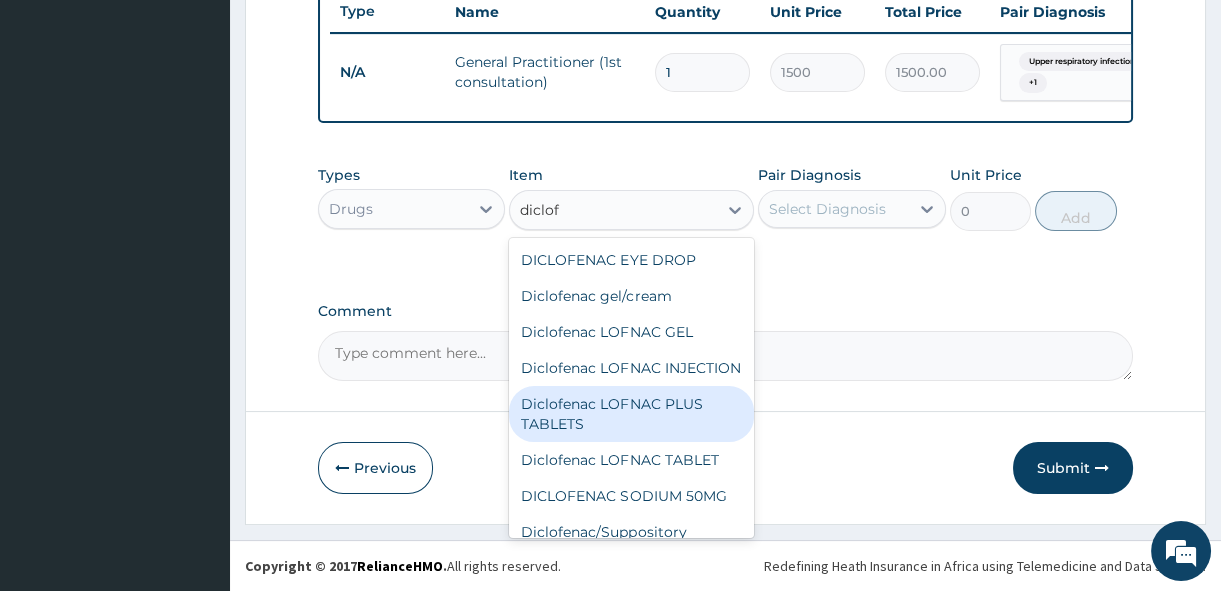 click on "Diclofenac LOFNAC PLUS TABLETS" at bounding box center [631, 414] 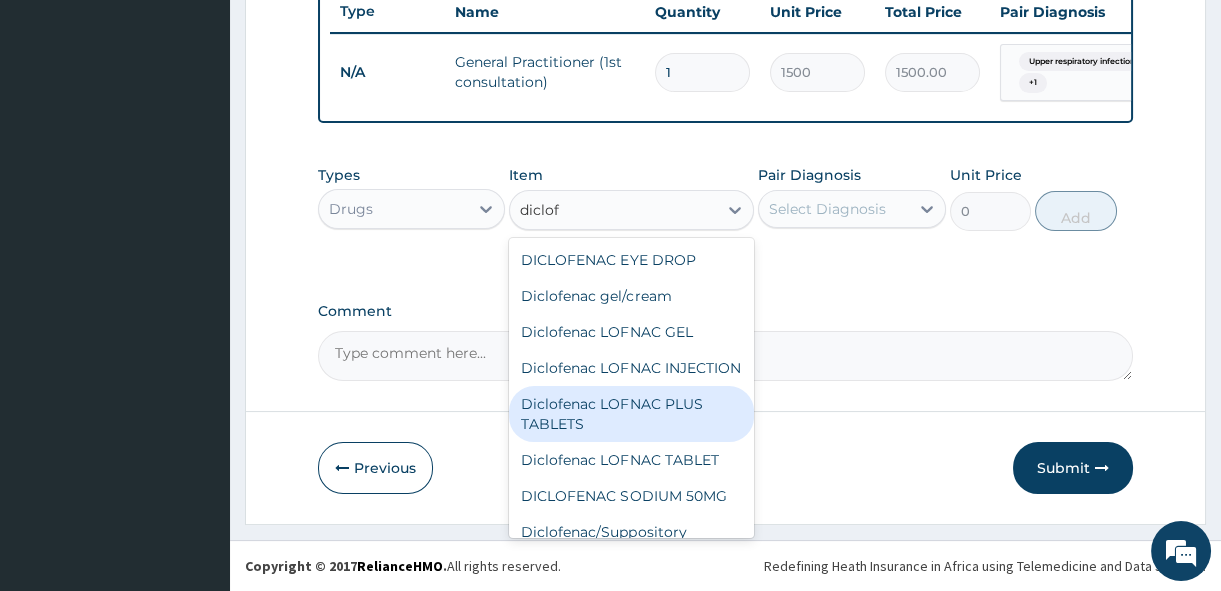 type 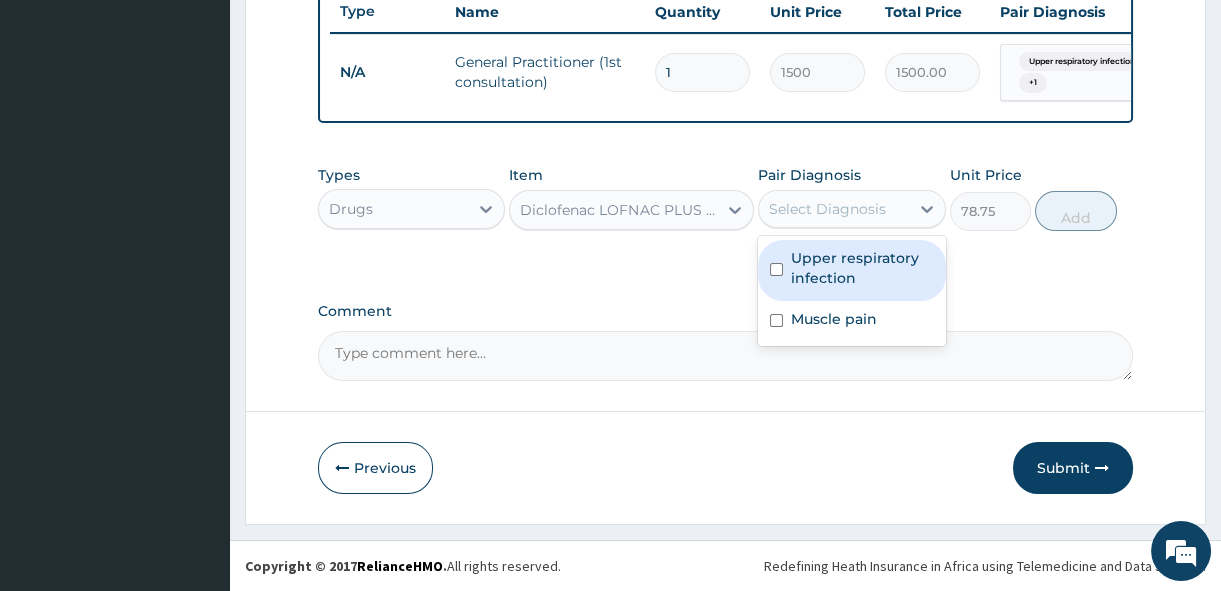 click on "Select Diagnosis" at bounding box center [851, 209] 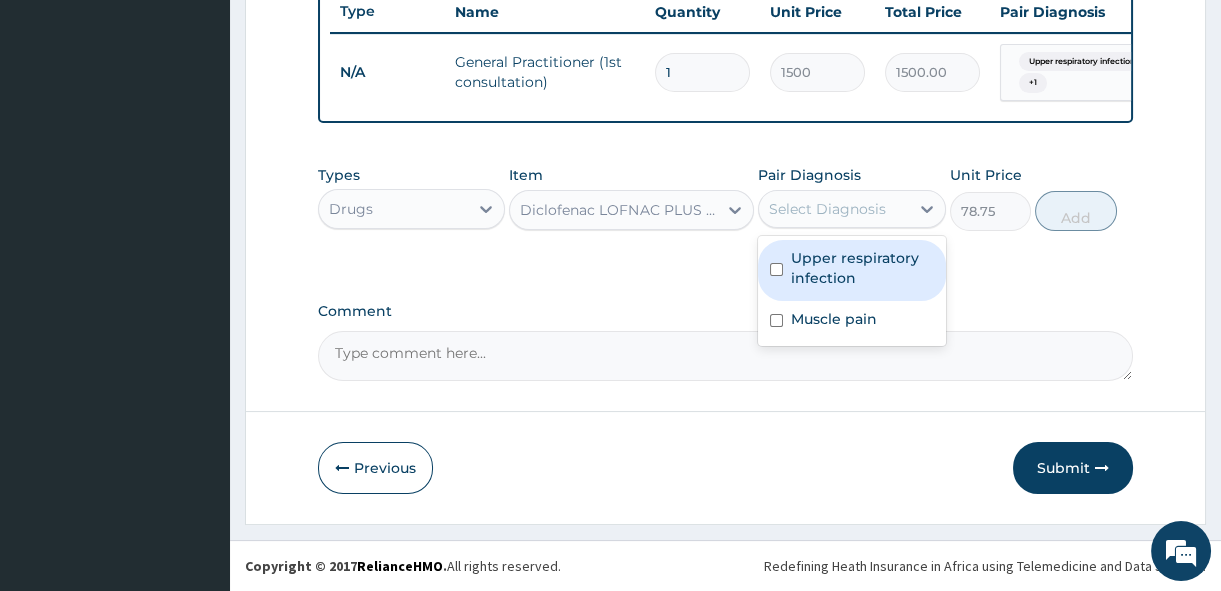 click on "Upper respiratory infection" at bounding box center (862, 268) 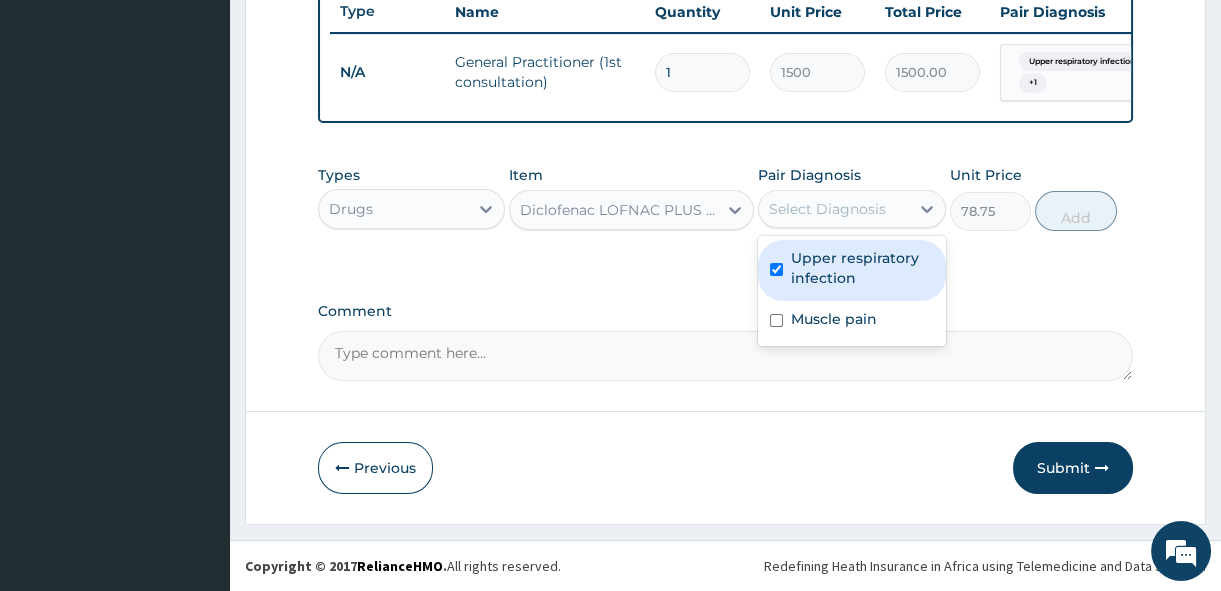 checkbox on "true" 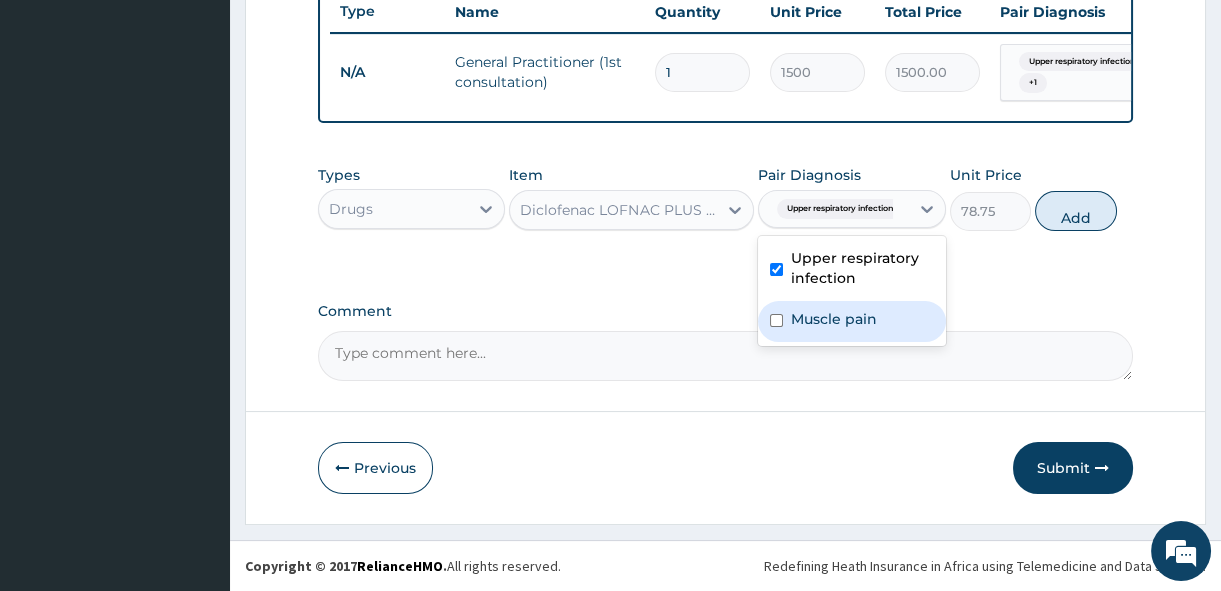 click on "Muscle pain" at bounding box center [834, 319] 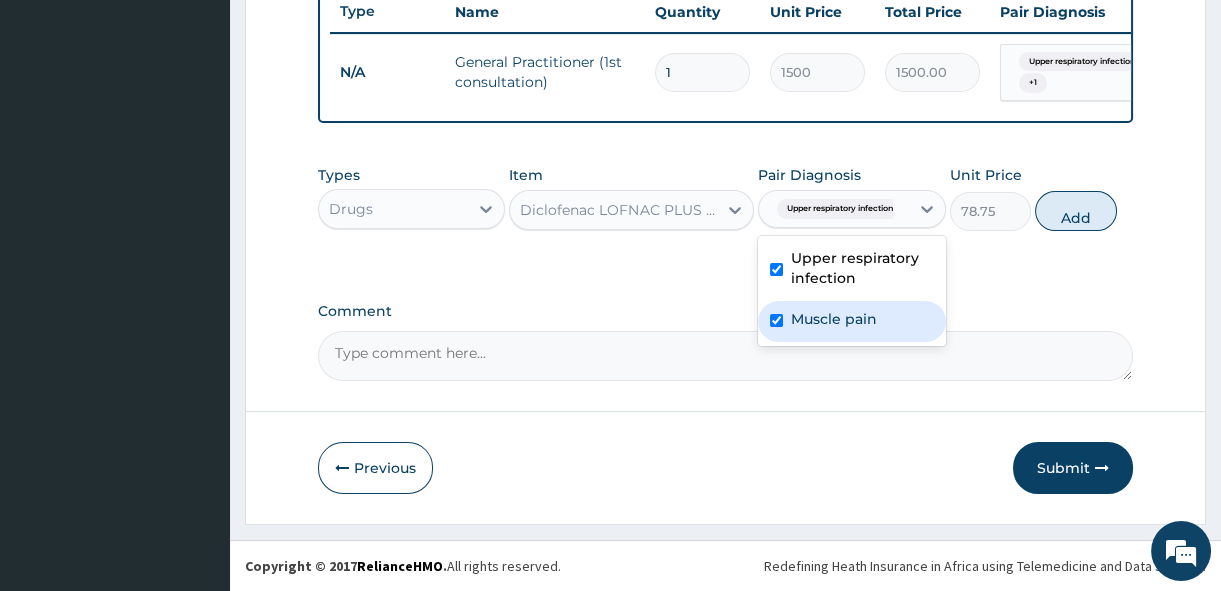 checkbox on "true" 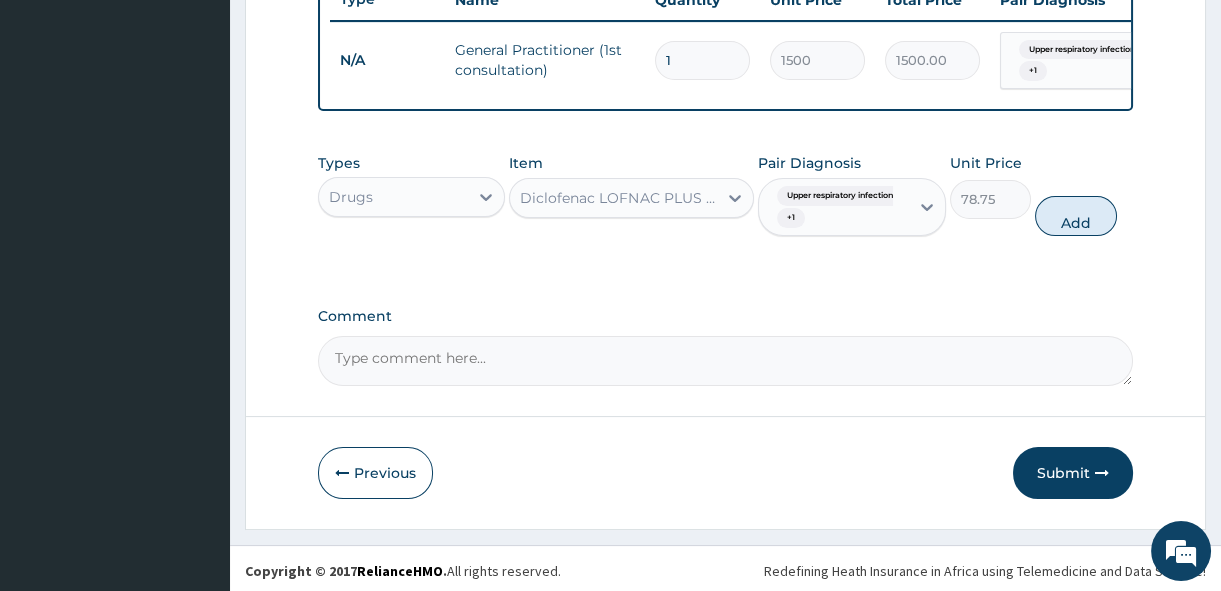 click on "Types Drugs Item Diclofenac LOFNAC PLUS TABLETS Pair Diagnosis Upper respiratory infection  + 1 Unit Price 78.75 Add" at bounding box center (725, 194) 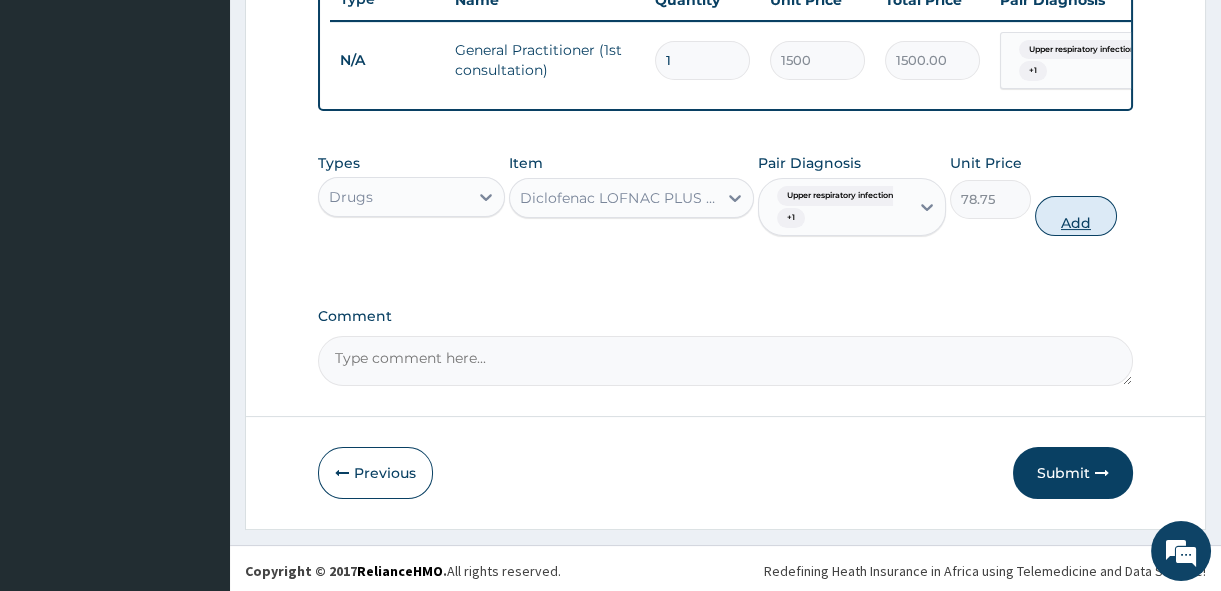 click on "Add" at bounding box center [1076, 216] 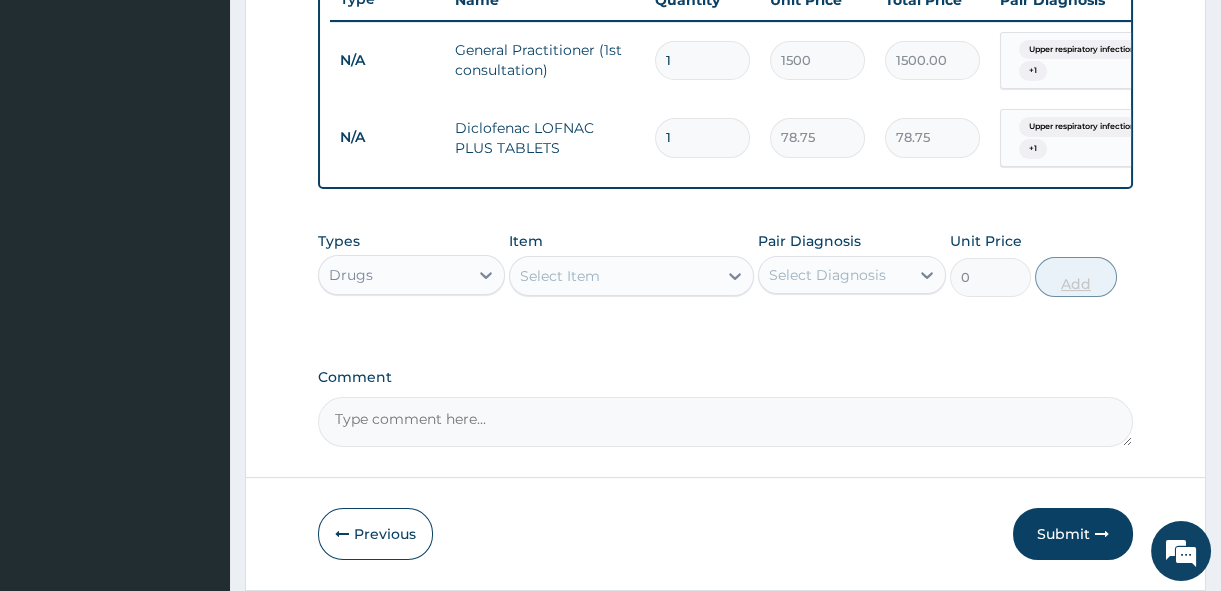 type on "12" 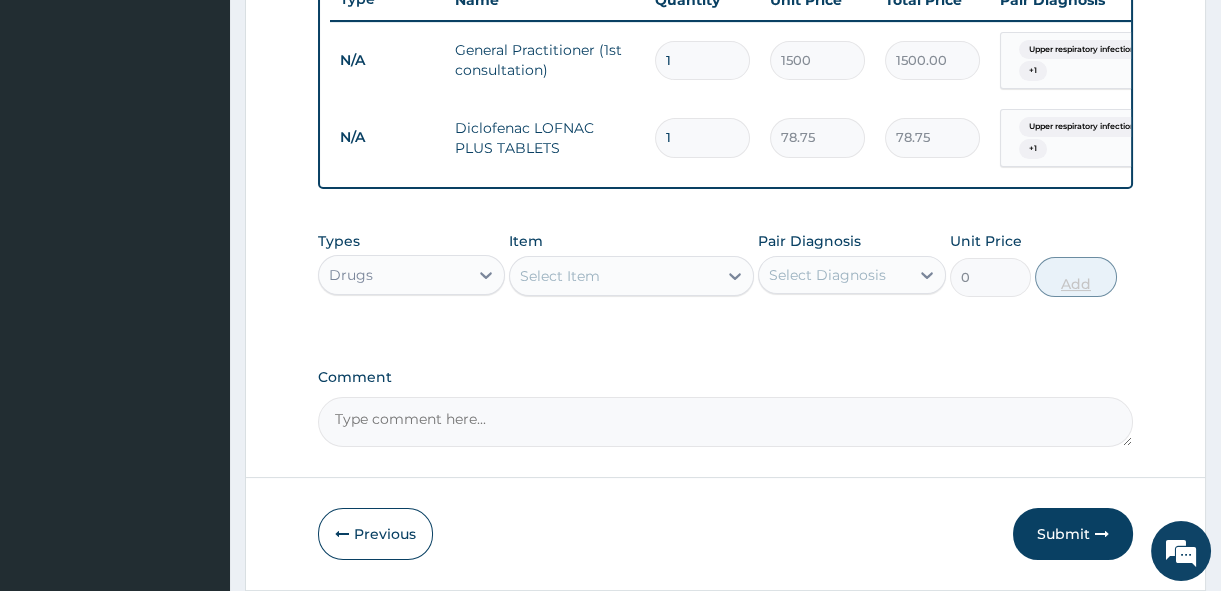 type on "945.00" 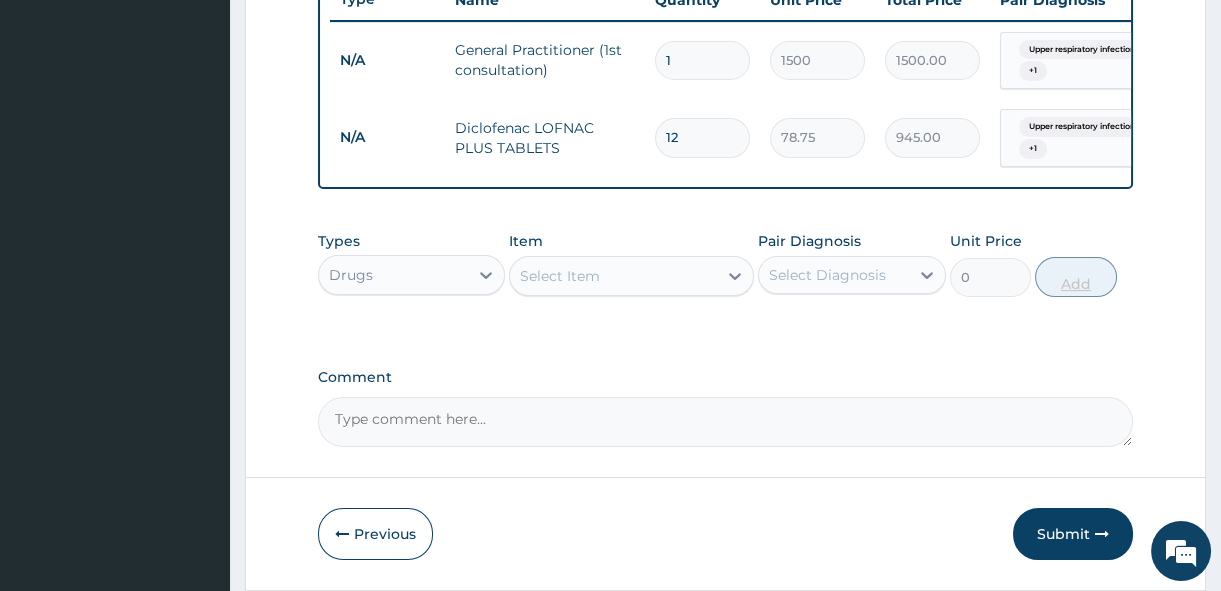 type on "1" 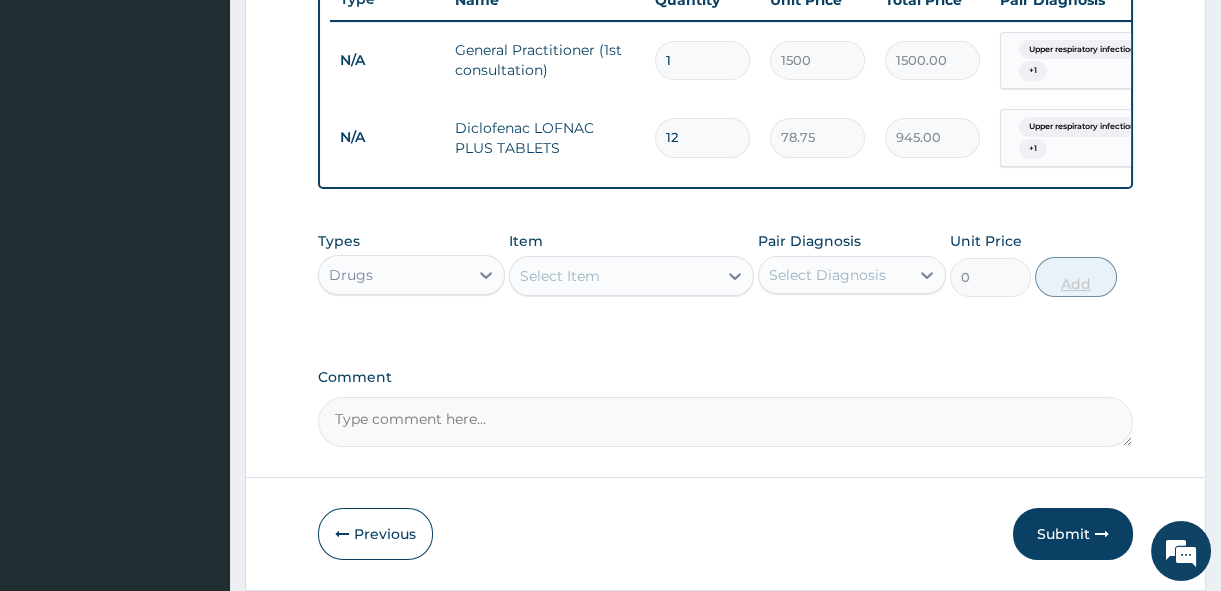 type on "78.75" 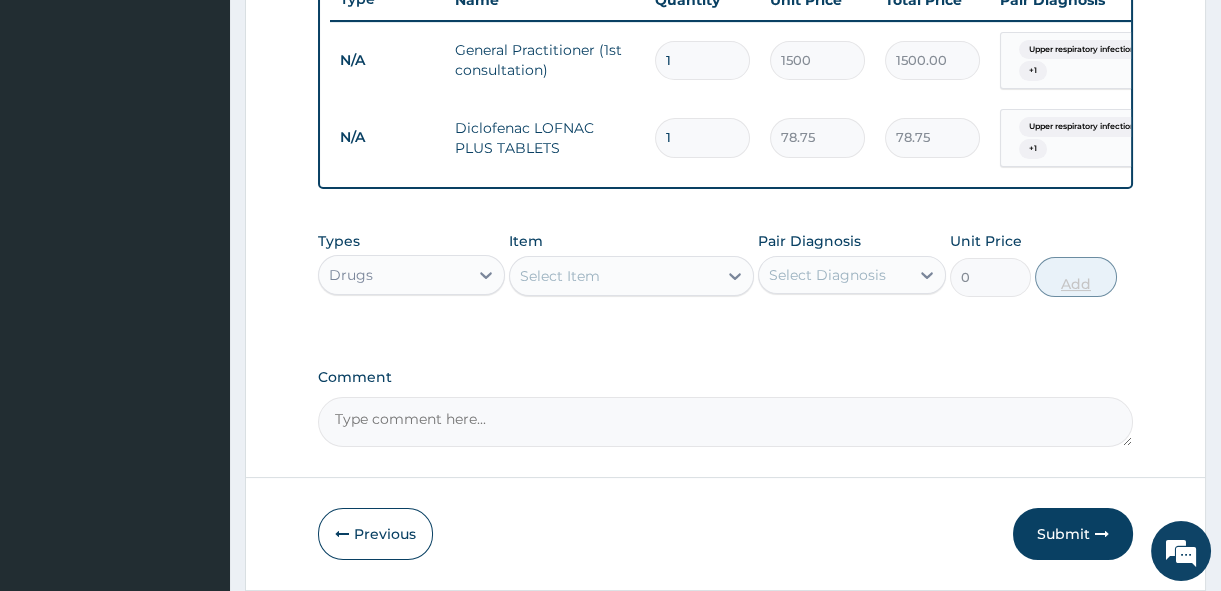 type on "21" 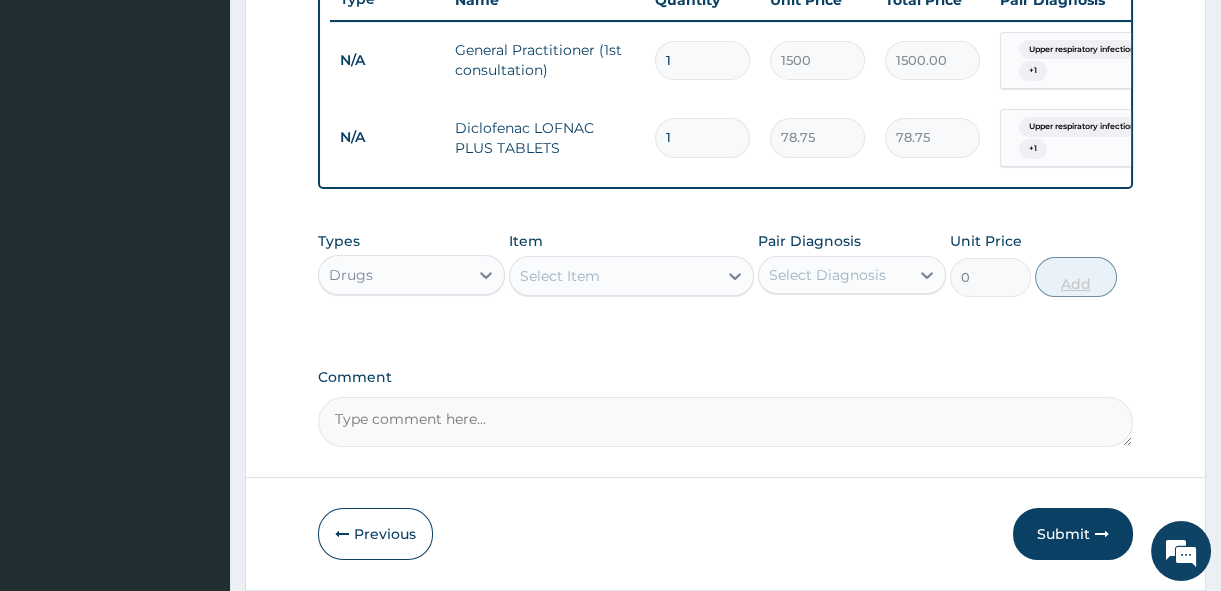 type on "1653.75" 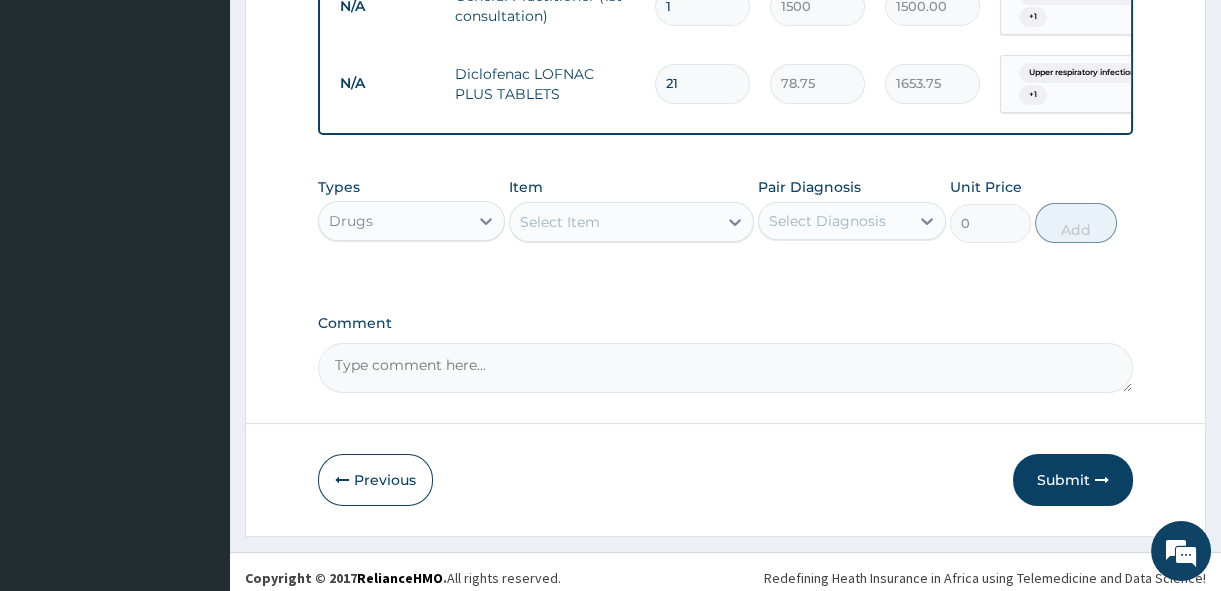 scroll, scrollTop: 853, scrollLeft: 0, axis: vertical 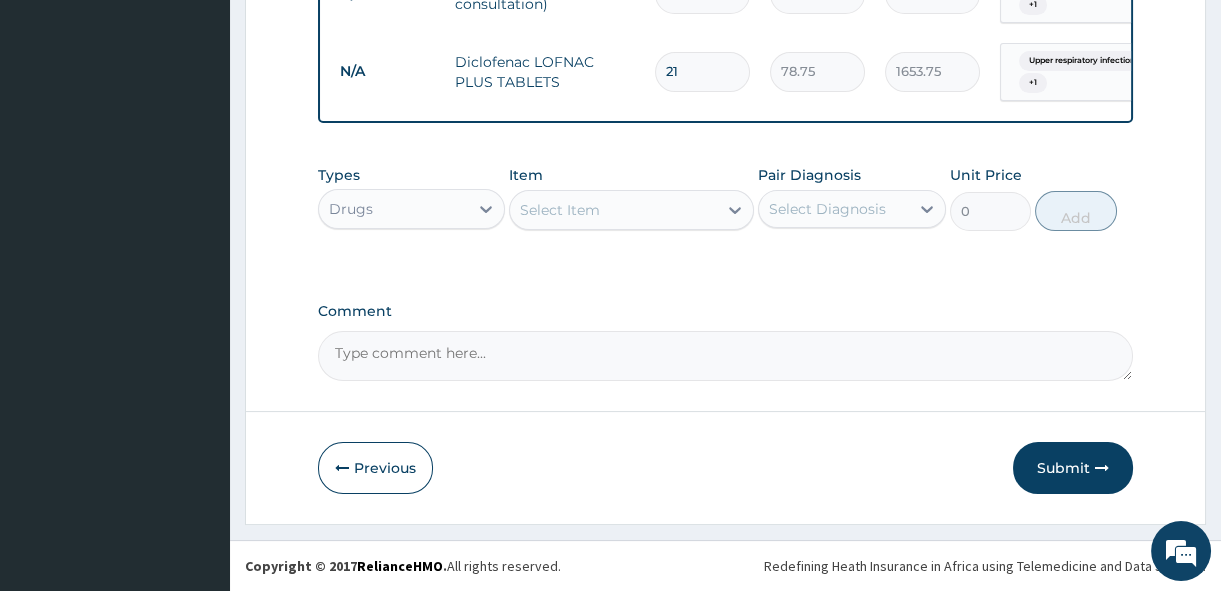 type on "21" 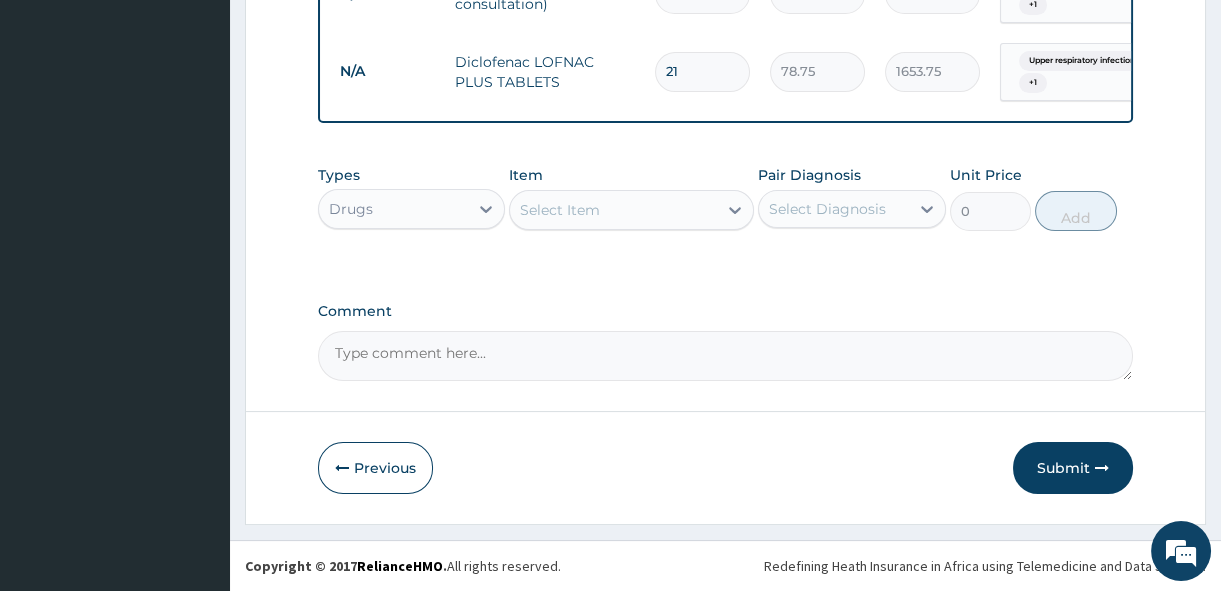 click on "Select Item" at bounding box center (613, 210) 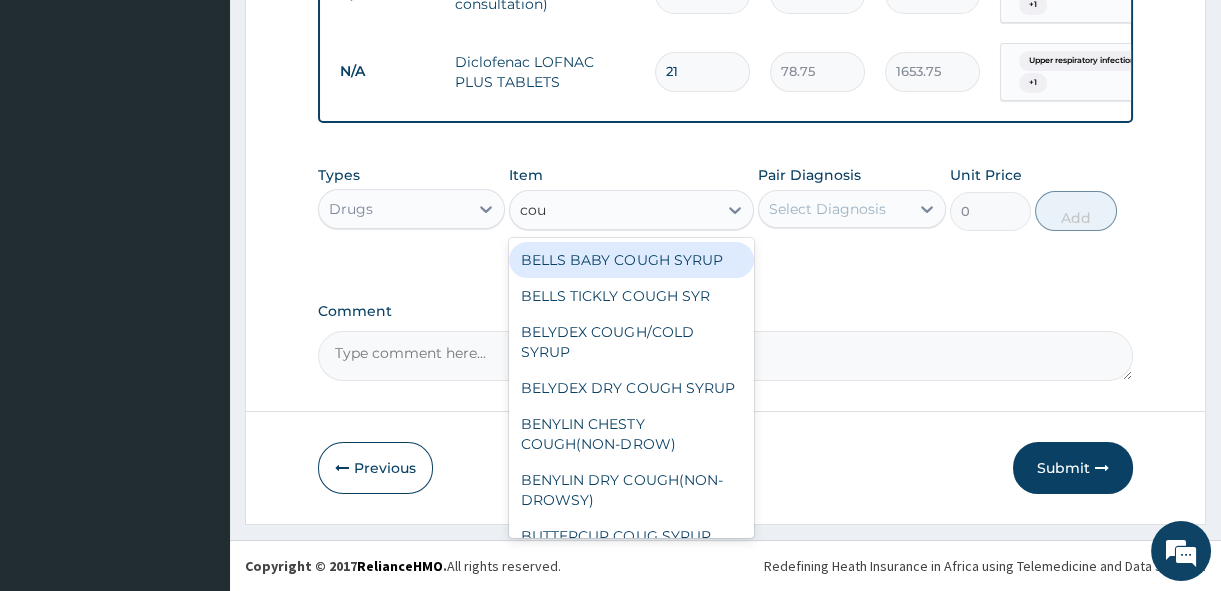 type on "coug" 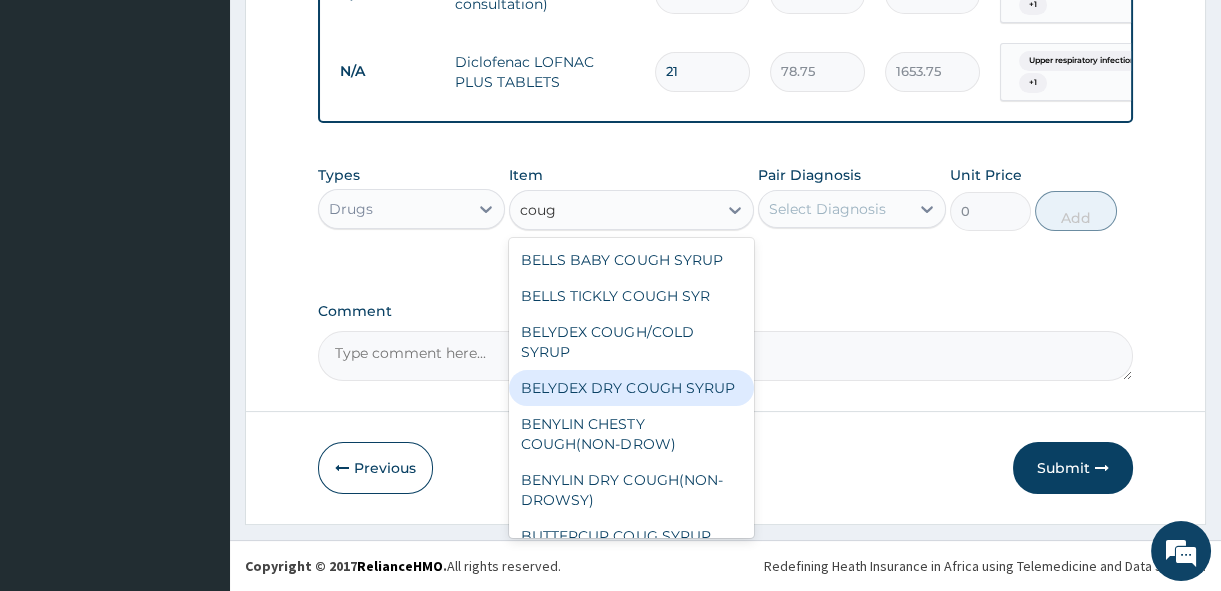 scroll, scrollTop: 90, scrollLeft: 0, axis: vertical 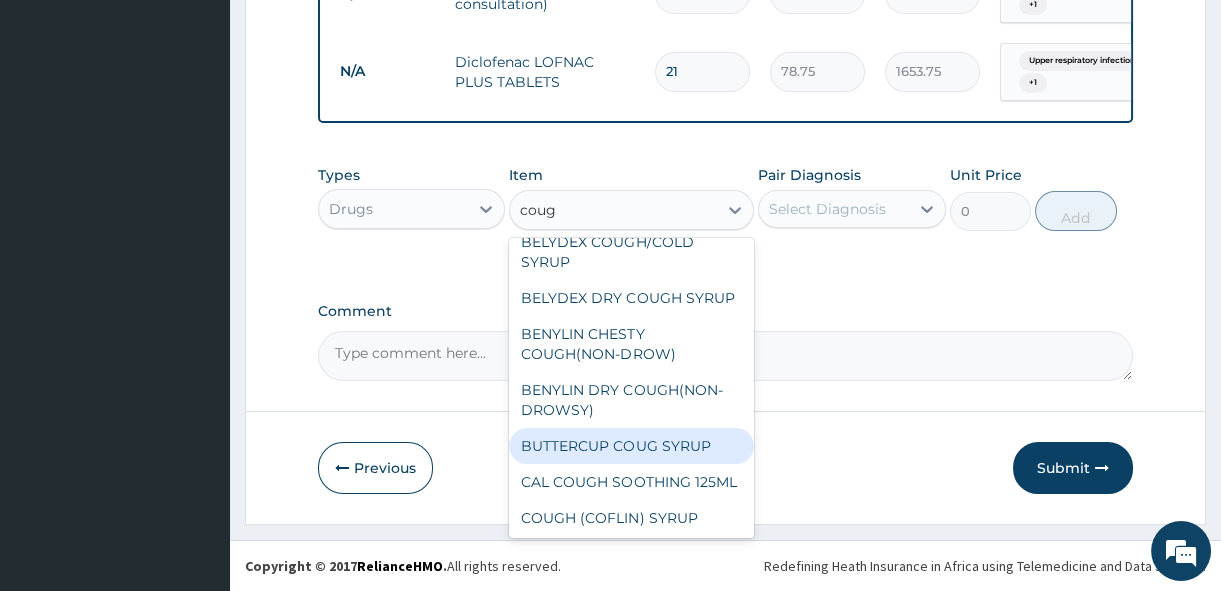 click on "BUTTERCUP COUG SYRUP" at bounding box center (631, 446) 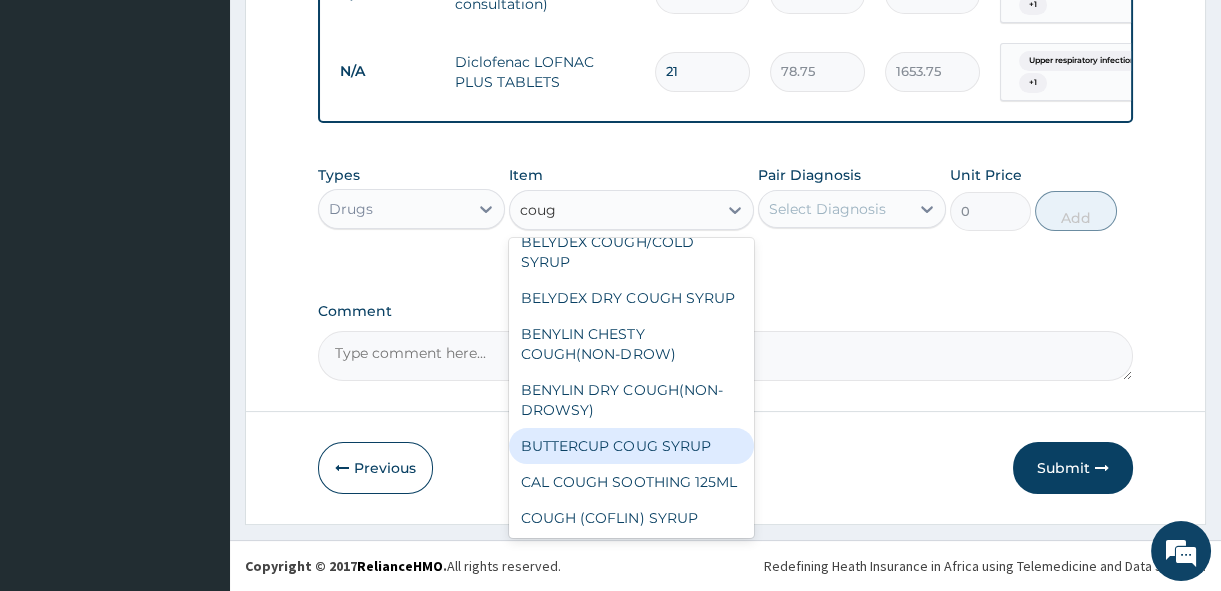 type 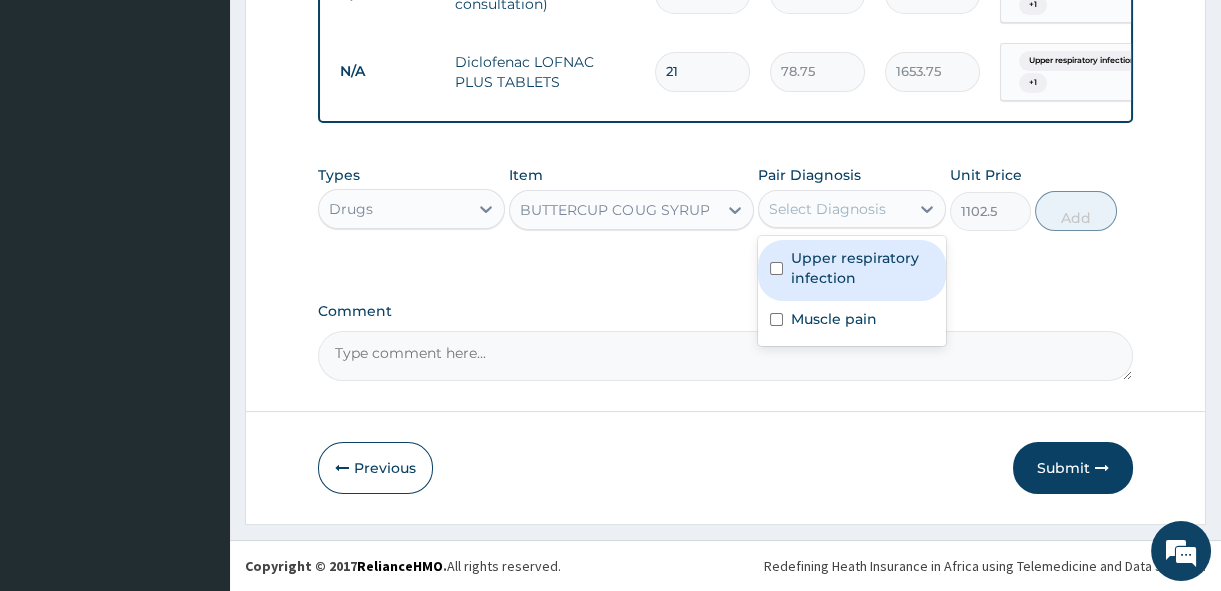 click on "Select Diagnosis" at bounding box center [827, 209] 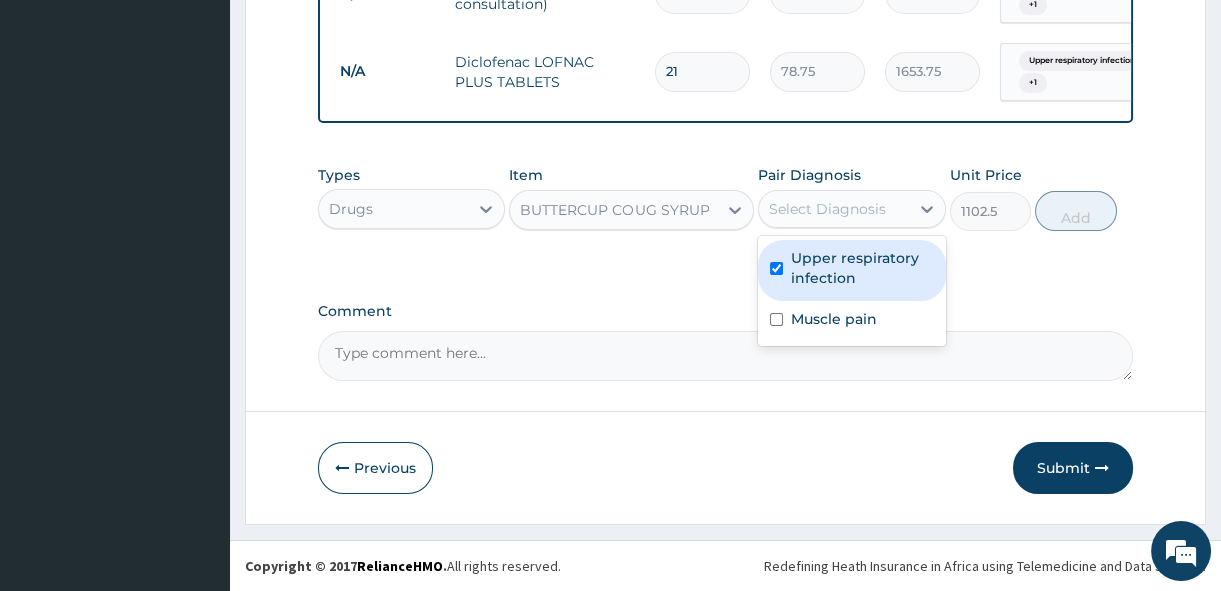 checkbox on "true" 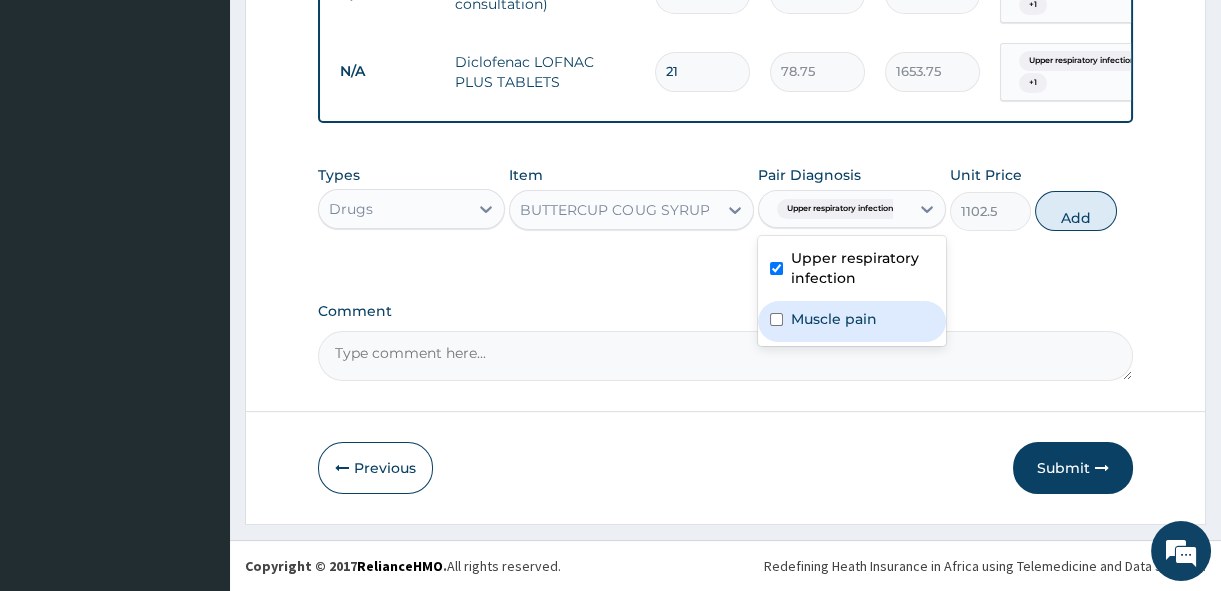 click on "Muscle pain" at bounding box center (834, 319) 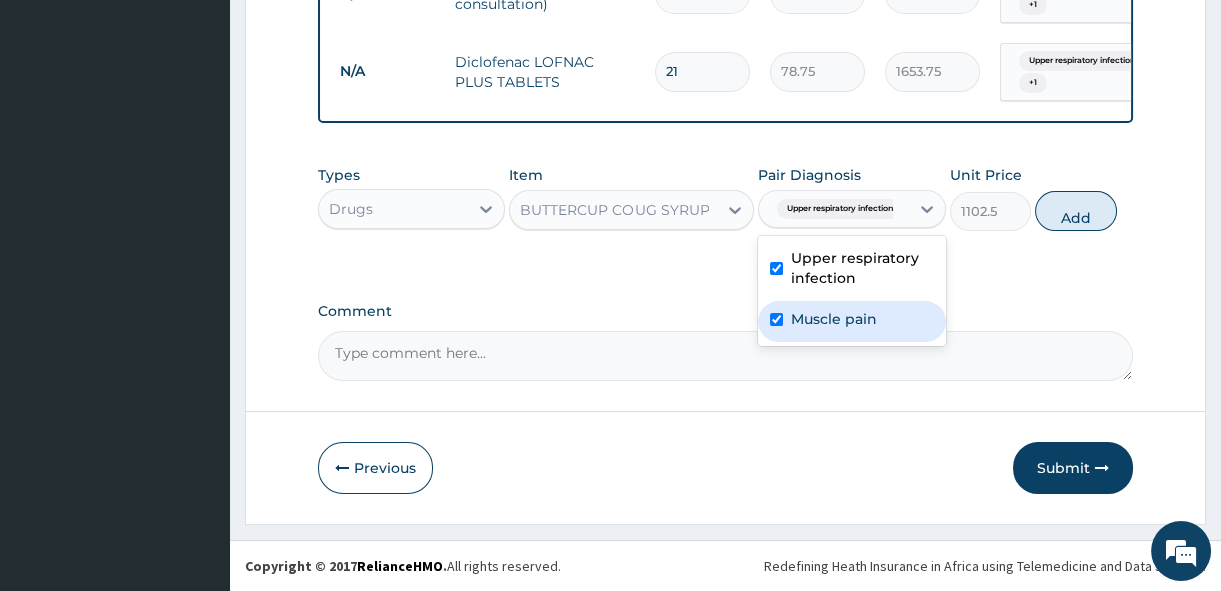 checkbox on "true" 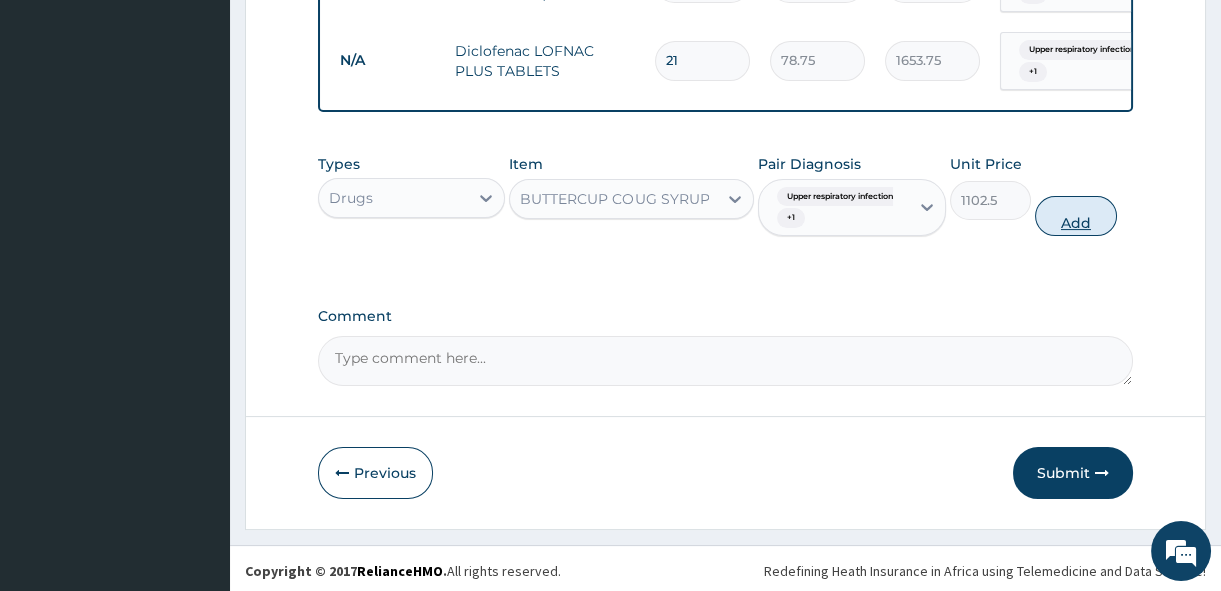 click on "Add" at bounding box center [1076, 216] 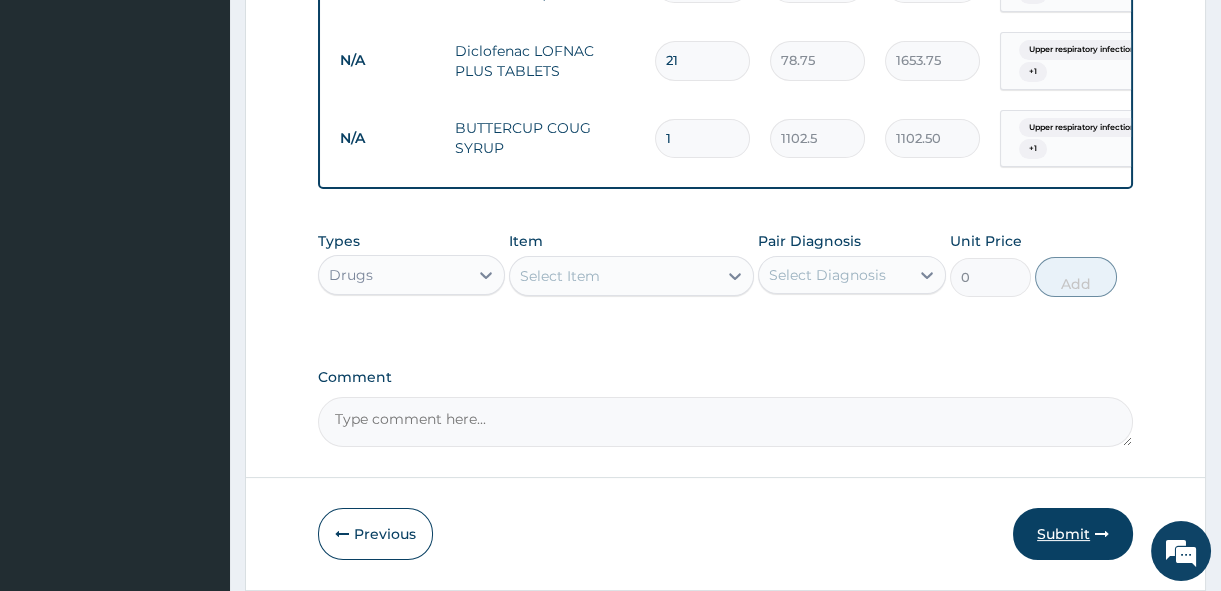 click on "Submit" at bounding box center [1073, 534] 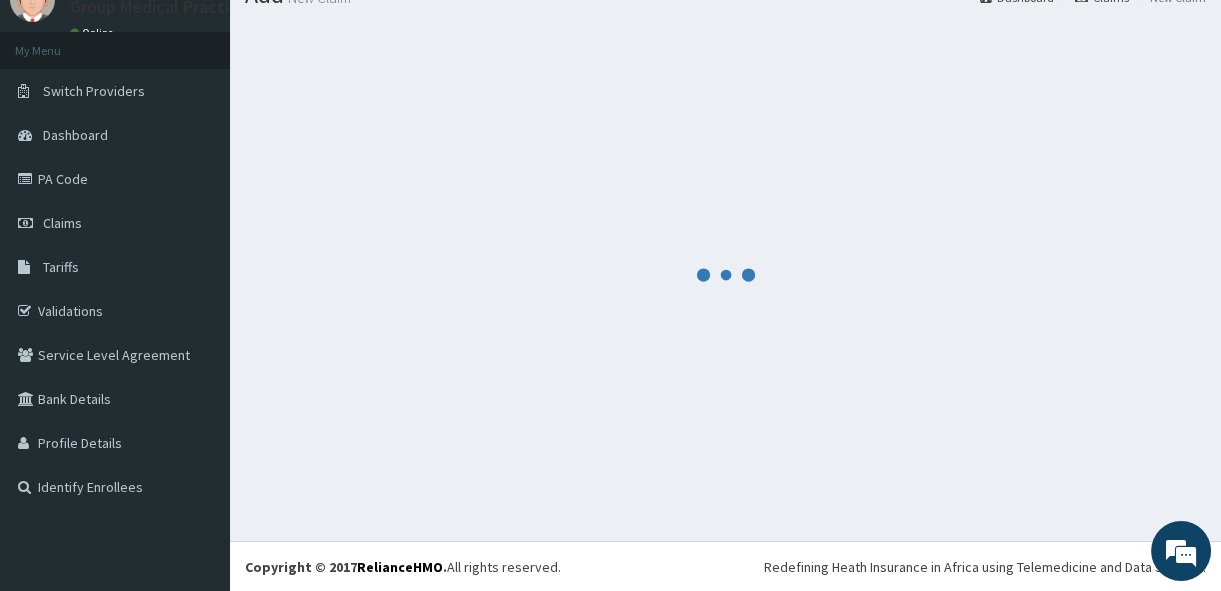 scroll, scrollTop: 853, scrollLeft: 0, axis: vertical 